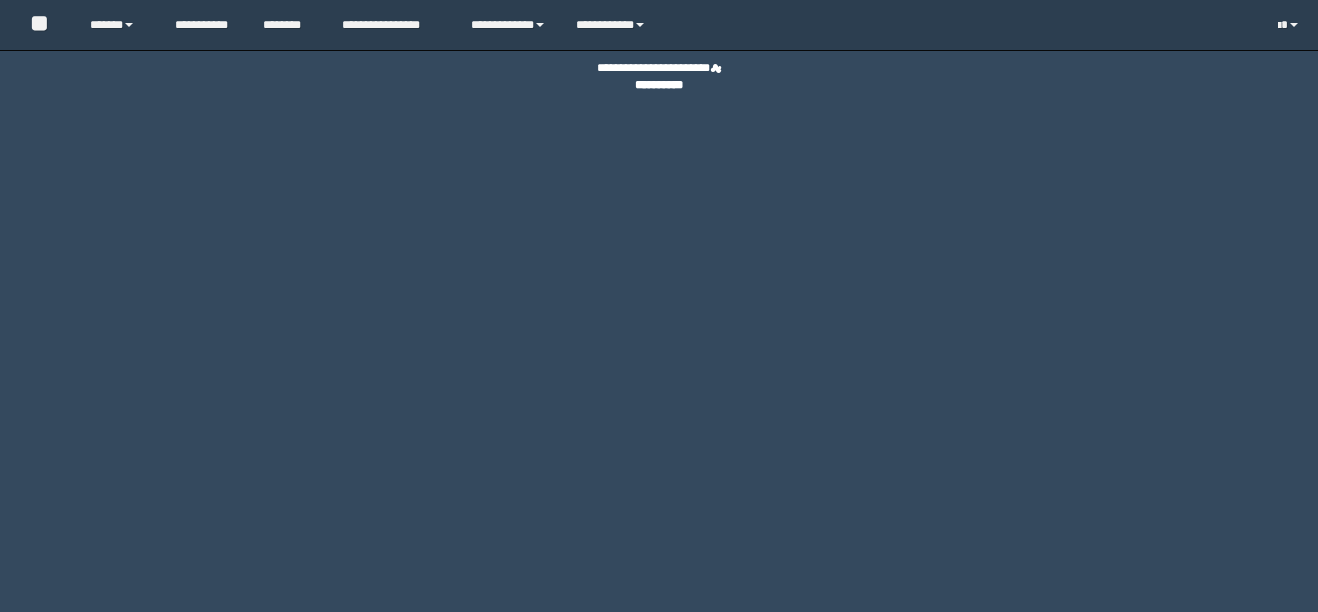 scroll, scrollTop: 0, scrollLeft: 0, axis: both 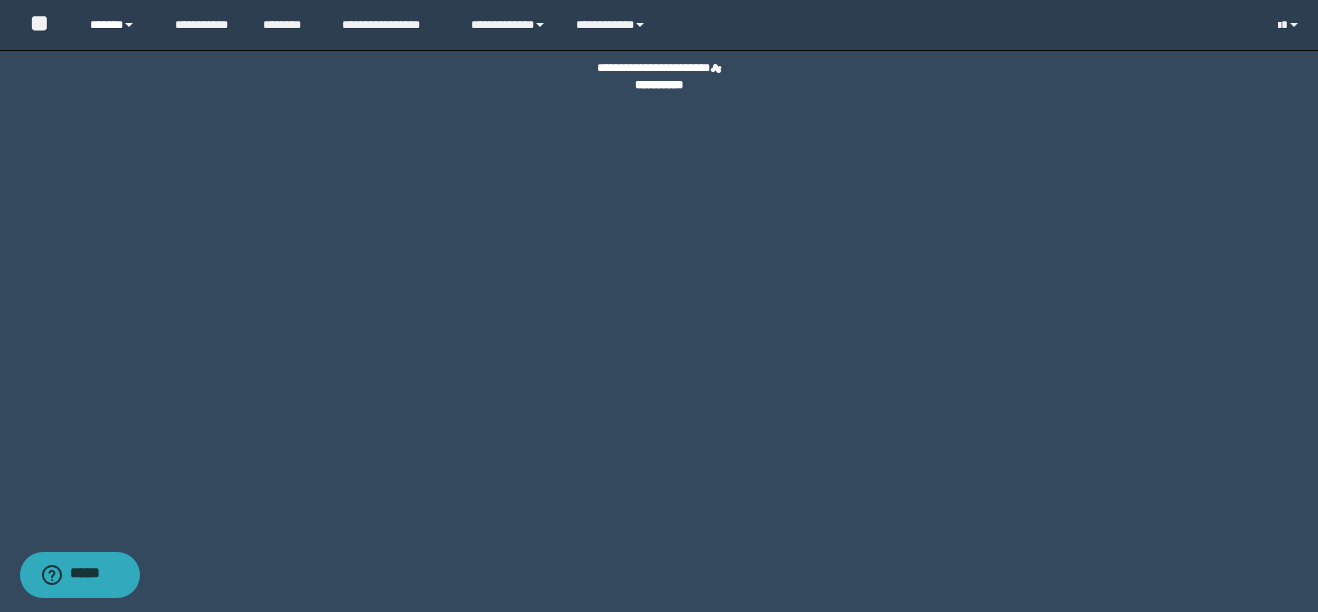 click on "******" at bounding box center [117, 25] 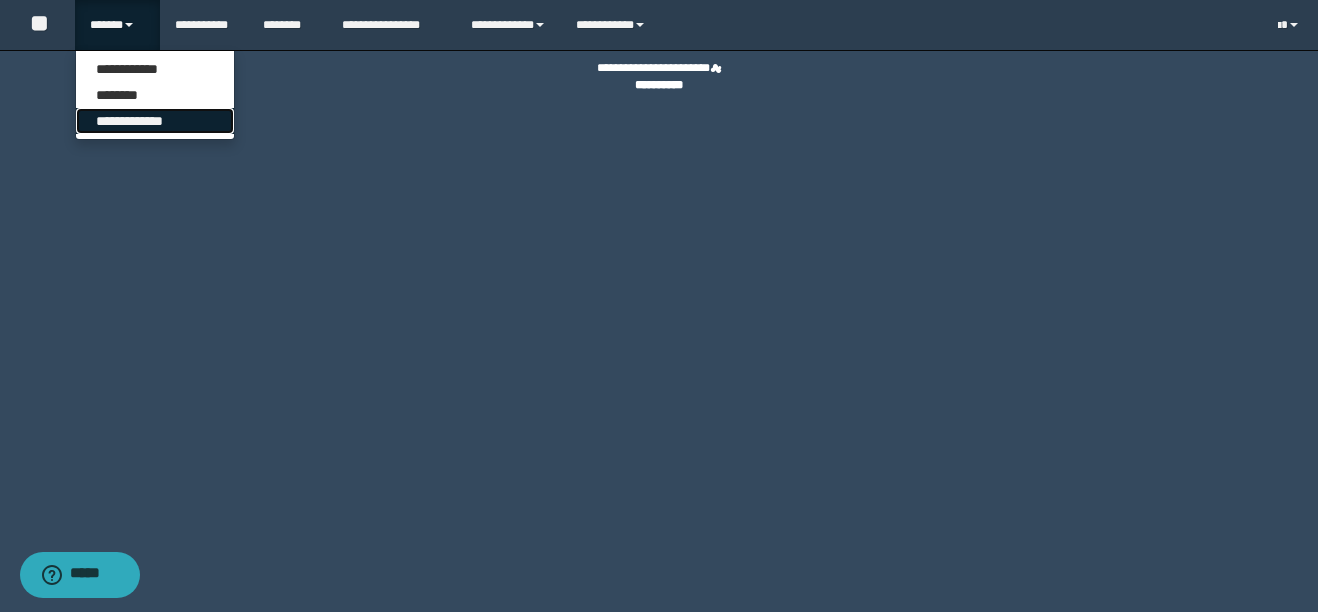 click on "**********" at bounding box center (155, 121) 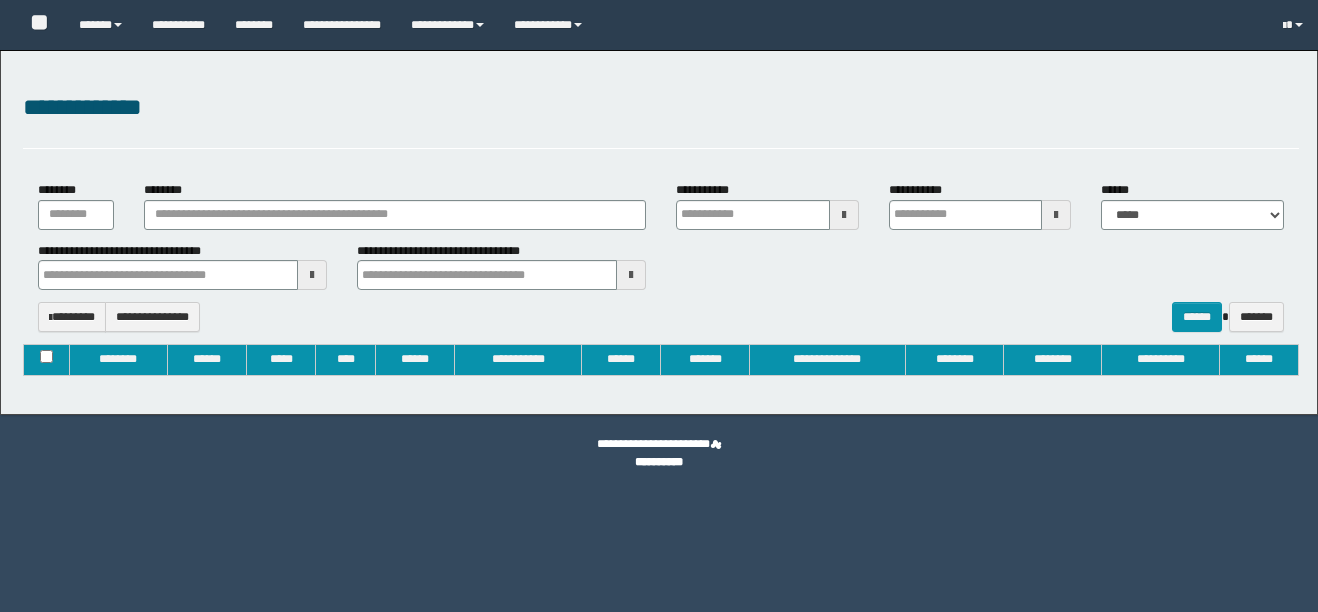 type on "**********" 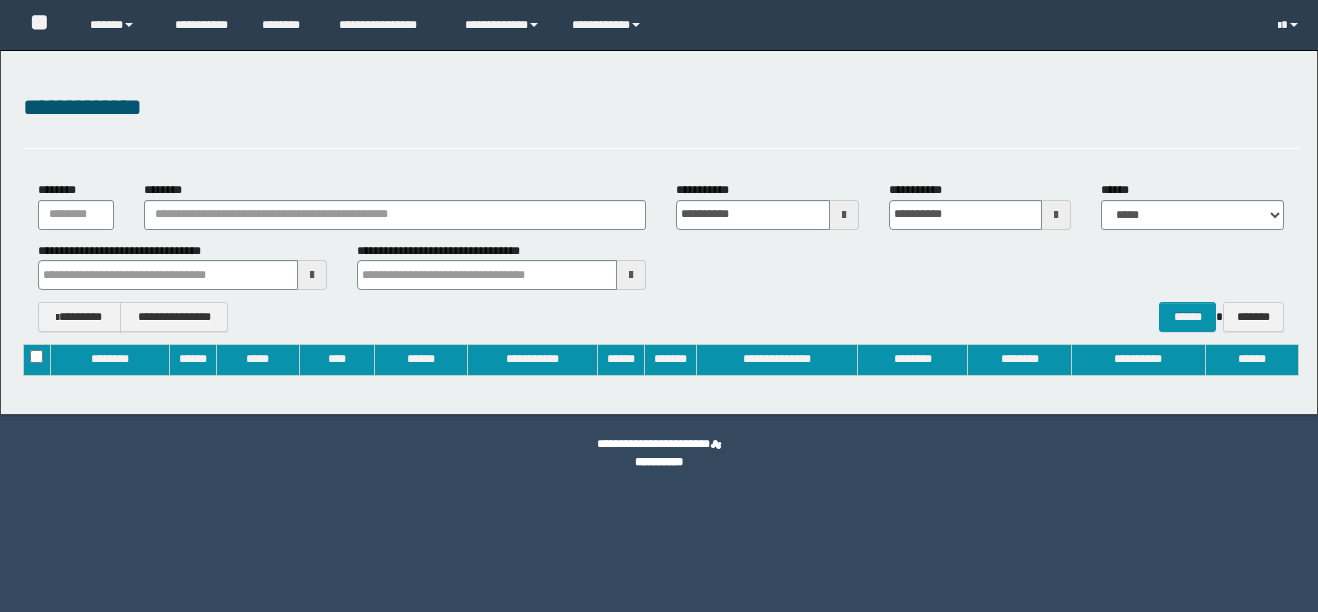 scroll, scrollTop: 0, scrollLeft: 0, axis: both 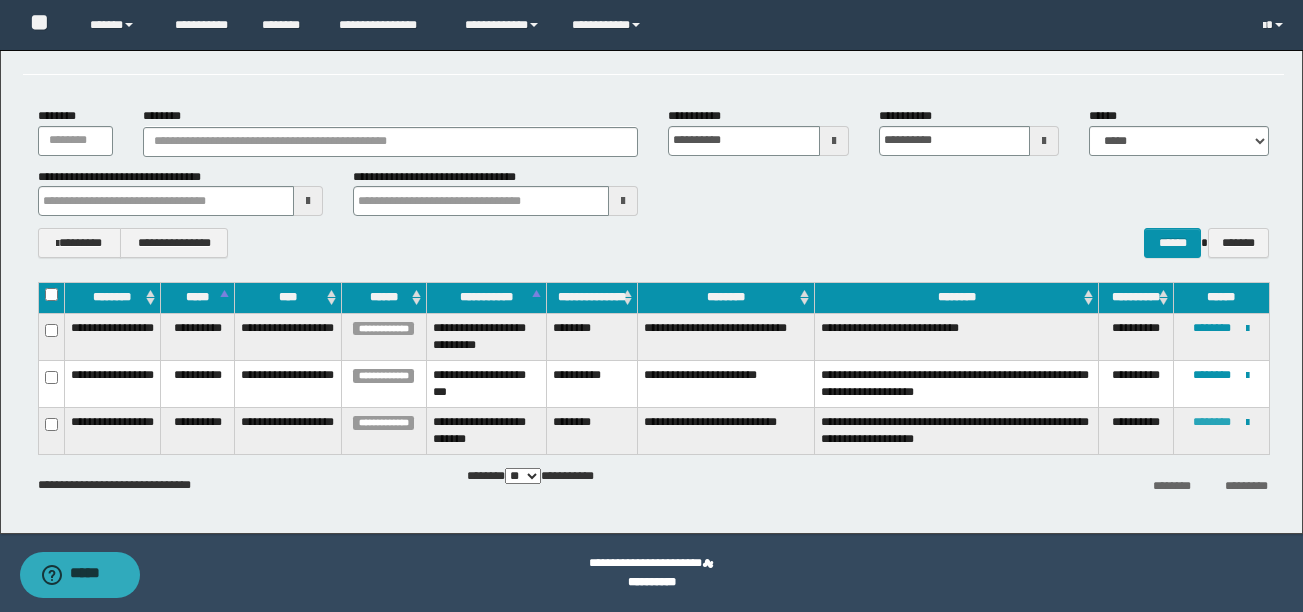 click on "********" at bounding box center [1212, 422] 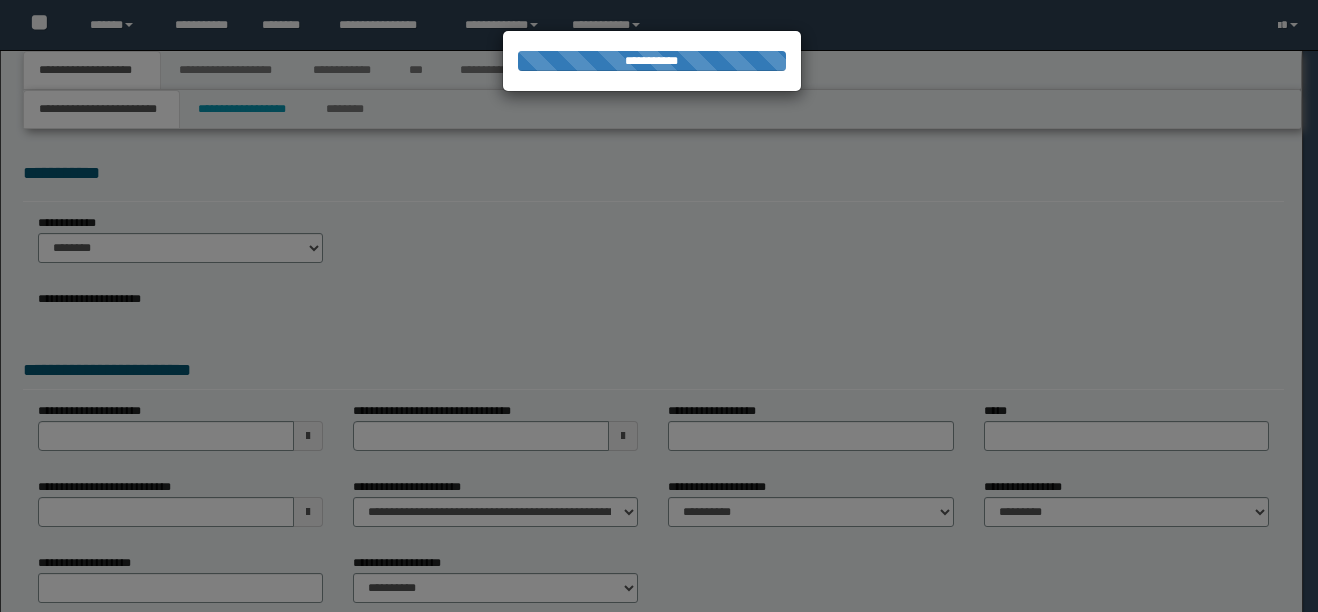 scroll, scrollTop: 0, scrollLeft: 0, axis: both 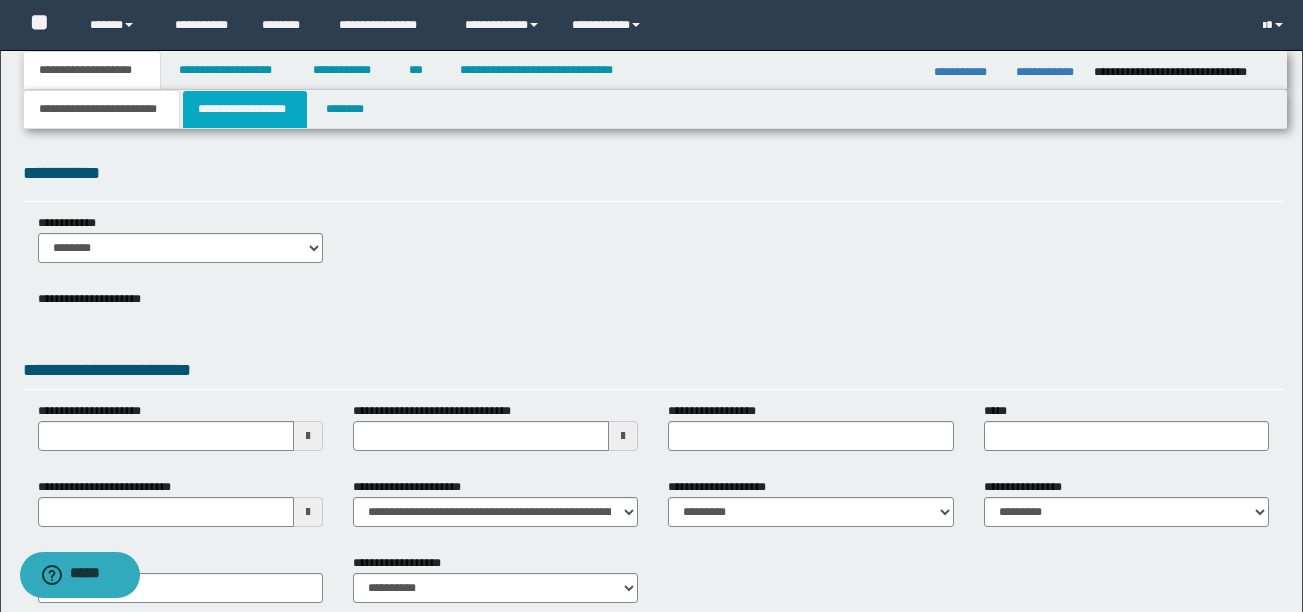 click on "**********" at bounding box center [245, 109] 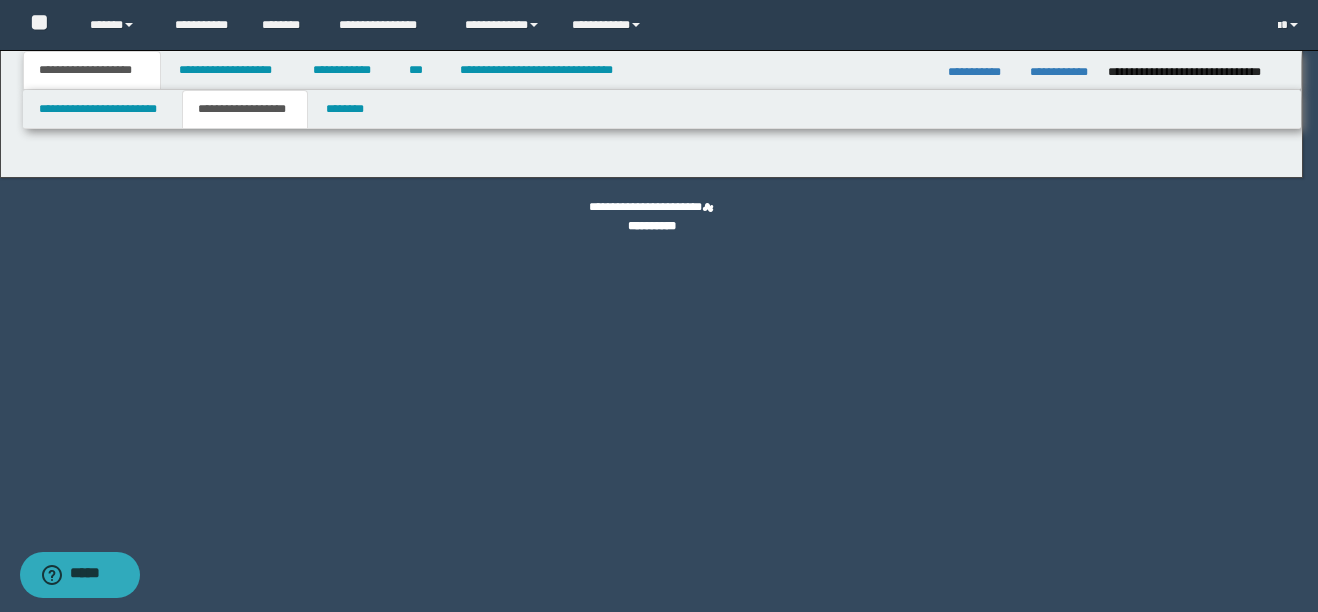 type on "********" 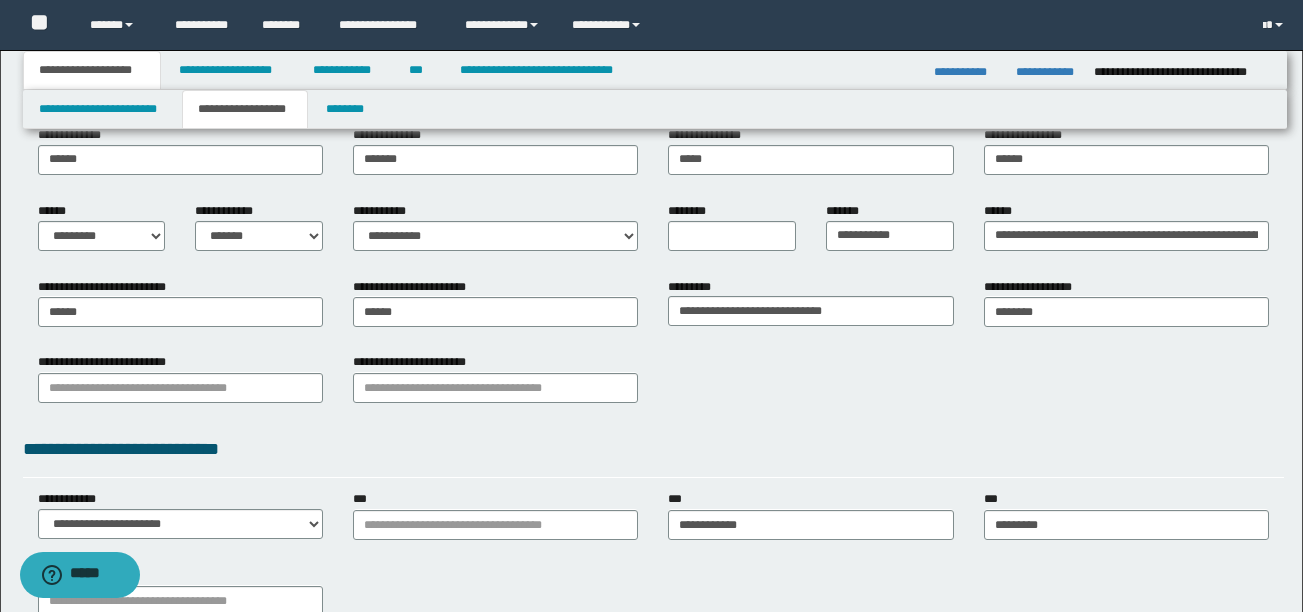 scroll, scrollTop: 233, scrollLeft: 0, axis: vertical 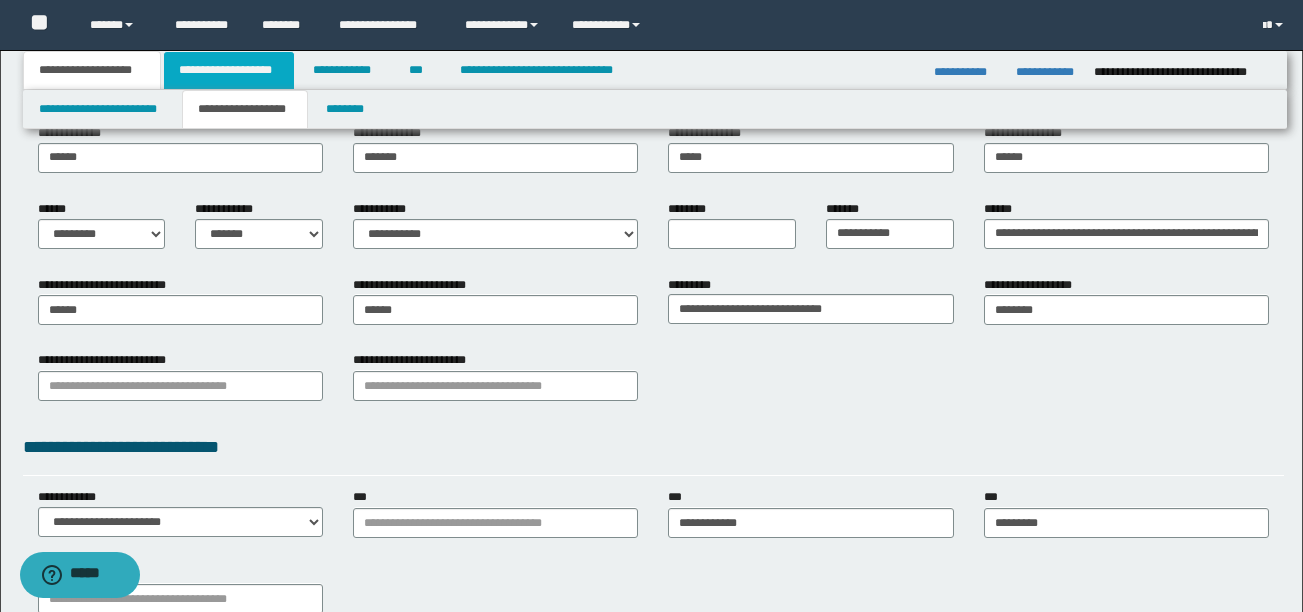 click on "**********" at bounding box center (229, 70) 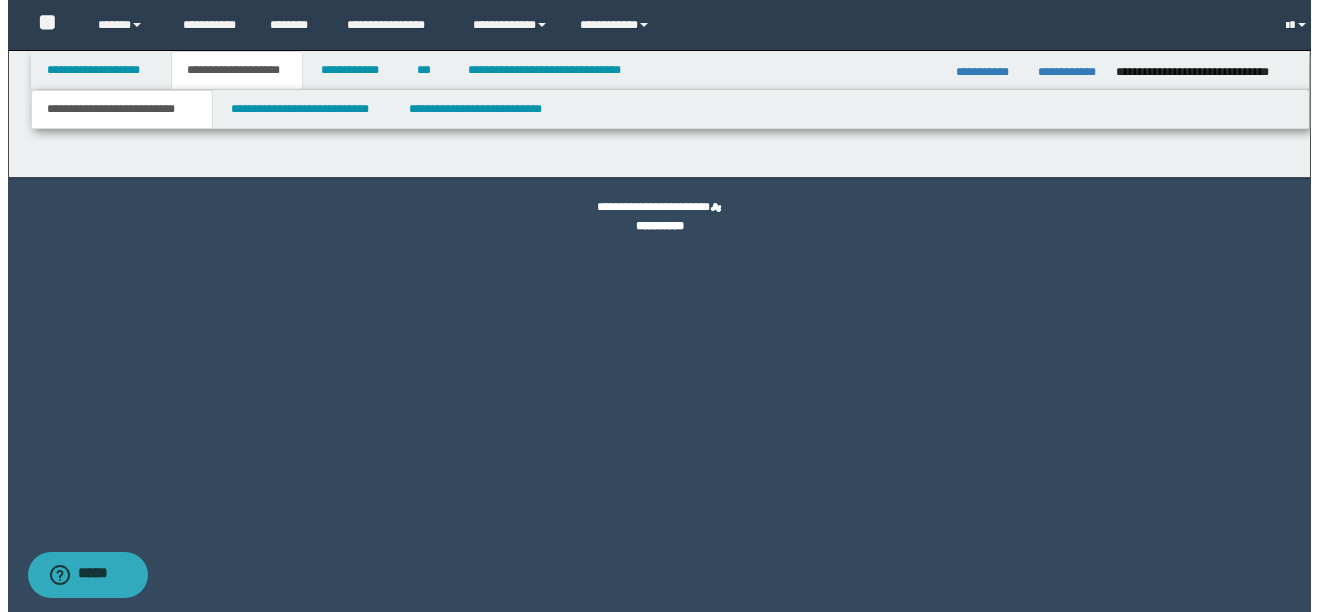 scroll, scrollTop: 0, scrollLeft: 0, axis: both 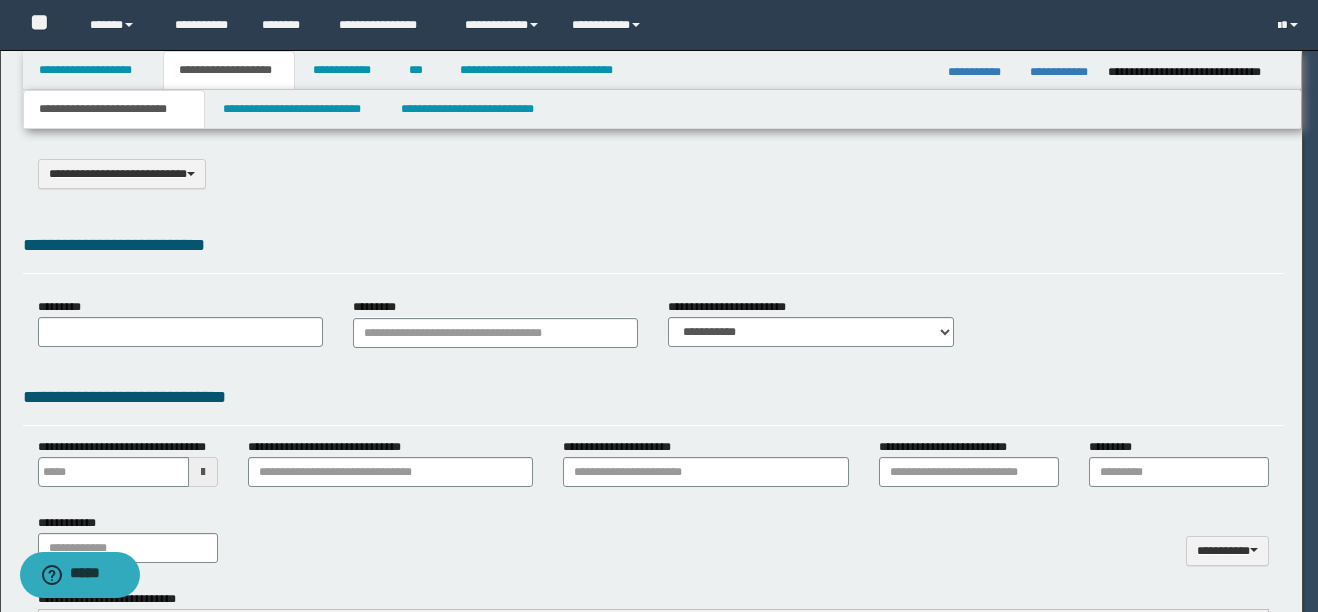 select on "*" 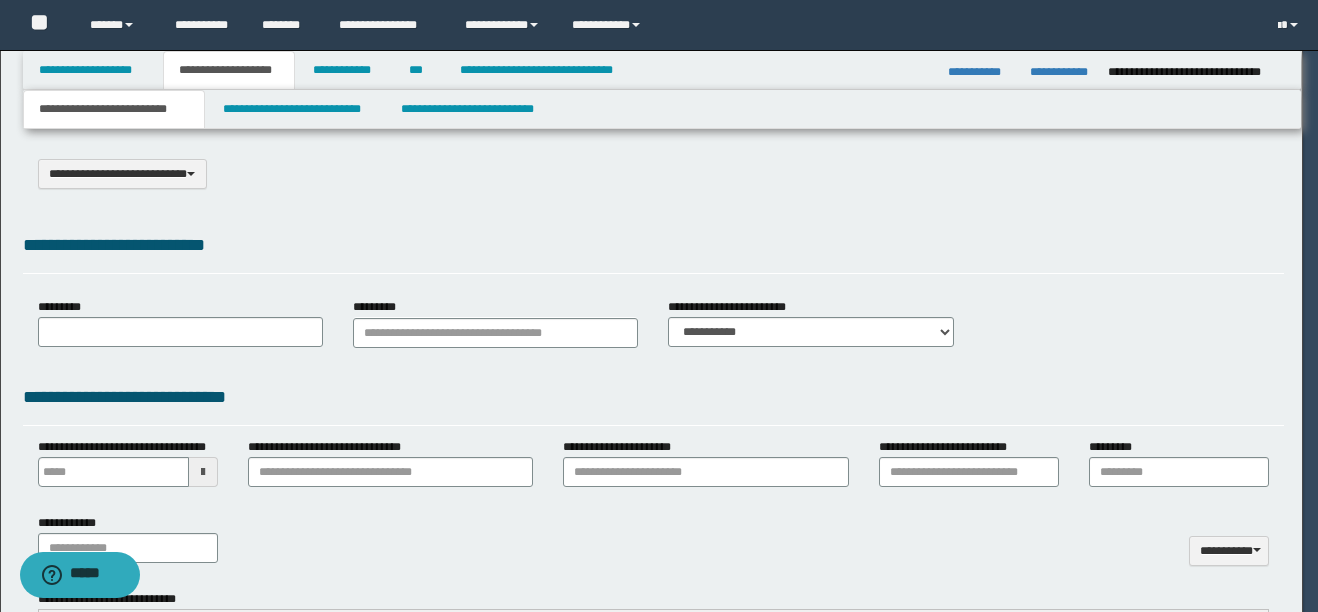 scroll, scrollTop: 0, scrollLeft: 0, axis: both 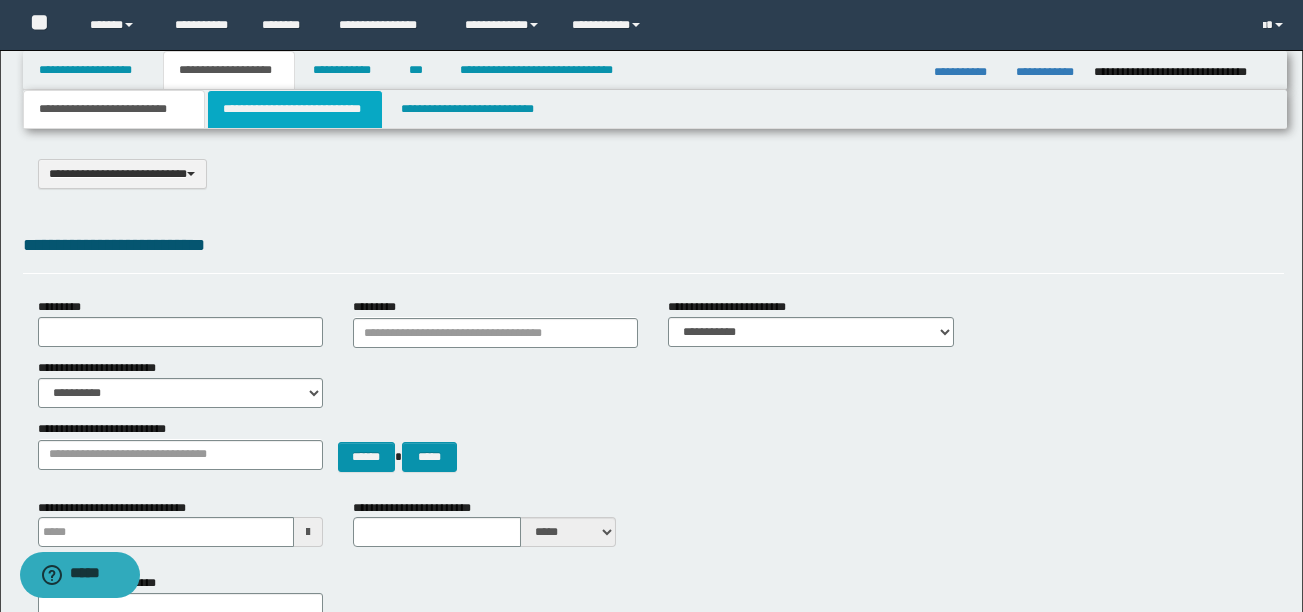 click on "**********" at bounding box center [295, 109] 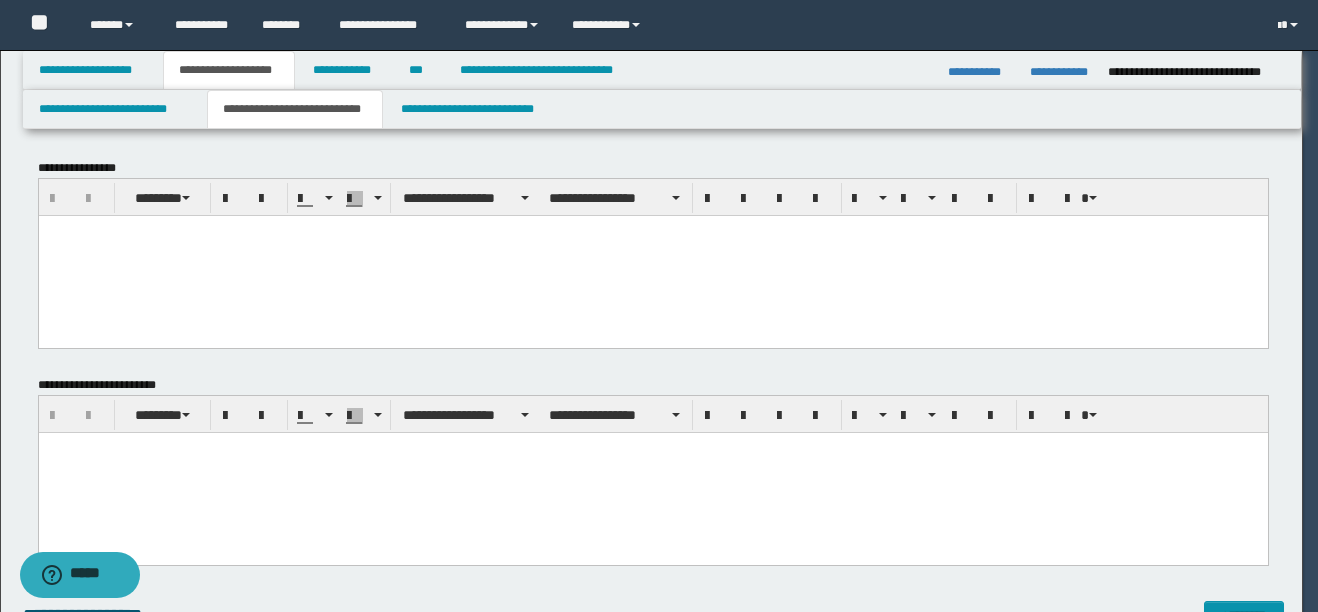 scroll, scrollTop: 0, scrollLeft: 0, axis: both 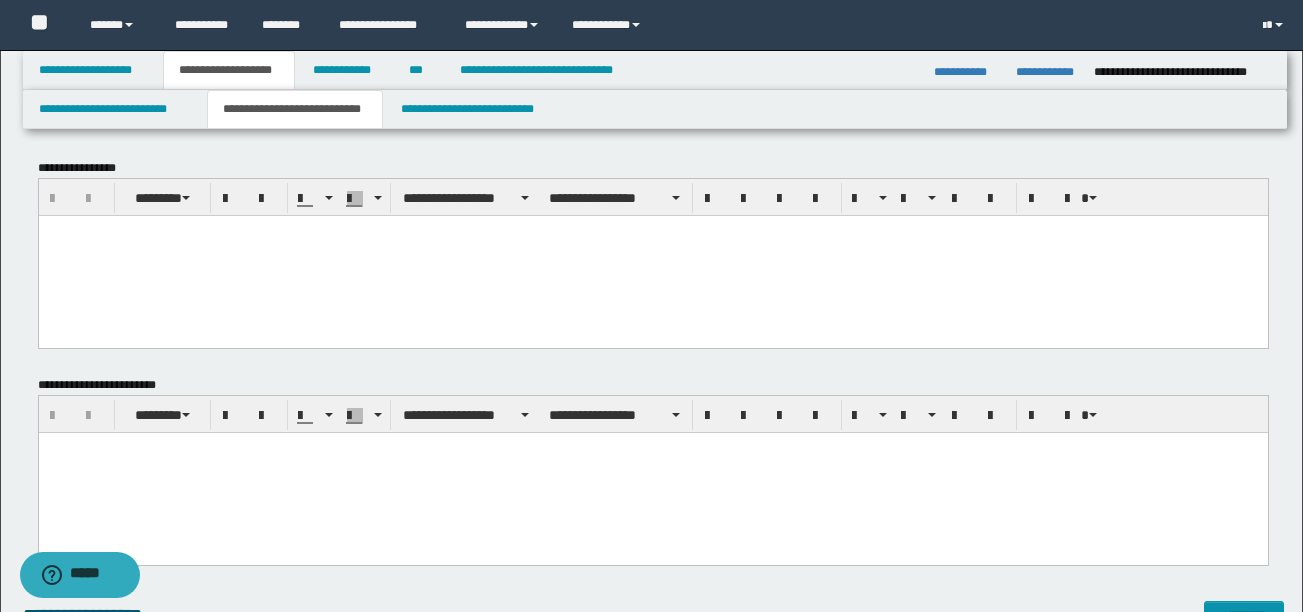 click at bounding box center (652, 230) 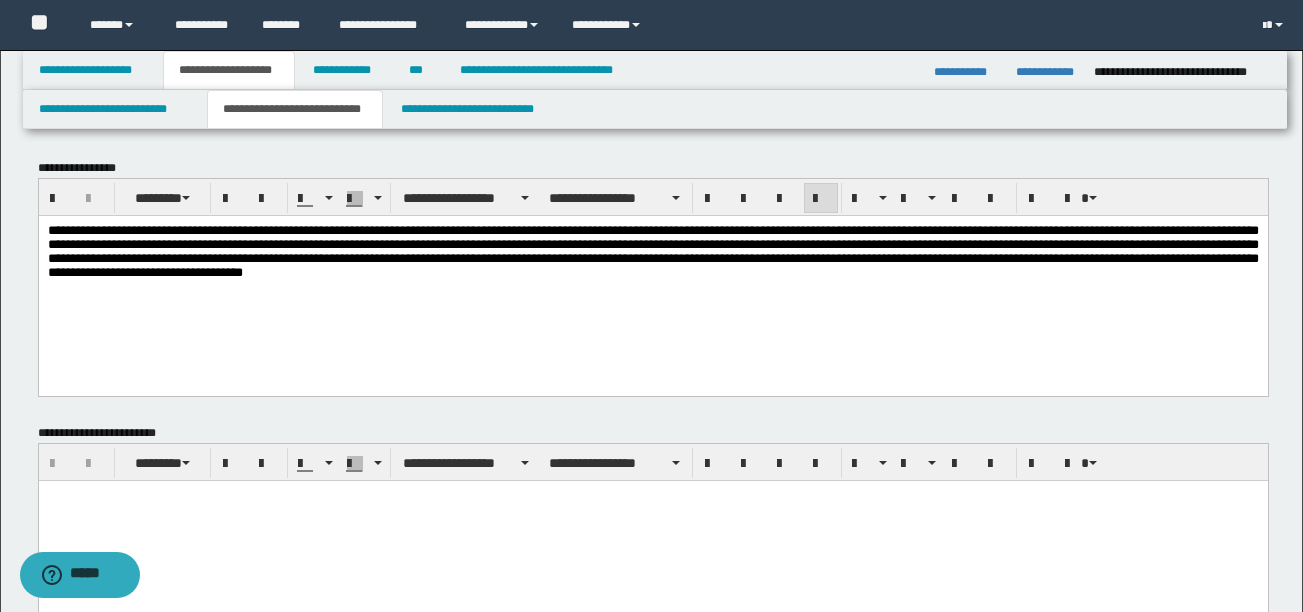 click at bounding box center [652, 495] 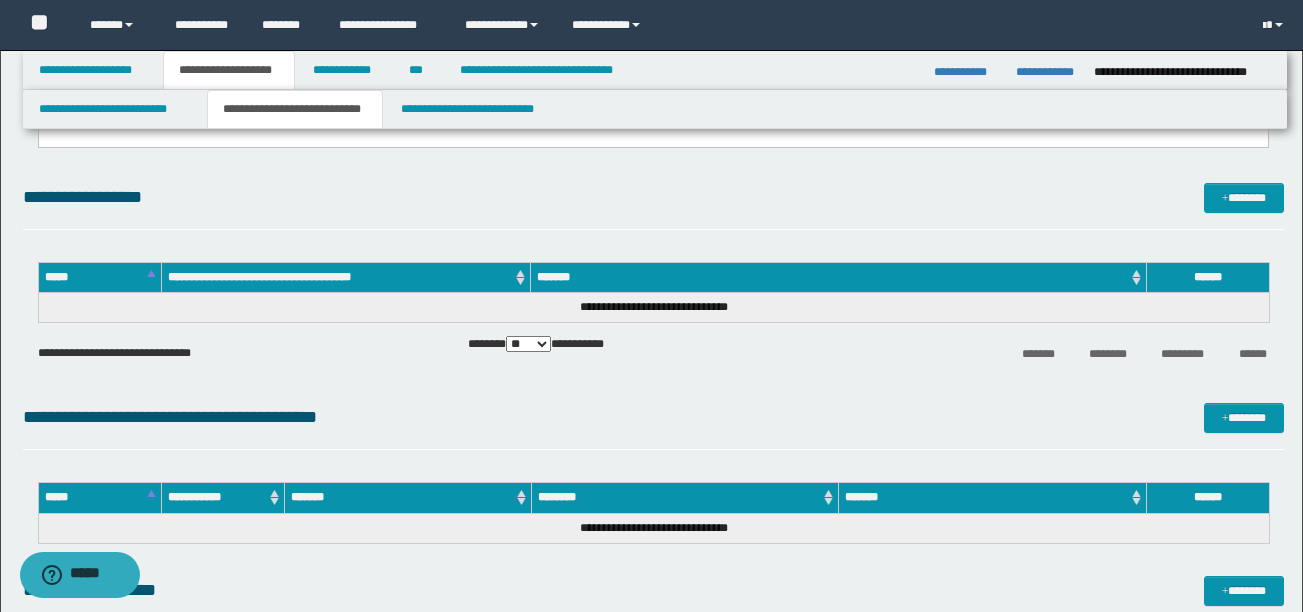 scroll, scrollTop: 633, scrollLeft: 0, axis: vertical 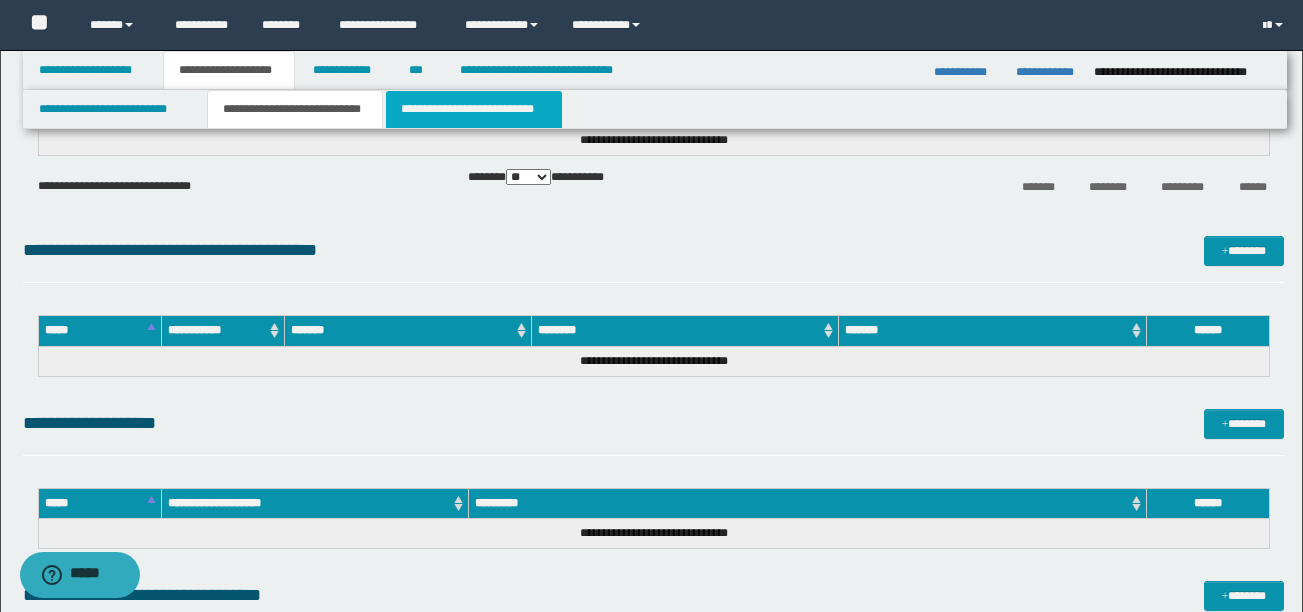 drag, startPoint x: 429, startPoint y: 105, endPoint x: 396, endPoint y: 116, distance: 34.785053 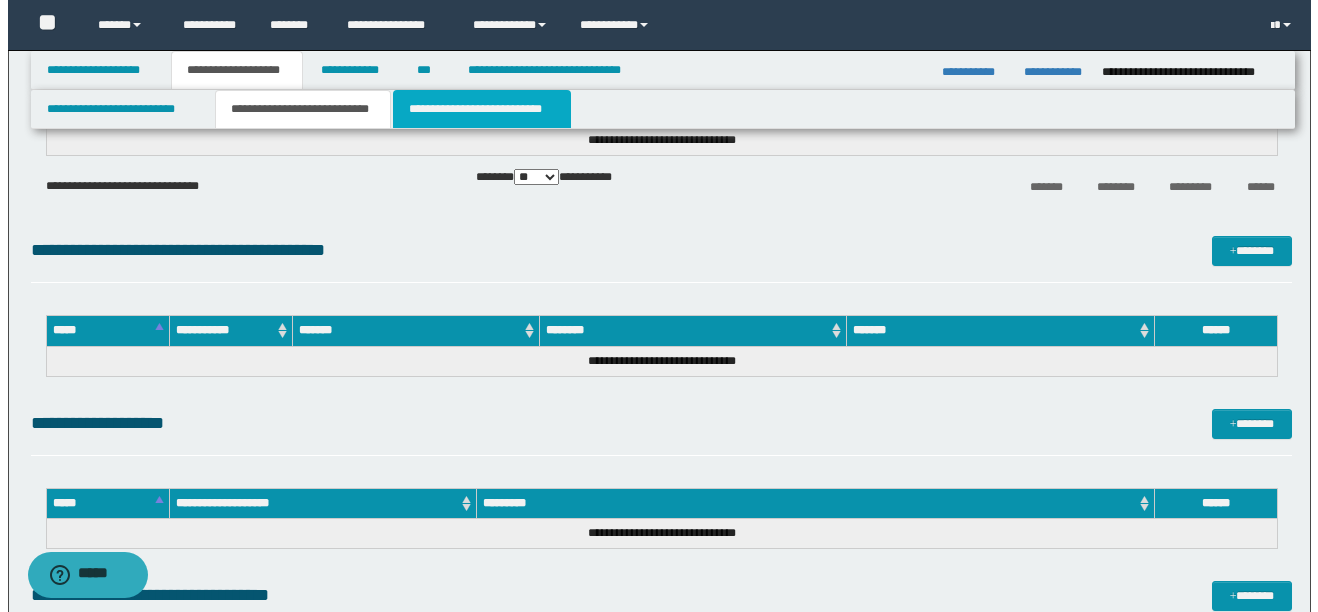 scroll, scrollTop: 0, scrollLeft: 0, axis: both 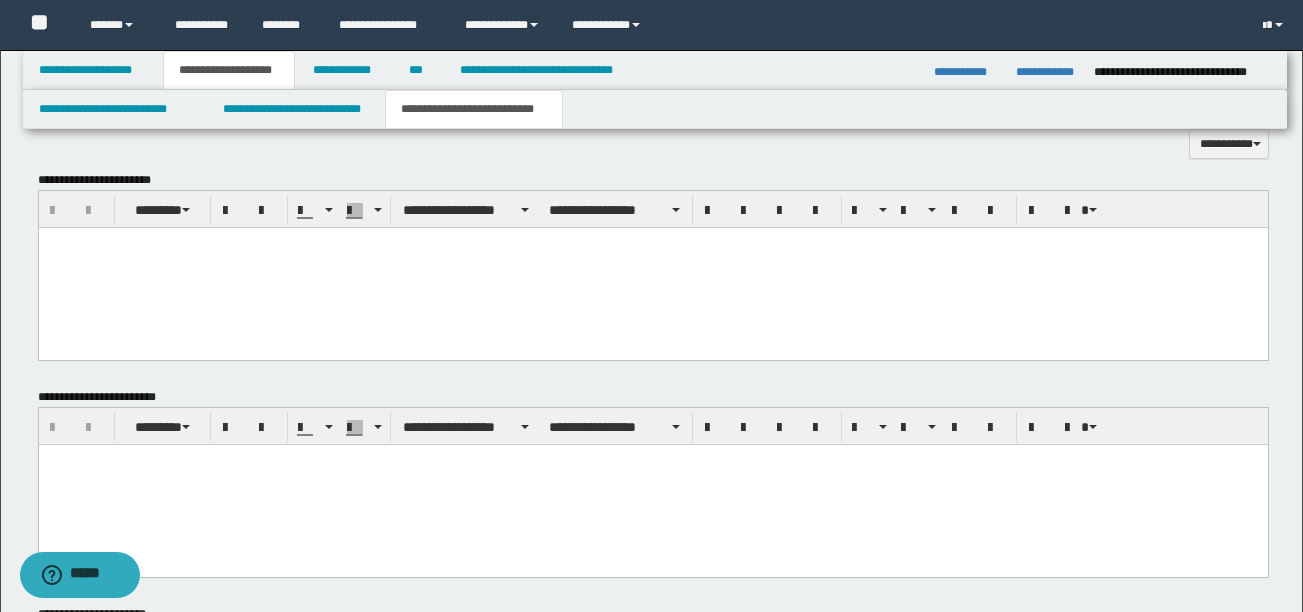 click at bounding box center [652, 243] 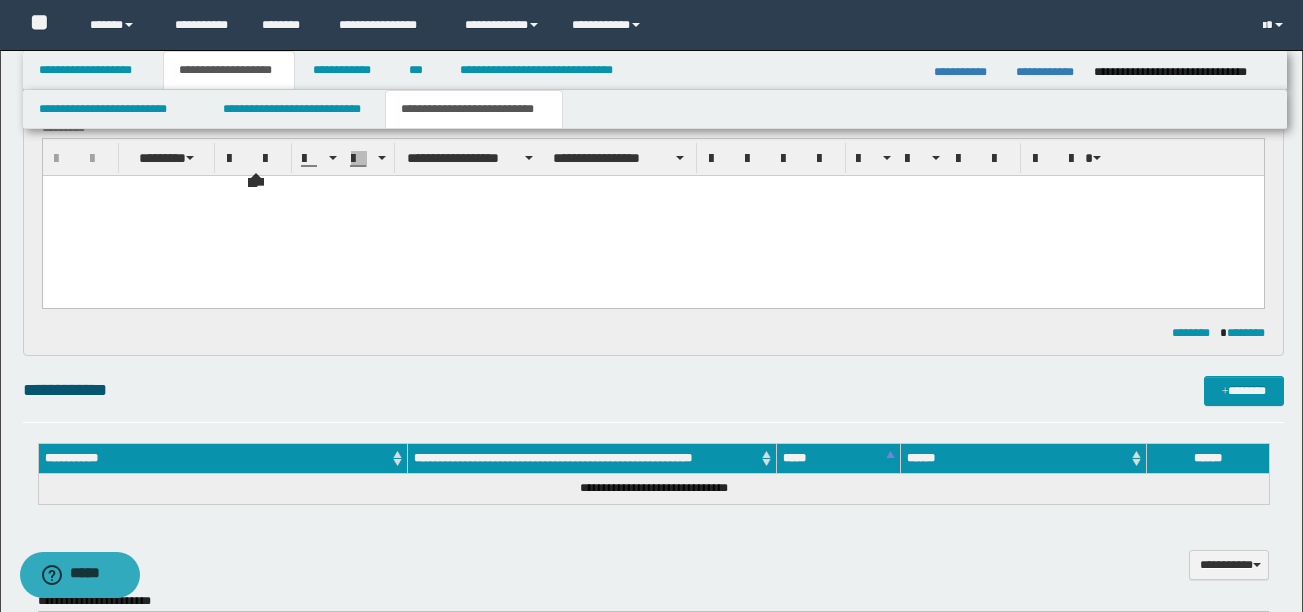 scroll, scrollTop: 0, scrollLeft: 0, axis: both 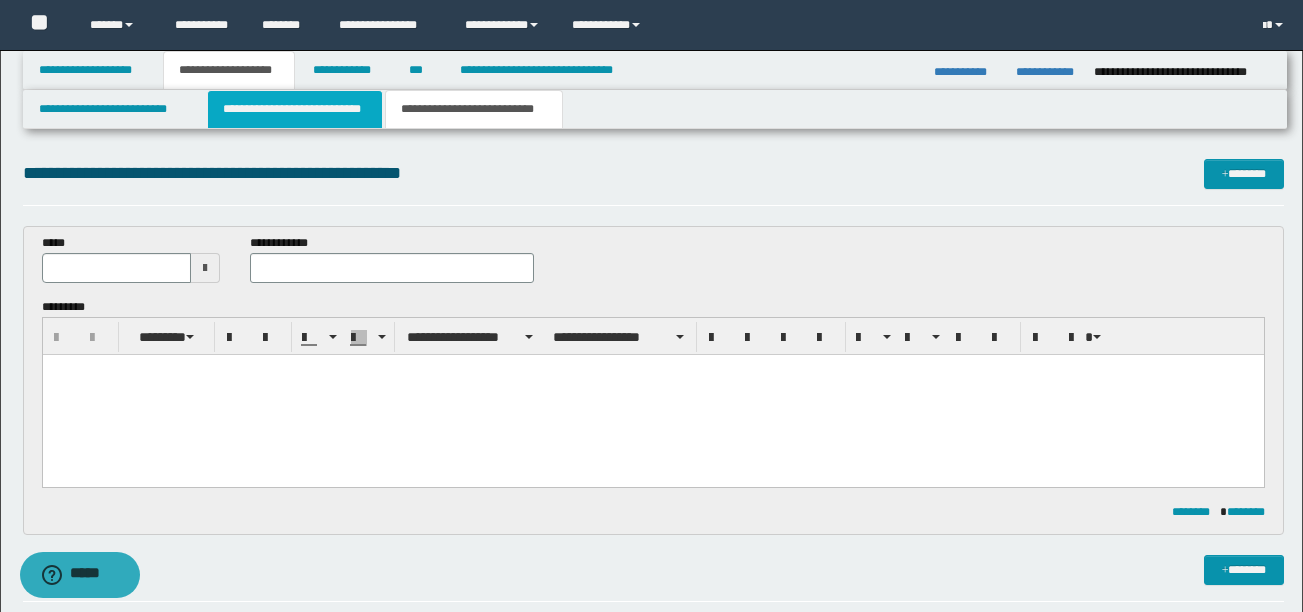 click on "**********" at bounding box center [295, 109] 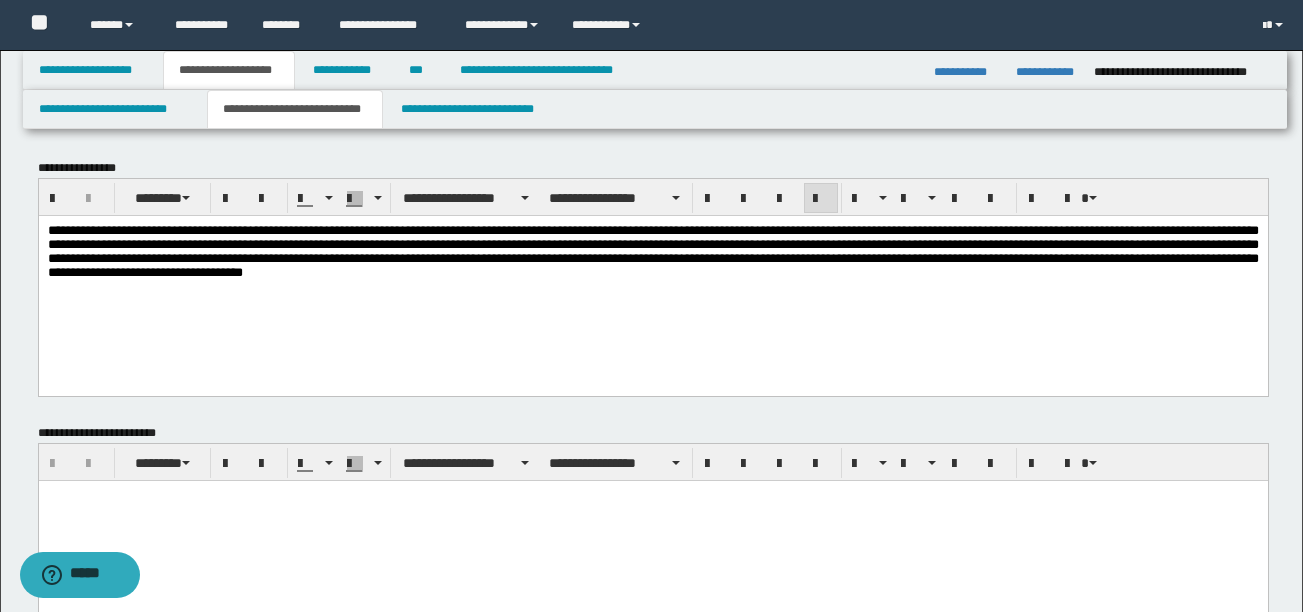 click on "**********" at bounding box center [652, 250] 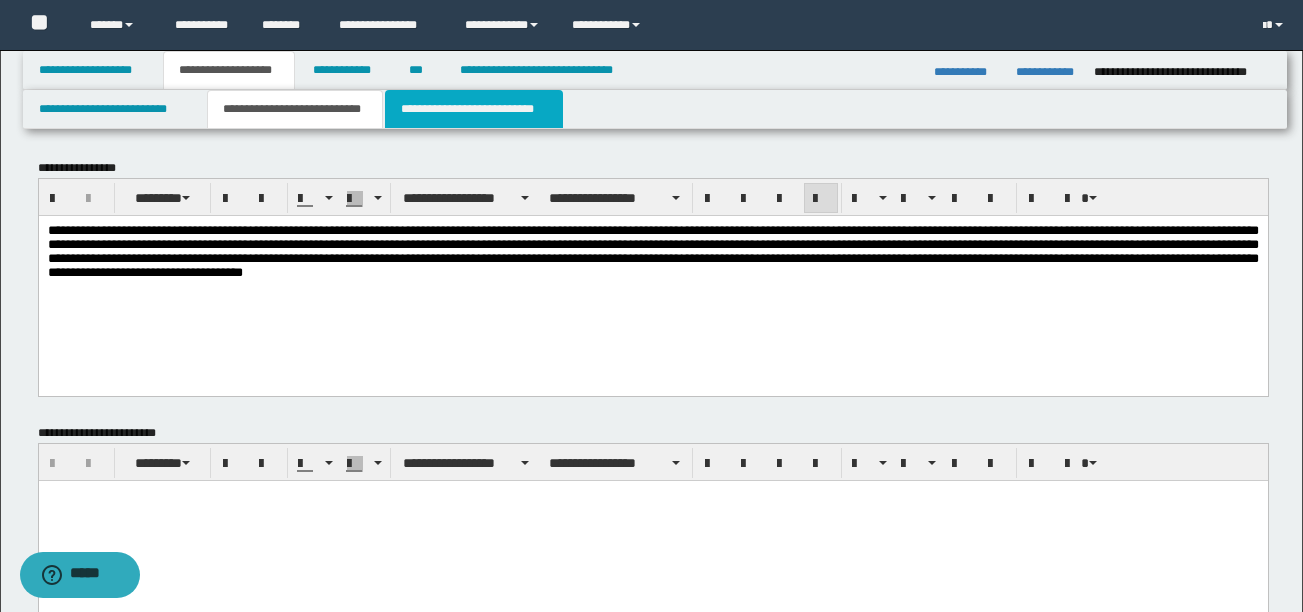 drag, startPoint x: 461, startPoint y: 103, endPoint x: 335, endPoint y: 251, distance: 194.37077 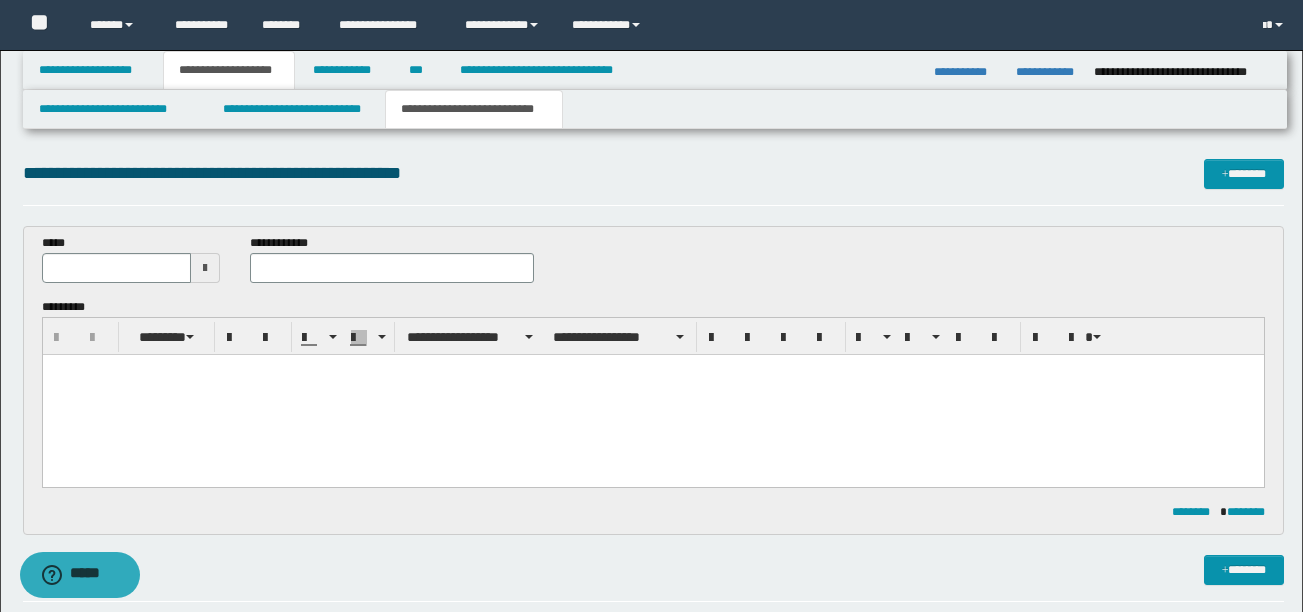 click at bounding box center [652, 395] 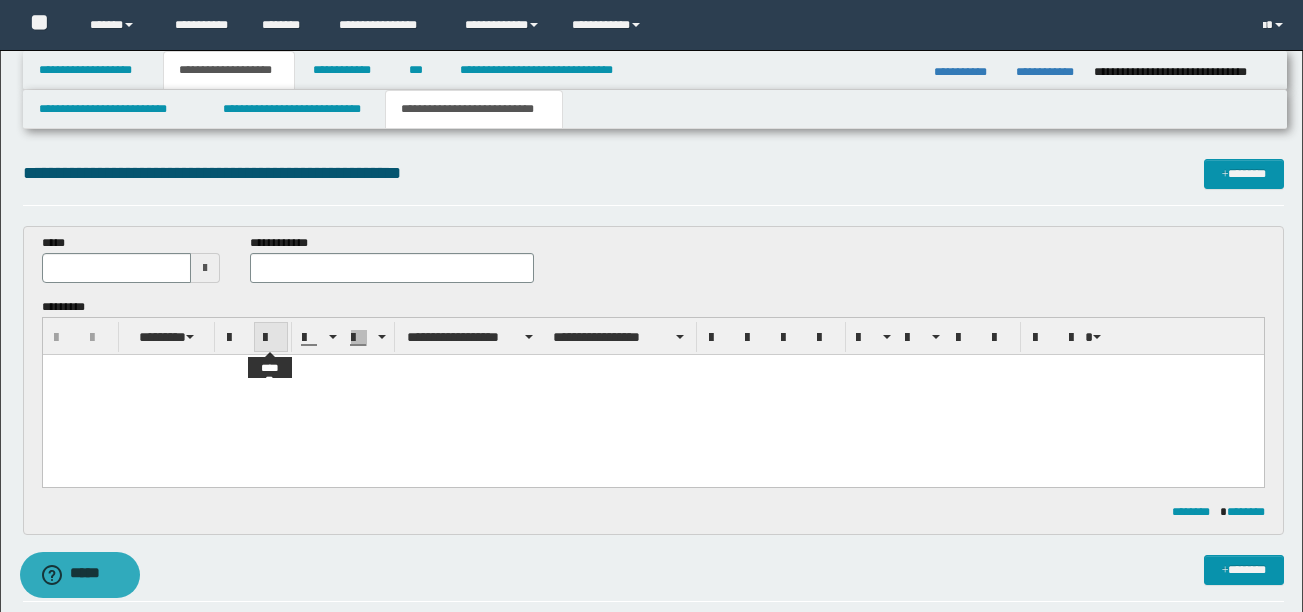 paste 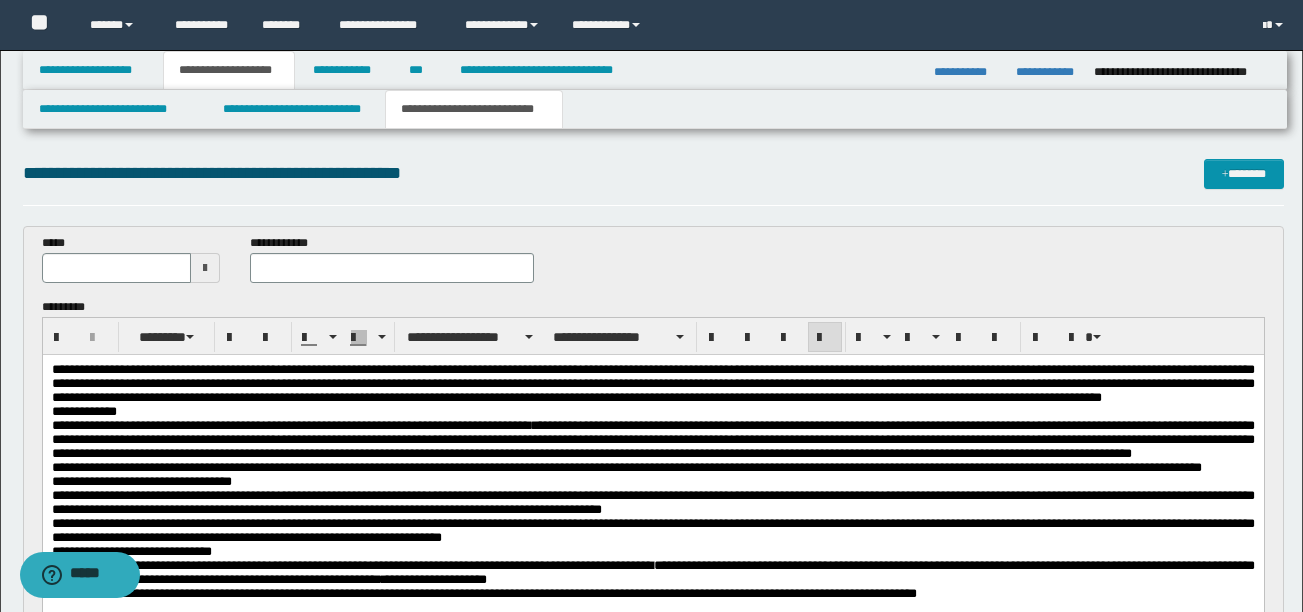 click at bounding box center (205, 268) 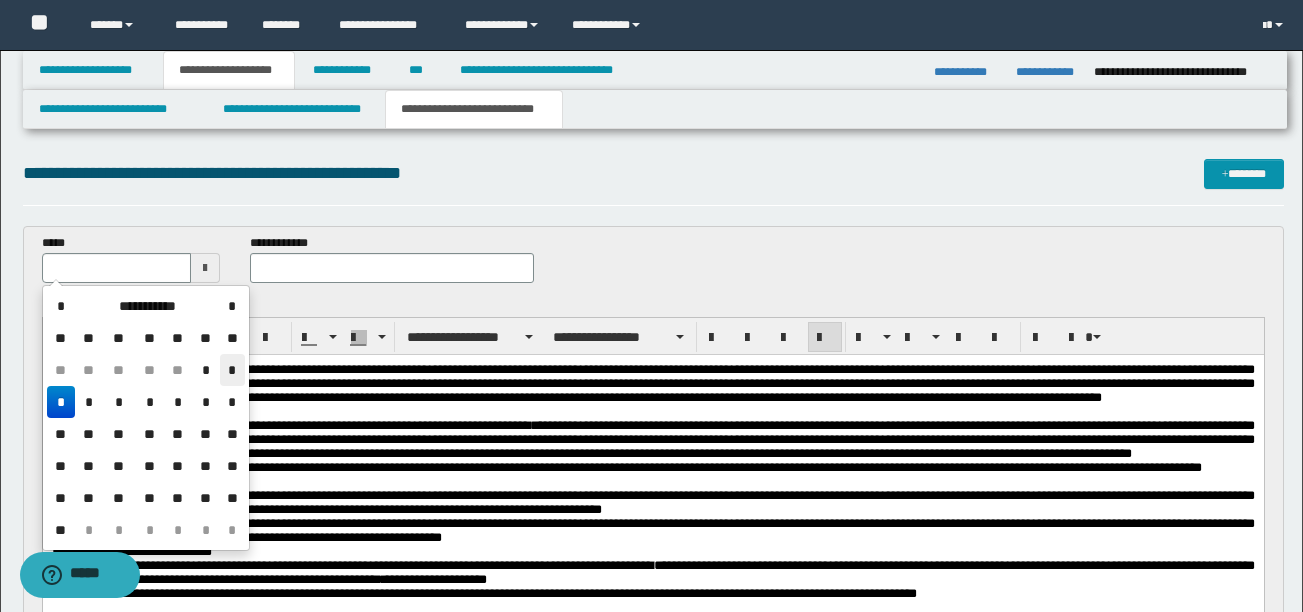 click on "*" at bounding box center [232, 370] 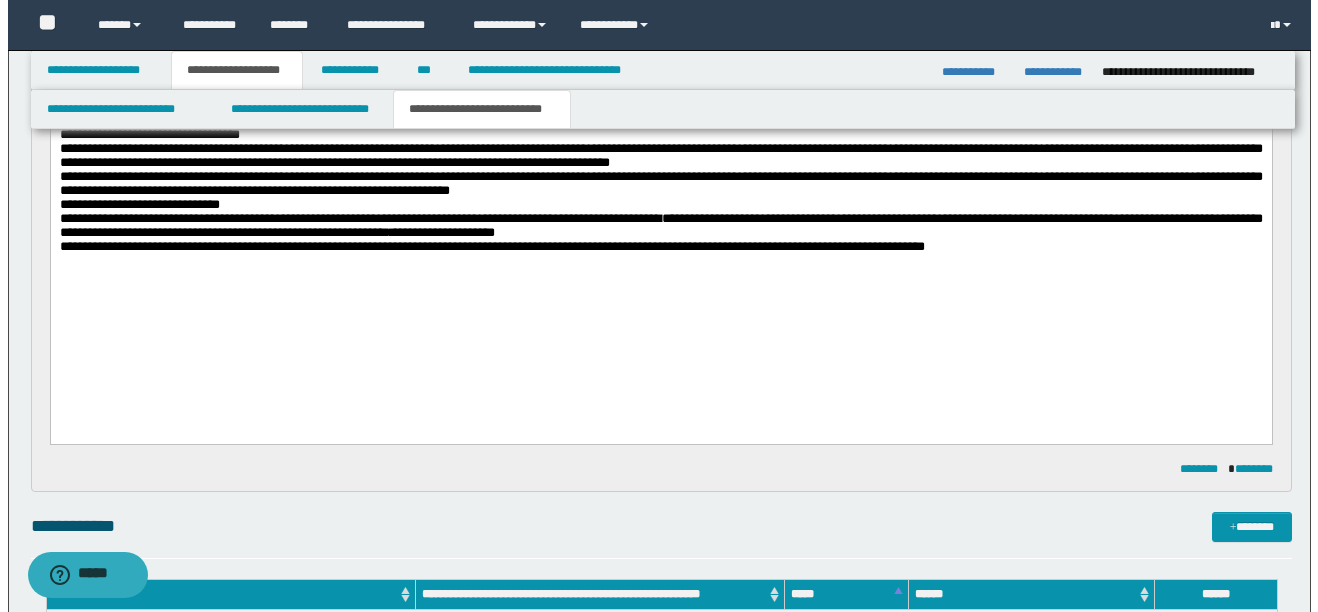 scroll, scrollTop: 367, scrollLeft: 0, axis: vertical 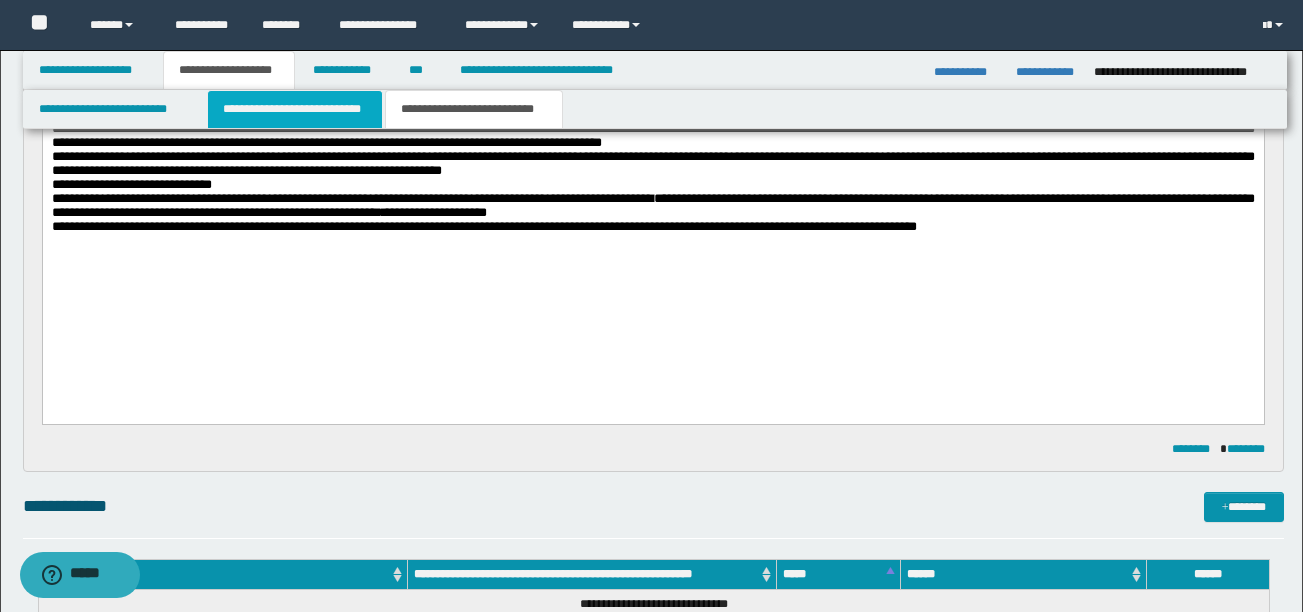 click on "**********" at bounding box center [295, 109] 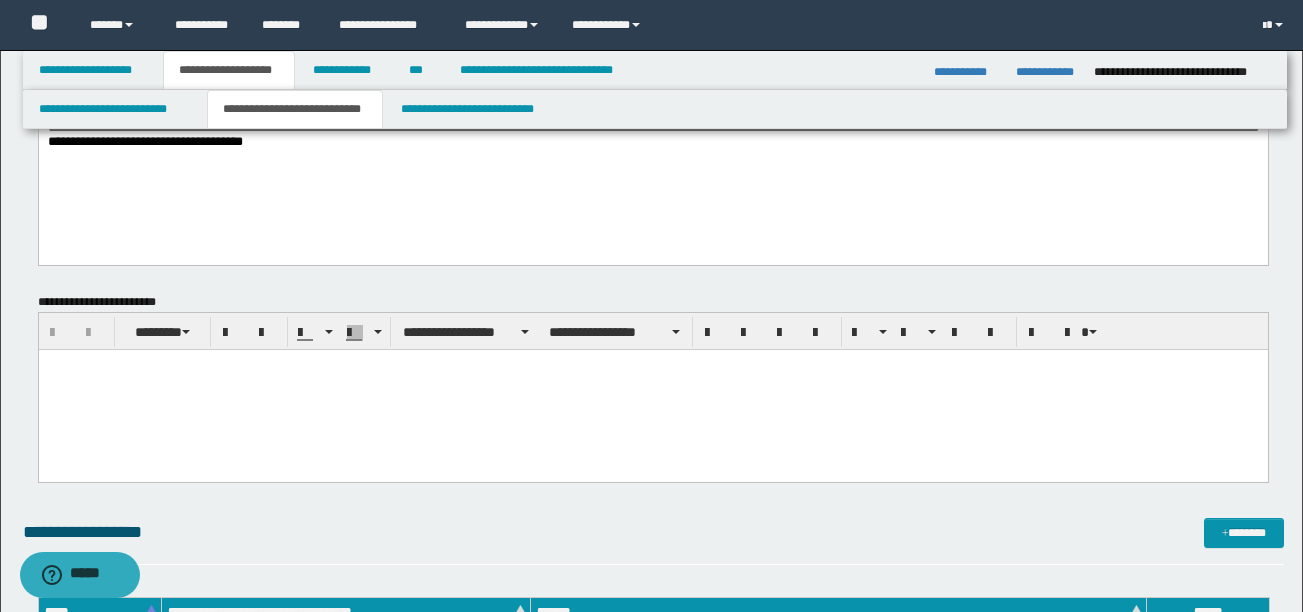scroll, scrollTop: 133, scrollLeft: 0, axis: vertical 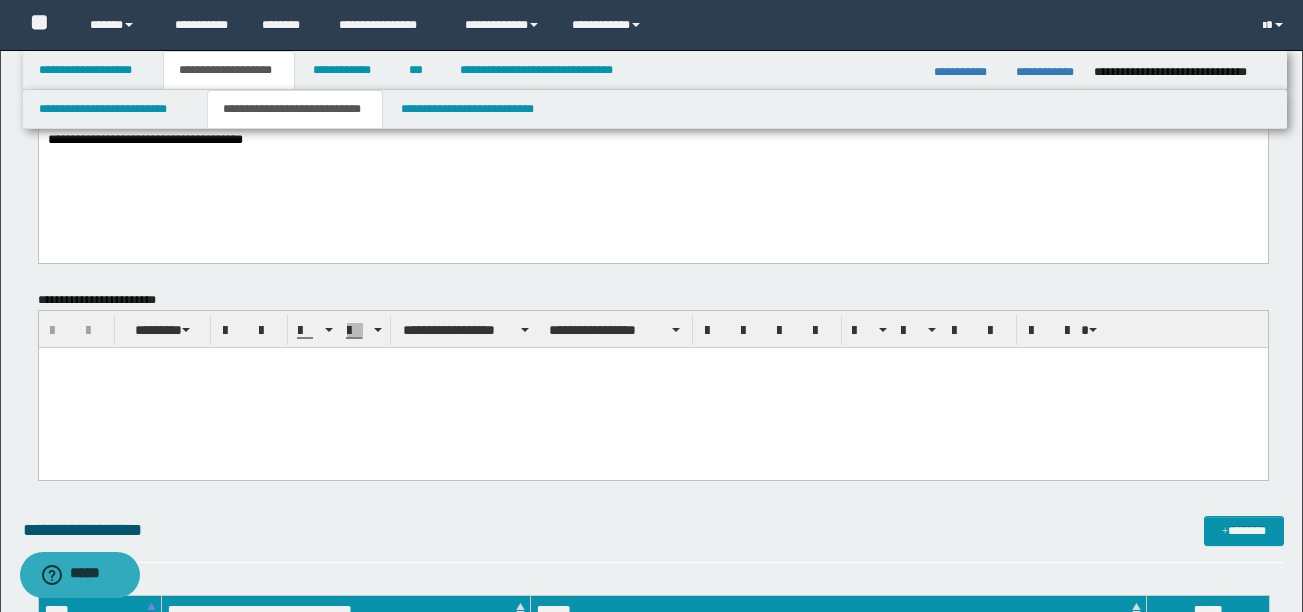 click at bounding box center [652, 387] 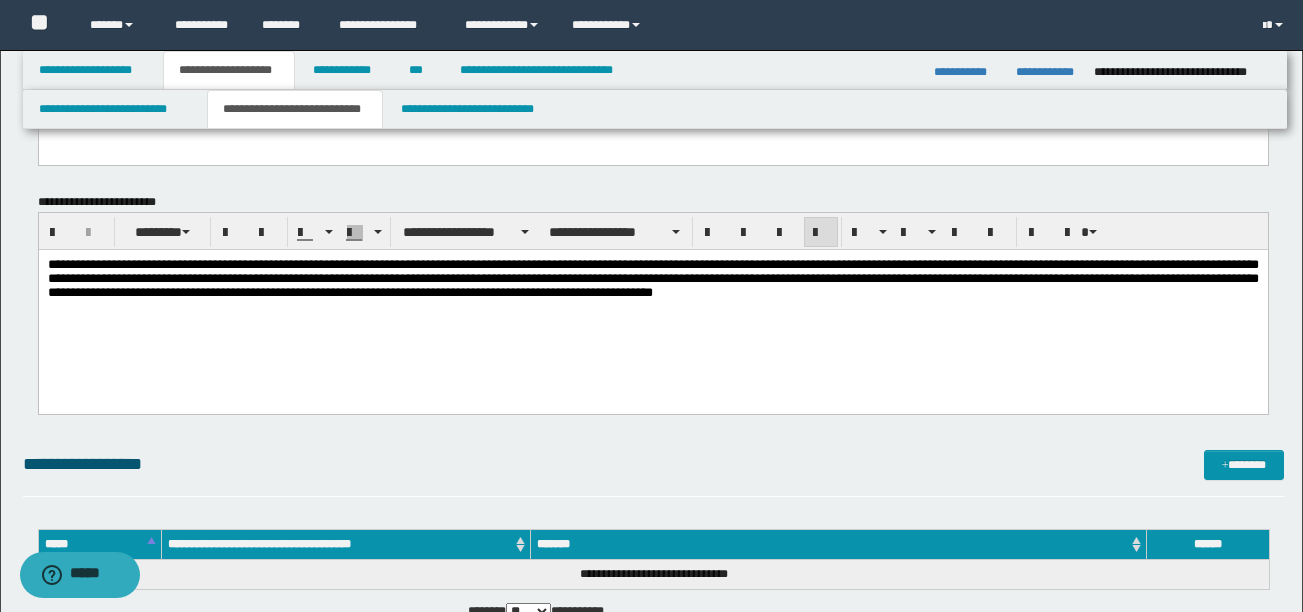 scroll, scrollTop: 233, scrollLeft: 0, axis: vertical 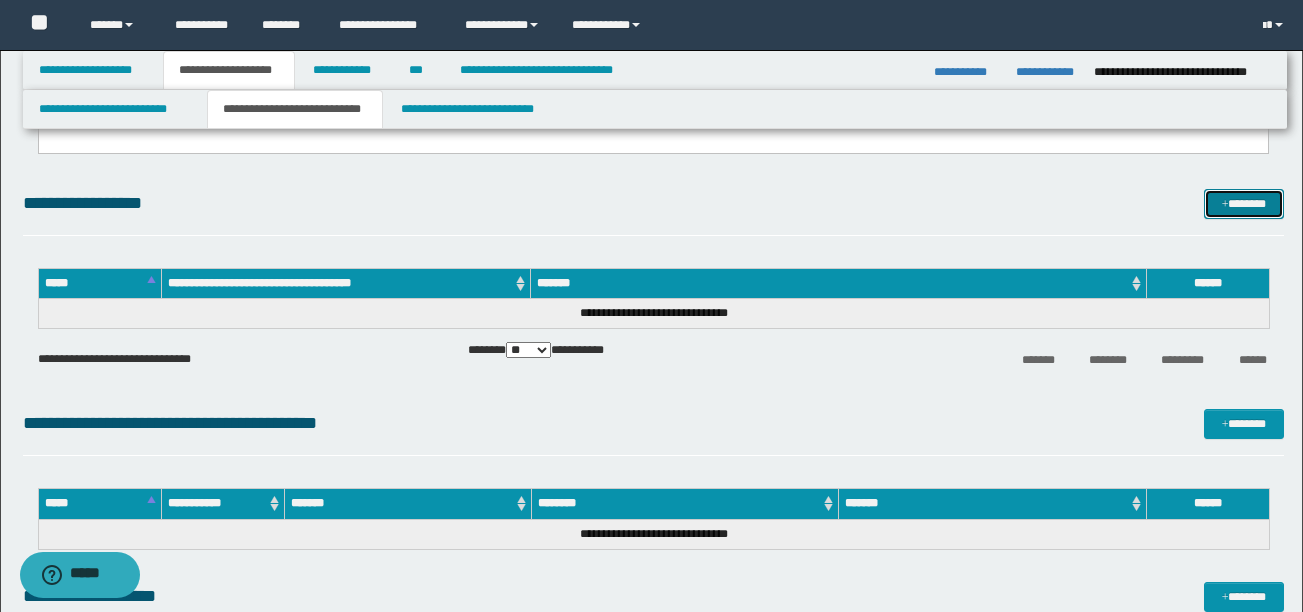 click on "*******" at bounding box center (1244, 204) 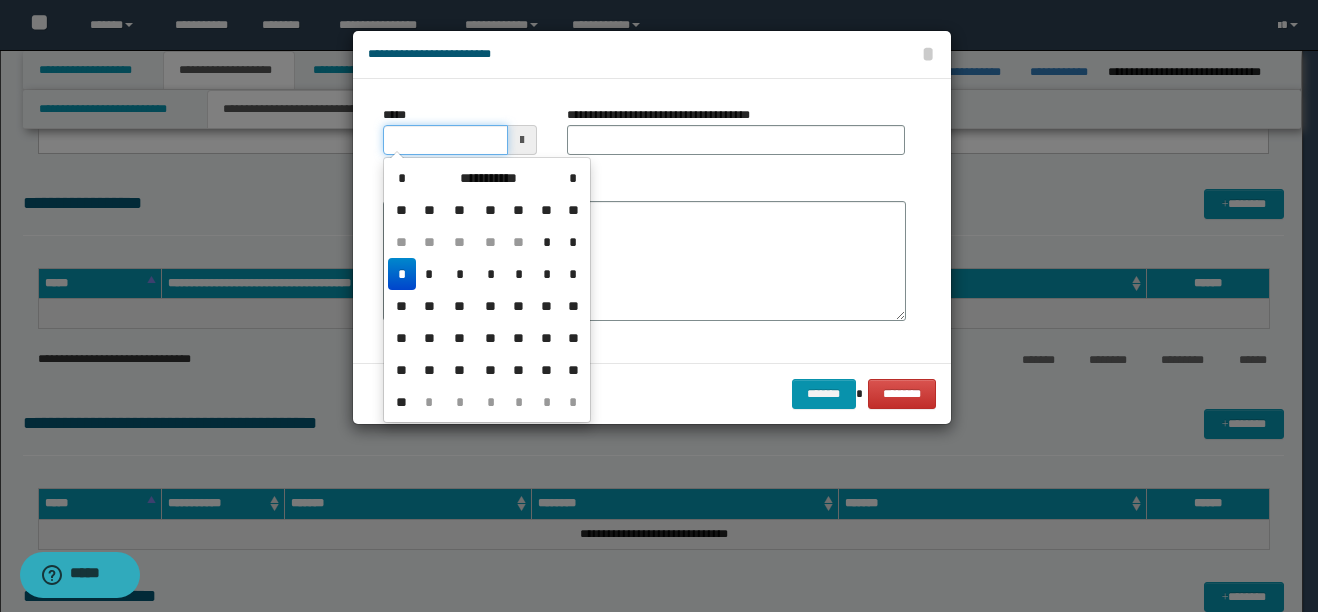 click on "*****" at bounding box center (445, 140) 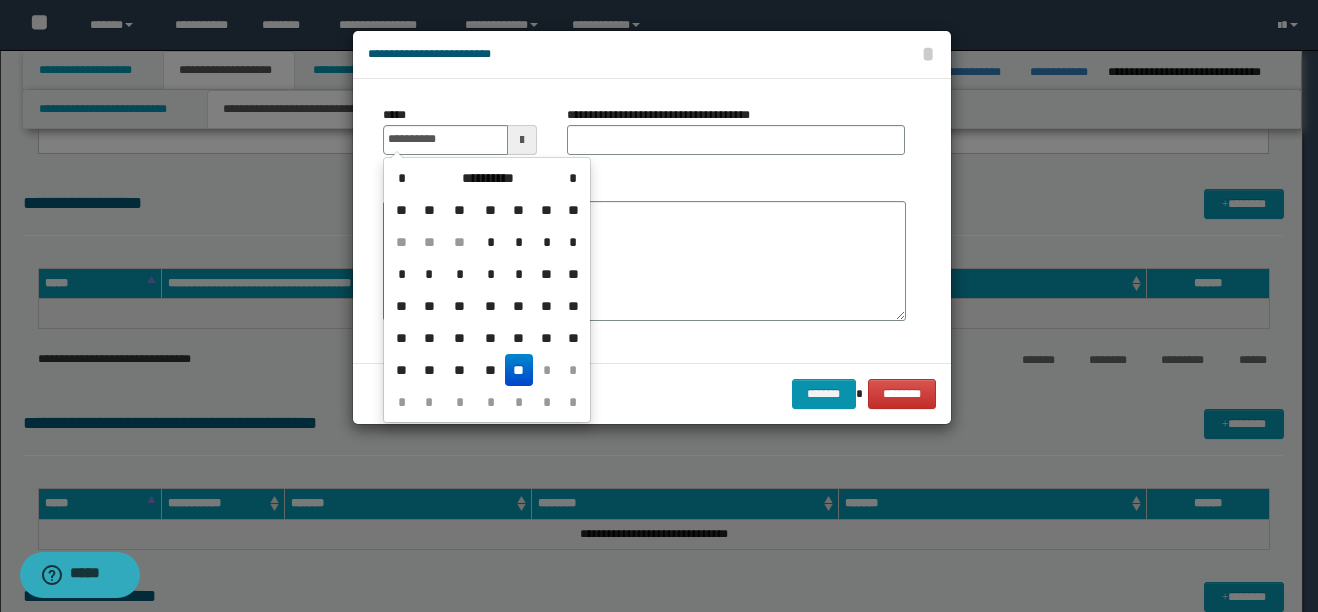 drag, startPoint x: 518, startPoint y: 364, endPoint x: 466, endPoint y: 306, distance: 77.89737 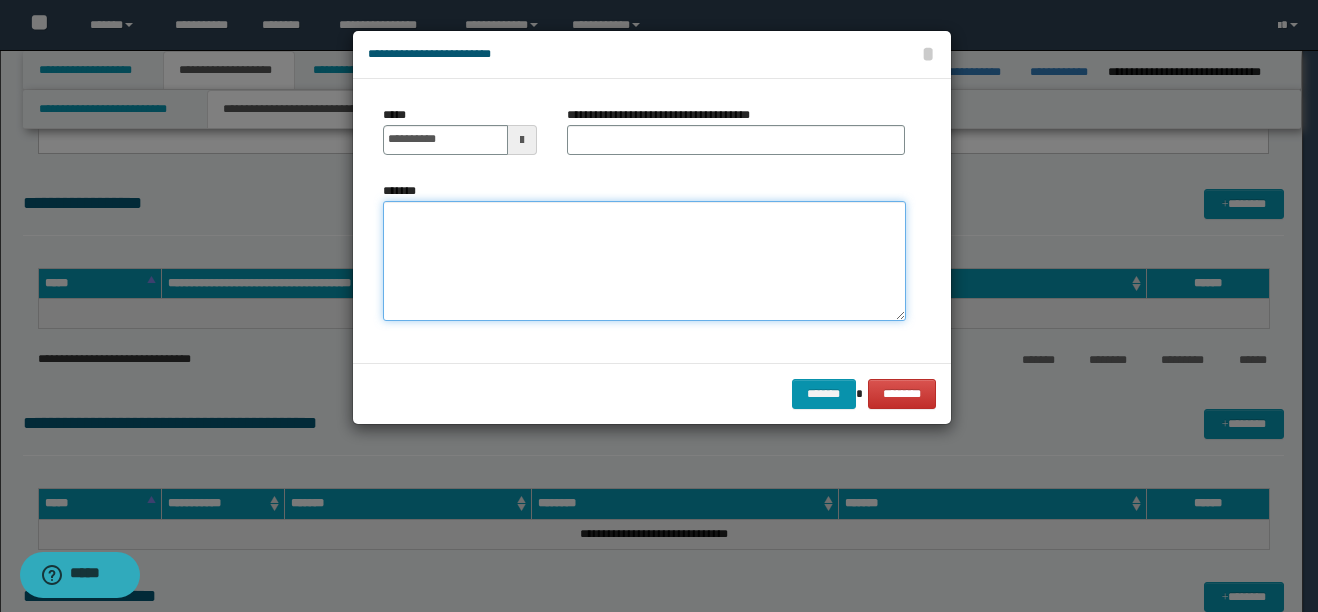 click on "*******" at bounding box center [644, 261] 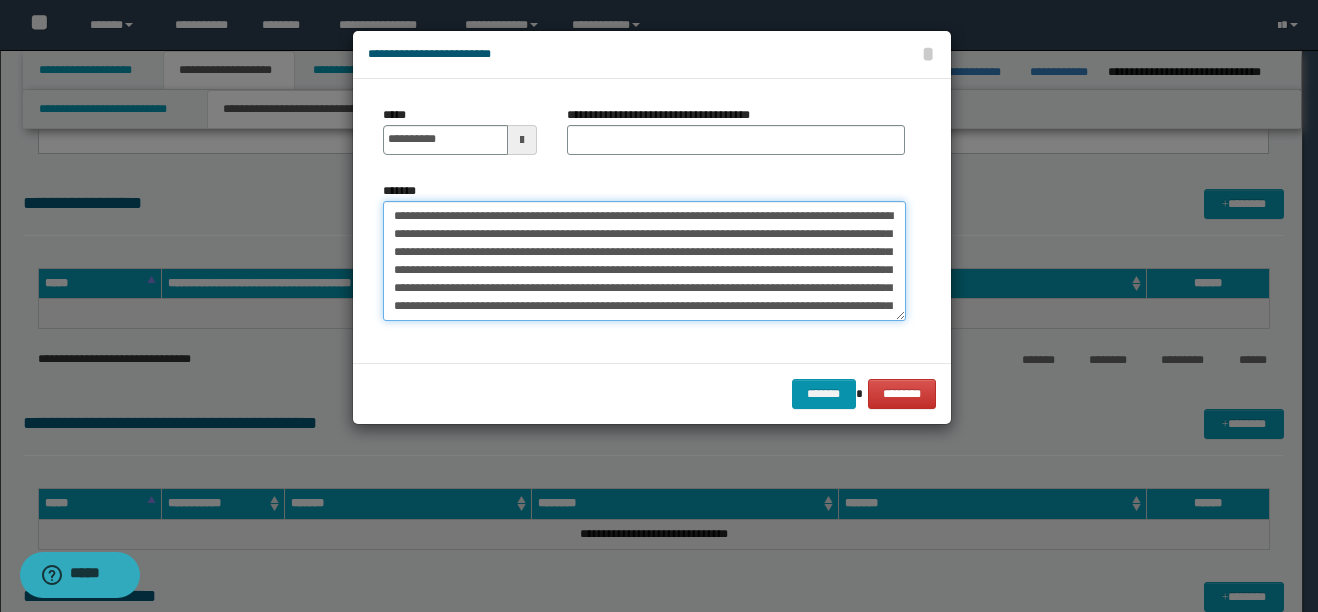 scroll, scrollTop: 948, scrollLeft: 0, axis: vertical 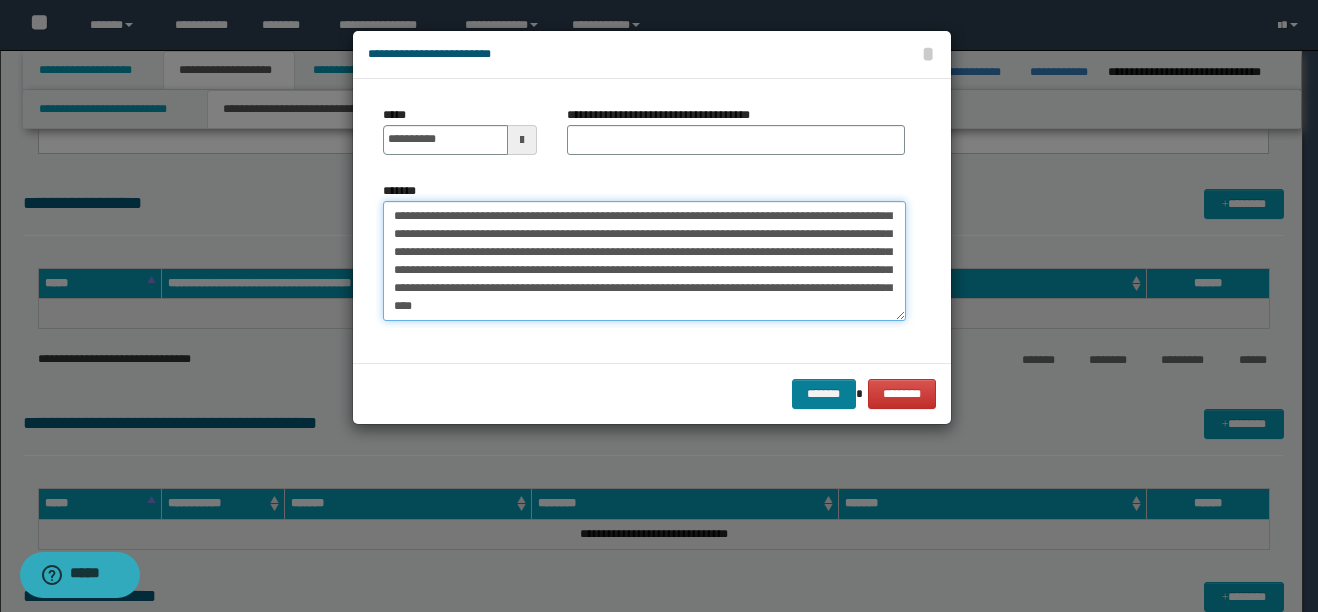 type on "**********" 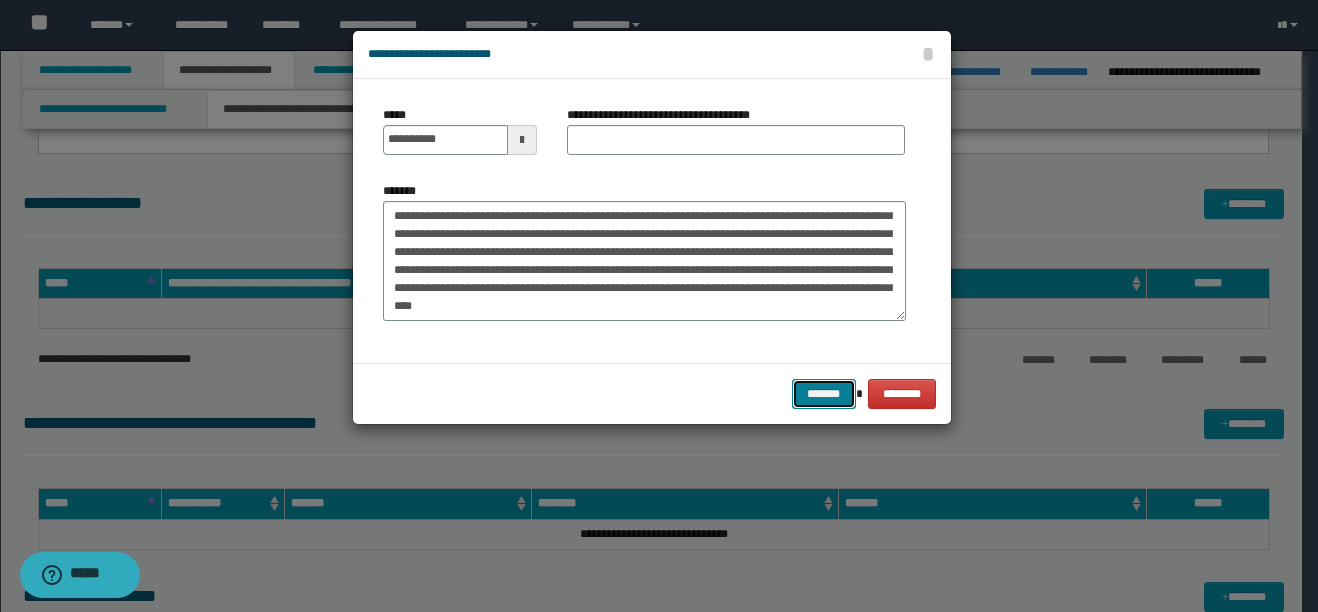 drag, startPoint x: 832, startPoint y: 387, endPoint x: 821, endPoint y: 394, distance: 13.038404 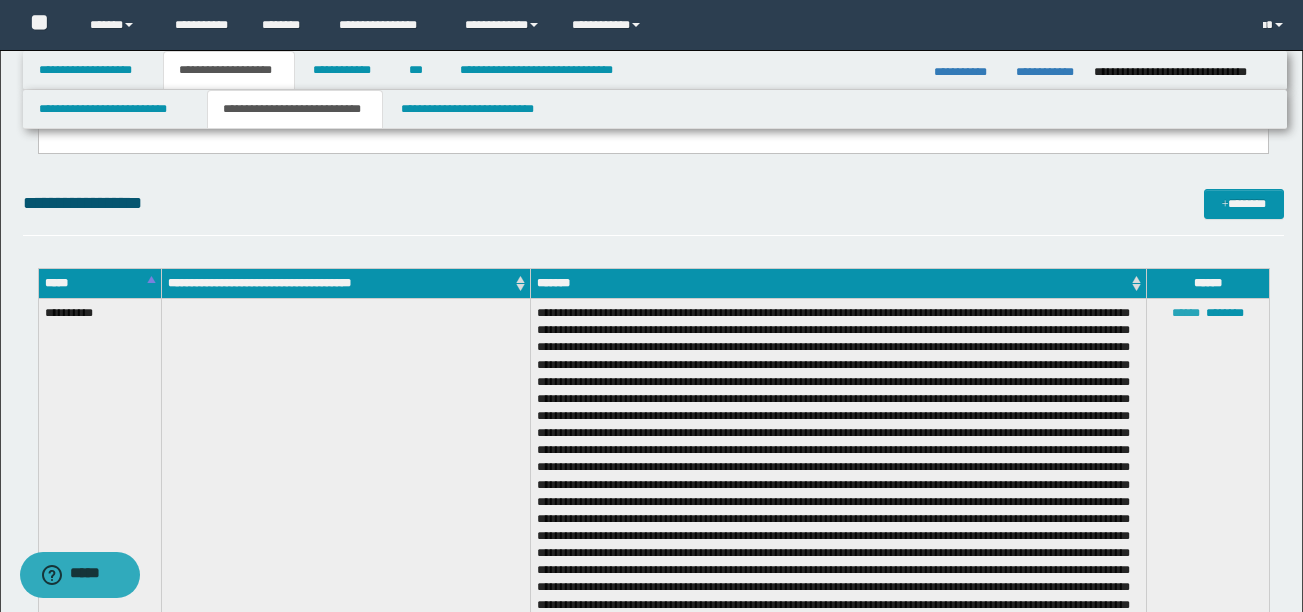 click on "******" at bounding box center (1186, 313) 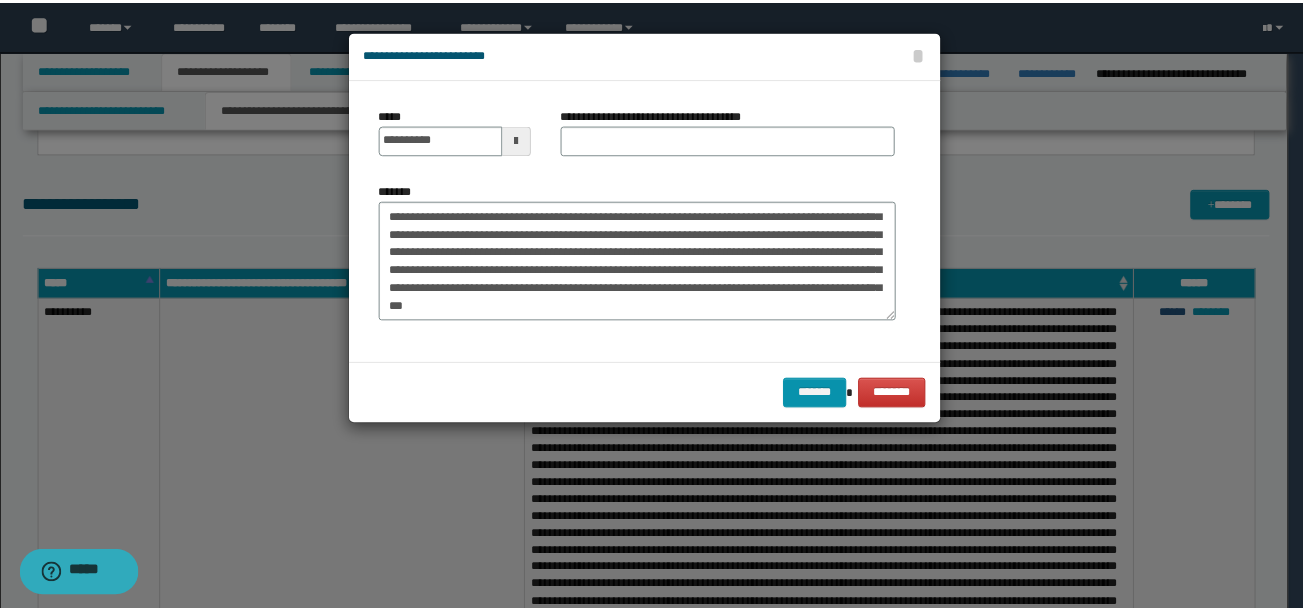 scroll, scrollTop: 918, scrollLeft: 0, axis: vertical 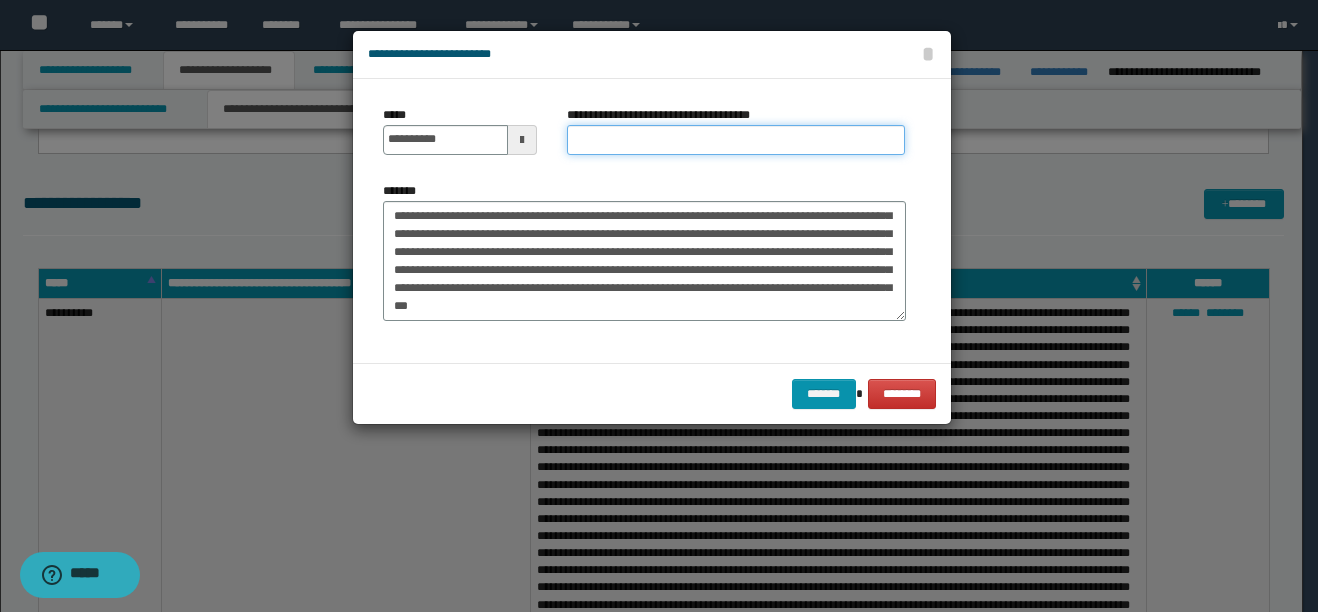 click on "**********" at bounding box center [736, 140] 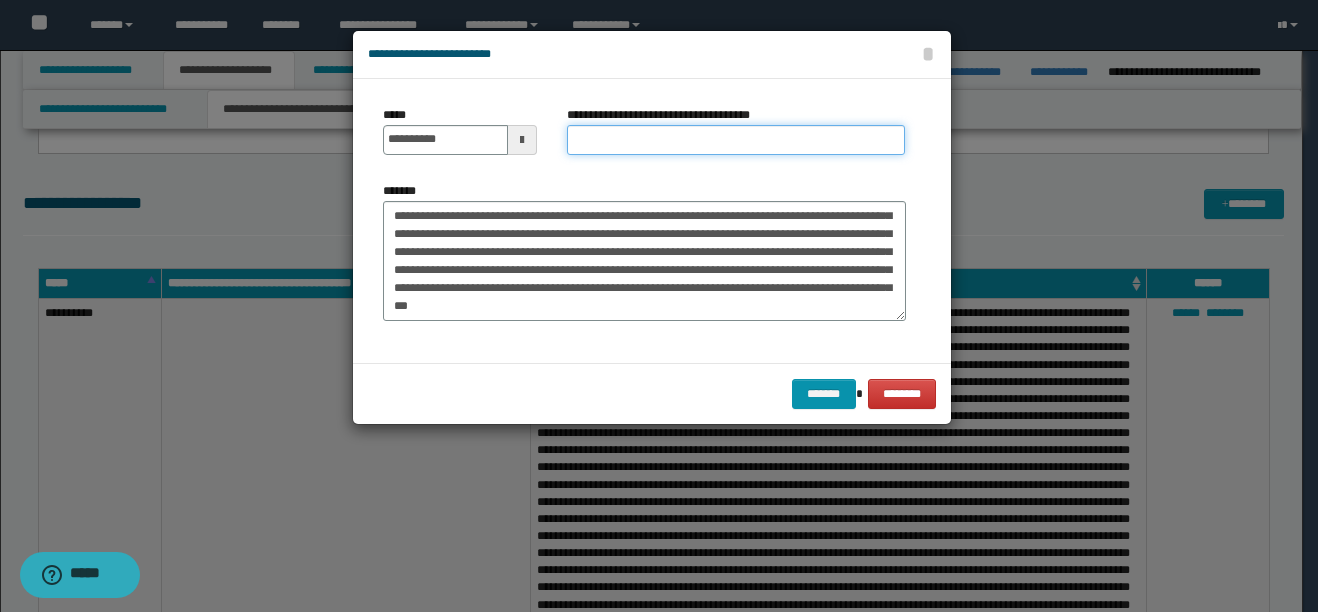 paste on "**********" 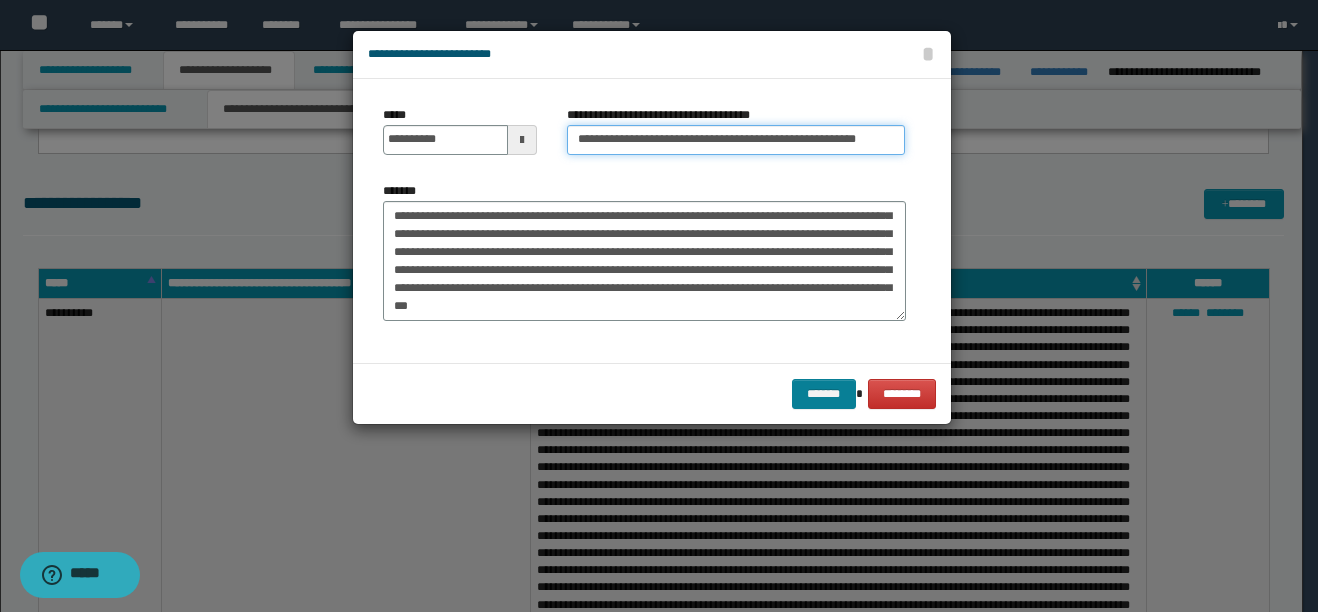 type on "**********" 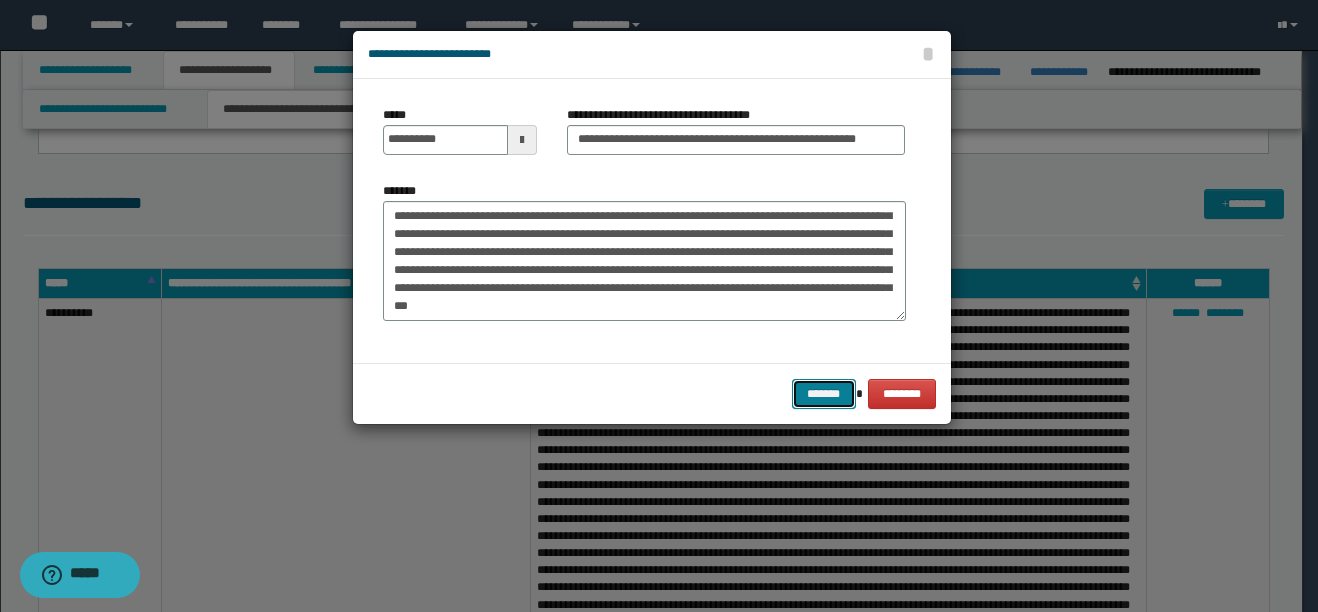 click on "*******" at bounding box center (824, 394) 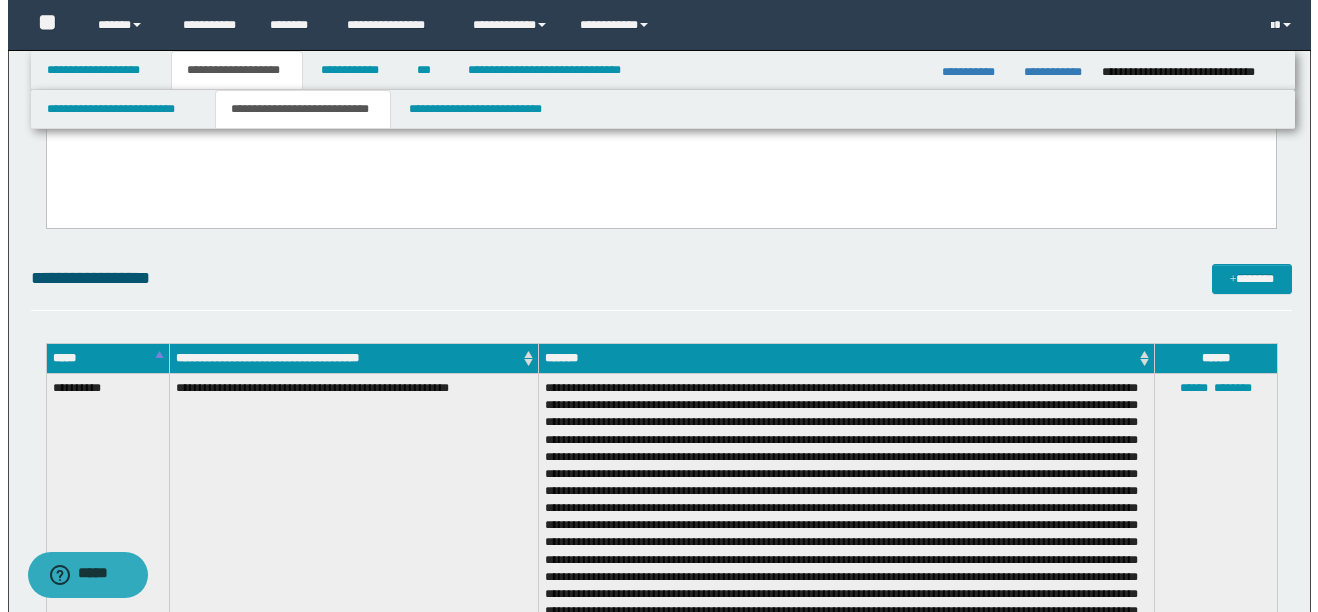 scroll, scrollTop: 567, scrollLeft: 0, axis: vertical 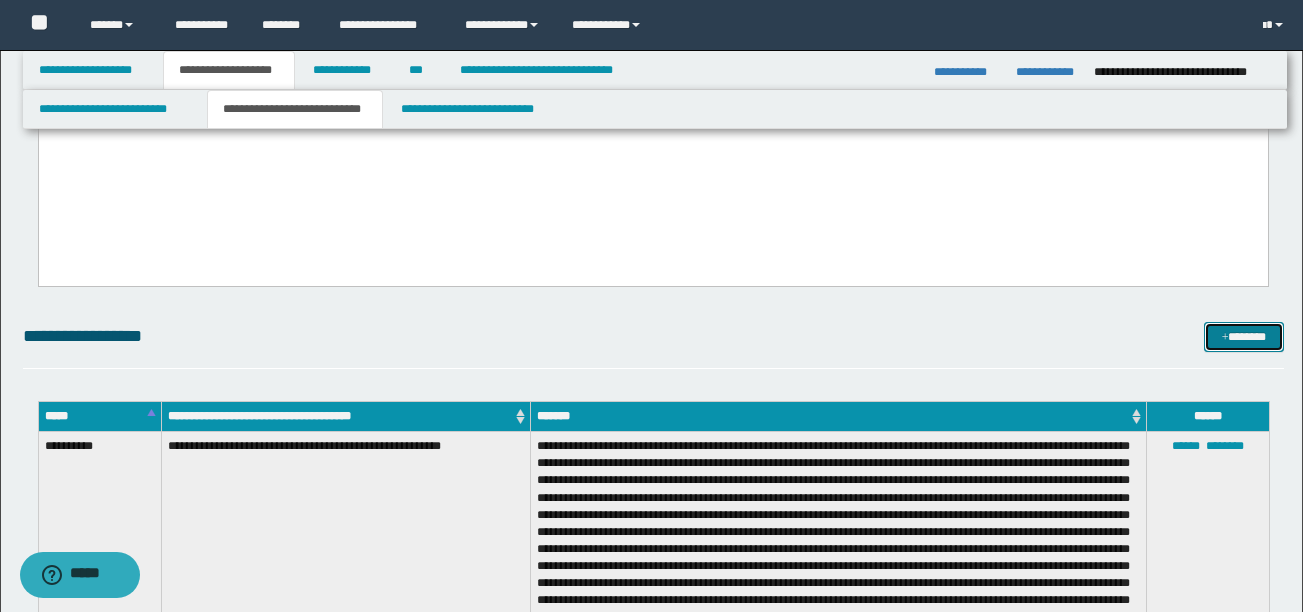 click at bounding box center (1225, 338) 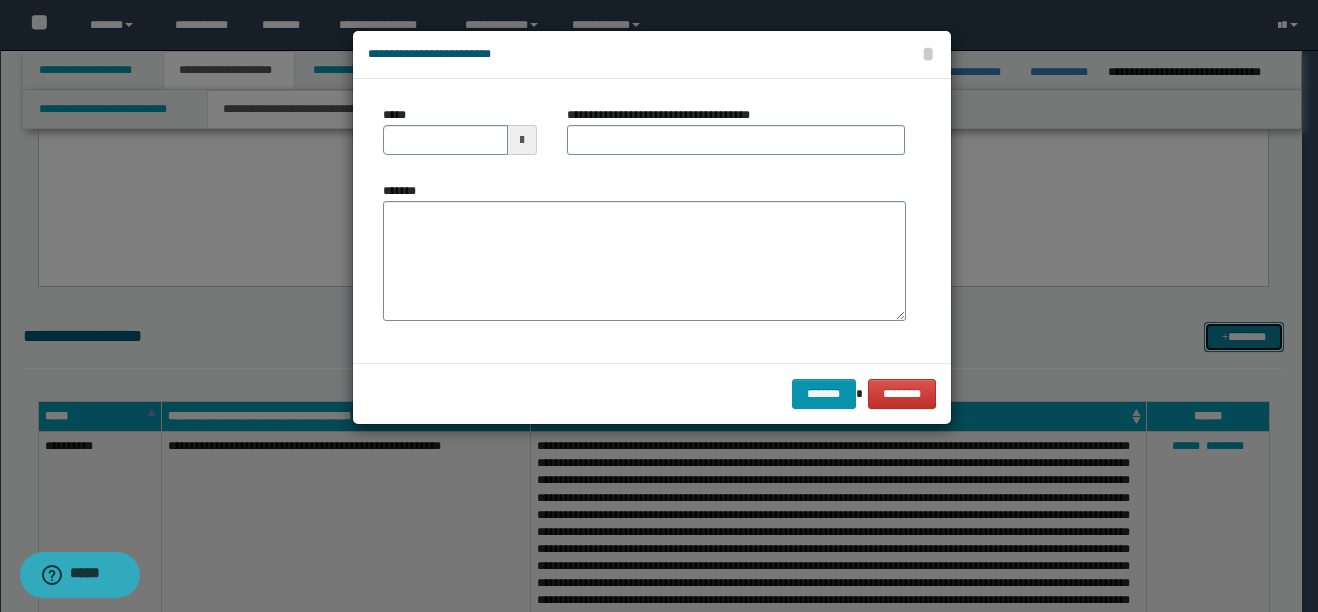 scroll, scrollTop: 0, scrollLeft: 0, axis: both 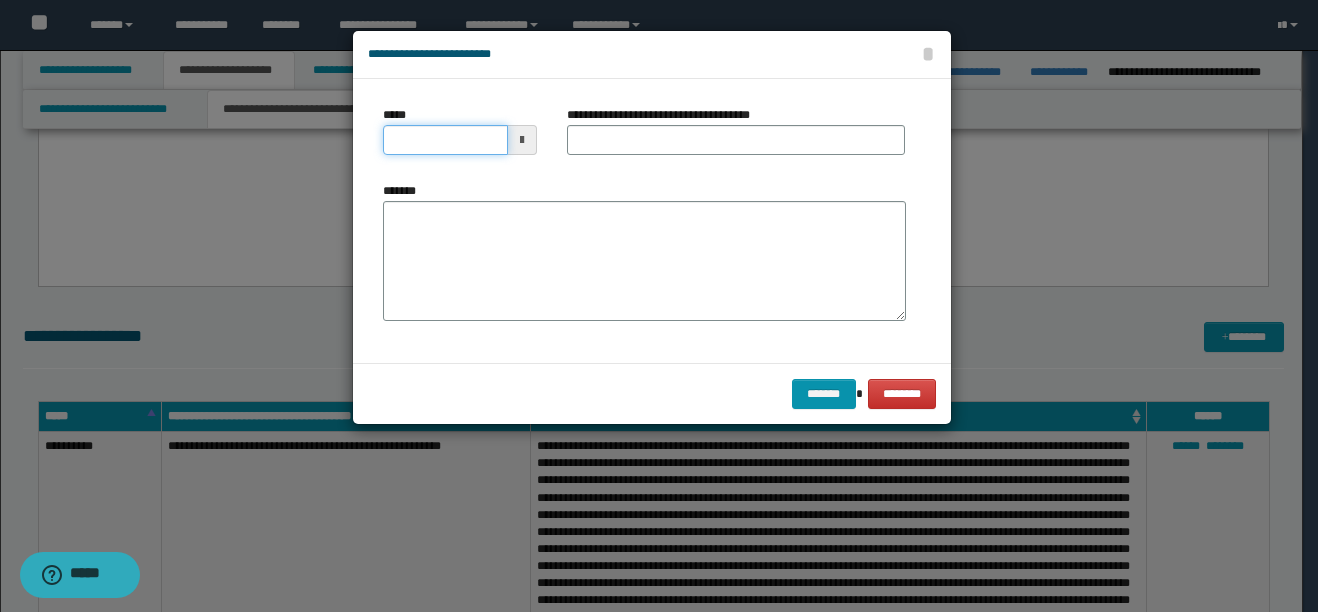 click on "*****" at bounding box center [445, 140] 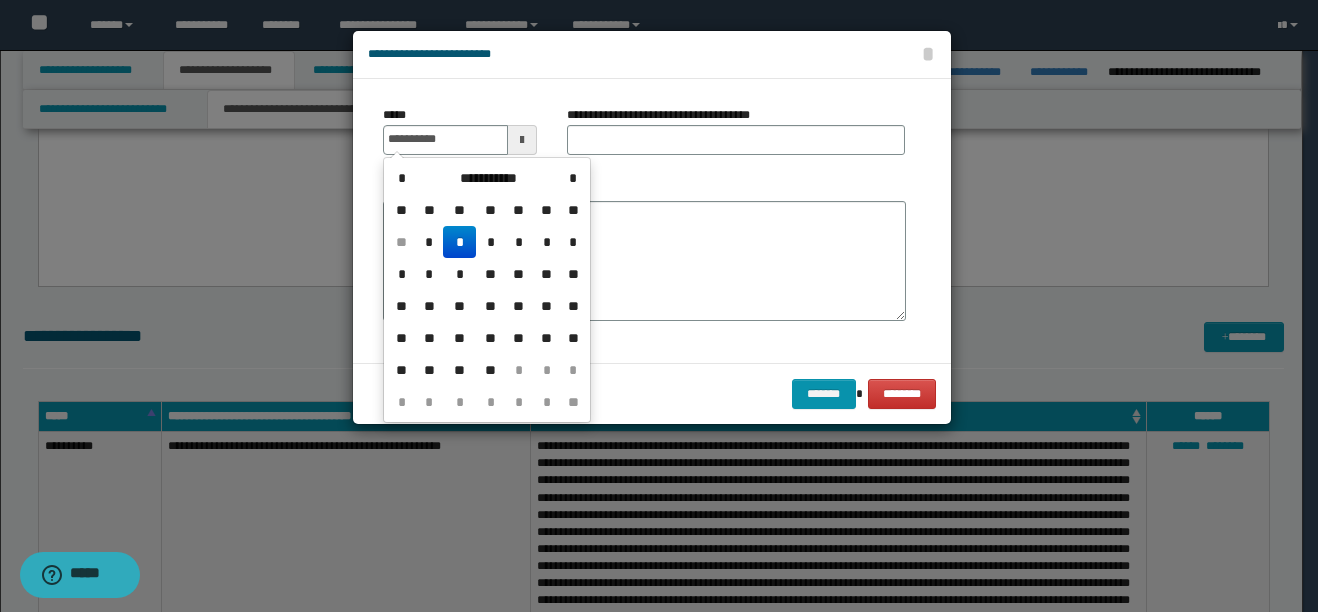 drag, startPoint x: 446, startPoint y: 248, endPoint x: 446, endPoint y: 236, distance: 12 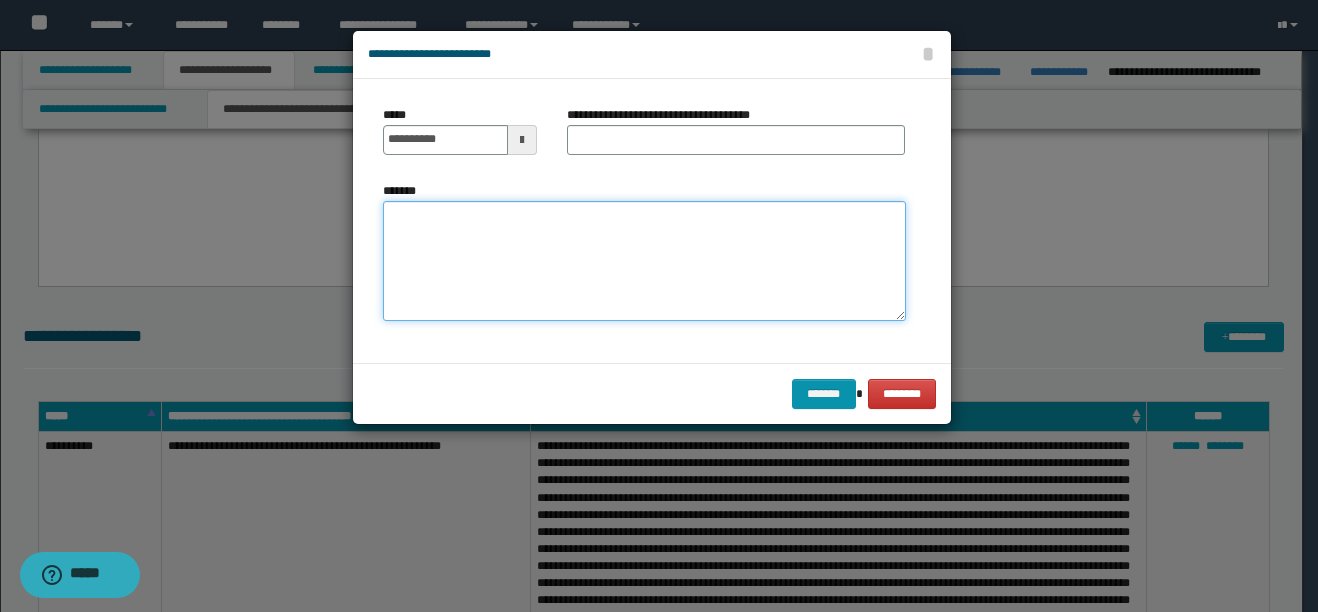 click on "*******" at bounding box center [644, 261] 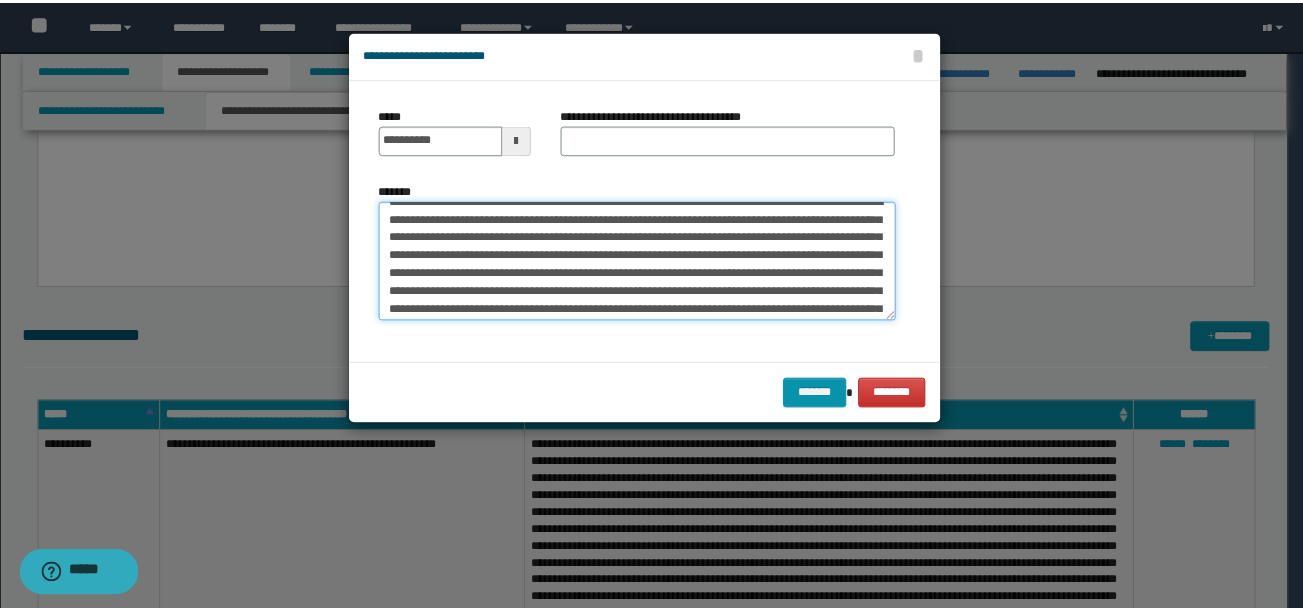 scroll, scrollTop: 0, scrollLeft: 0, axis: both 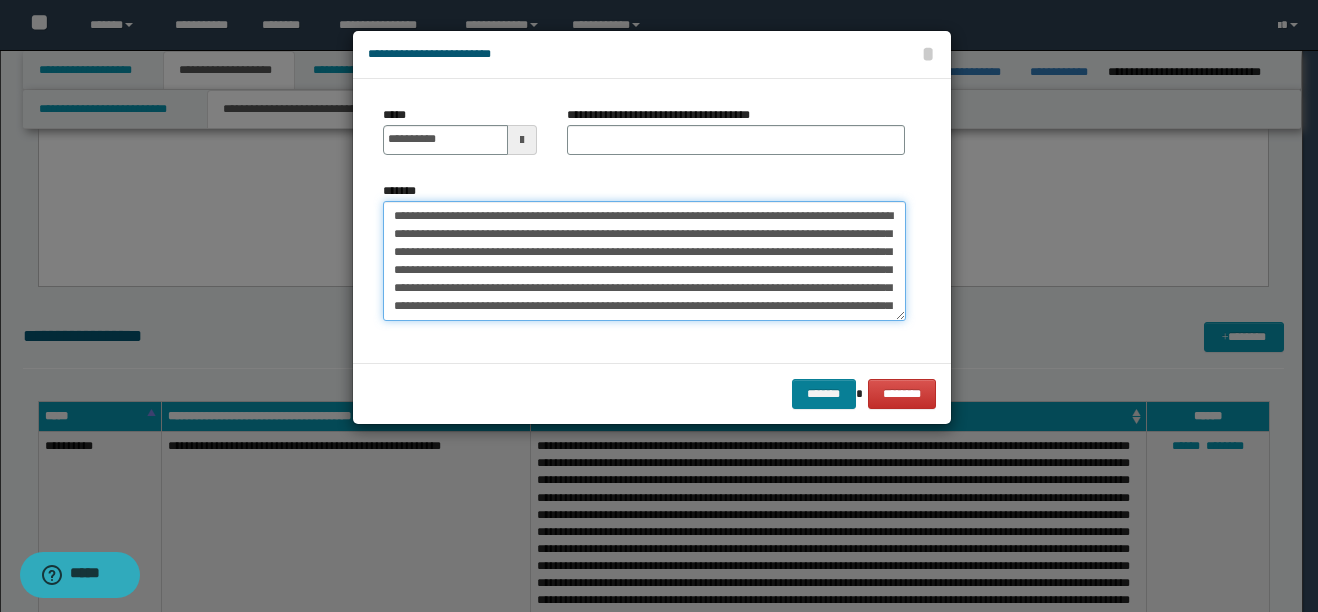 type on "**********" 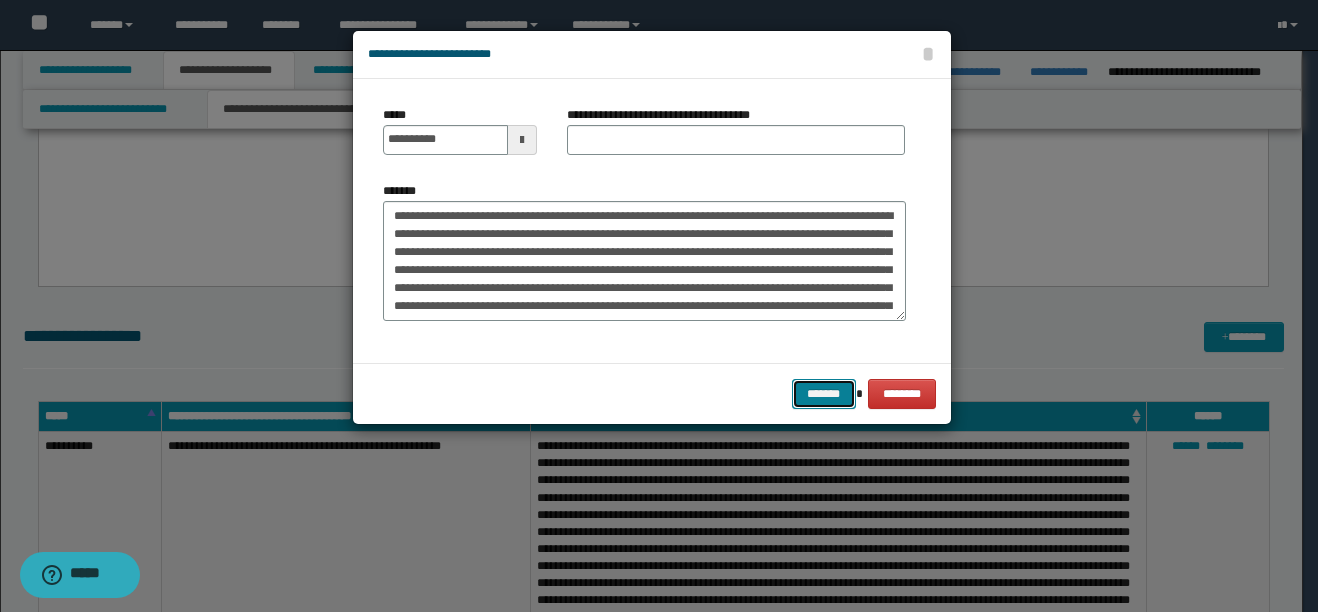 click on "*******" at bounding box center (824, 394) 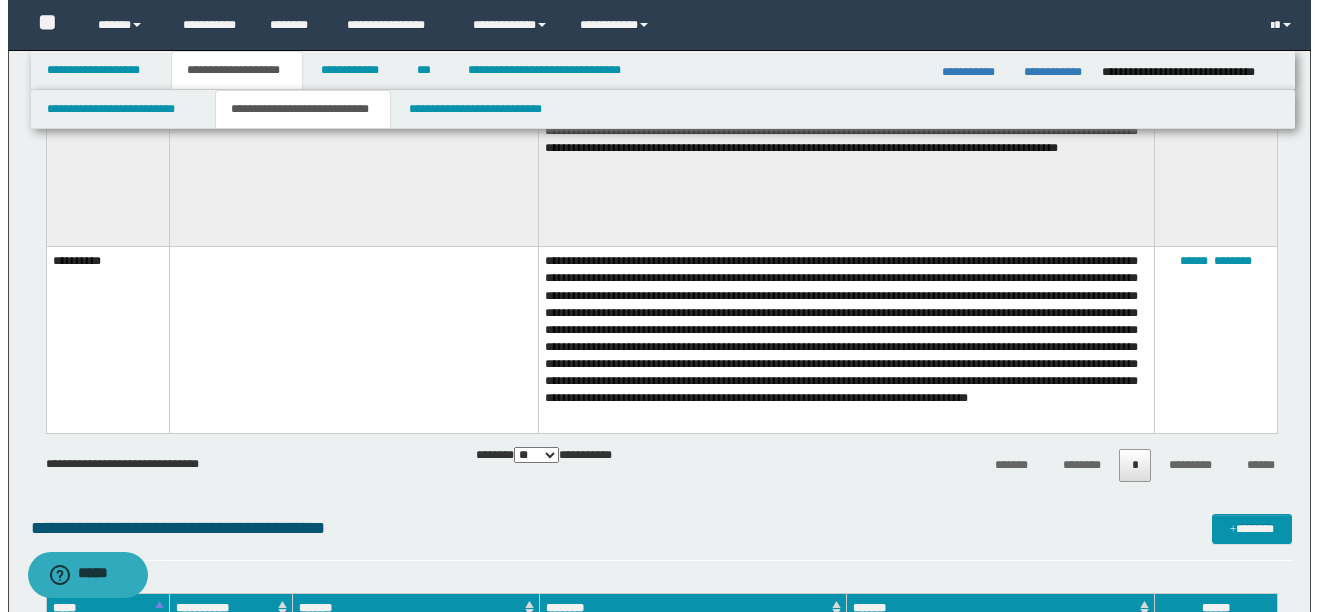 scroll, scrollTop: 1533, scrollLeft: 0, axis: vertical 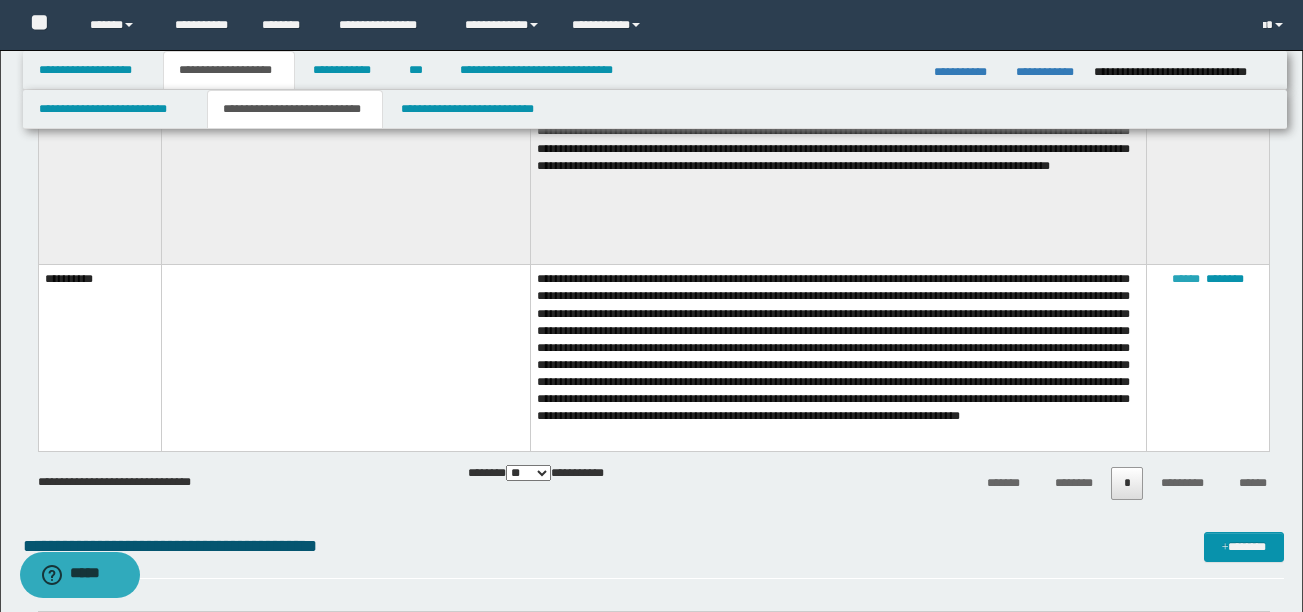 click on "******" at bounding box center [1186, 279] 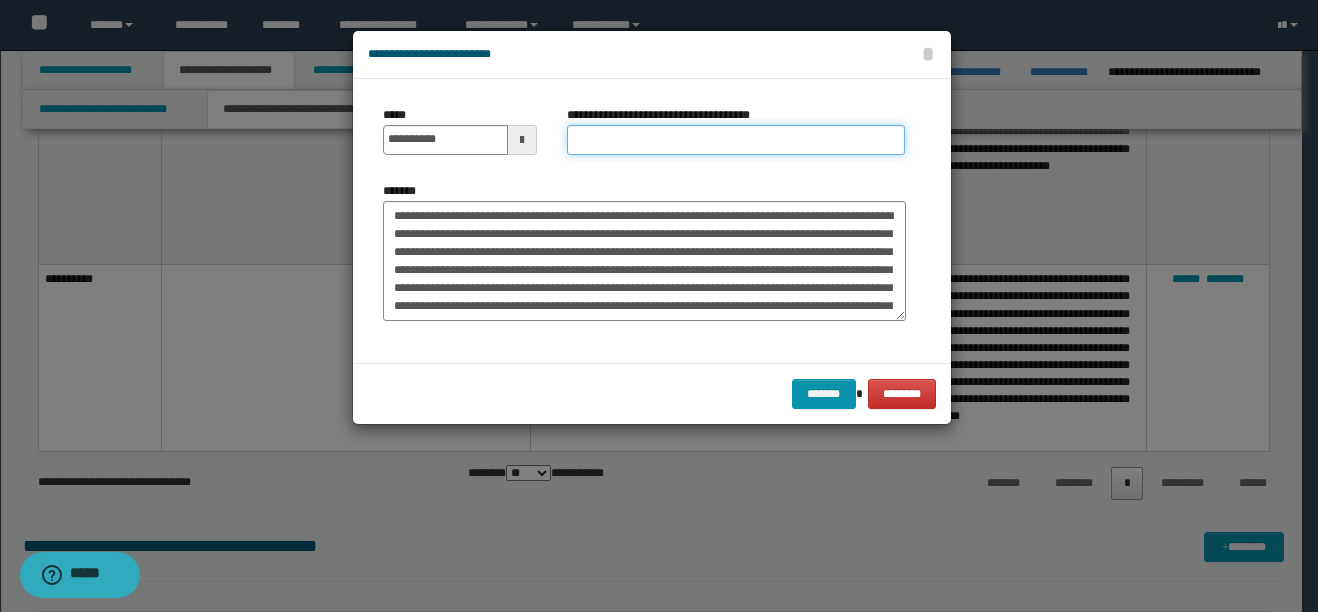 click on "**********" at bounding box center (736, 140) 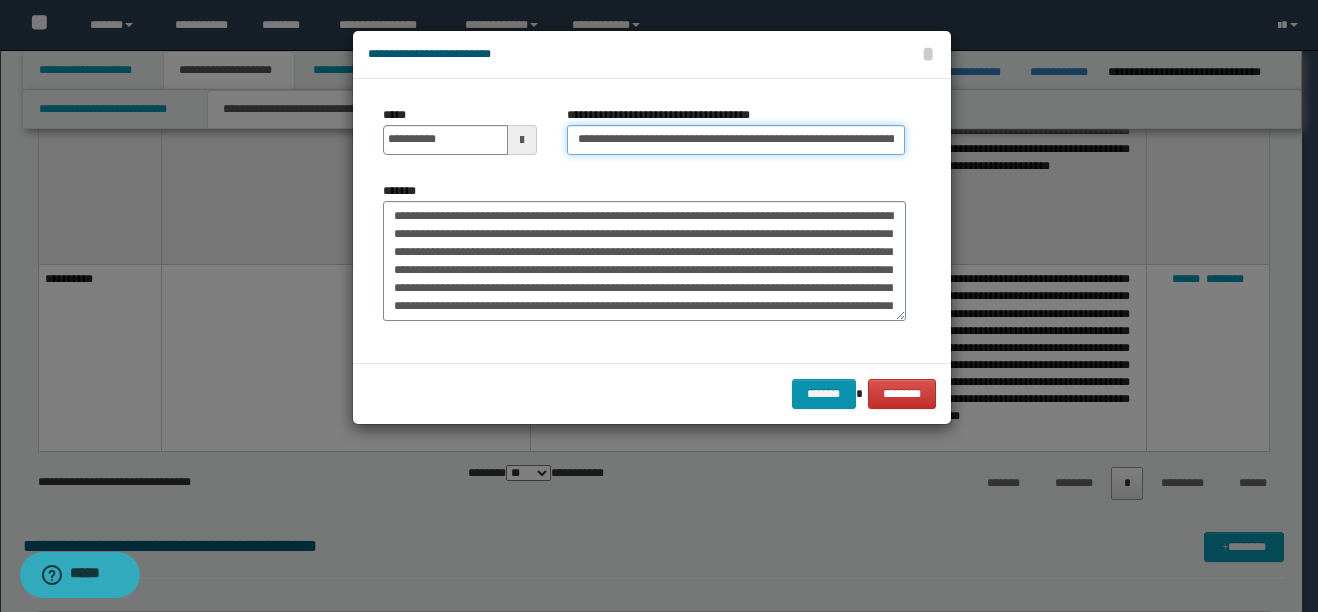 scroll, scrollTop: 0, scrollLeft: 102, axis: horizontal 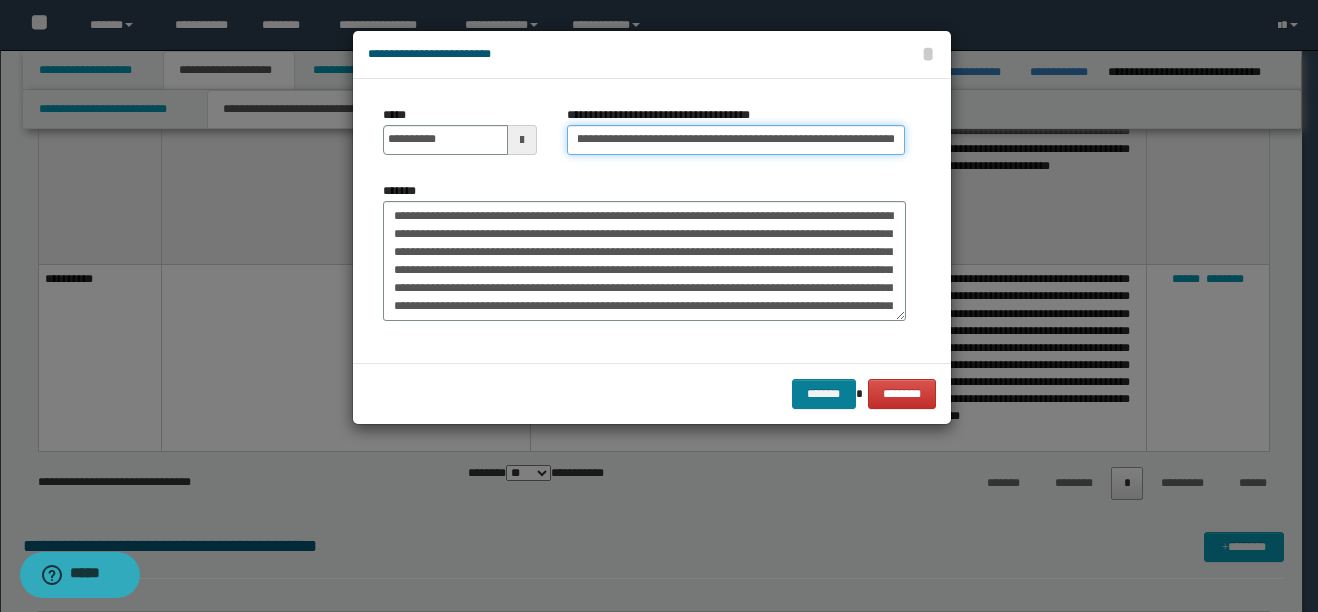 type on "**********" 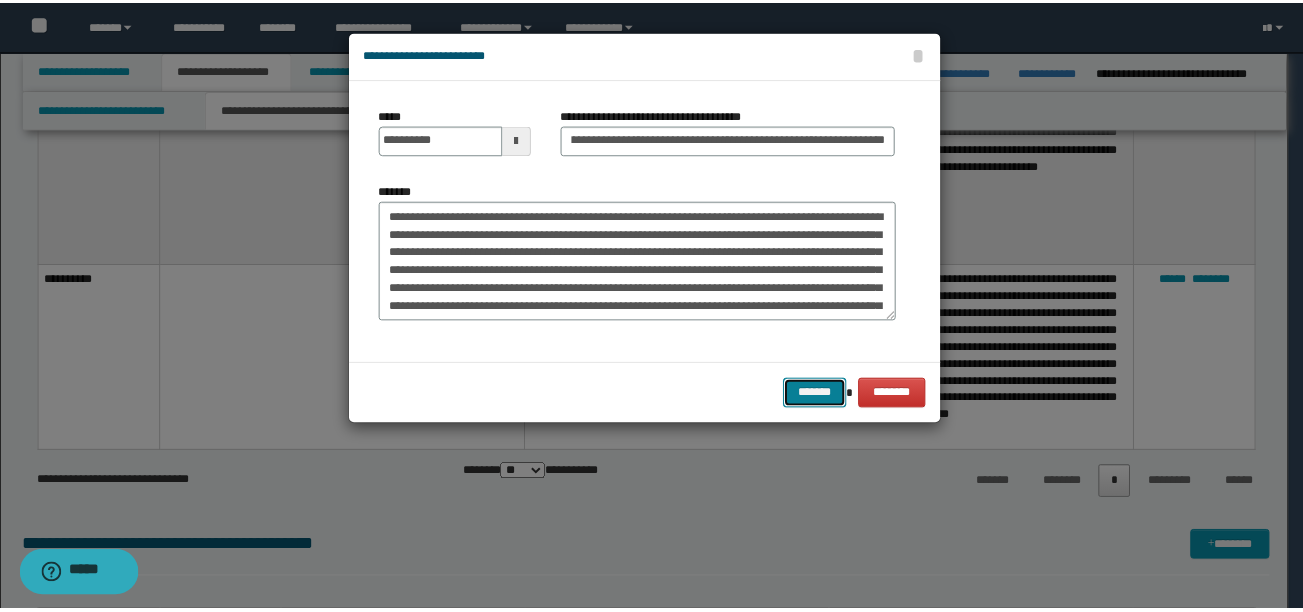 scroll, scrollTop: 0, scrollLeft: 0, axis: both 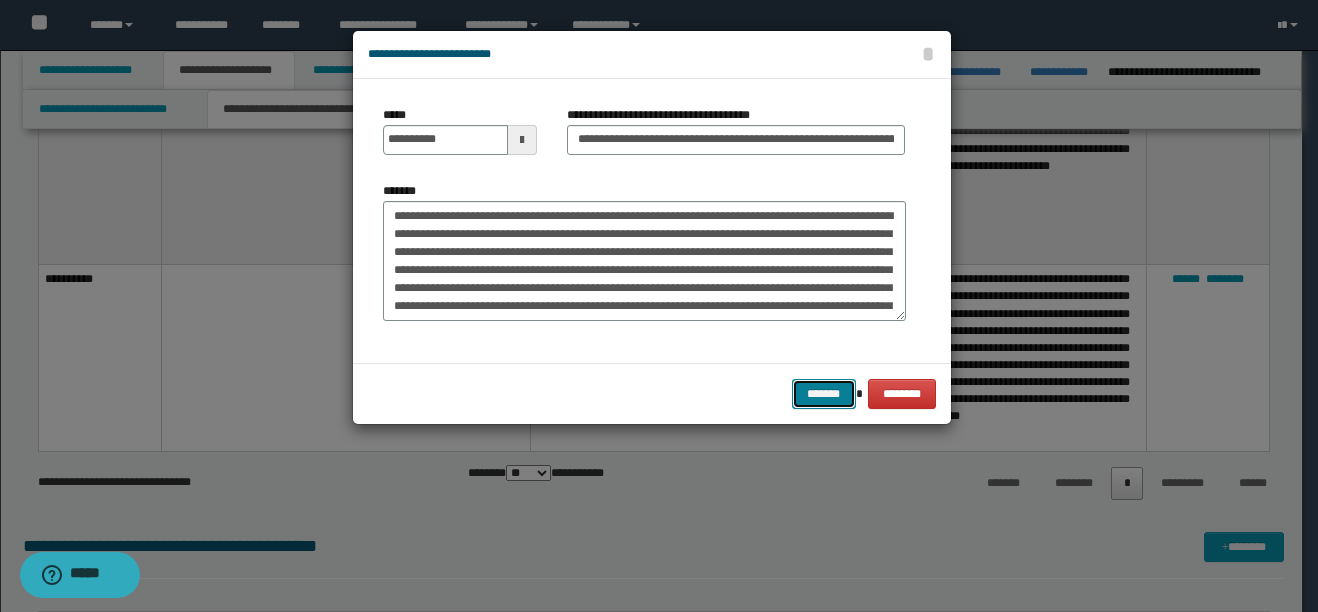 click on "*******" at bounding box center [824, 394] 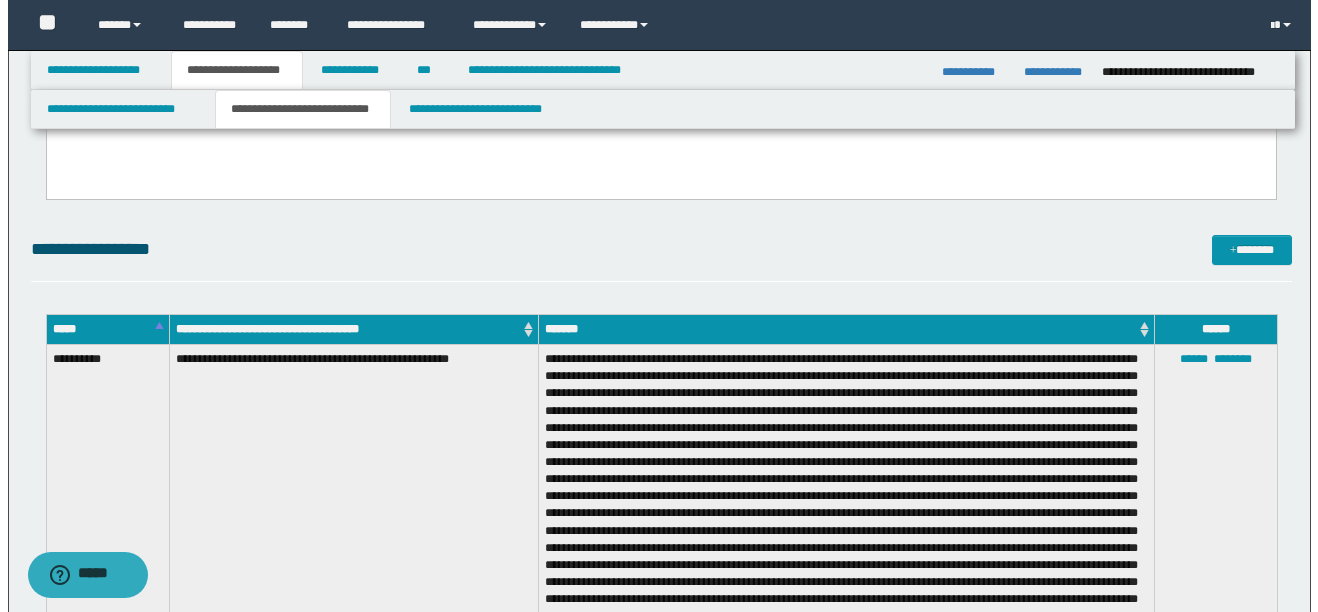 scroll, scrollTop: 633, scrollLeft: 0, axis: vertical 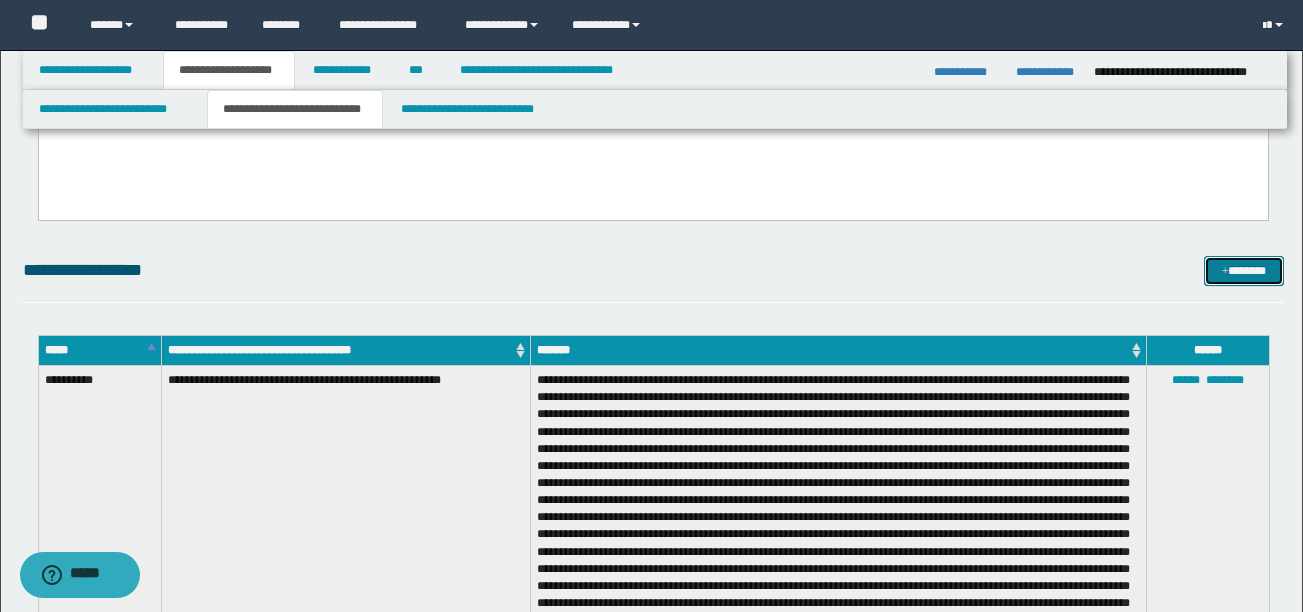 click on "*******" at bounding box center (1244, 271) 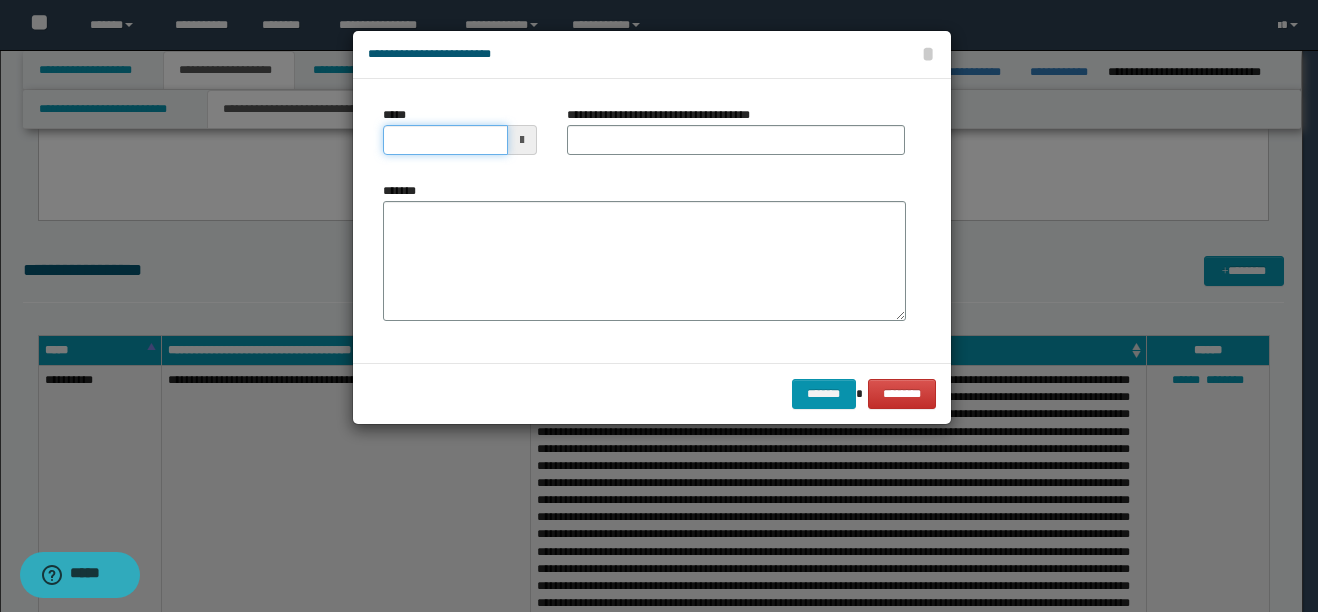 click on "*****" at bounding box center [445, 140] 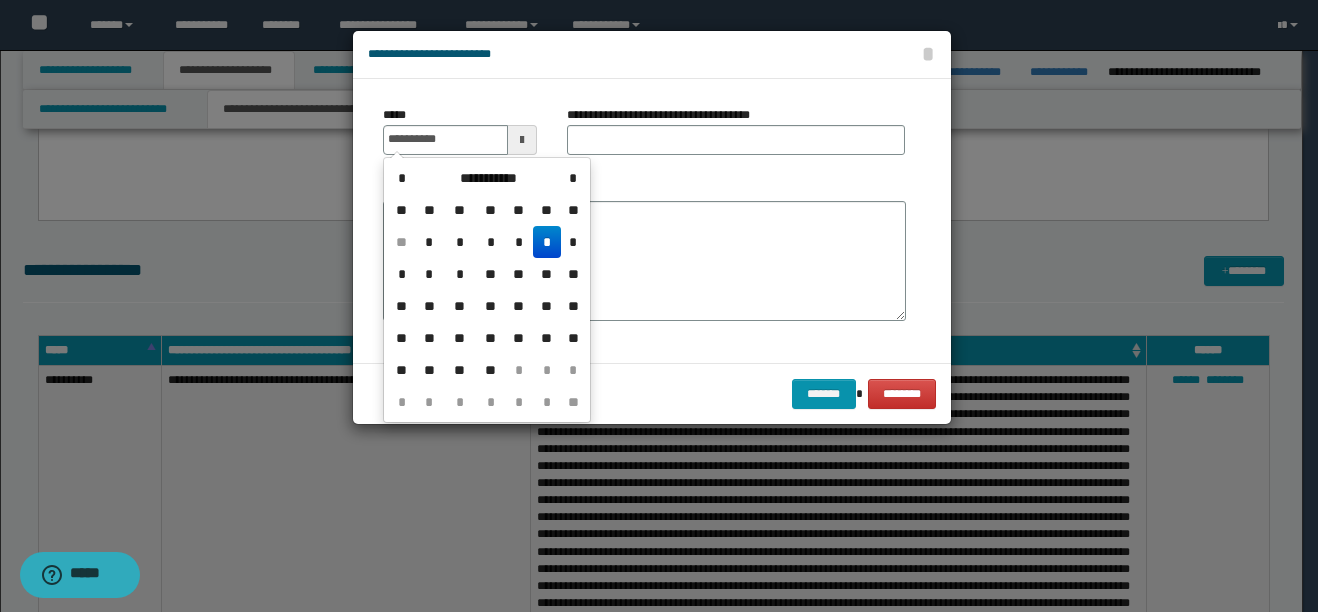 drag, startPoint x: 547, startPoint y: 250, endPoint x: 531, endPoint y: 244, distance: 17.088007 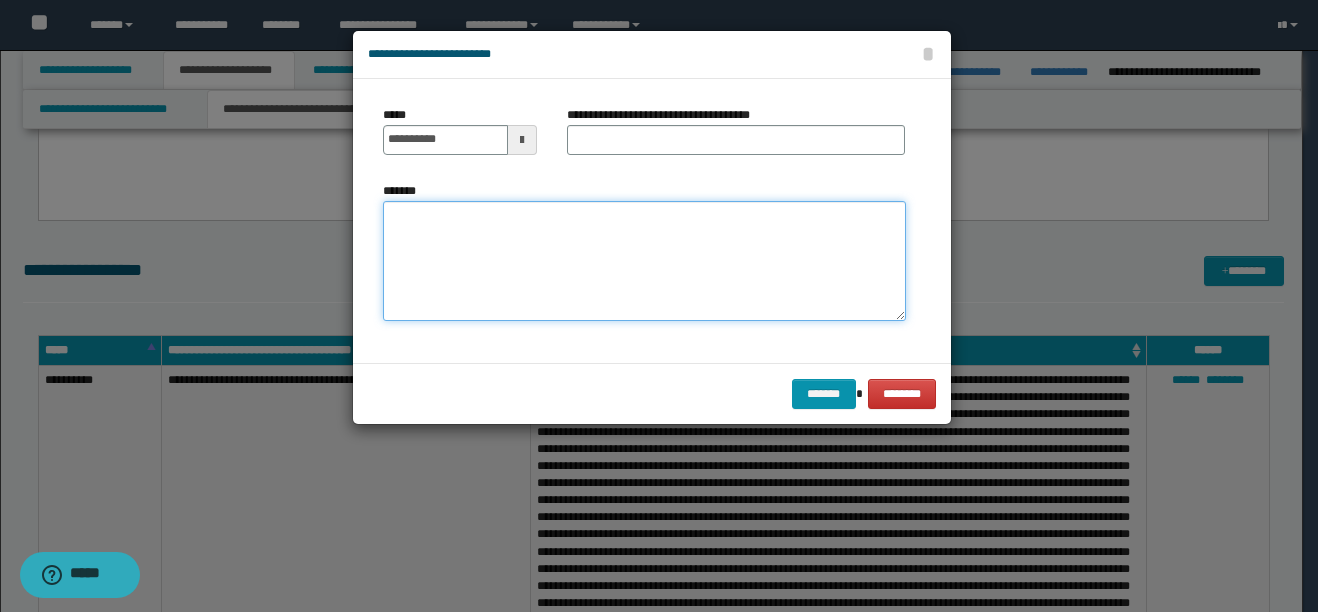click on "*******" at bounding box center (644, 261) 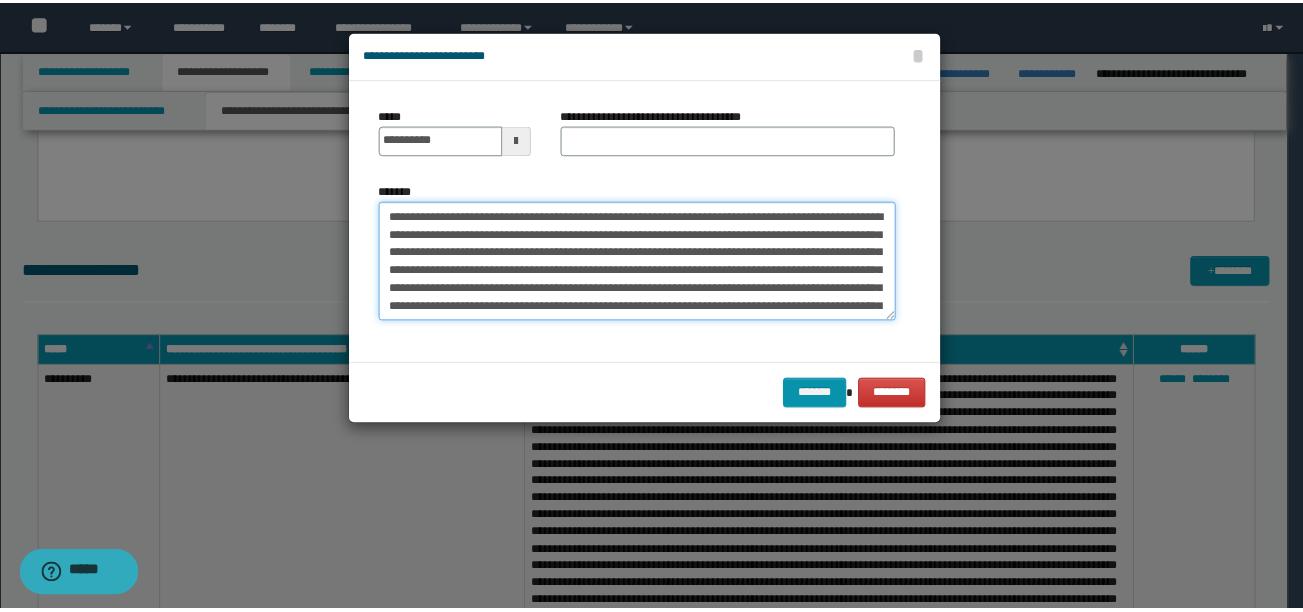scroll, scrollTop: 174, scrollLeft: 0, axis: vertical 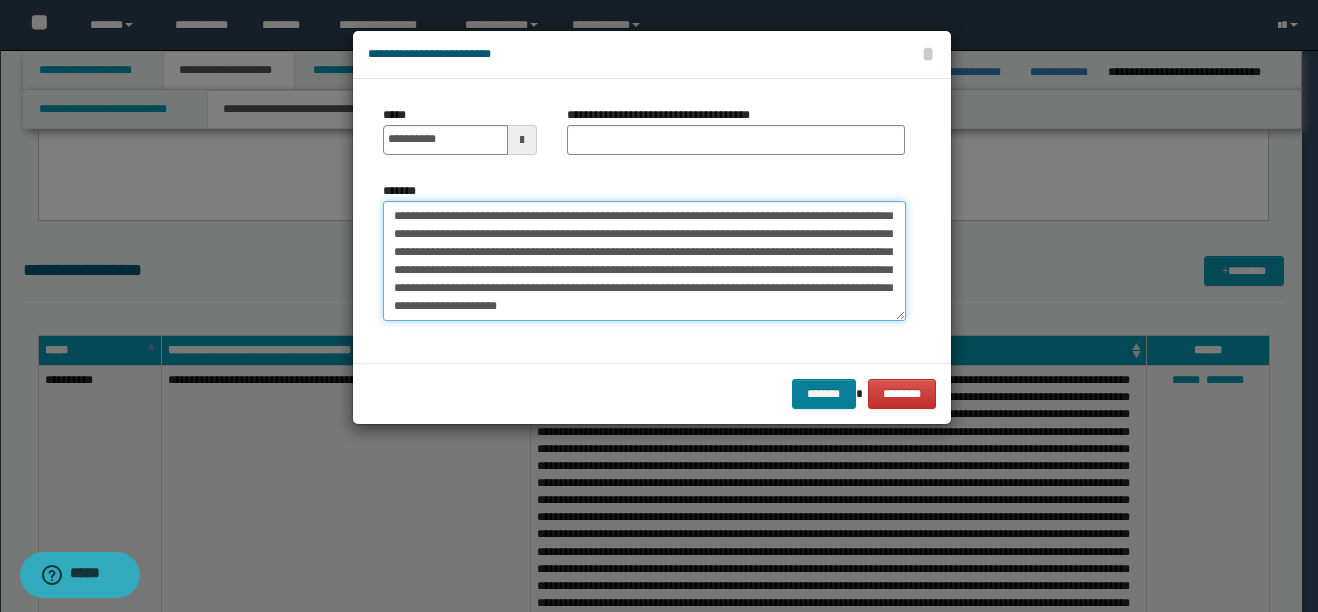 type on "**********" 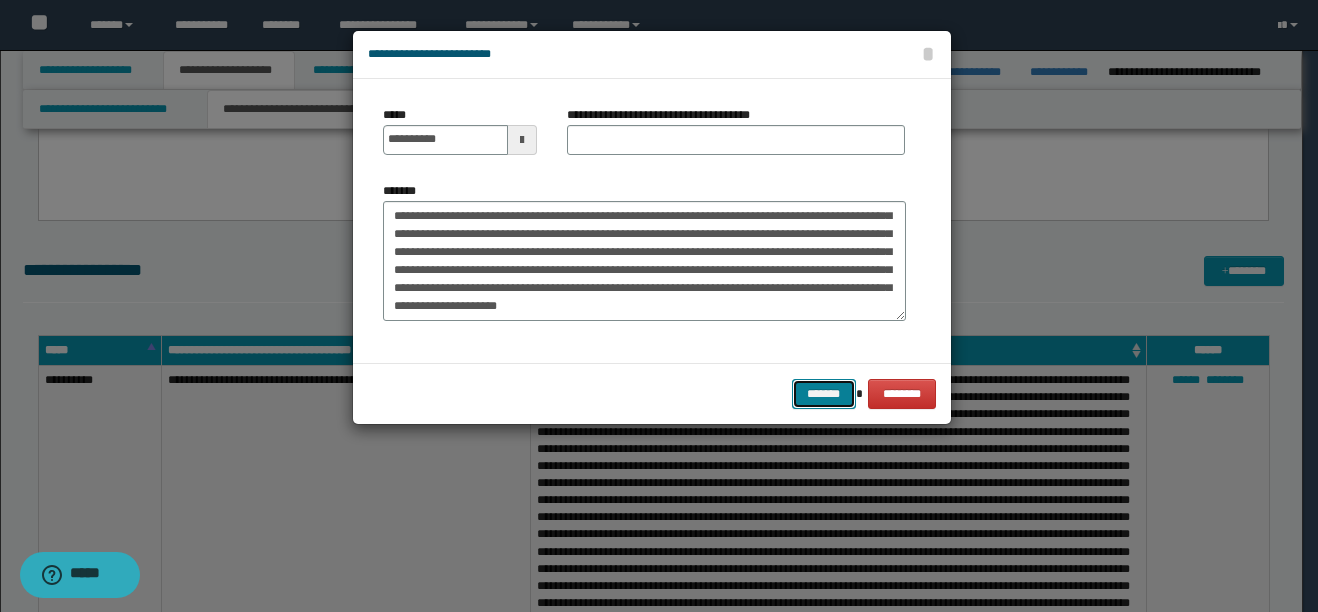 click on "*******" at bounding box center (824, 394) 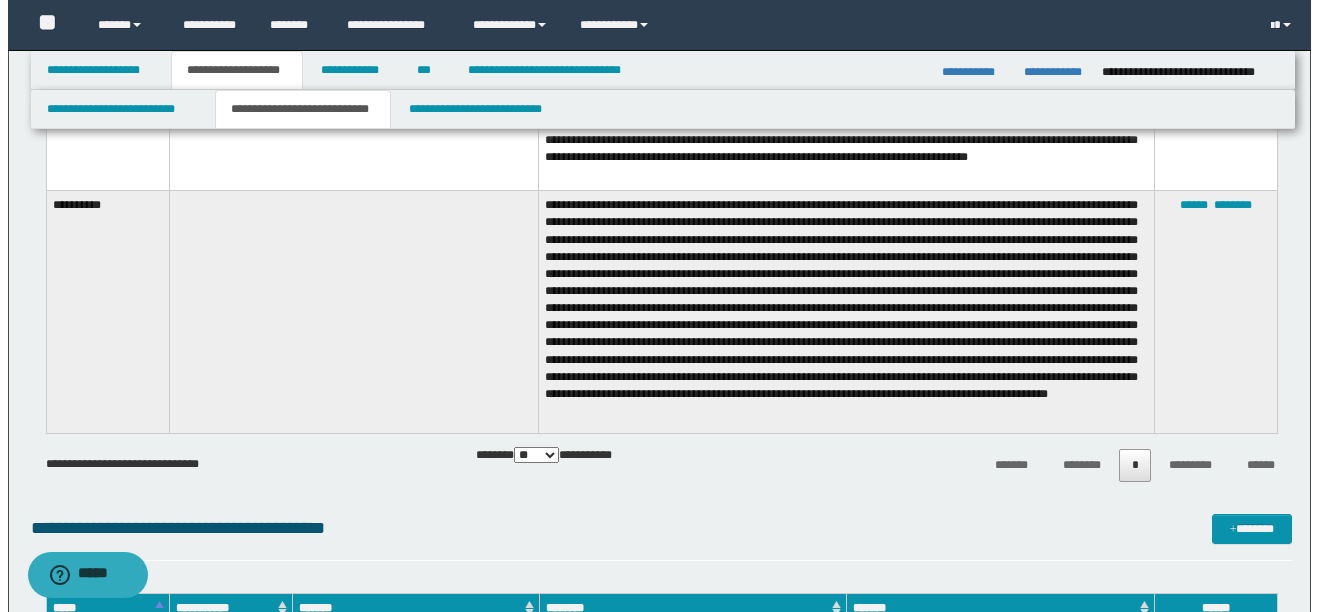 scroll, scrollTop: 1800, scrollLeft: 0, axis: vertical 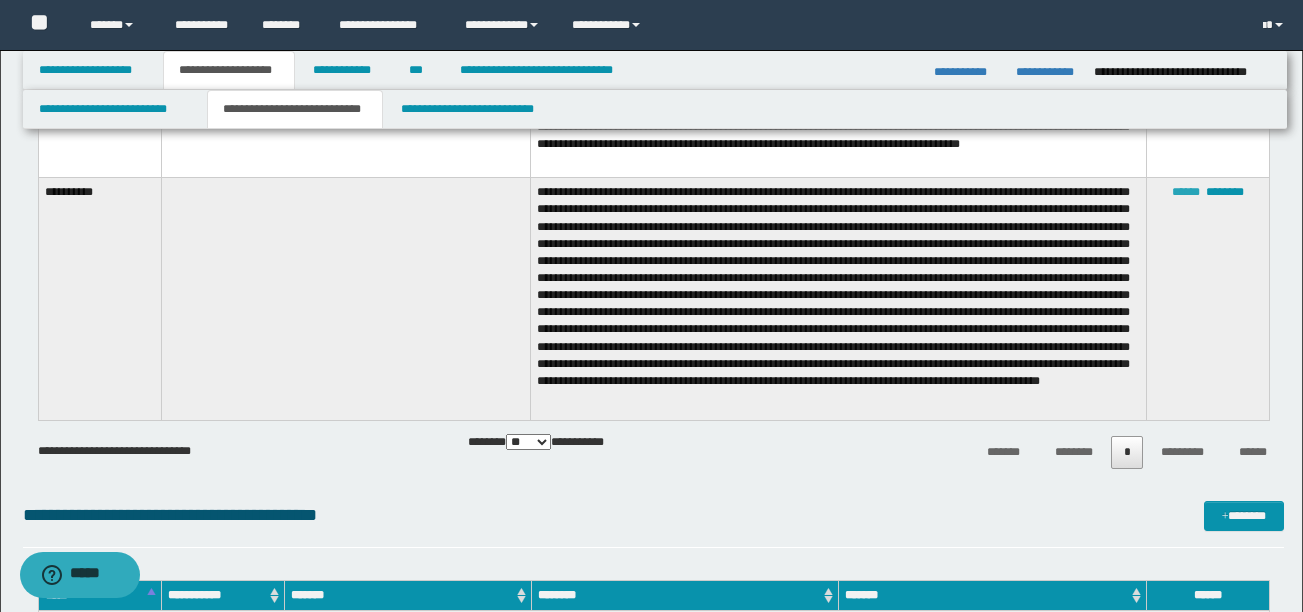 click on "******" at bounding box center (1186, 192) 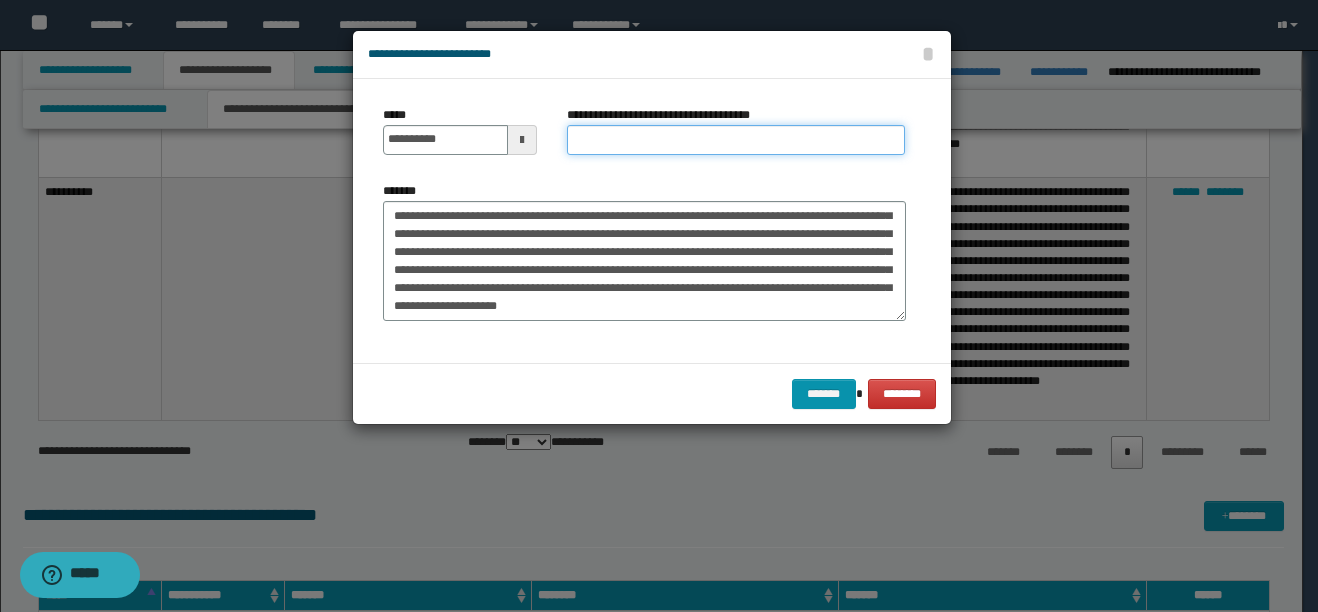click on "**********" at bounding box center (736, 140) 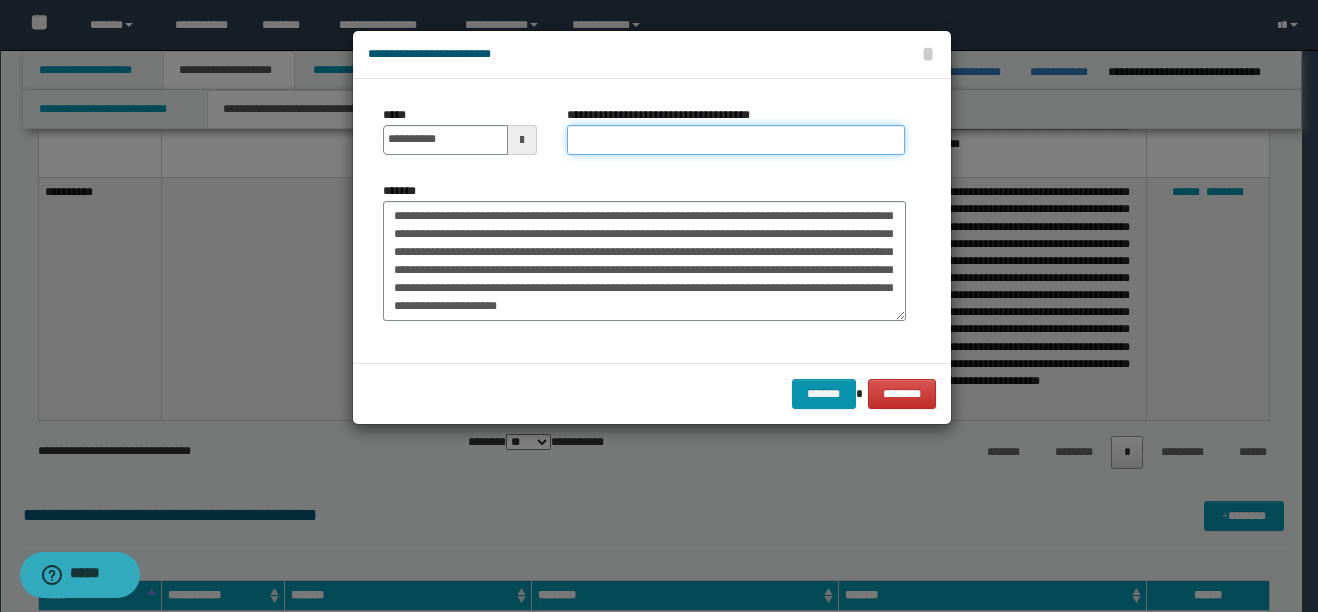 paste on "**********" 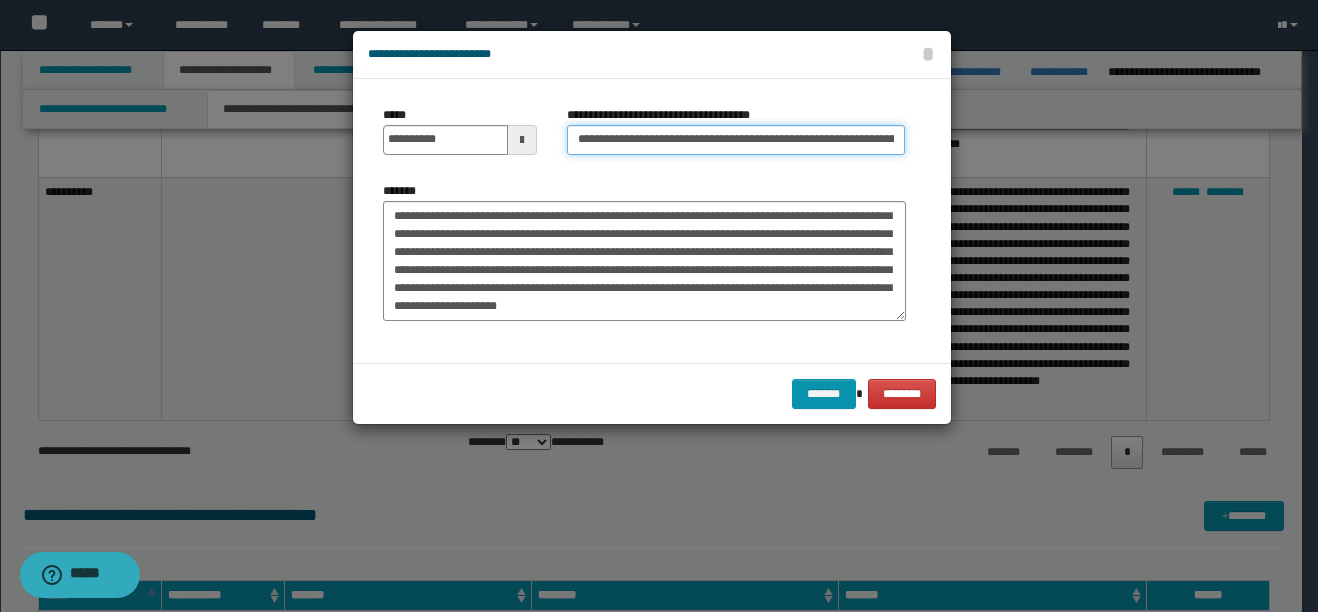 scroll, scrollTop: 0, scrollLeft: 91, axis: horizontal 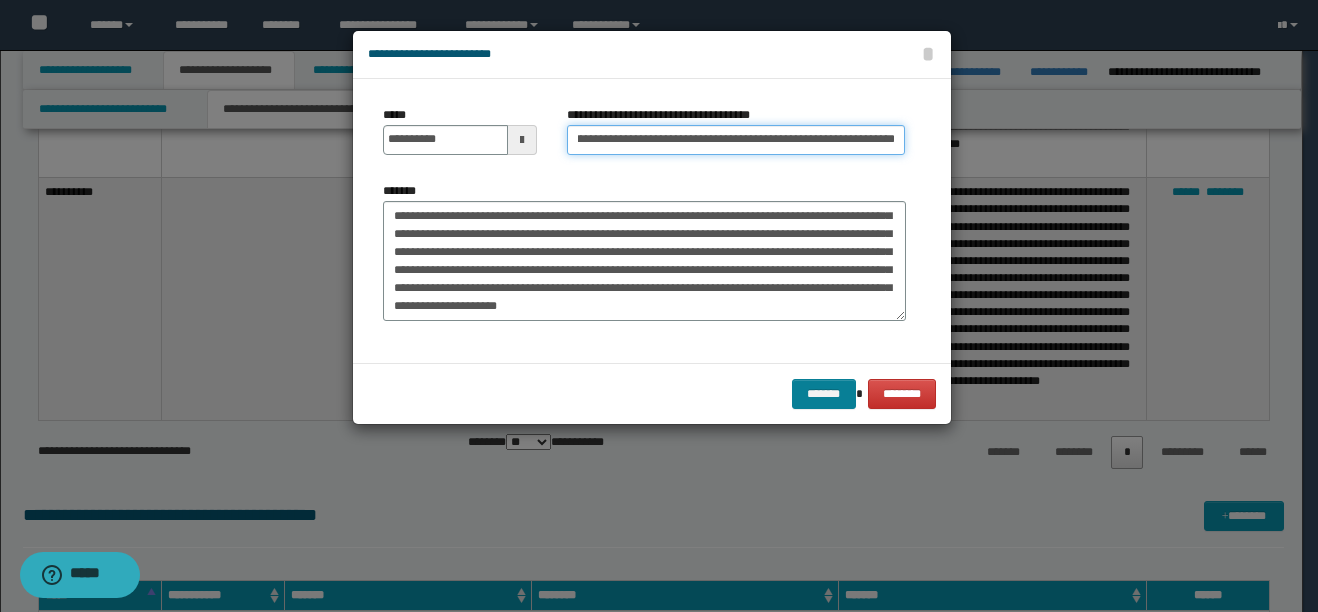 type on "**********" 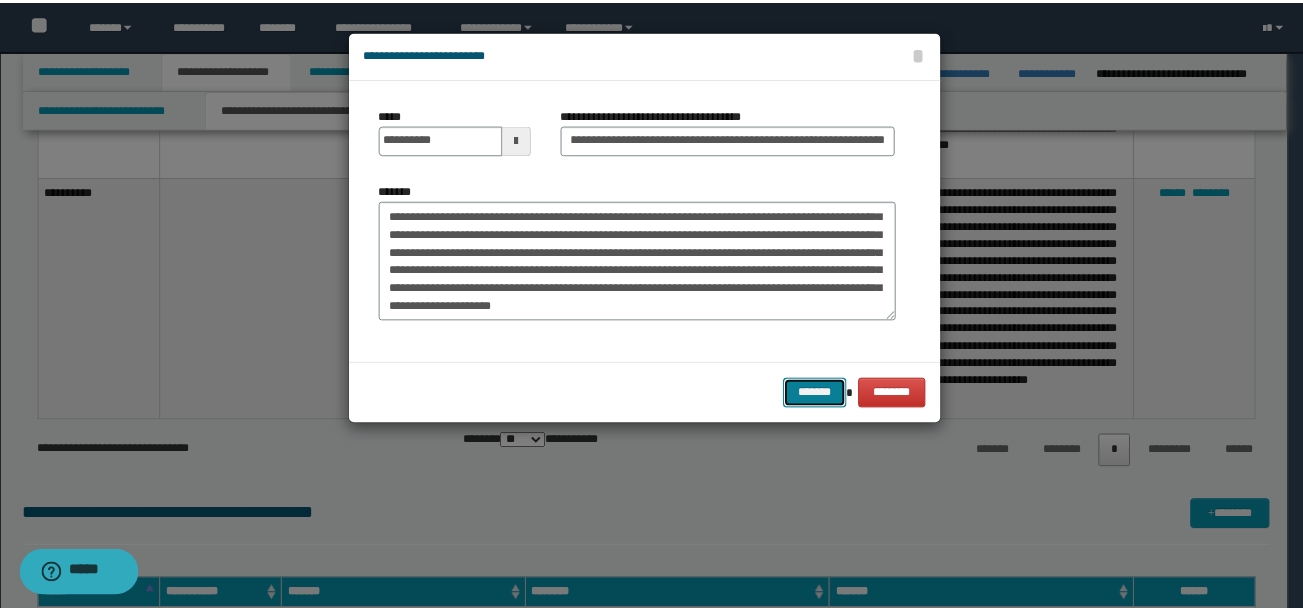 scroll, scrollTop: 0, scrollLeft: 0, axis: both 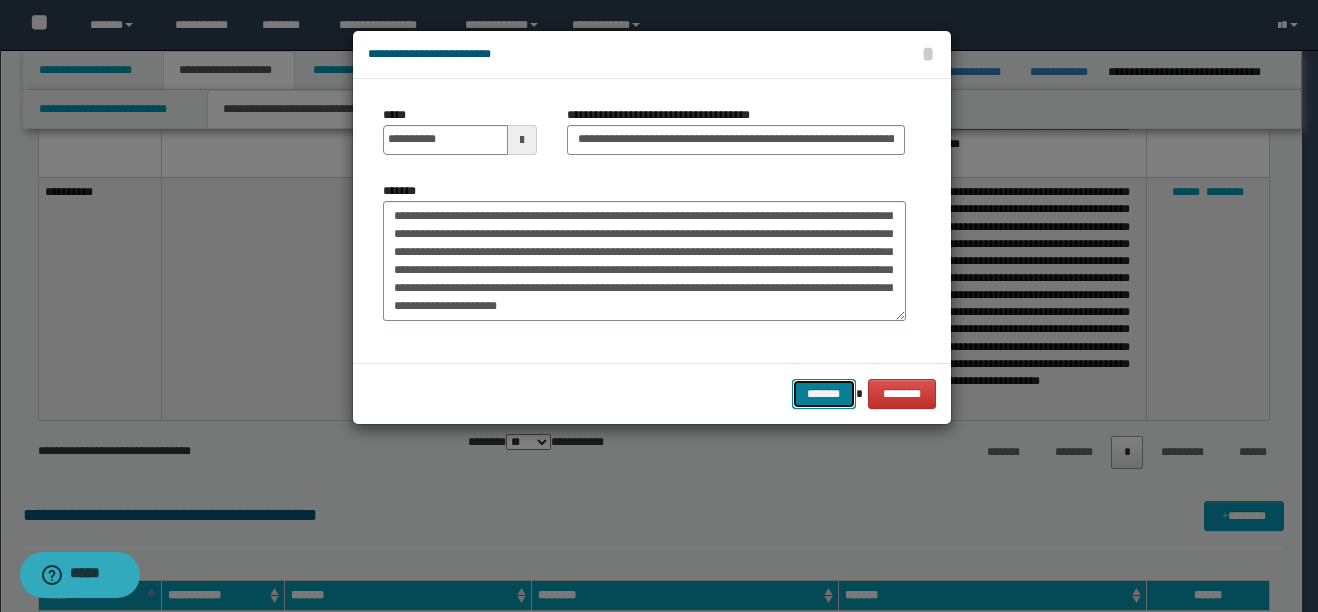 click on "*******" at bounding box center [824, 394] 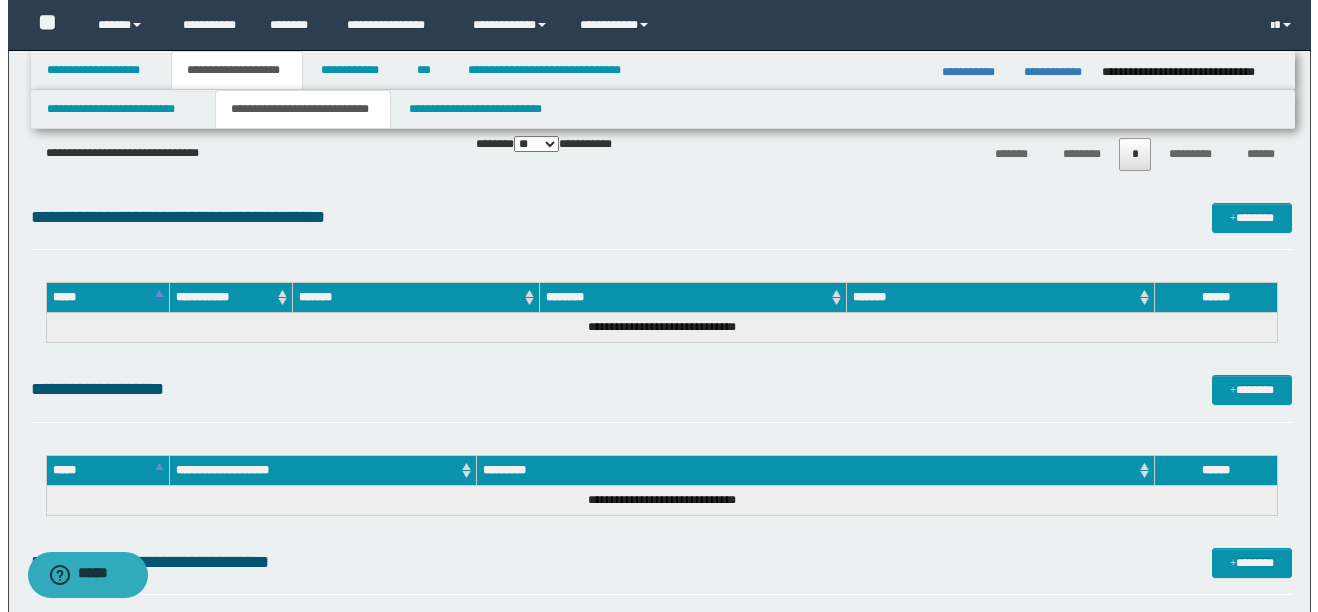scroll, scrollTop: 2133, scrollLeft: 0, axis: vertical 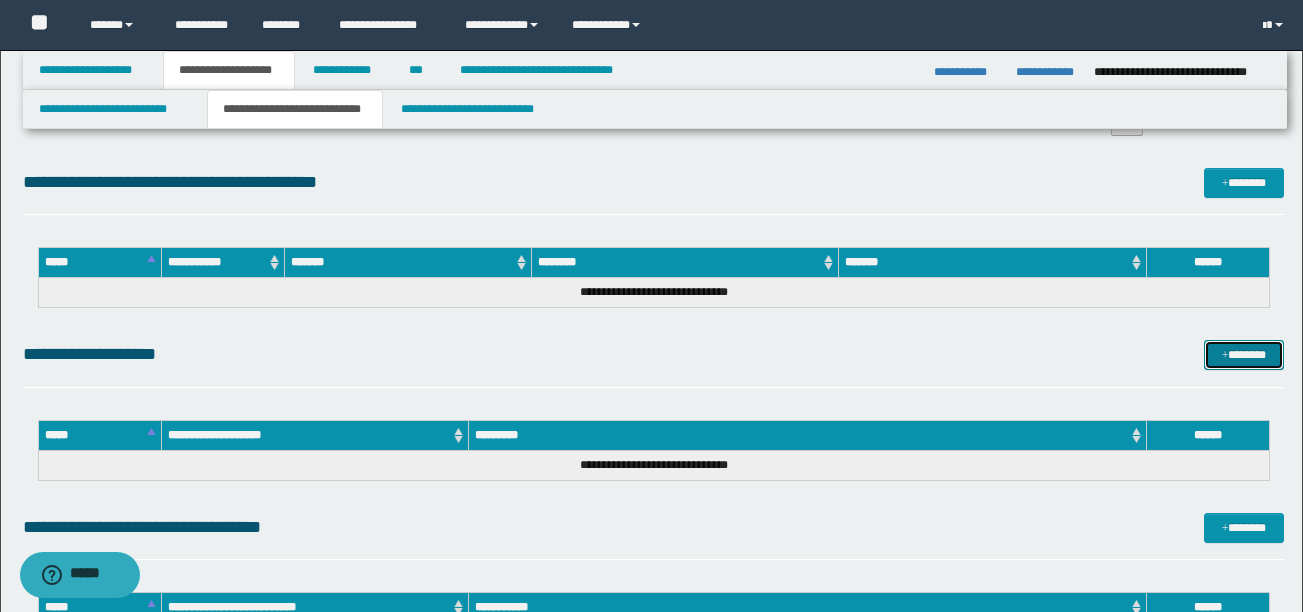 drag, startPoint x: 1215, startPoint y: 356, endPoint x: 1141, endPoint y: 351, distance: 74.168724 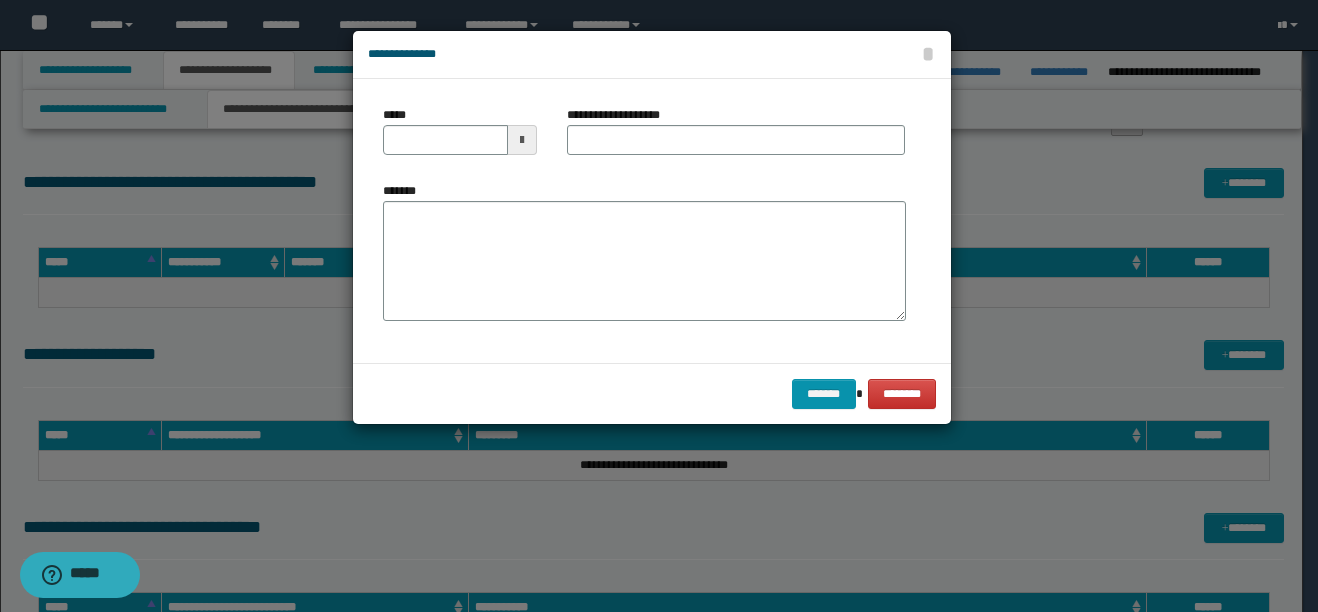 click at bounding box center [522, 140] 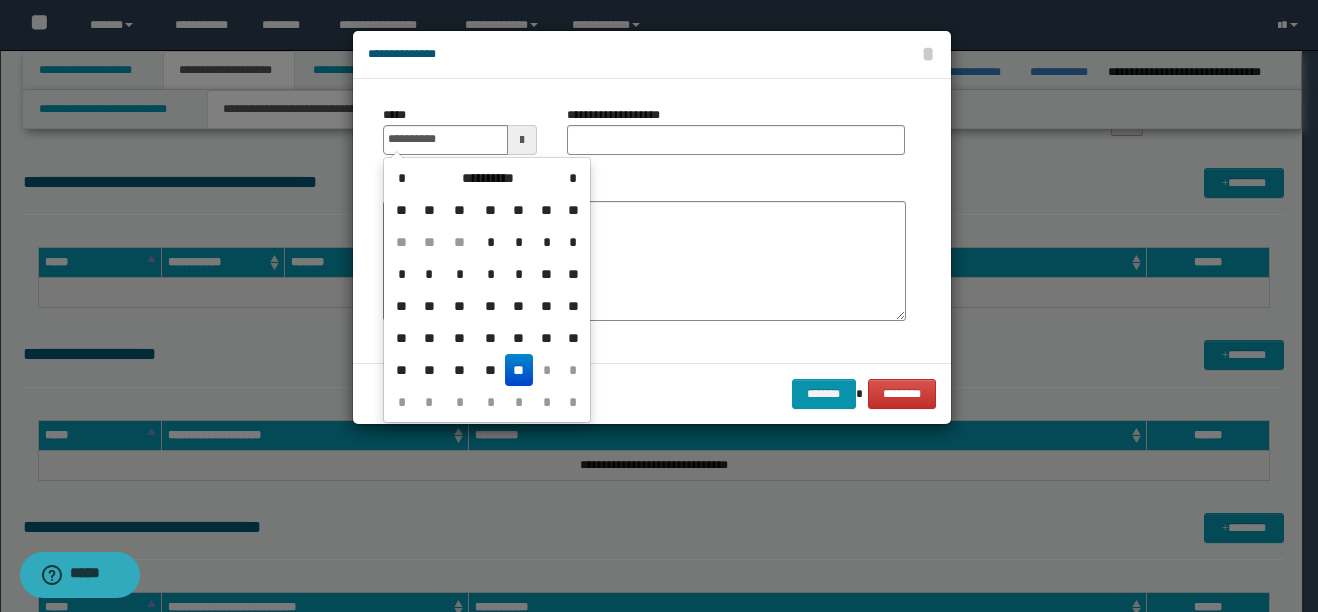click on "**" at bounding box center [519, 370] 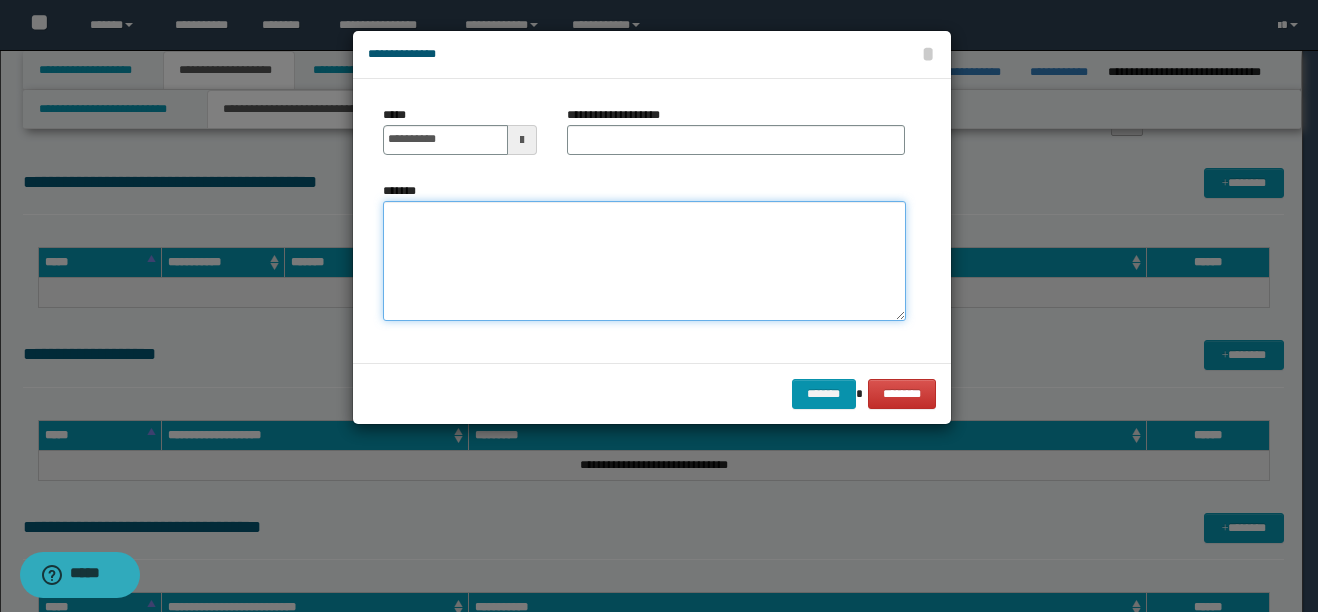 click on "*******" at bounding box center [644, 261] 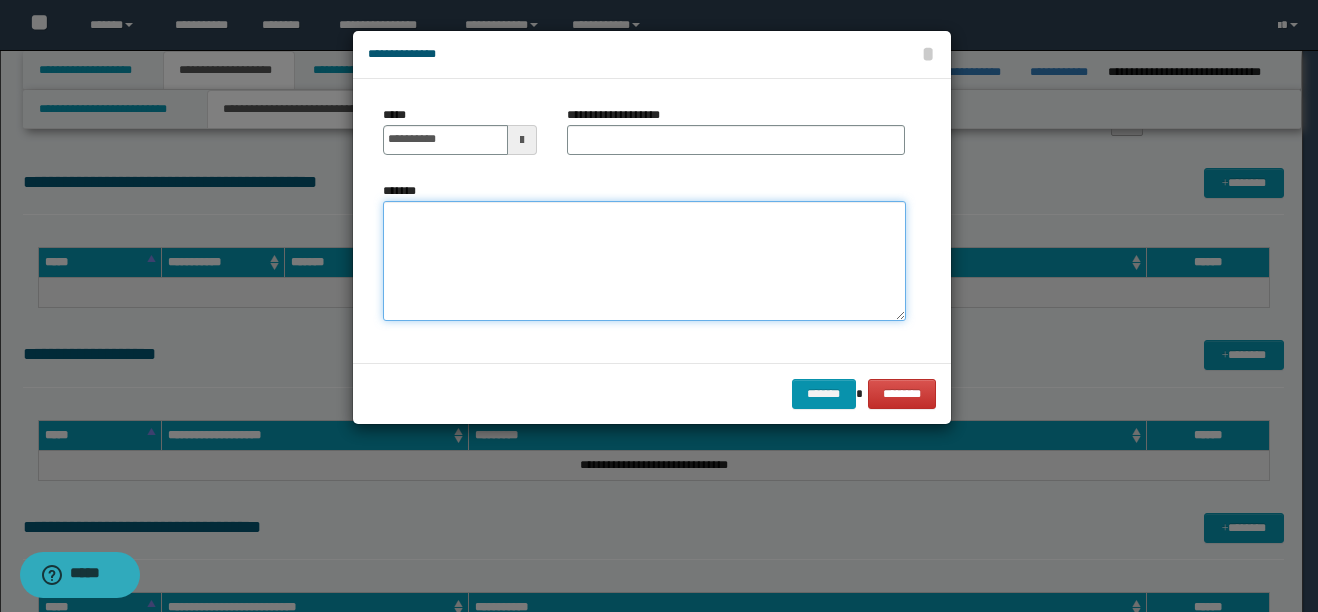 paste on "**********" 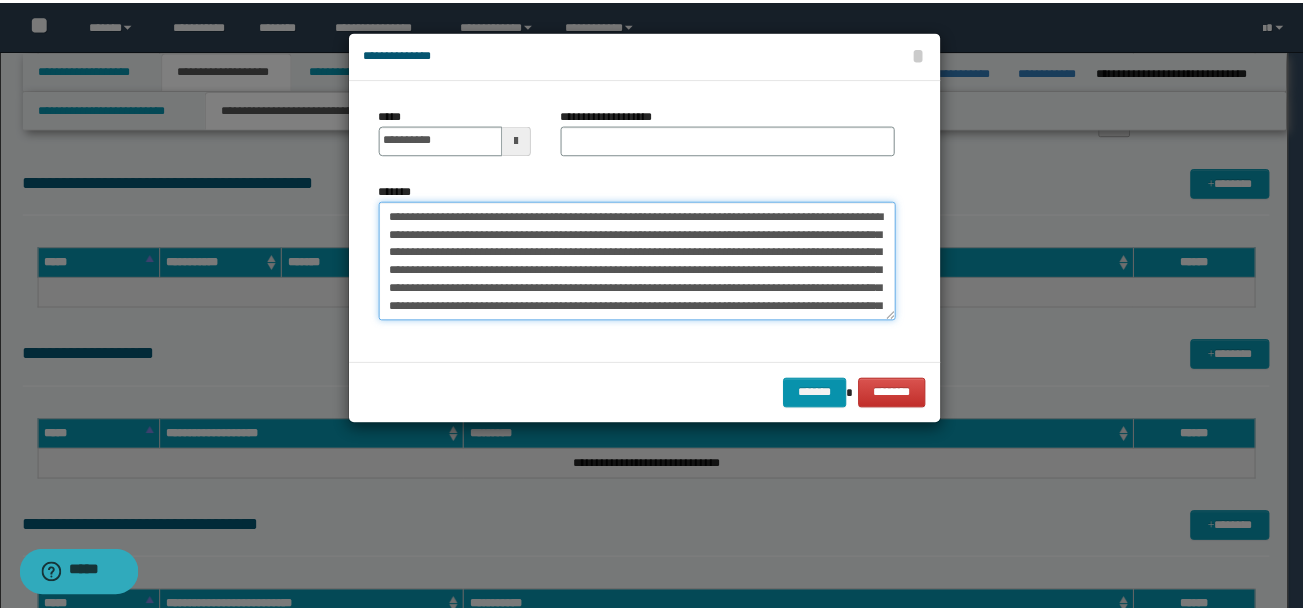scroll, scrollTop: 174, scrollLeft: 0, axis: vertical 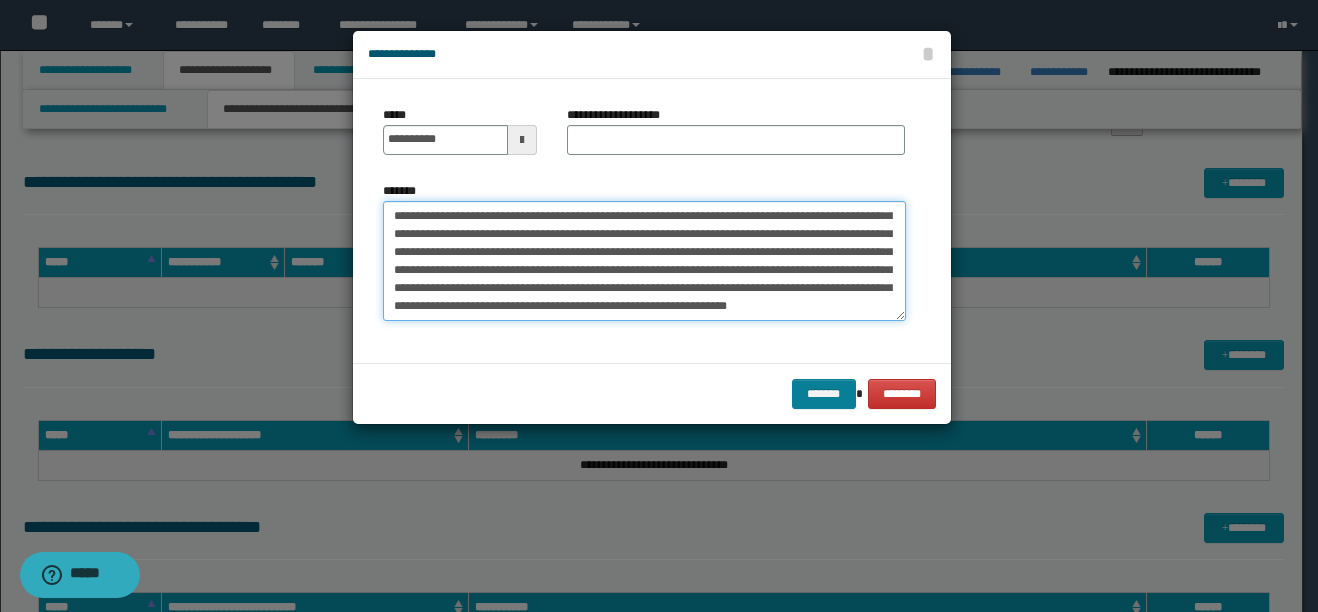 type on "**********" 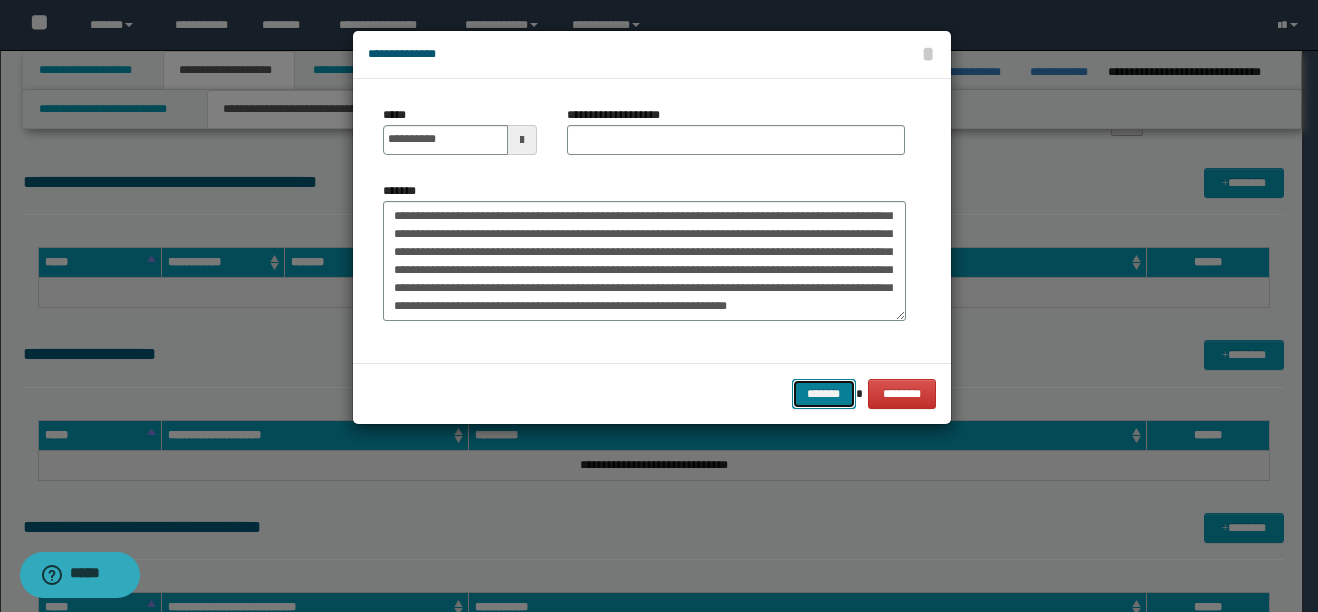 click on "*******" at bounding box center [824, 394] 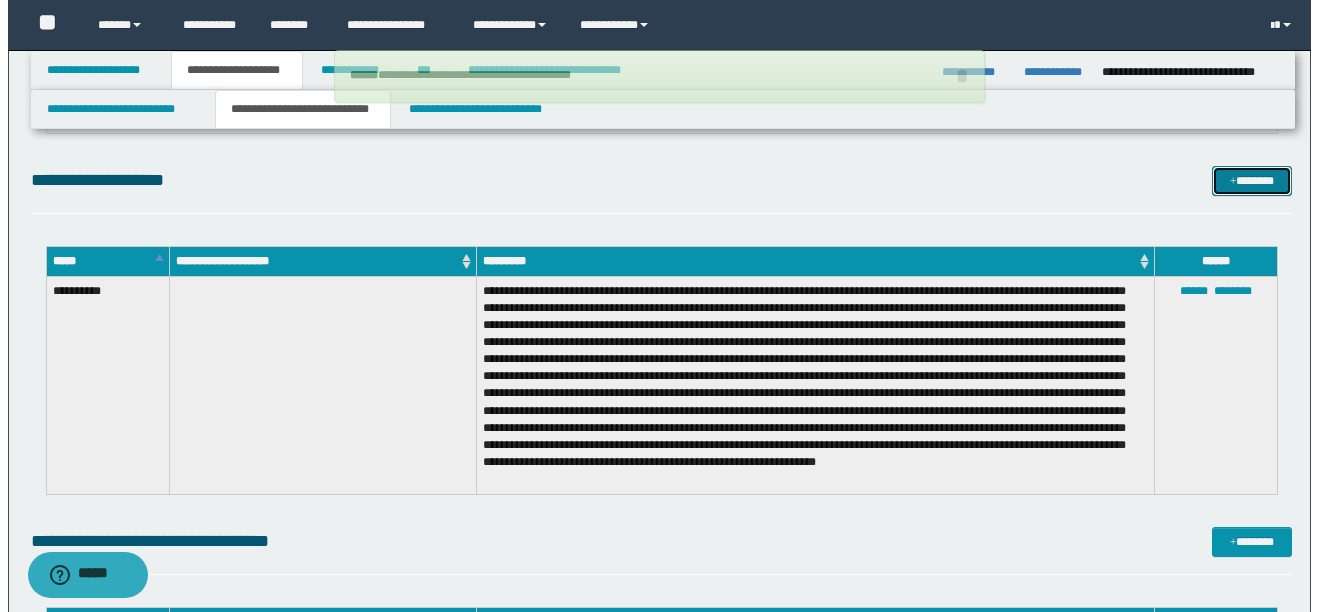 scroll, scrollTop: 2300, scrollLeft: 0, axis: vertical 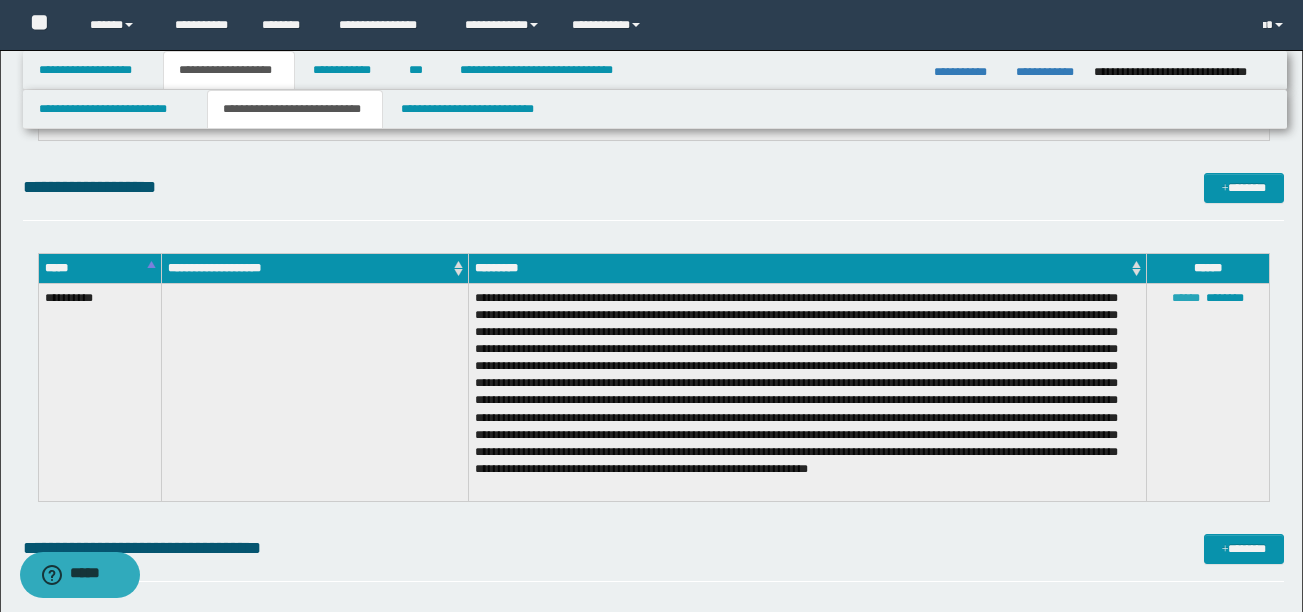 click on "******" at bounding box center [1186, 298] 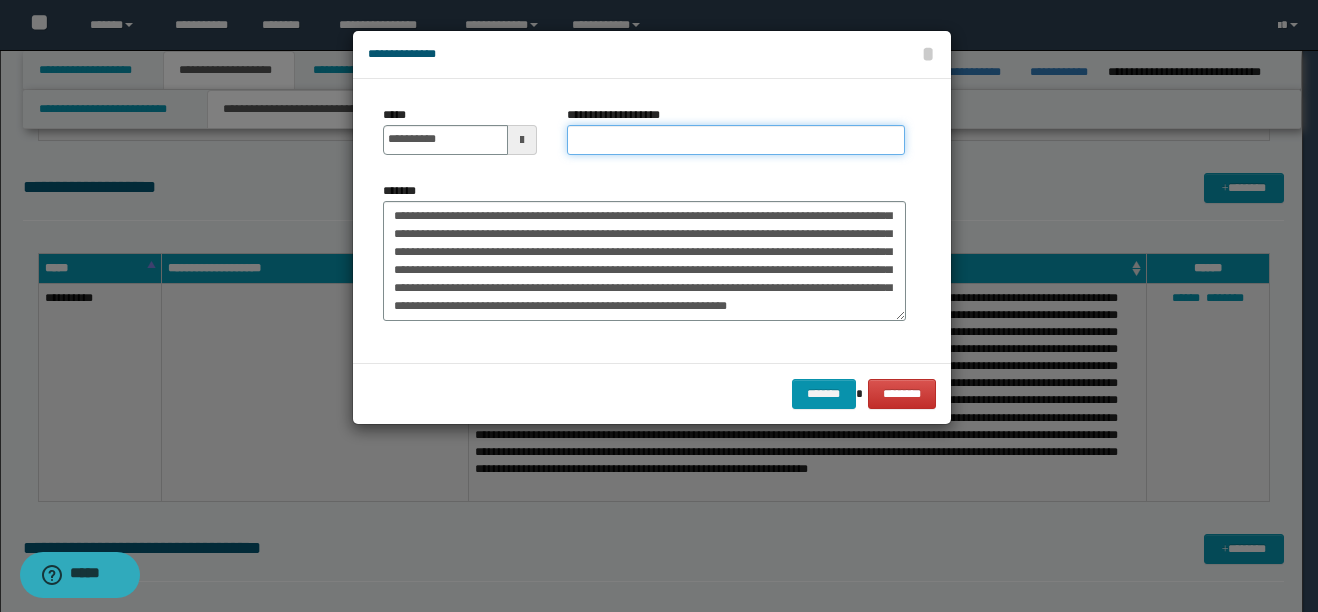 click on "**********" at bounding box center [736, 140] 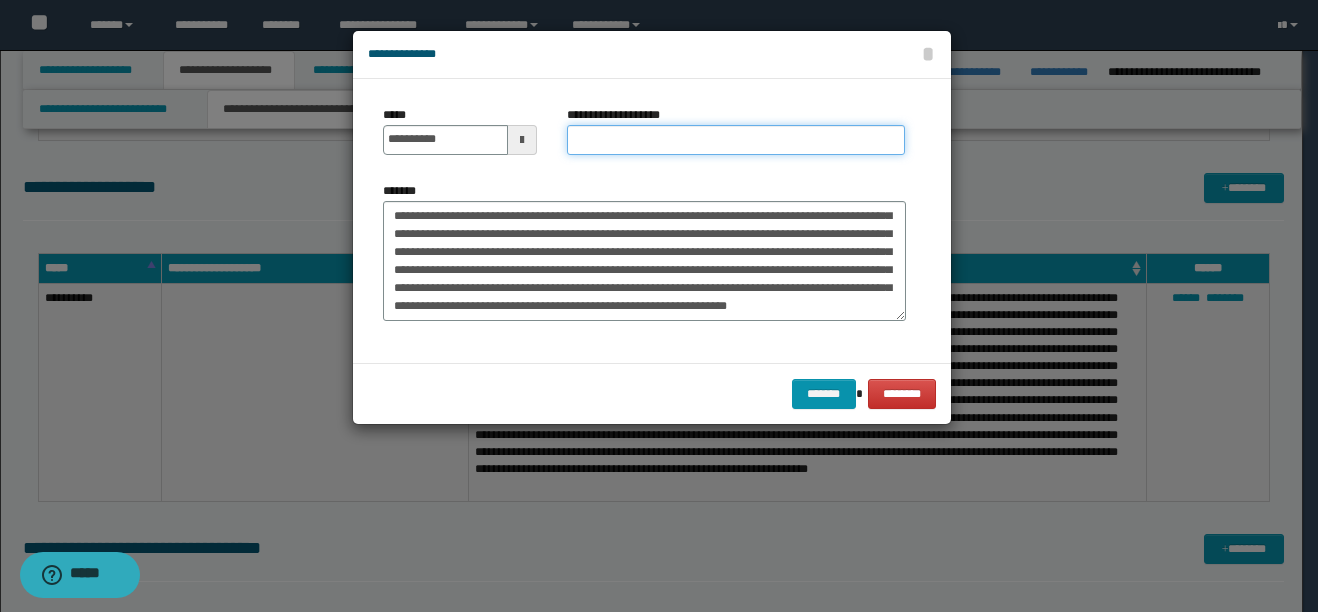 paste on "**********" 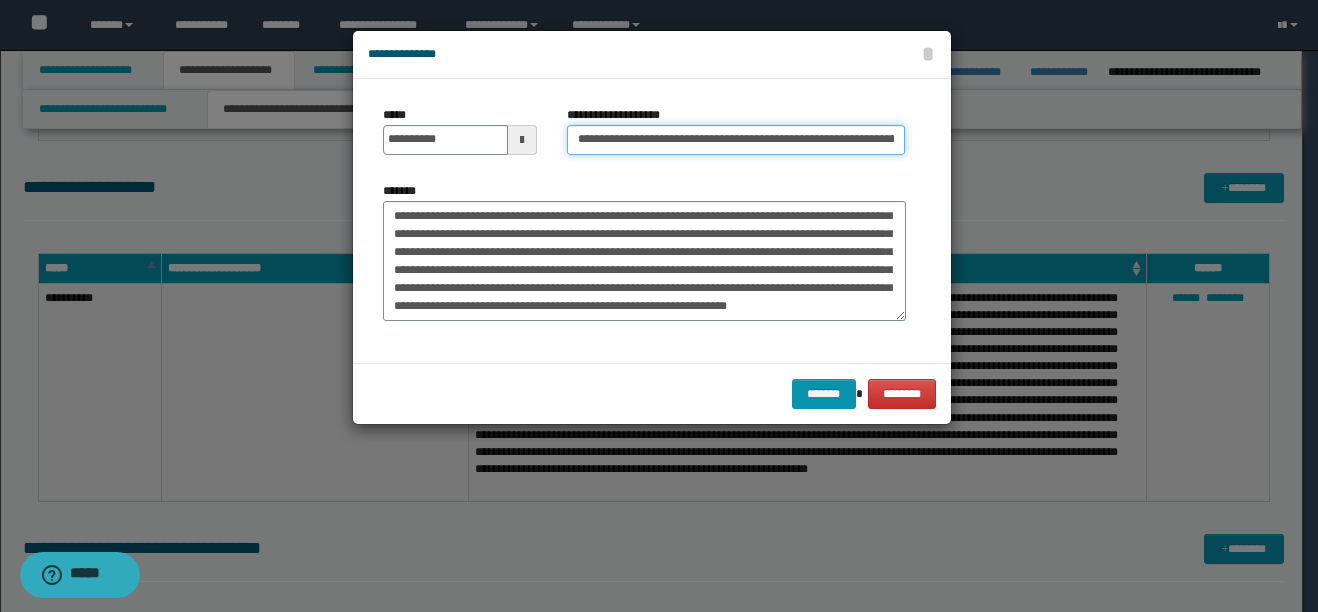 scroll, scrollTop: 0, scrollLeft: 352, axis: horizontal 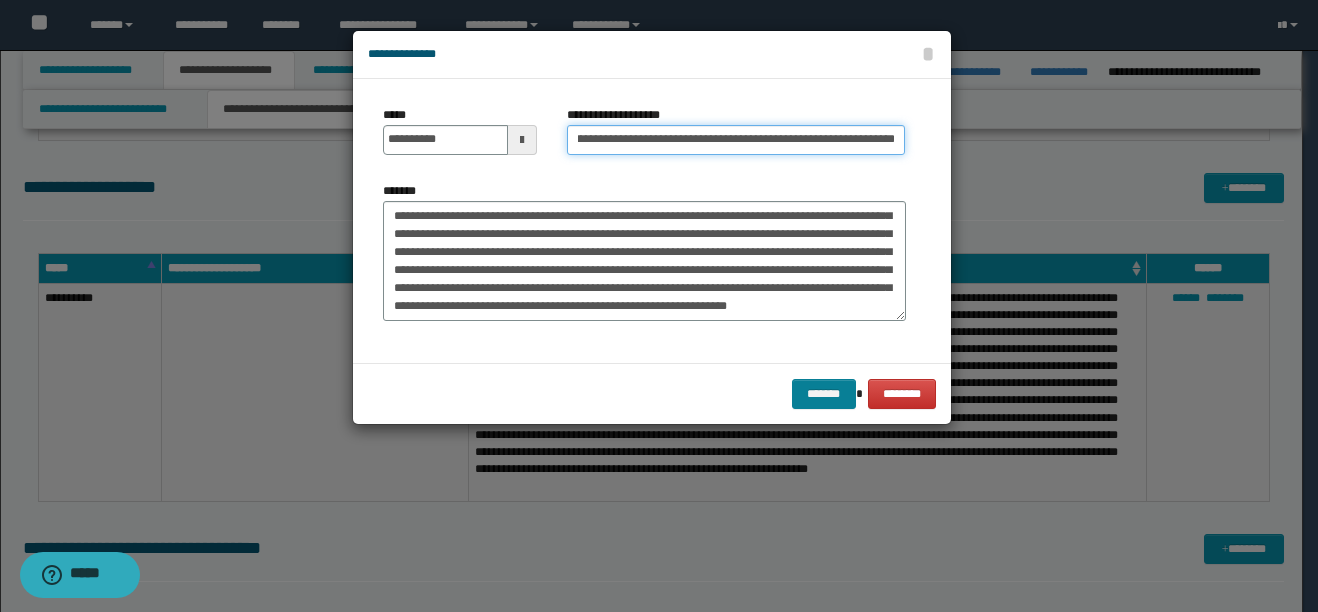 type on "**********" 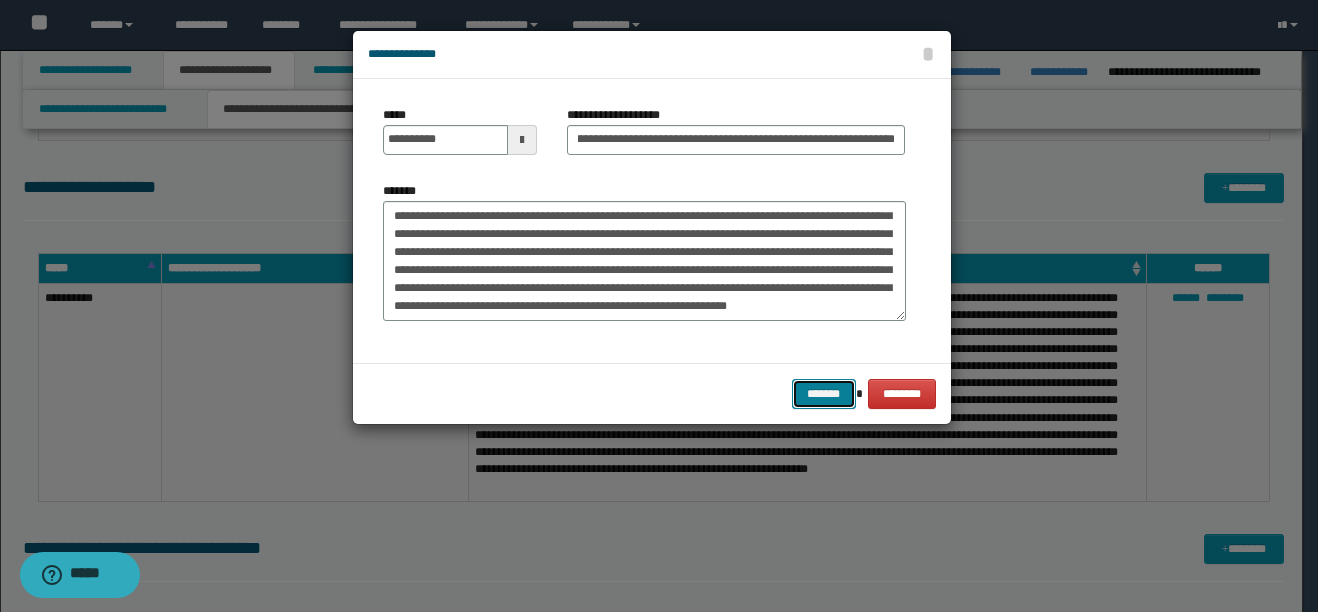 scroll, scrollTop: 0, scrollLeft: 0, axis: both 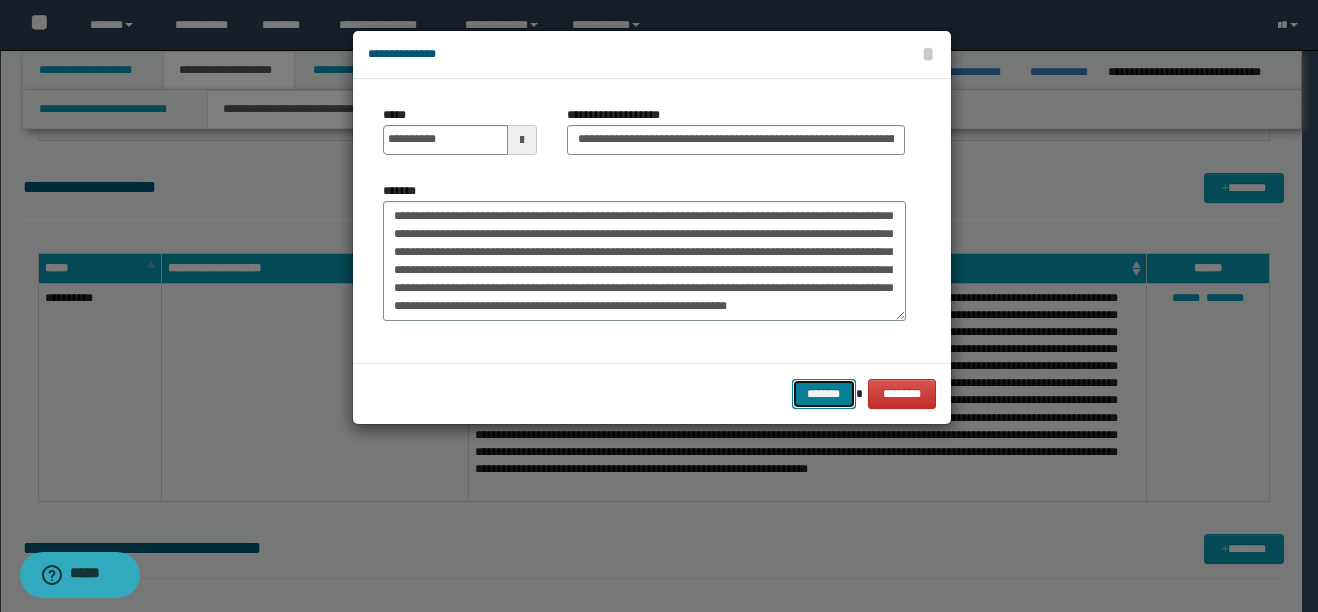 click on "*******" at bounding box center [824, 394] 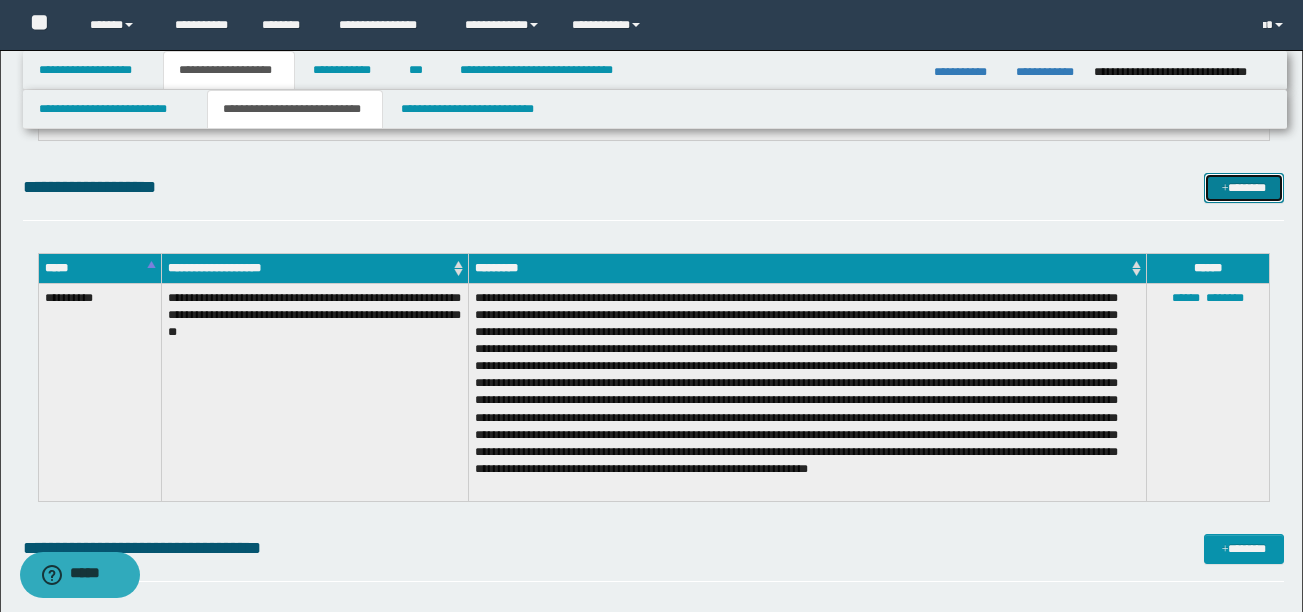 click on "*******" at bounding box center [1244, 188] 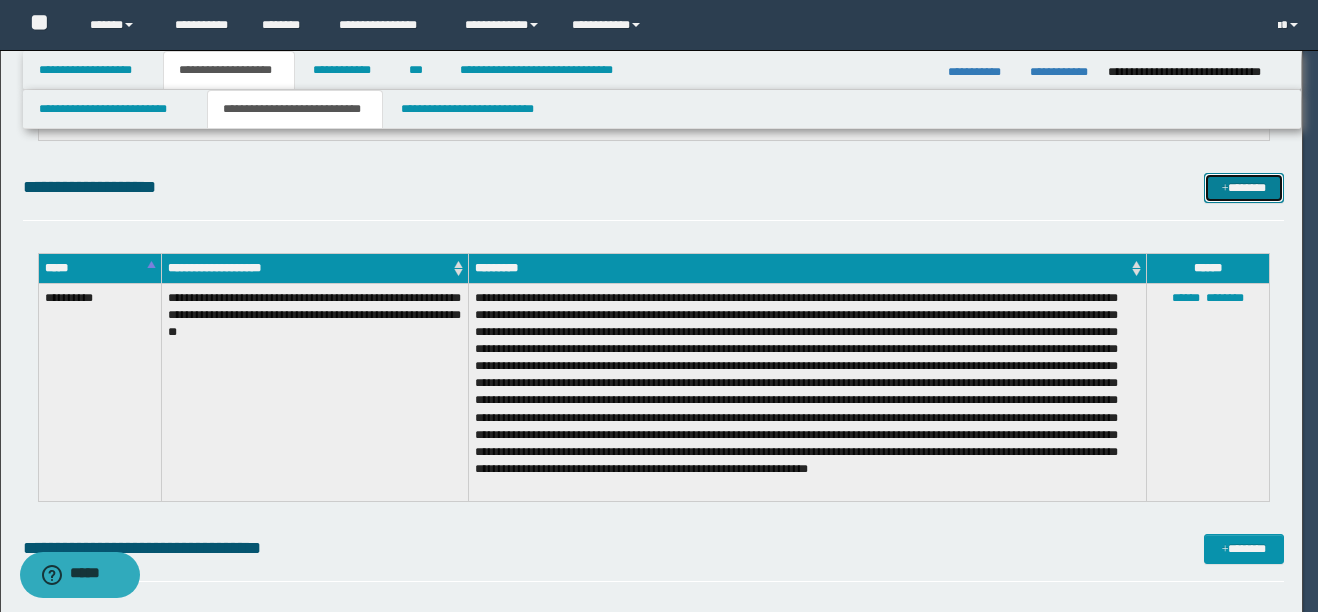 scroll, scrollTop: 0, scrollLeft: 0, axis: both 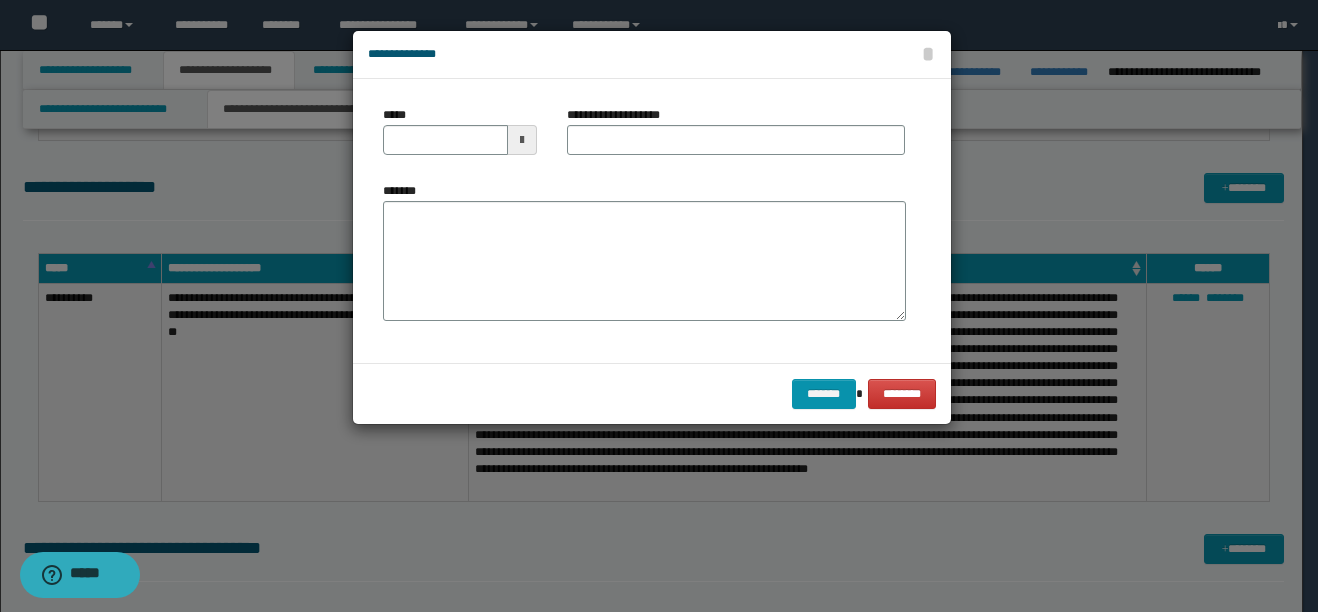 click at bounding box center [522, 140] 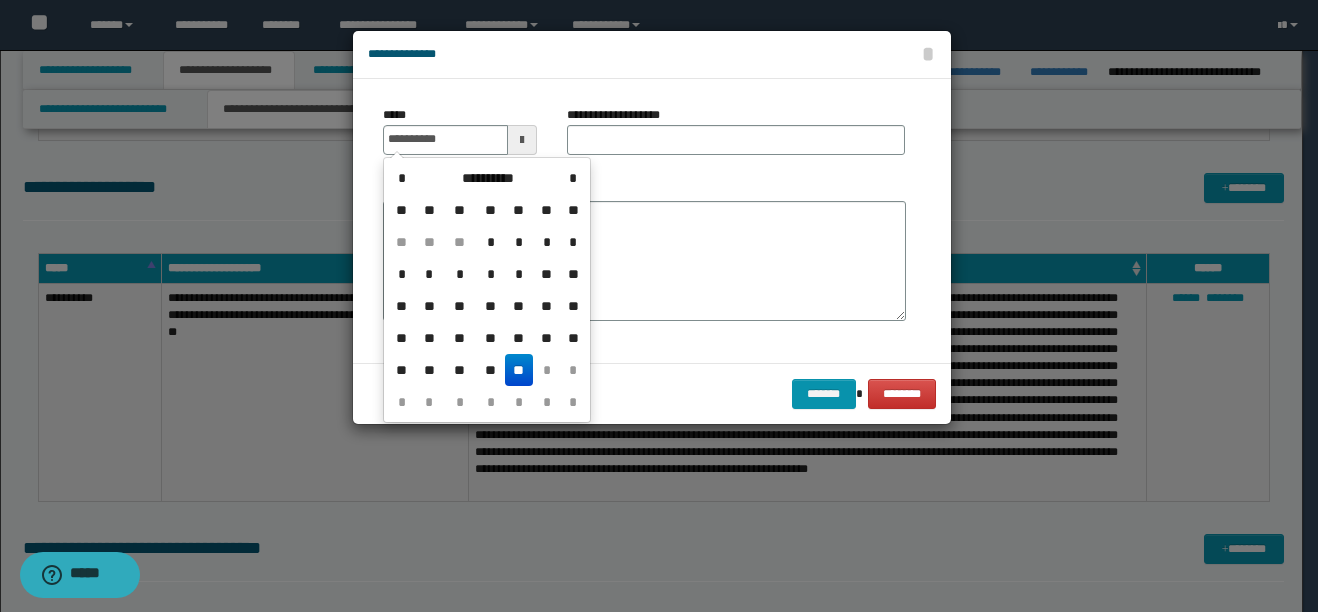 click on "**" at bounding box center [519, 370] 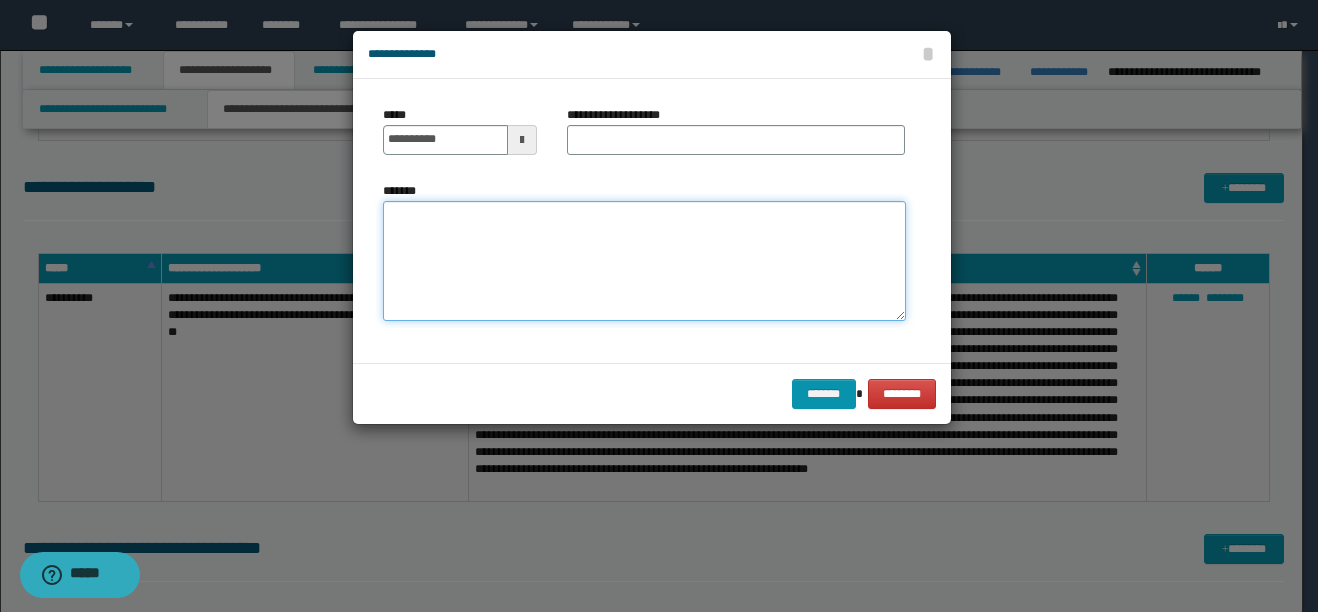 click on "*******" at bounding box center [644, 261] 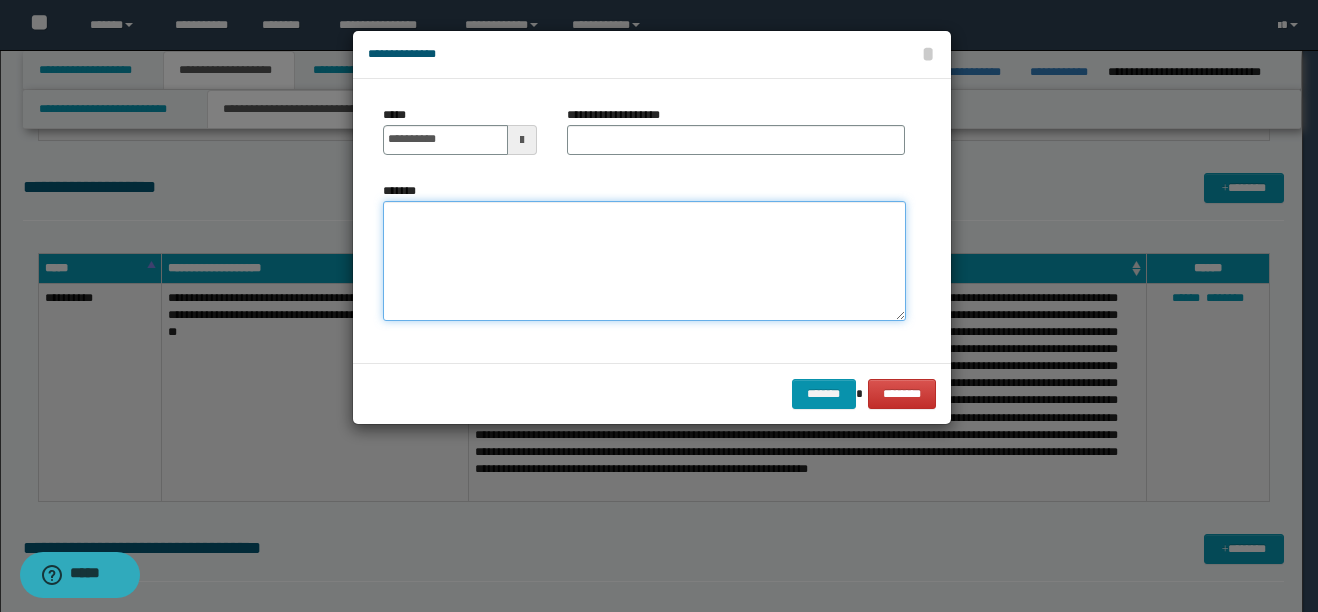 paste on "**********" 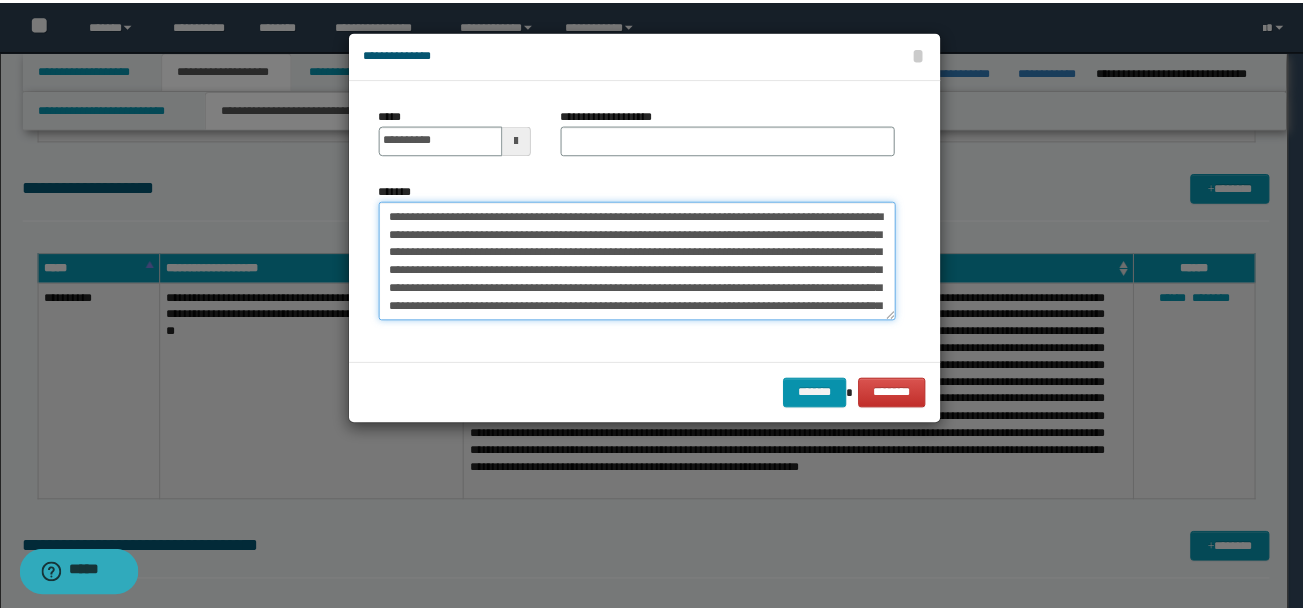 scroll, scrollTop: 300, scrollLeft: 0, axis: vertical 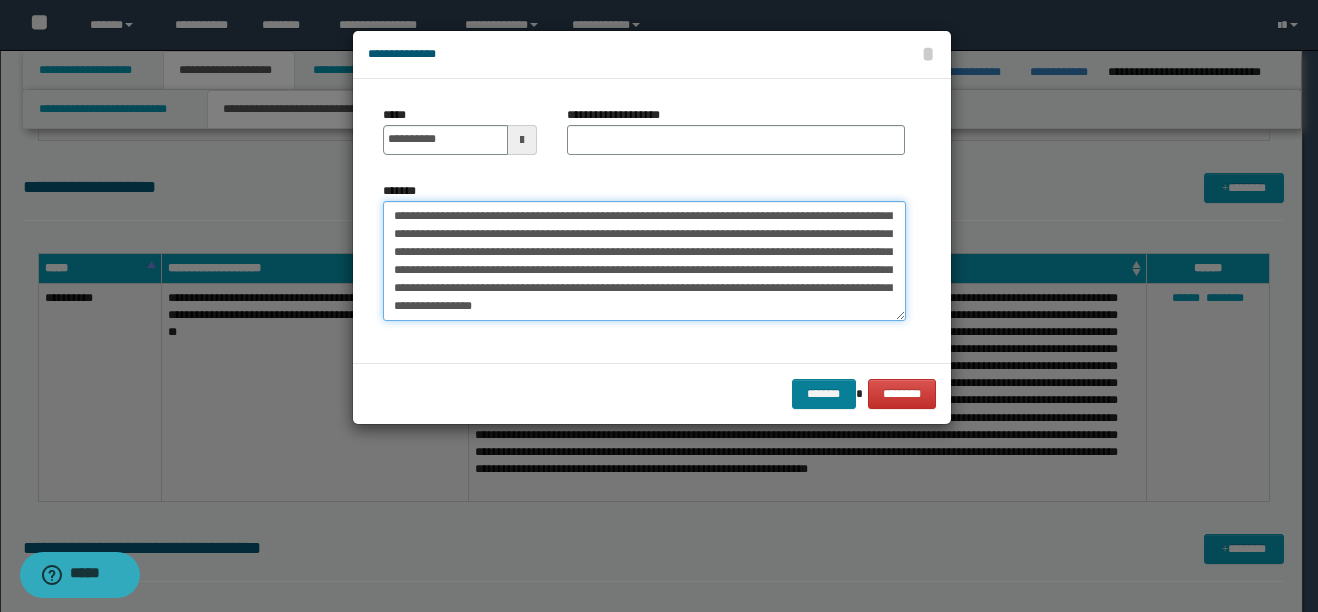 type on "**********" 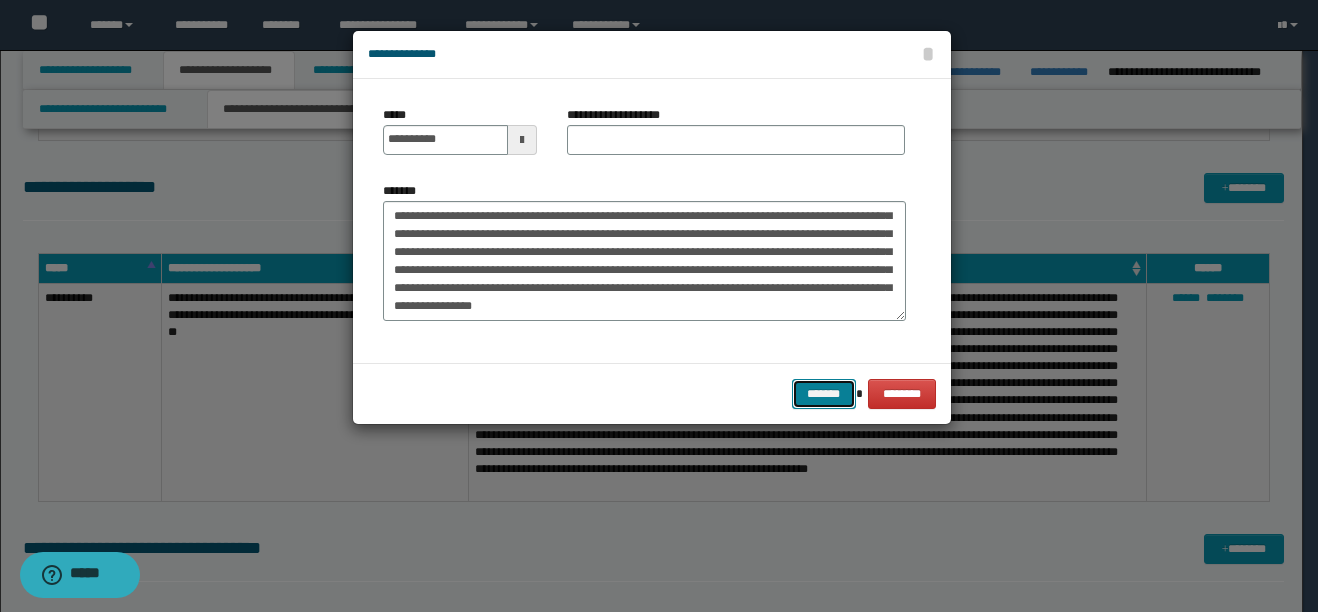 click on "*******" at bounding box center (824, 394) 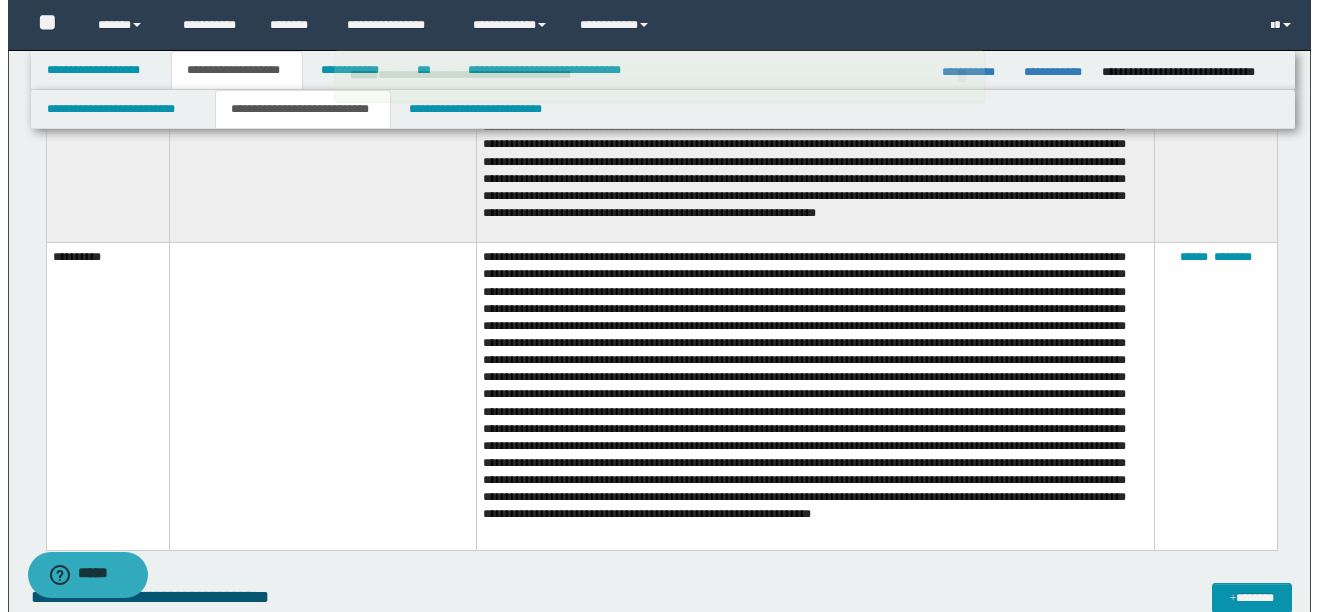 scroll, scrollTop: 2567, scrollLeft: 0, axis: vertical 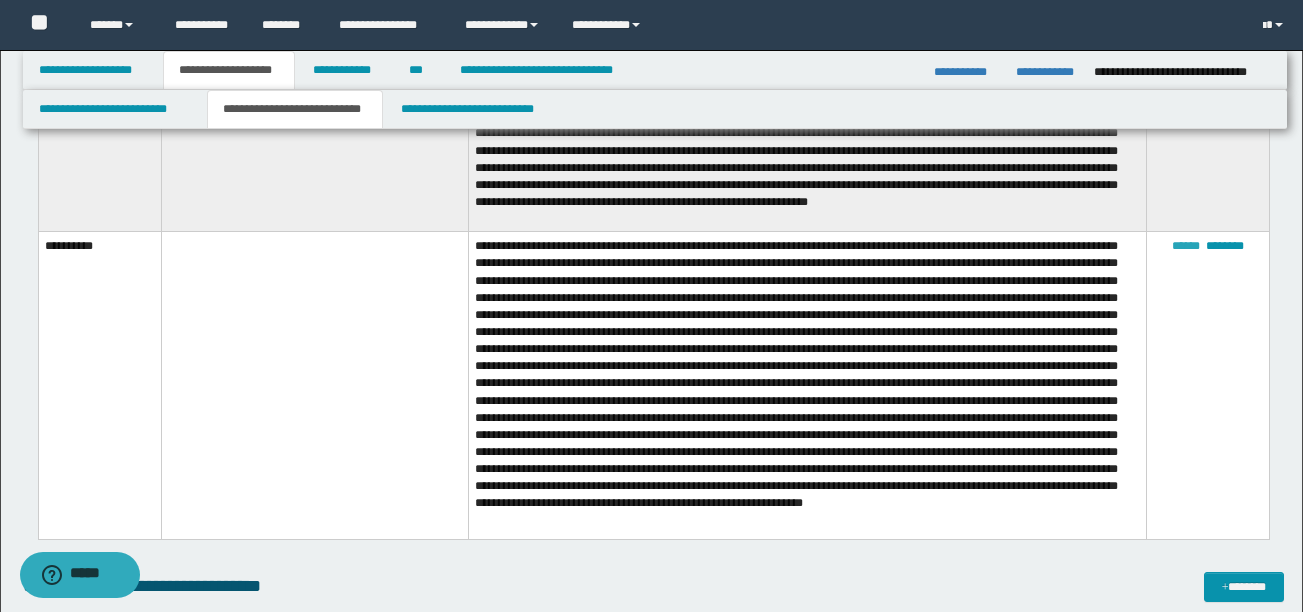 click on "******" at bounding box center [1186, 246] 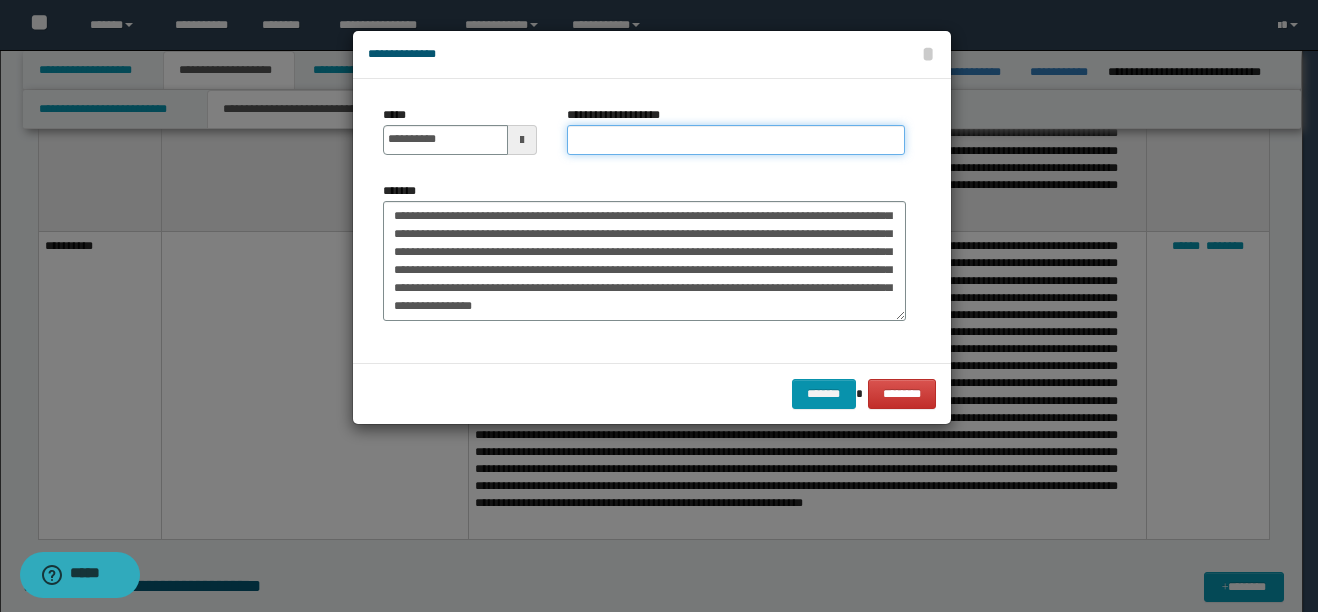 click on "**********" at bounding box center [736, 140] 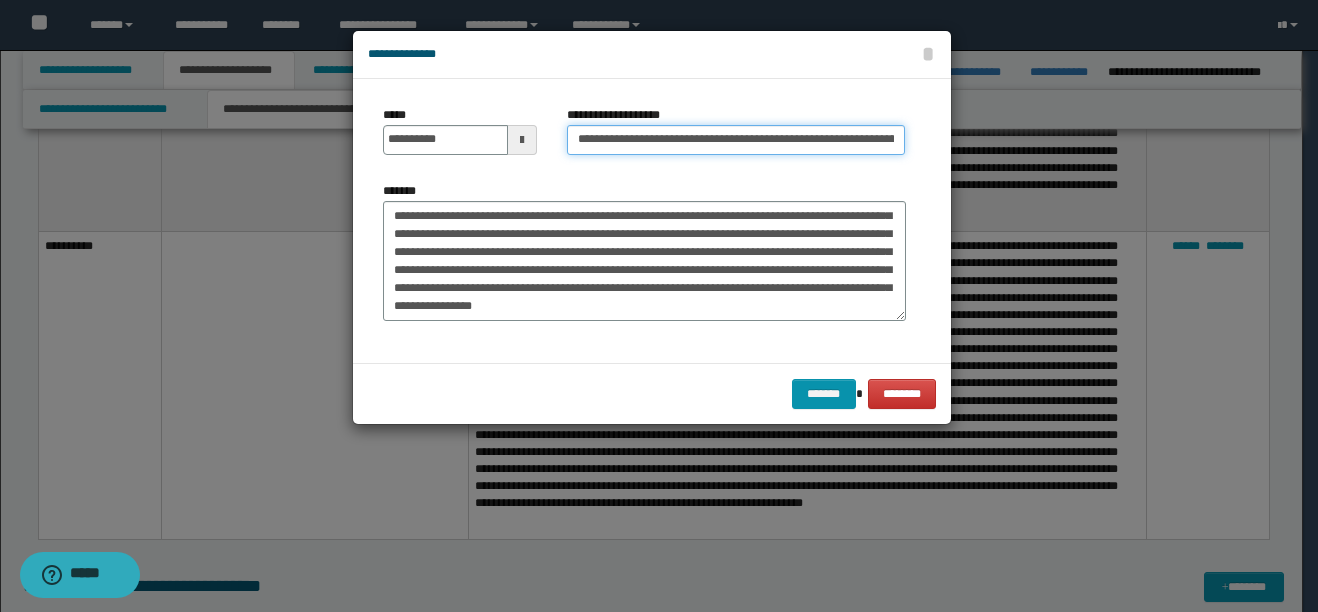 scroll, scrollTop: 0, scrollLeft: 359, axis: horizontal 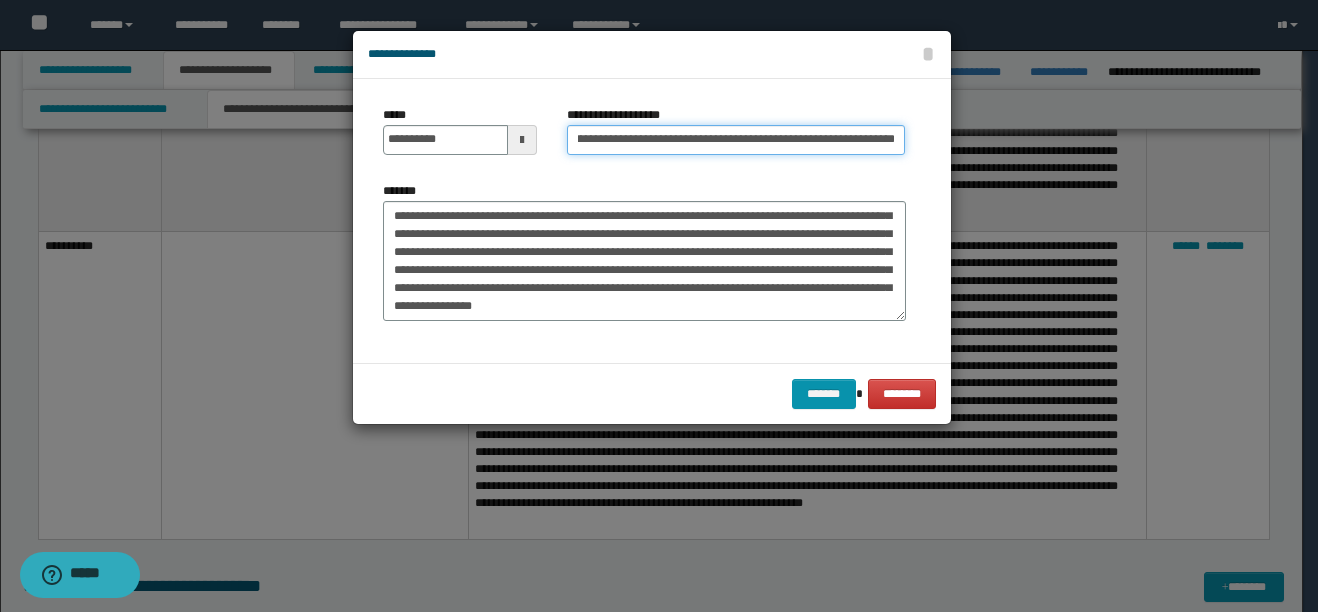 click on "**********" at bounding box center (736, 140) 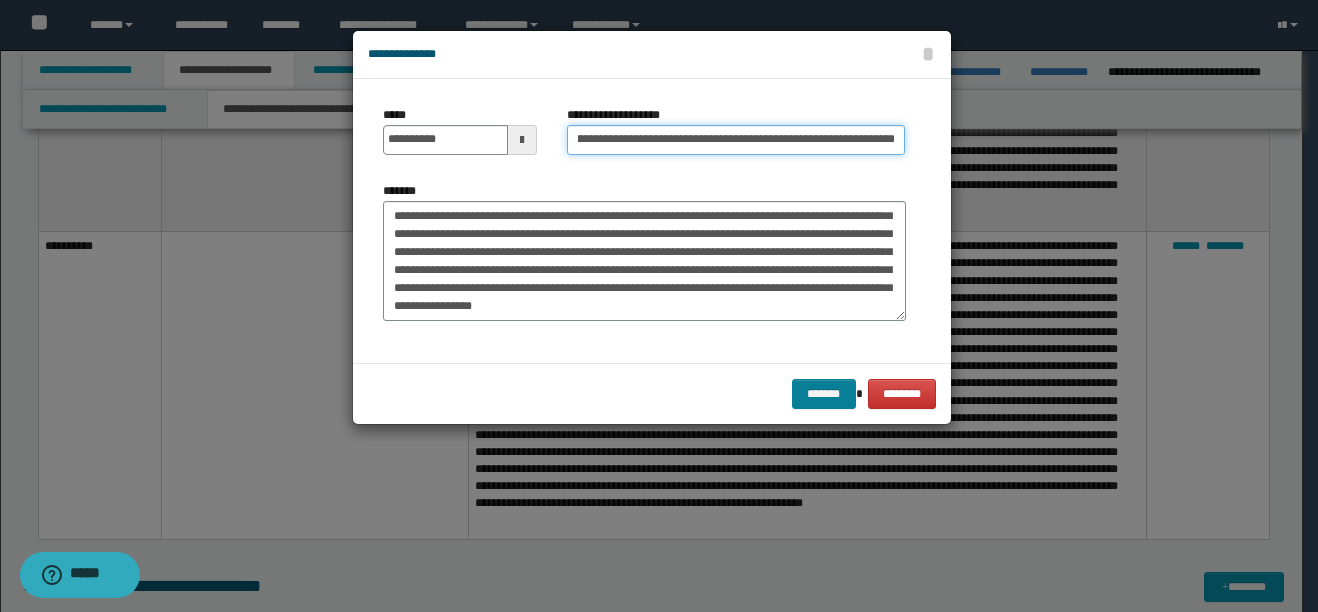 type on "**********" 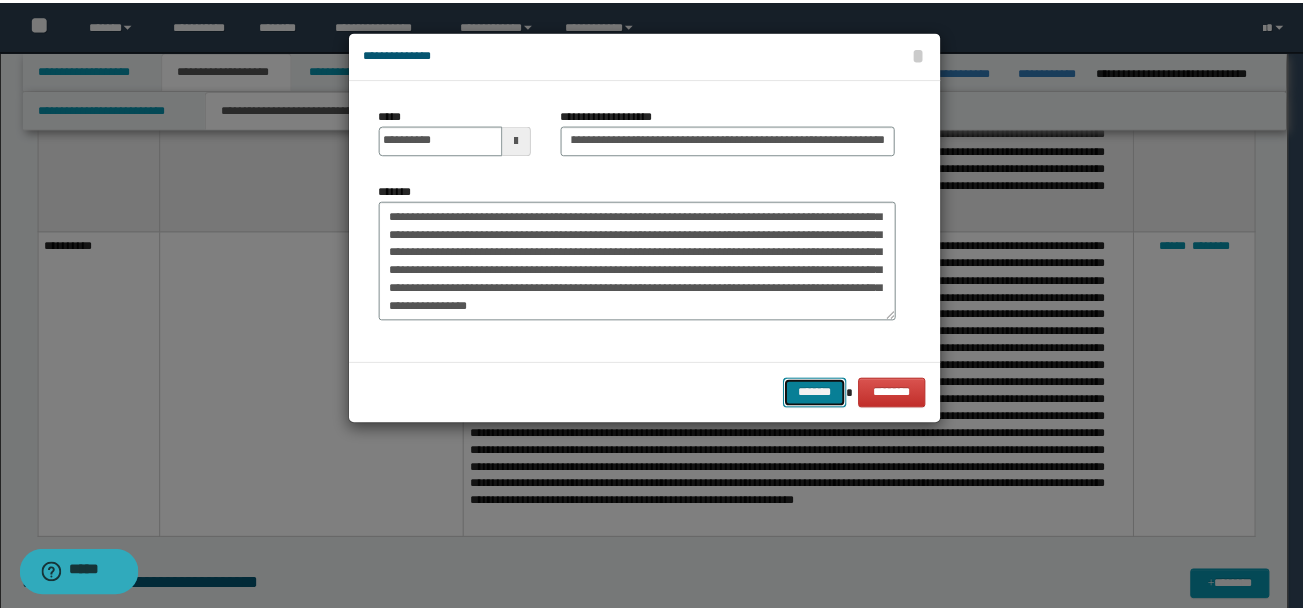scroll, scrollTop: 0, scrollLeft: 0, axis: both 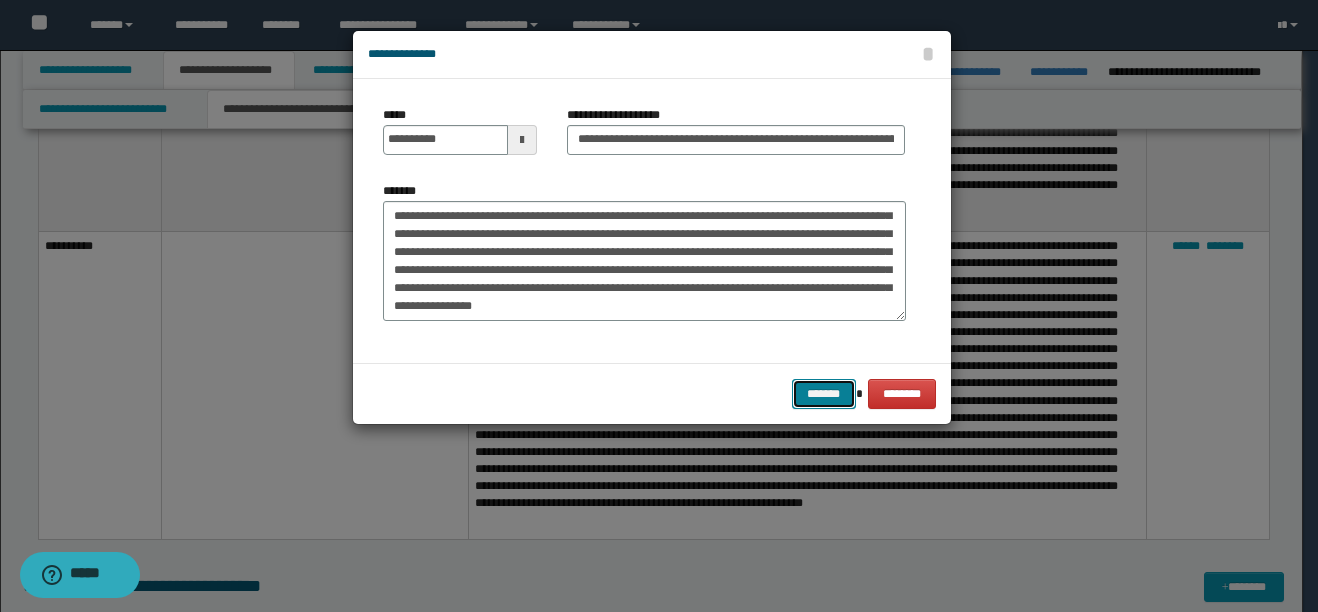 click on "*******" at bounding box center [824, 394] 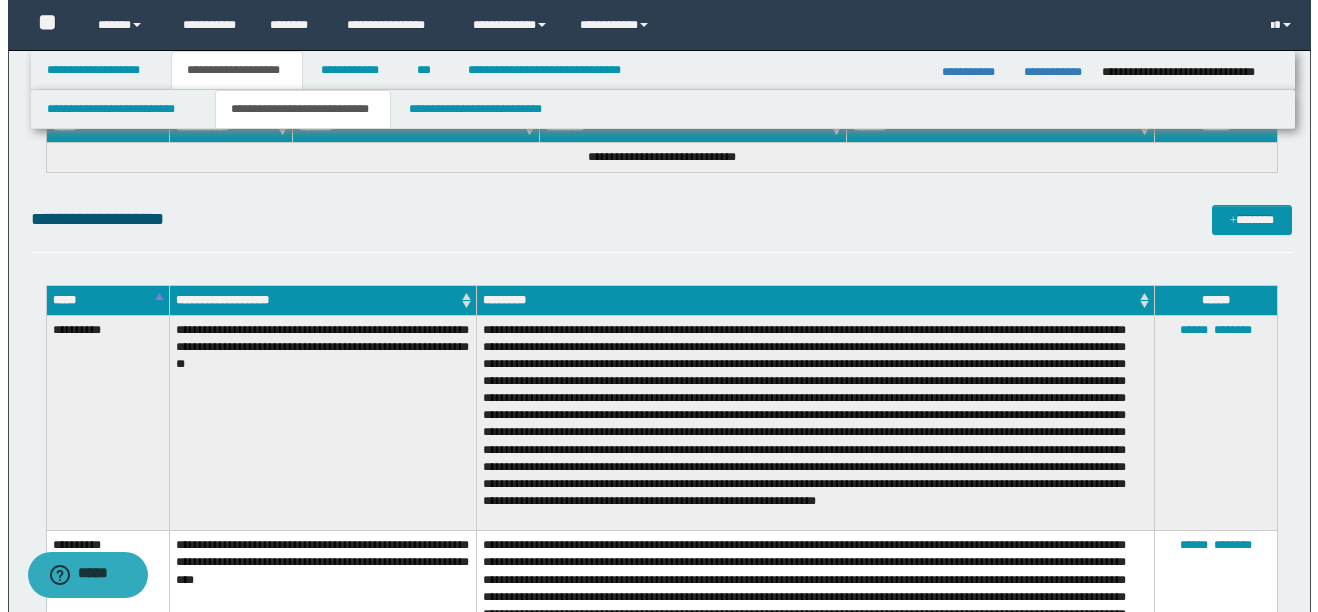 scroll, scrollTop: 2267, scrollLeft: 0, axis: vertical 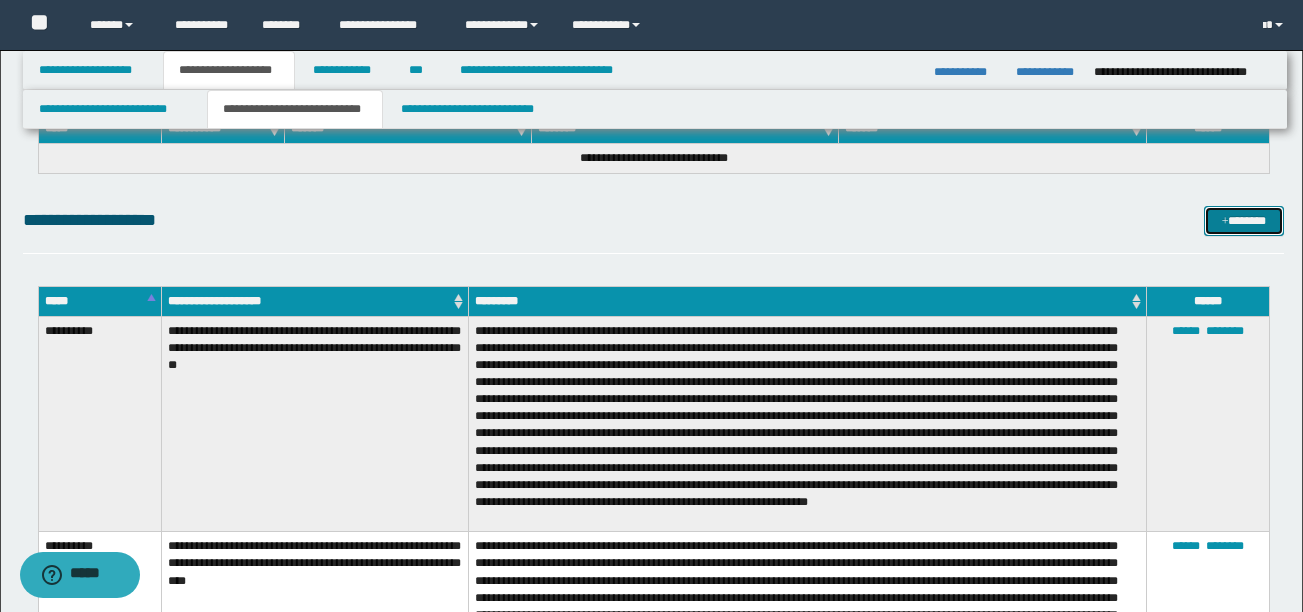 click on "*******" at bounding box center (1244, 221) 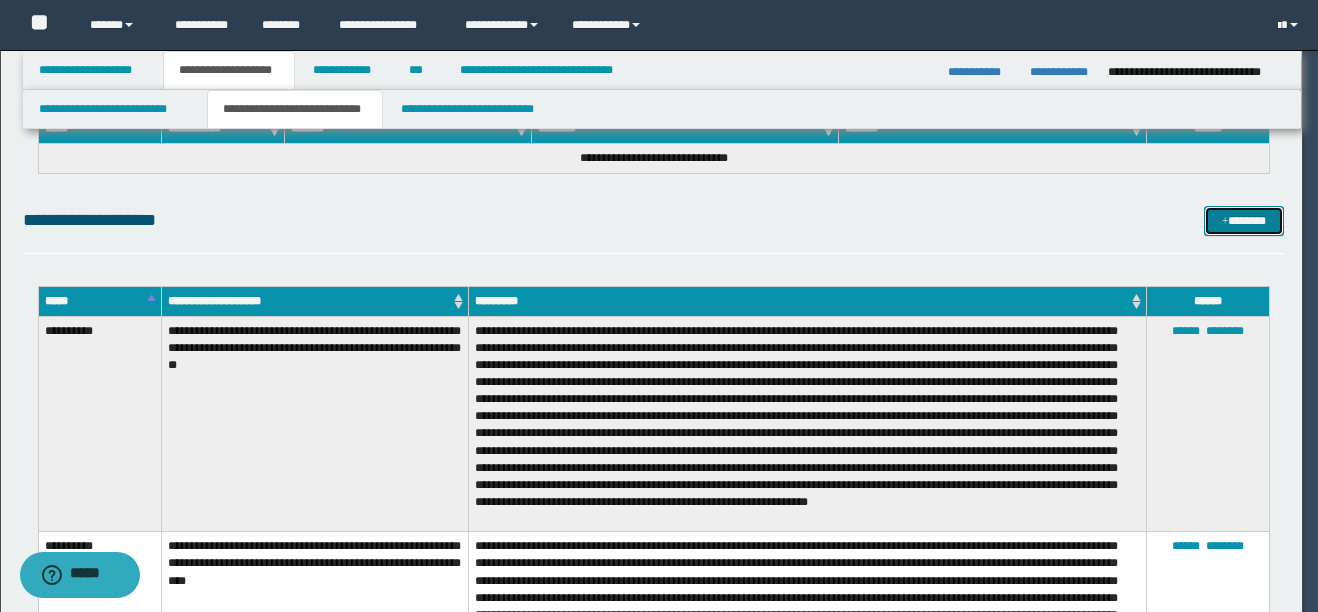 scroll, scrollTop: 0, scrollLeft: 0, axis: both 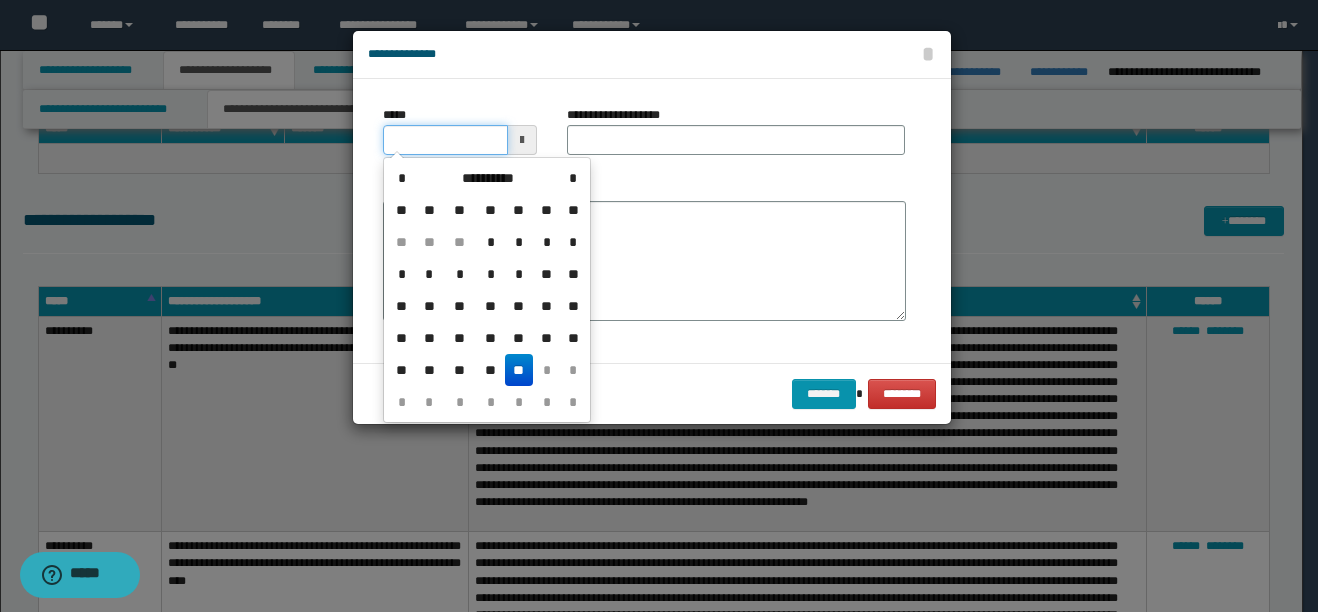drag, startPoint x: 413, startPoint y: 138, endPoint x: 281, endPoint y: 248, distance: 171.8255 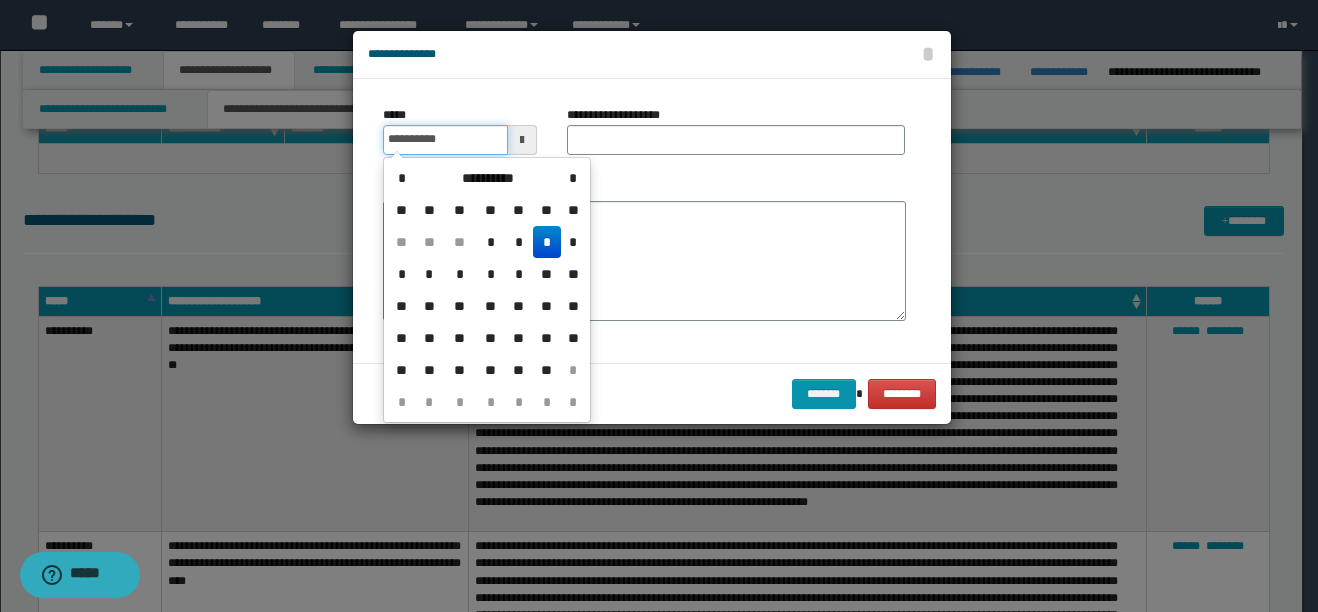 drag, startPoint x: 460, startPoint y: 142, endPoint x: 328, endPoint y: 133, distance: 132.30646 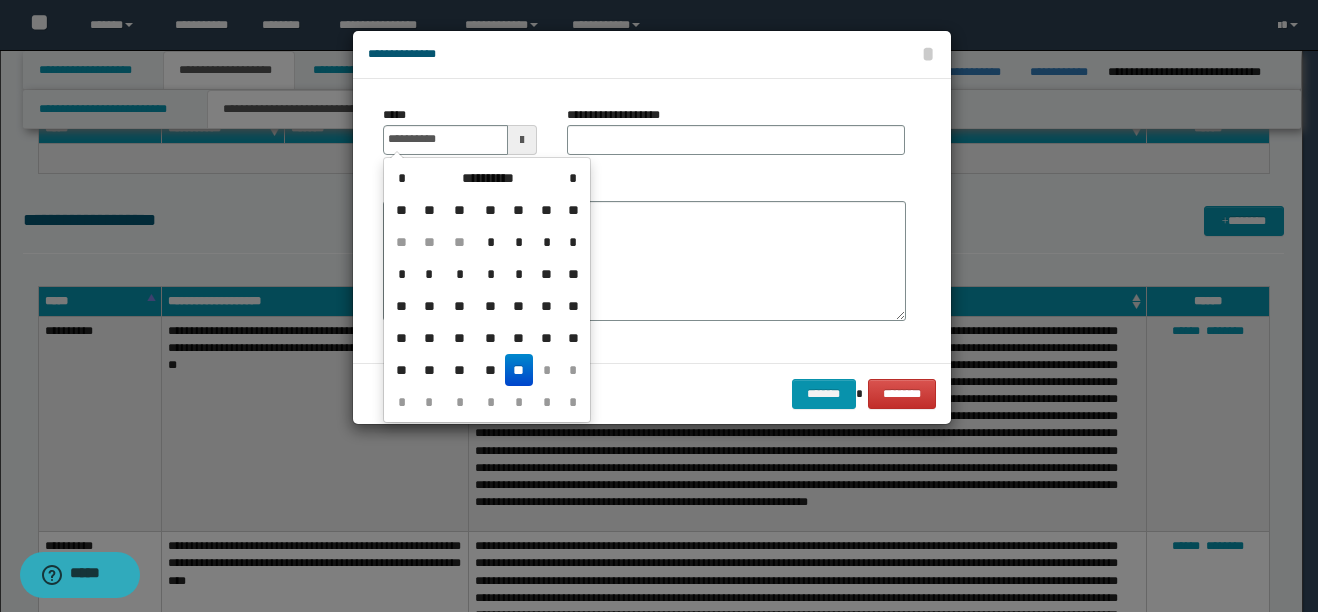 click on "**" at bounding box center (519, 370) 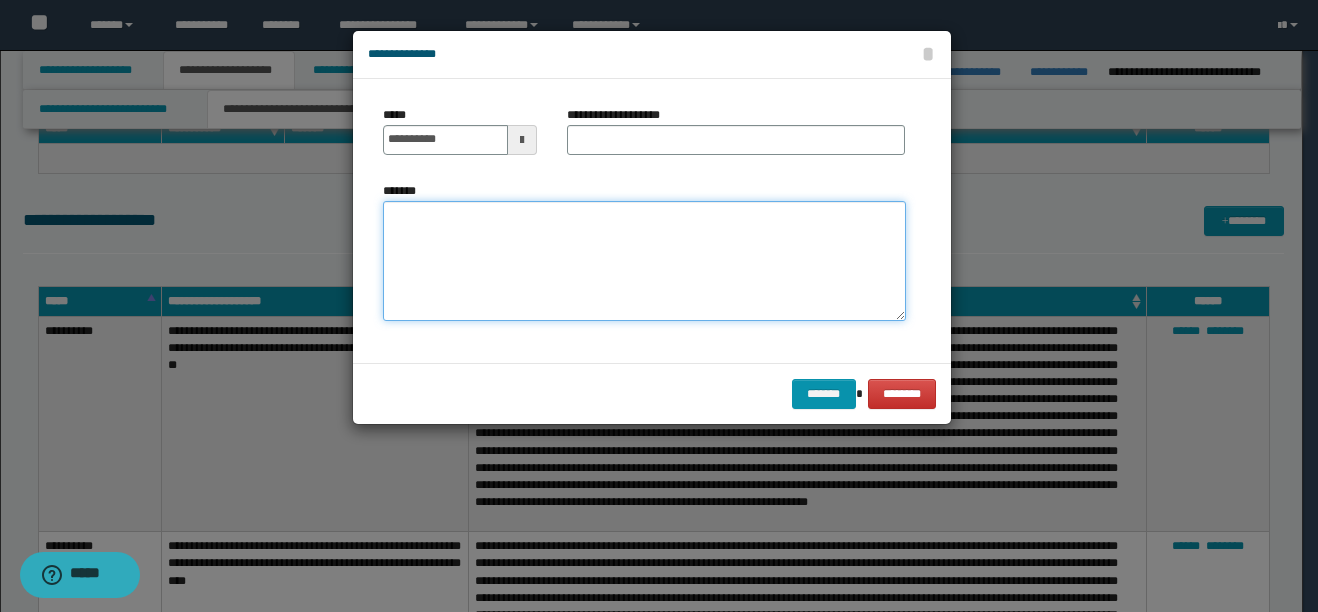 click on "*******" at bounding box center (644, 261) 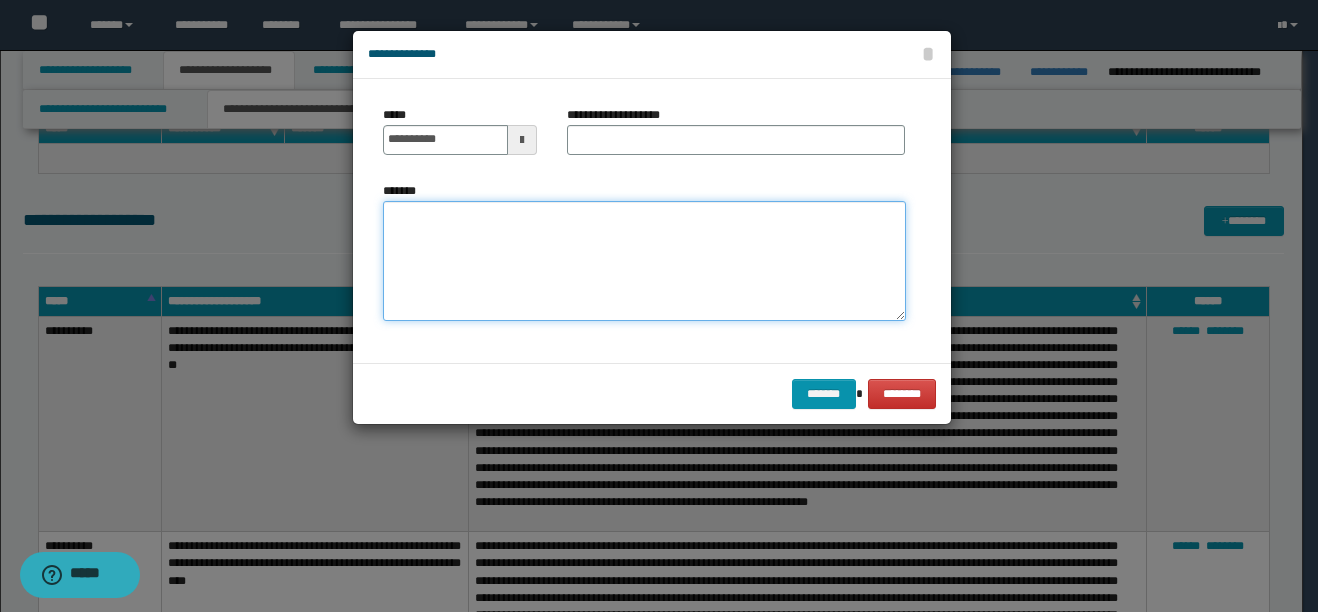 paste on "**********" 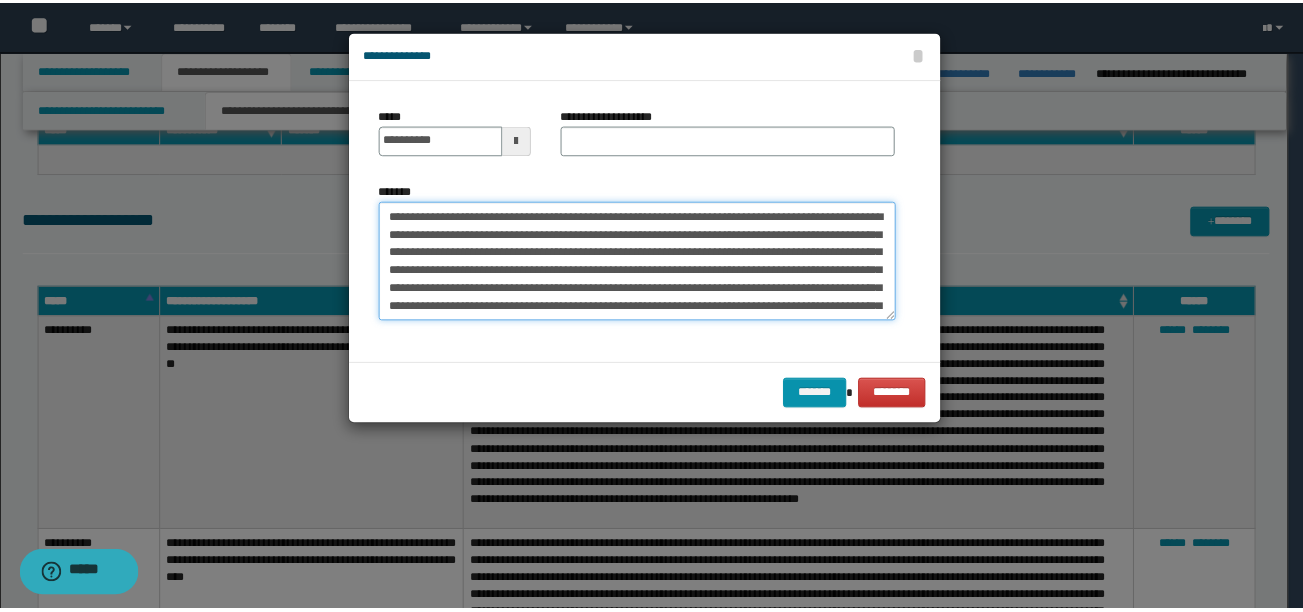 scroll, scrollTop: 66, scrollLeft: 0, axis: vertical 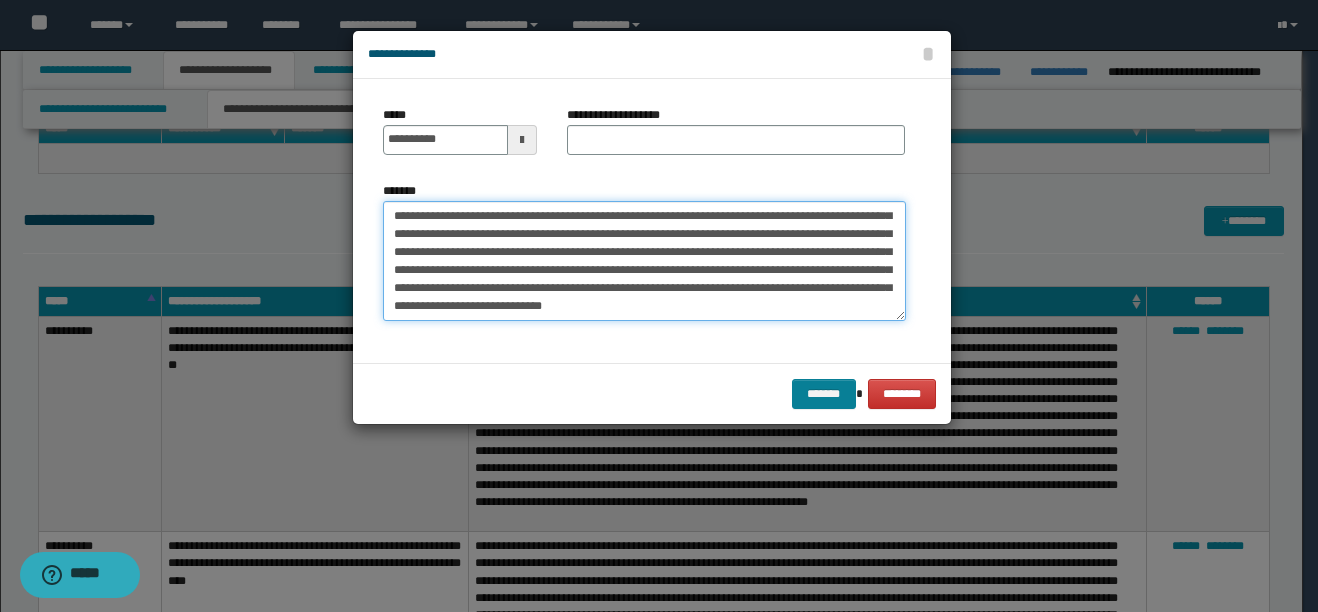 type on "**********" 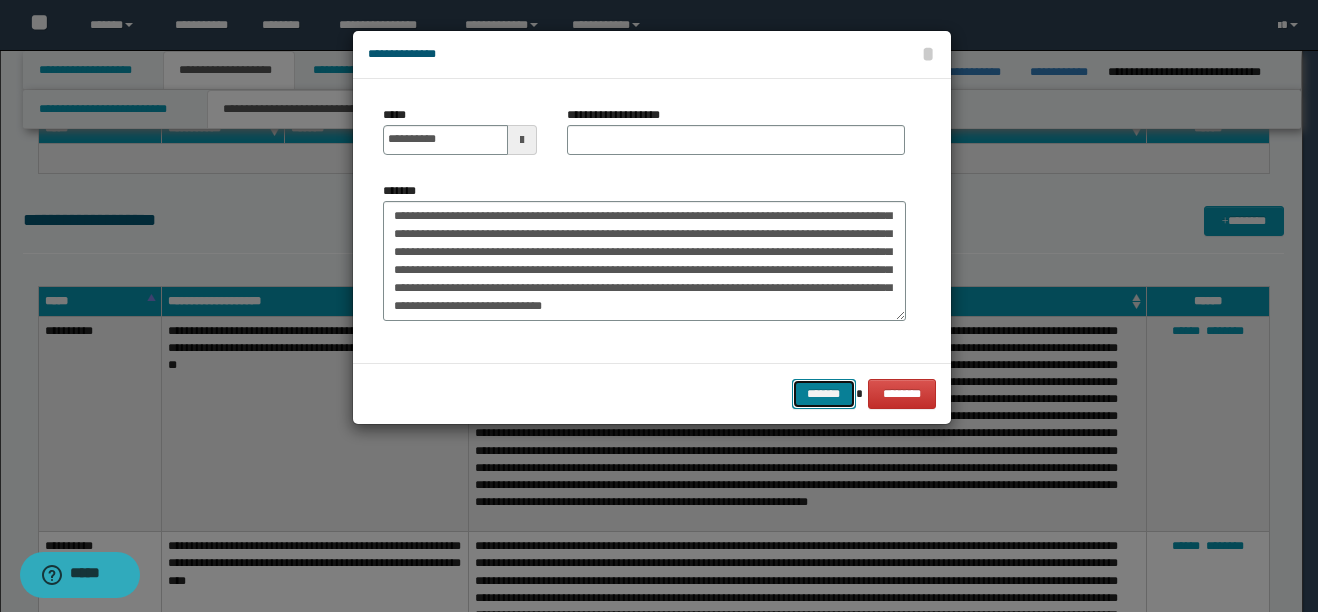 click on "*******" at bounding box center (824, 394) 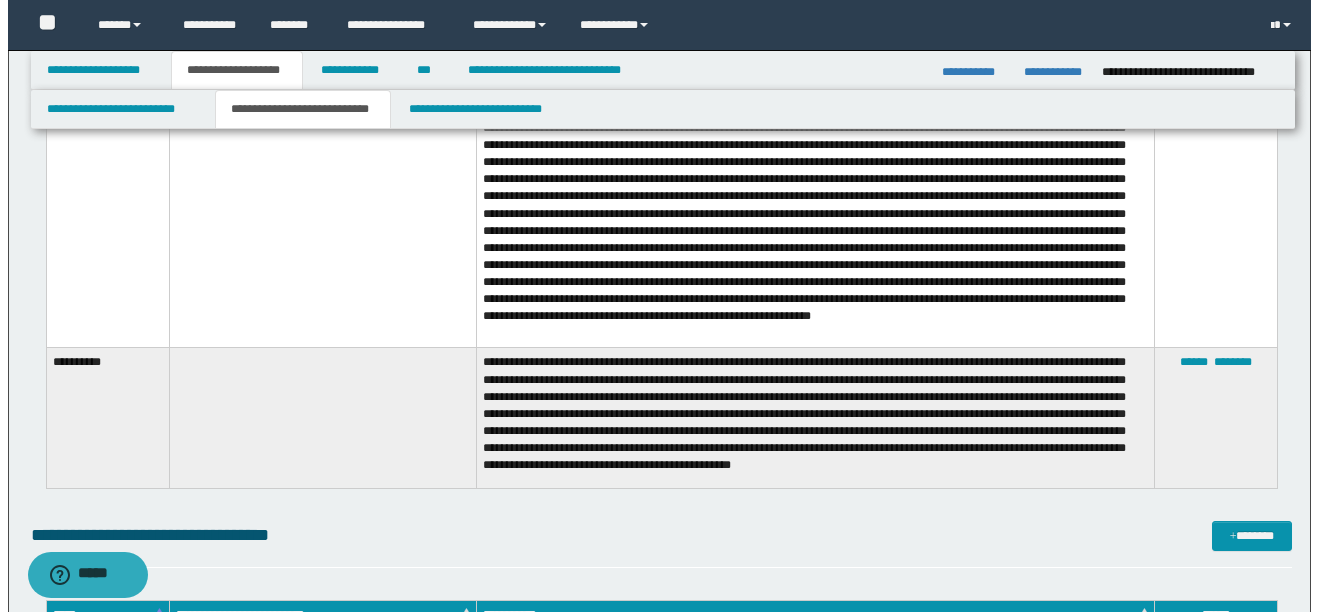 scroll, scrollTop: 2767, scrollLeft: 0, axis: vertical 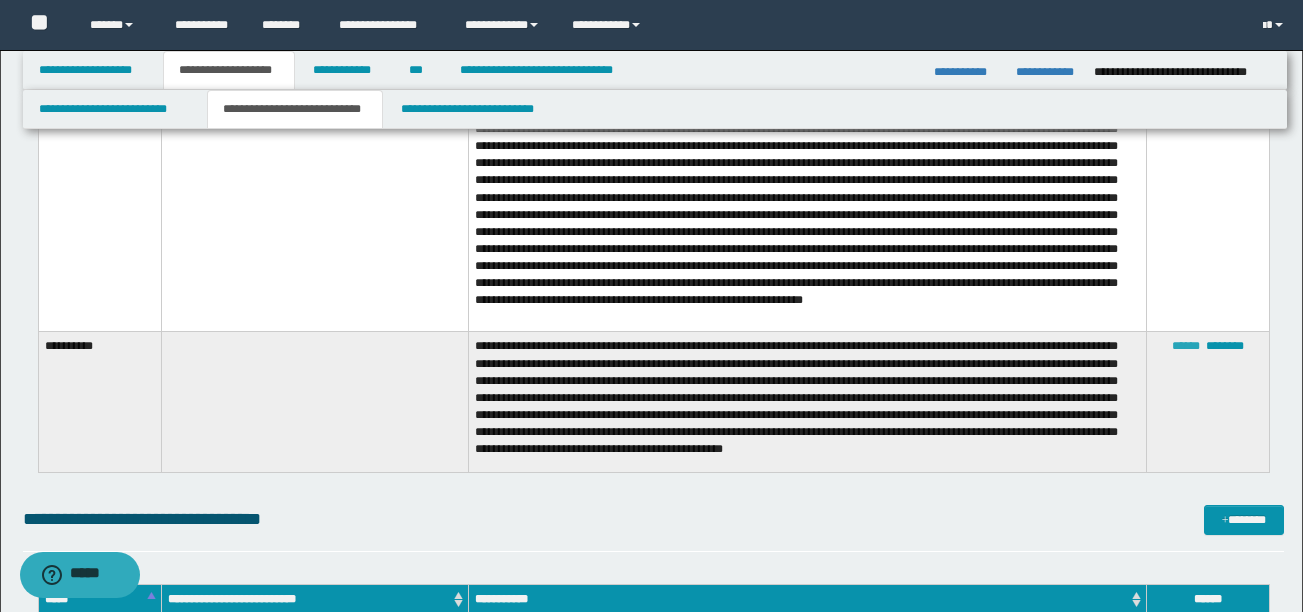 click on "******" at bounding box center (1186, 346) 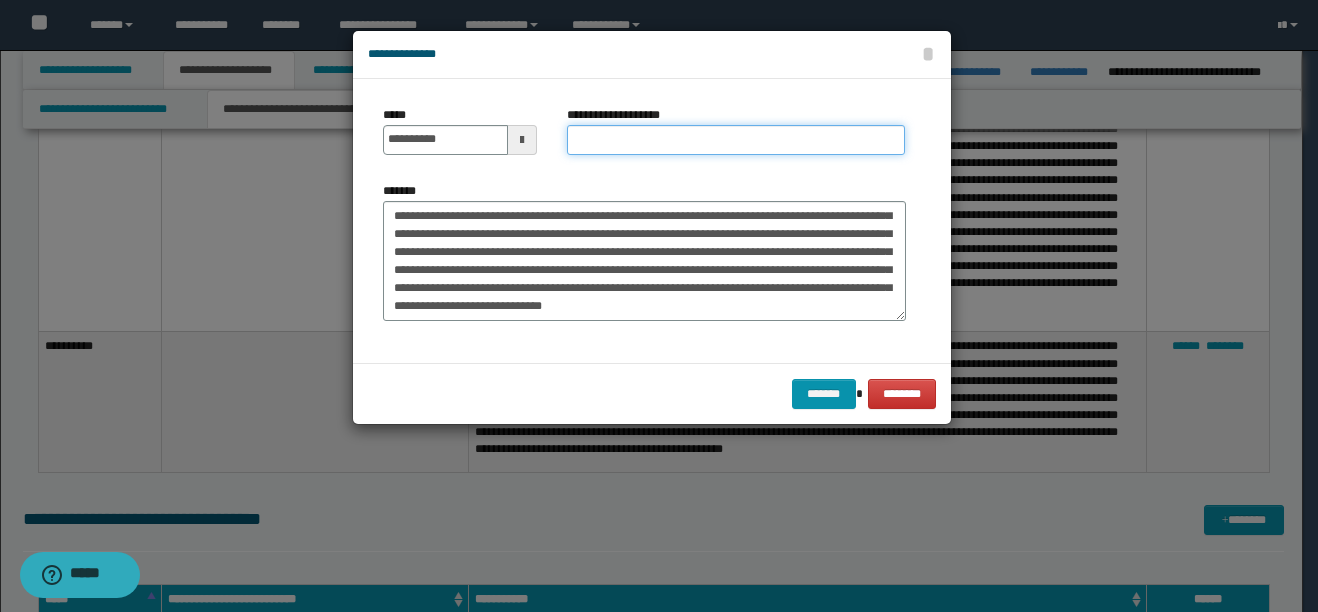 click on "**********" at bounding box center [736, 140] 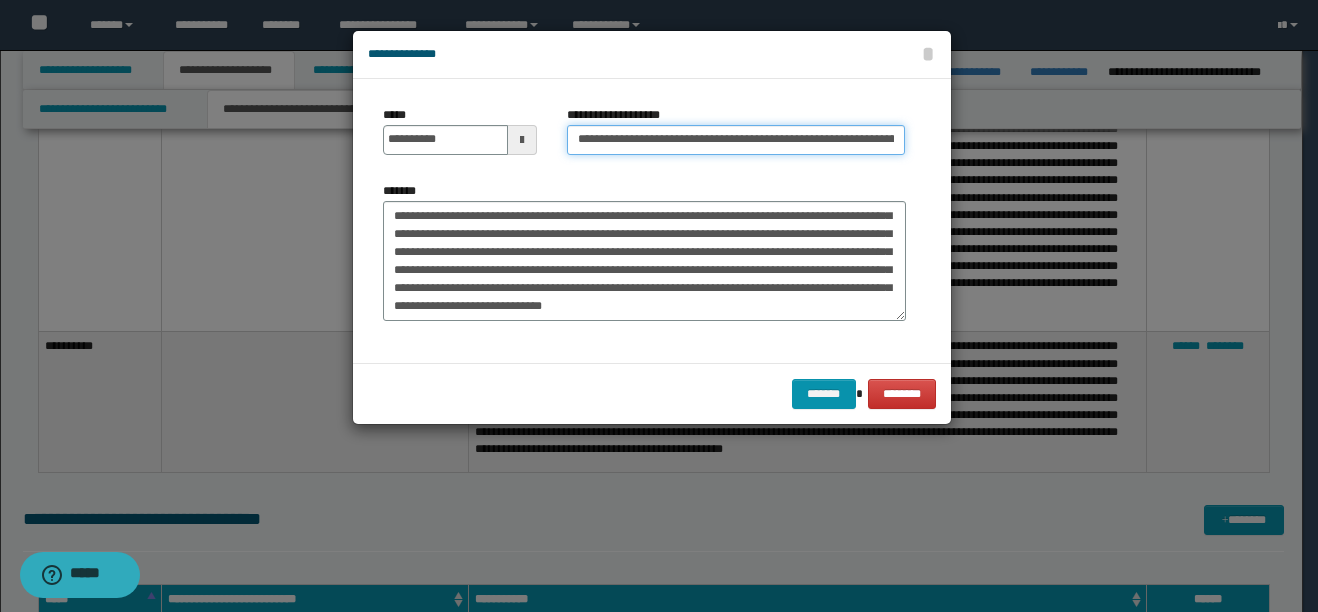 scroll, scrollTop: 0, scrollLeft: 207, axis: horizontal 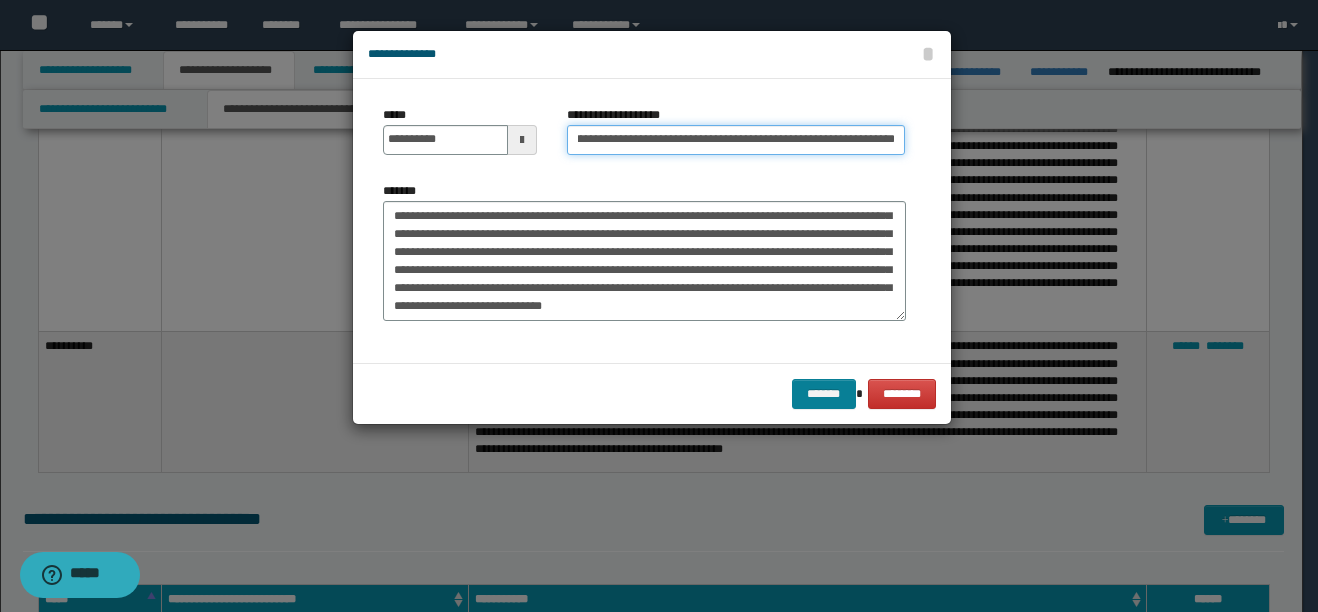 type on "**********" 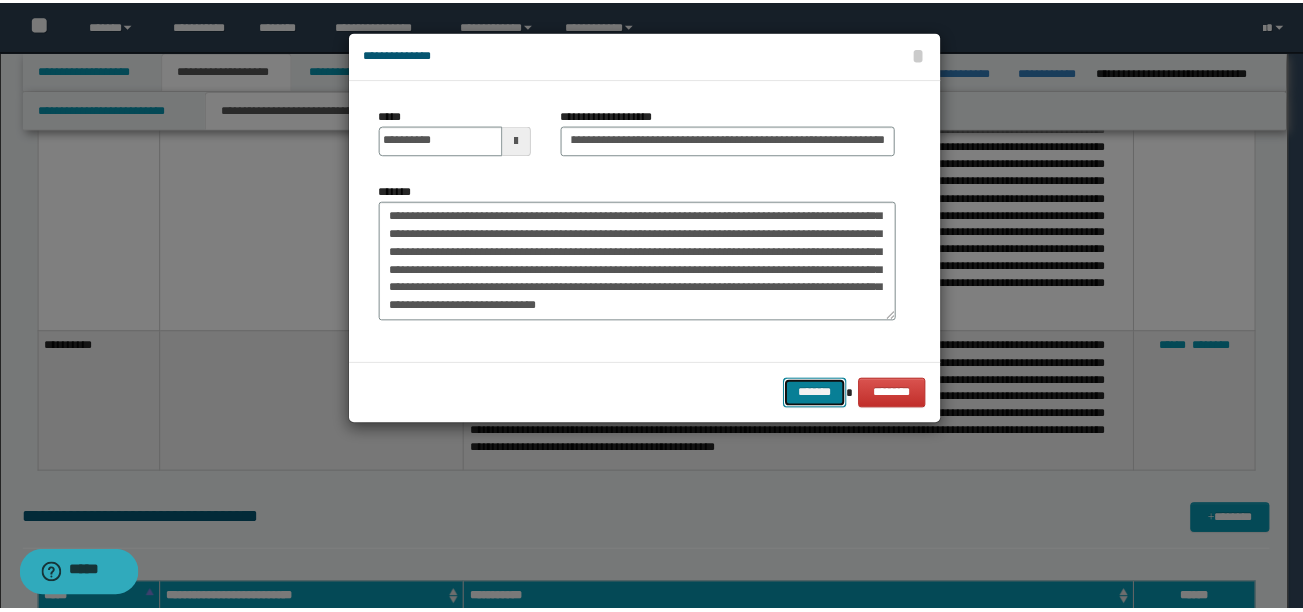 scroll, scrollTop: 0, scrollLeft: 0, axis: both 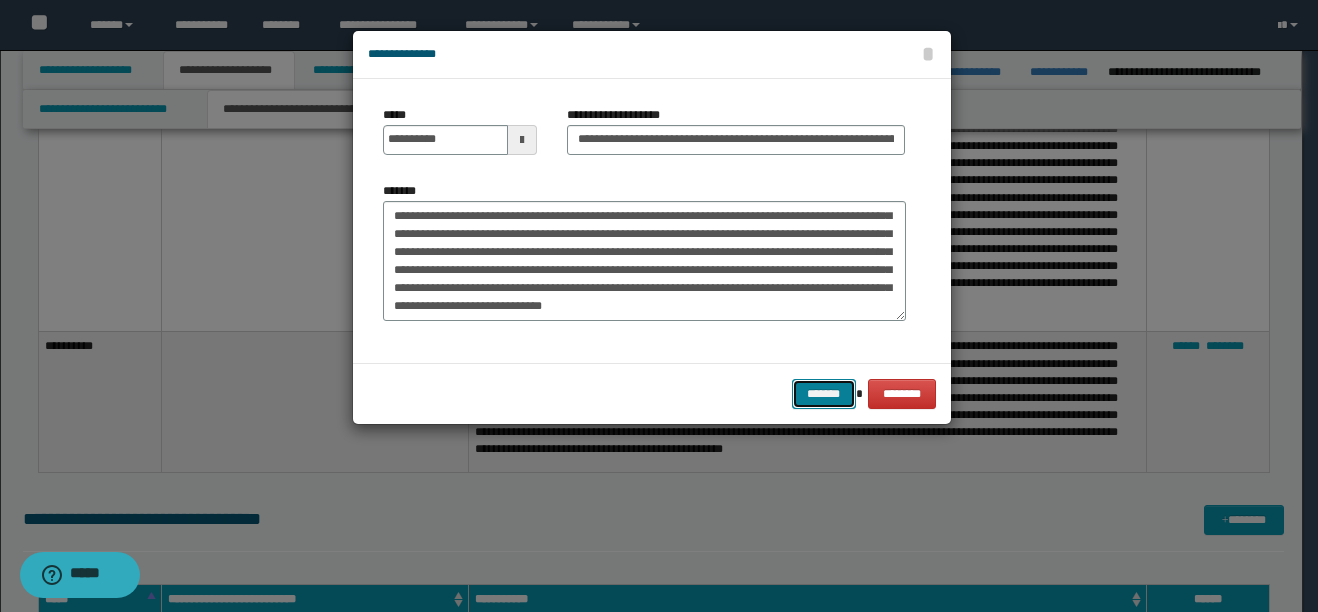 click on "*******" at bounding box center [824, 394] 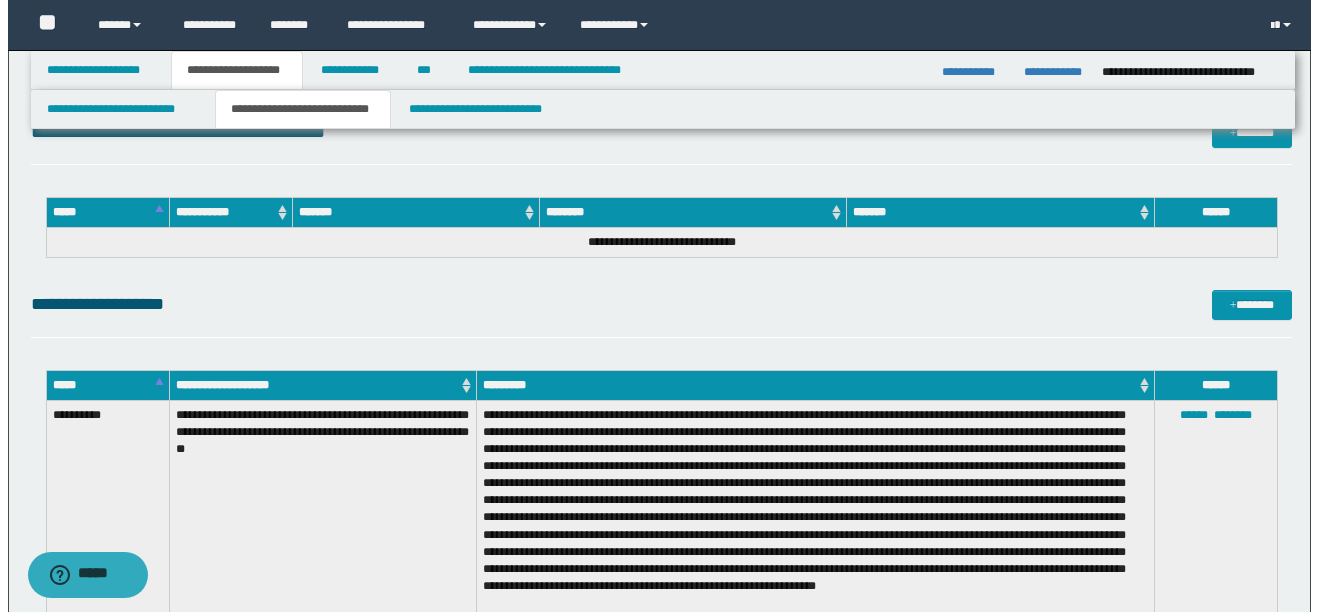 scroll, scrollTop: 2167, scrollLeft: 0, axis: vertical 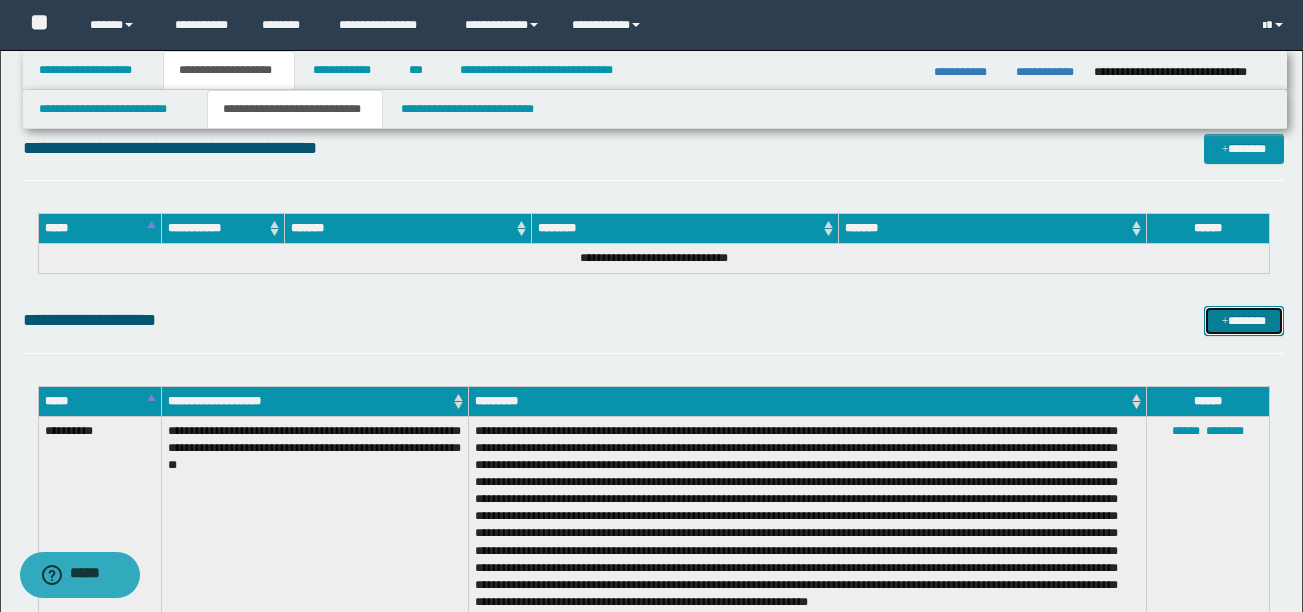 click at bounding box center (1225, 322) 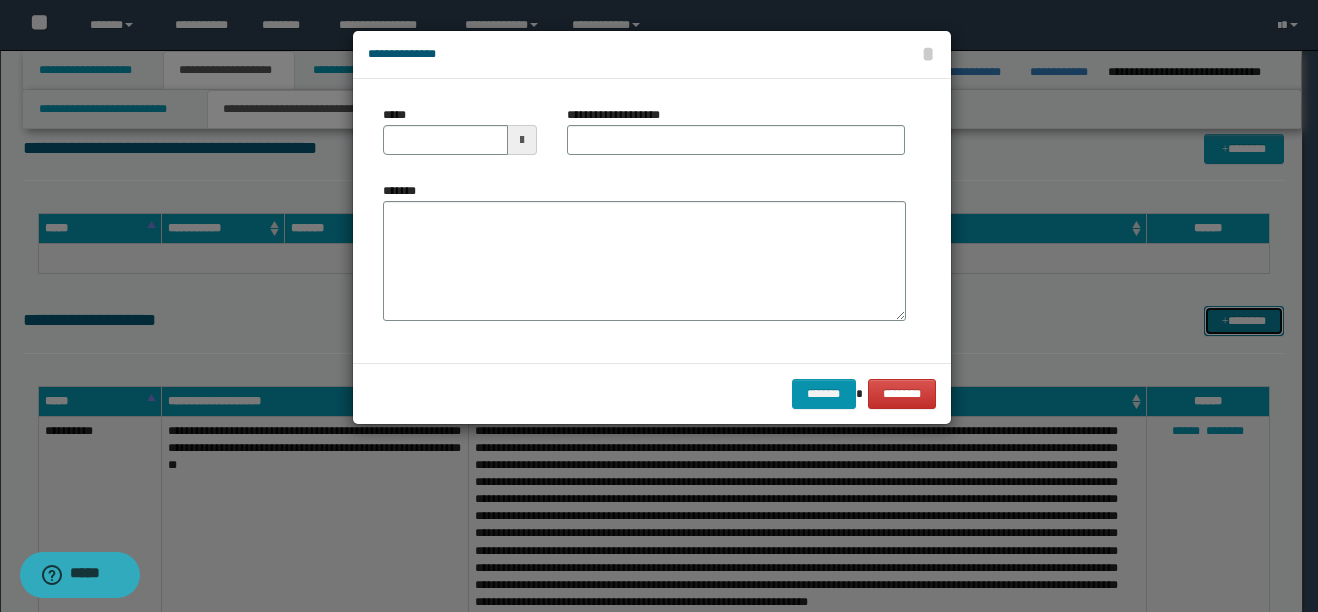 scroll, scrollTop: 0, scrollLeft: 0, axis: both 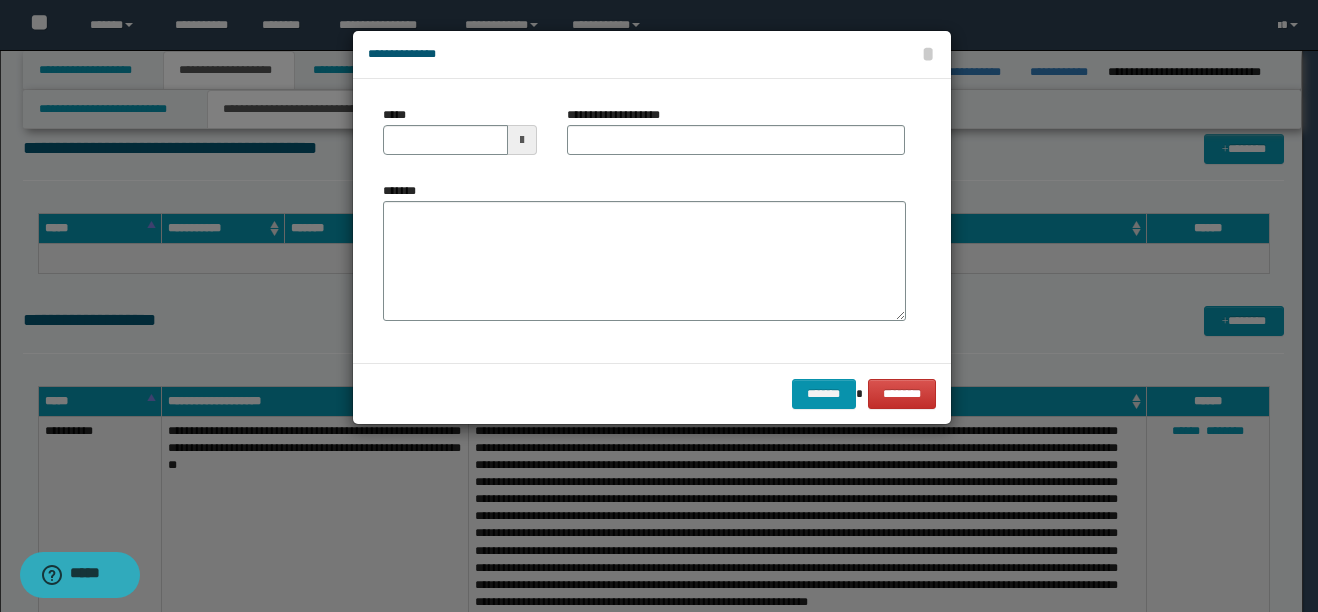 click at bounding box center (522, 140) 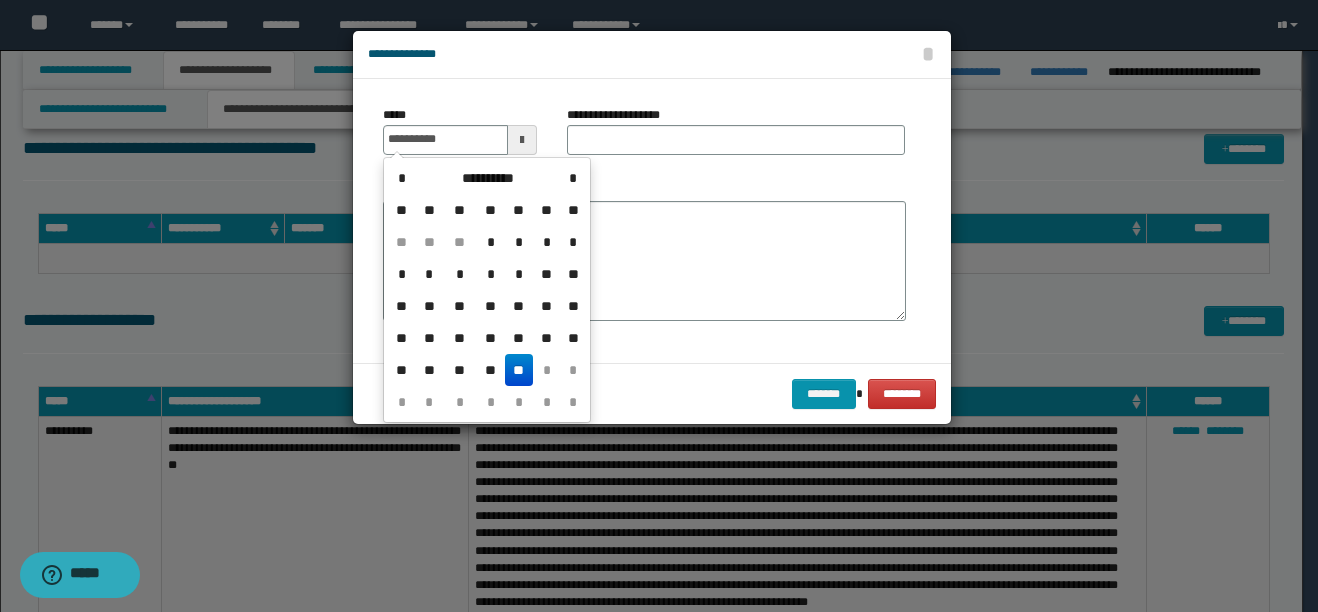 click on "**" at bounding box center [519, 370] 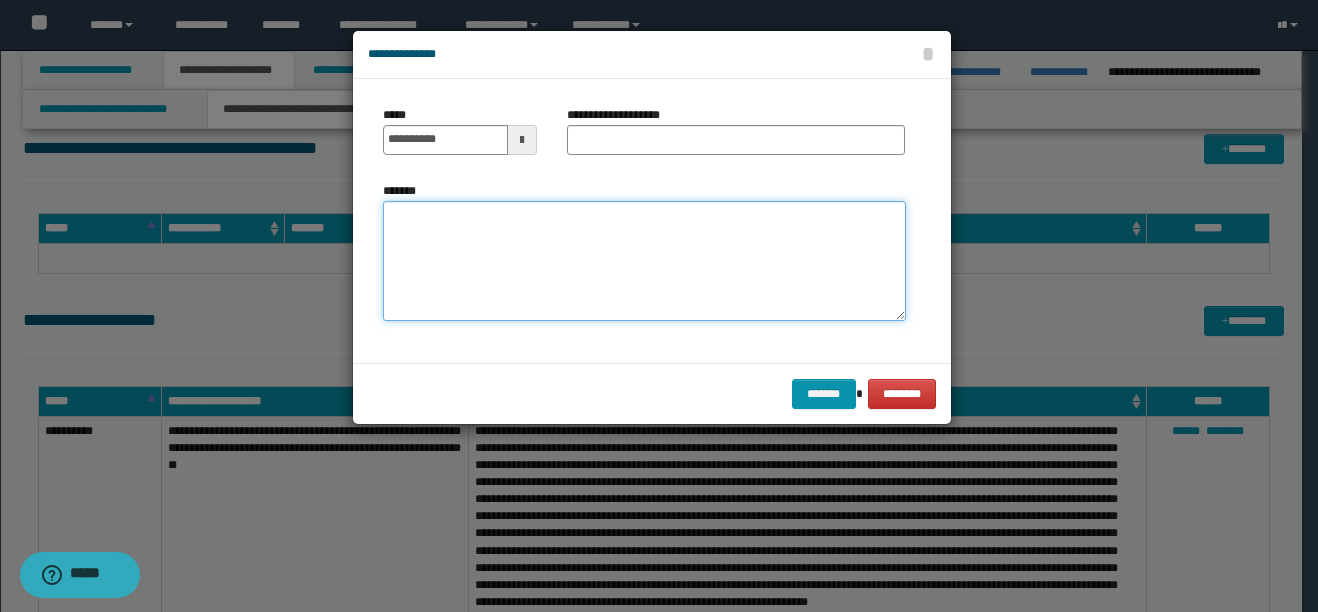 click on "*******" at bounding box center [644, 261] 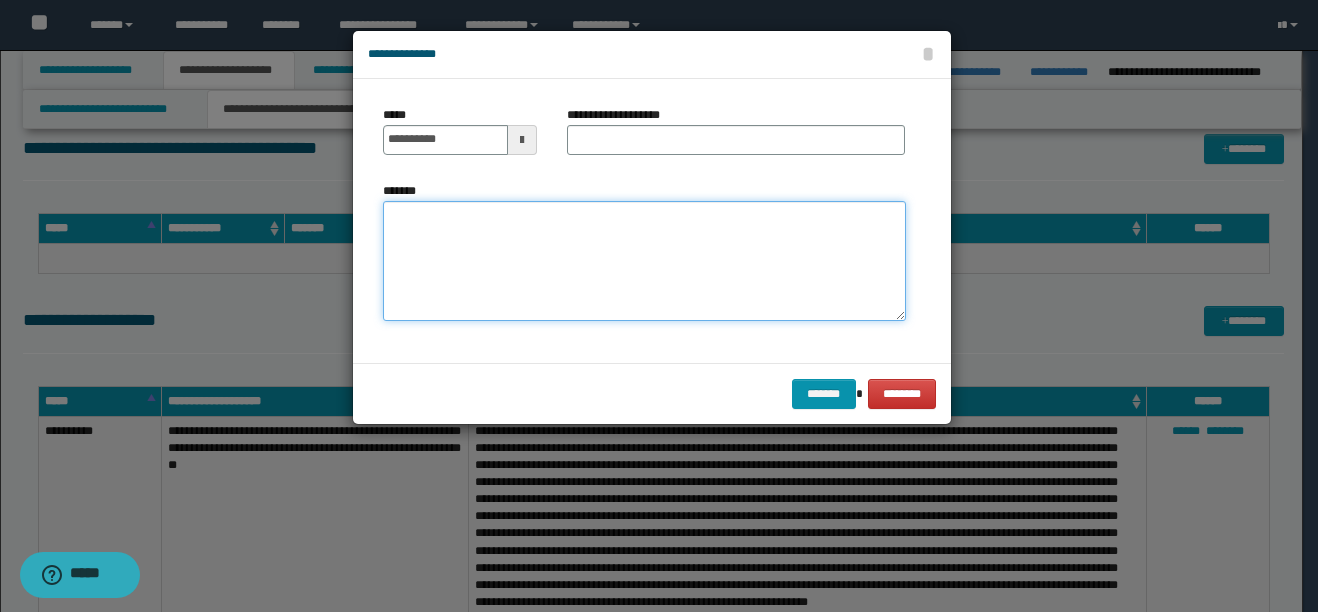paste on "**********" 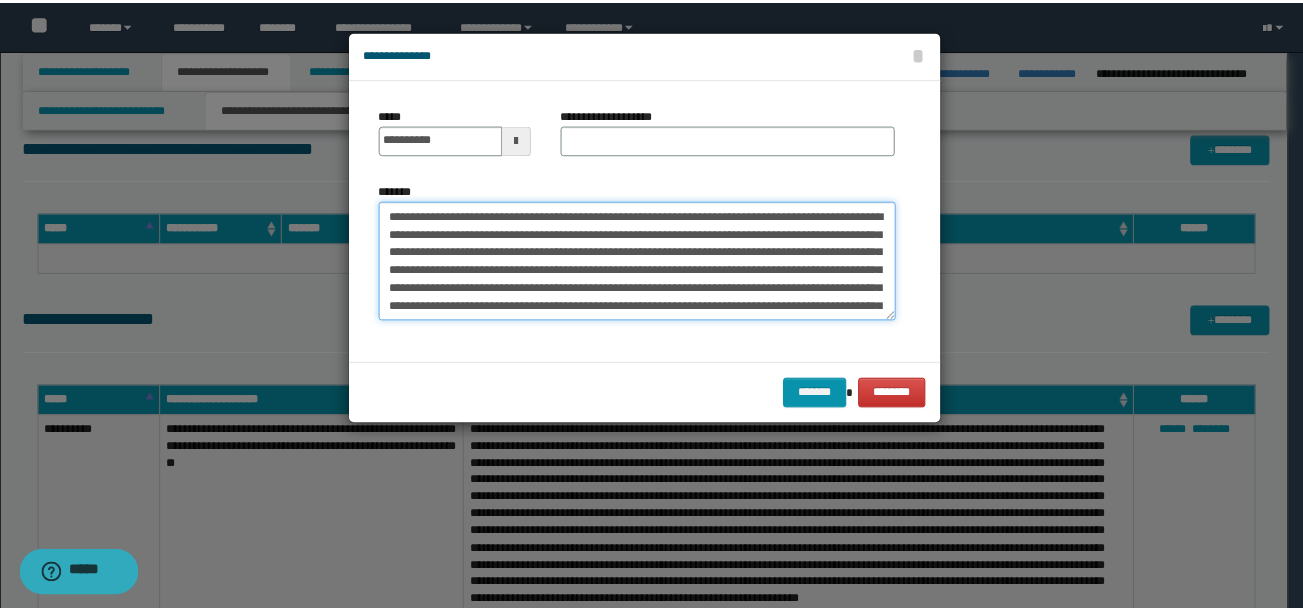 scroll, scrollTop: 30, scrollLeft: 0, axis: vertical 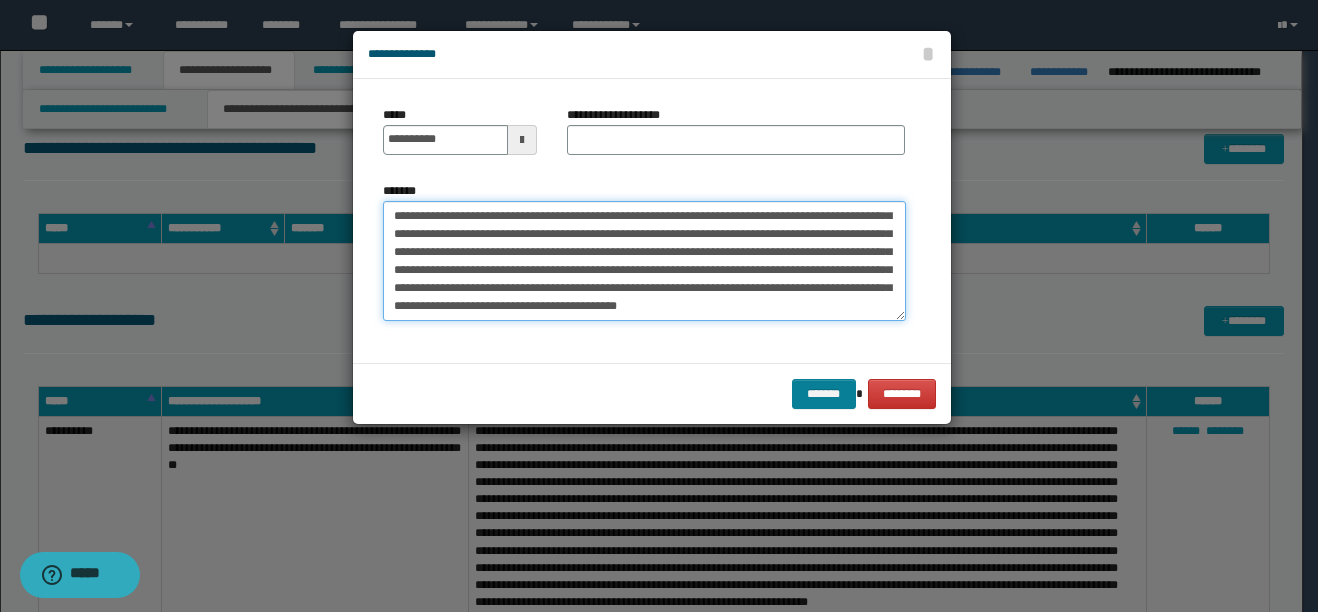 type on "**********" 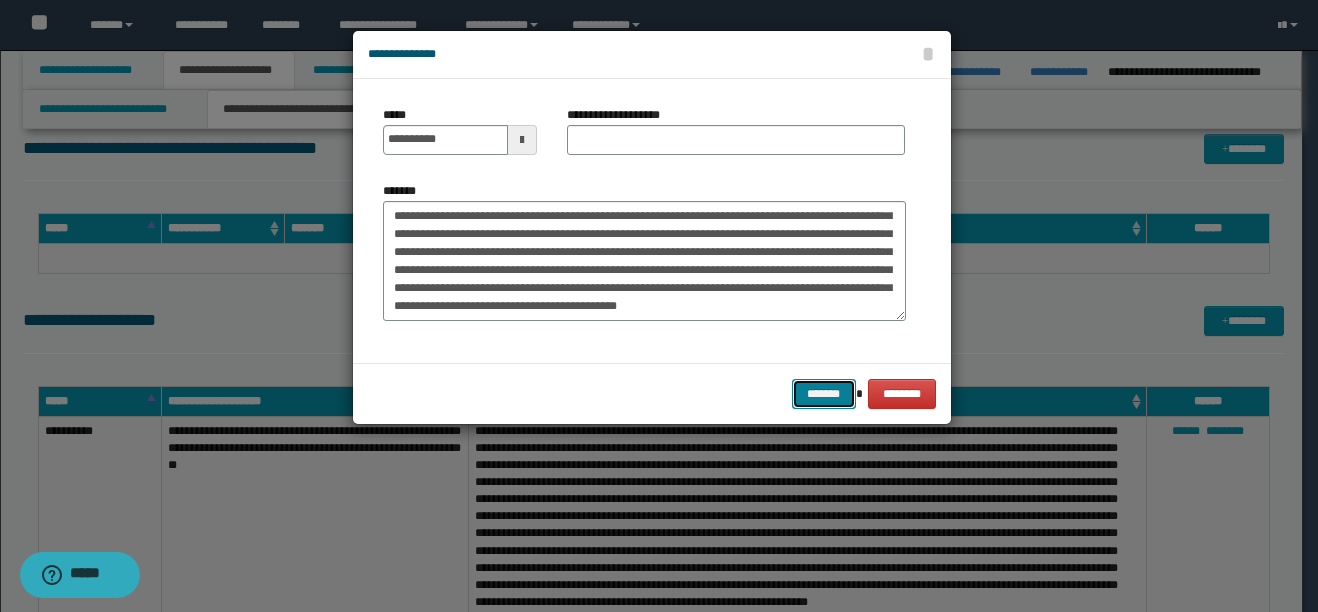 click on "*******" at bounding box center [824, 394] 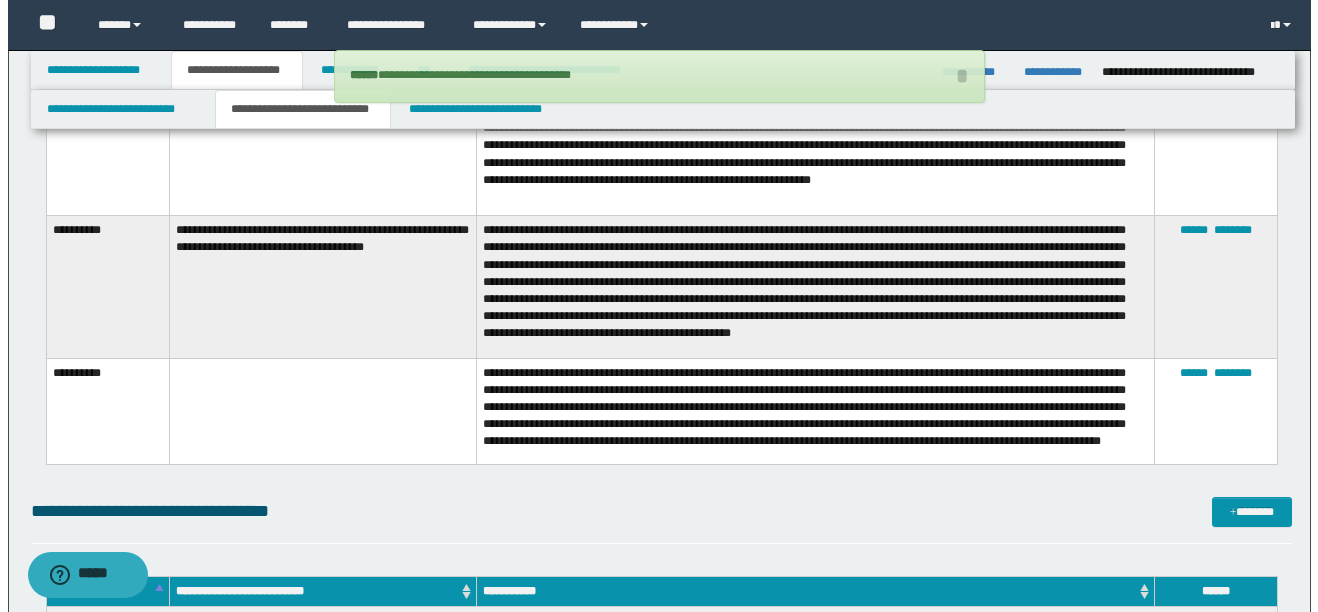 scroll, scrollTop: 2900, scrollLeft: 0, axis: vertical 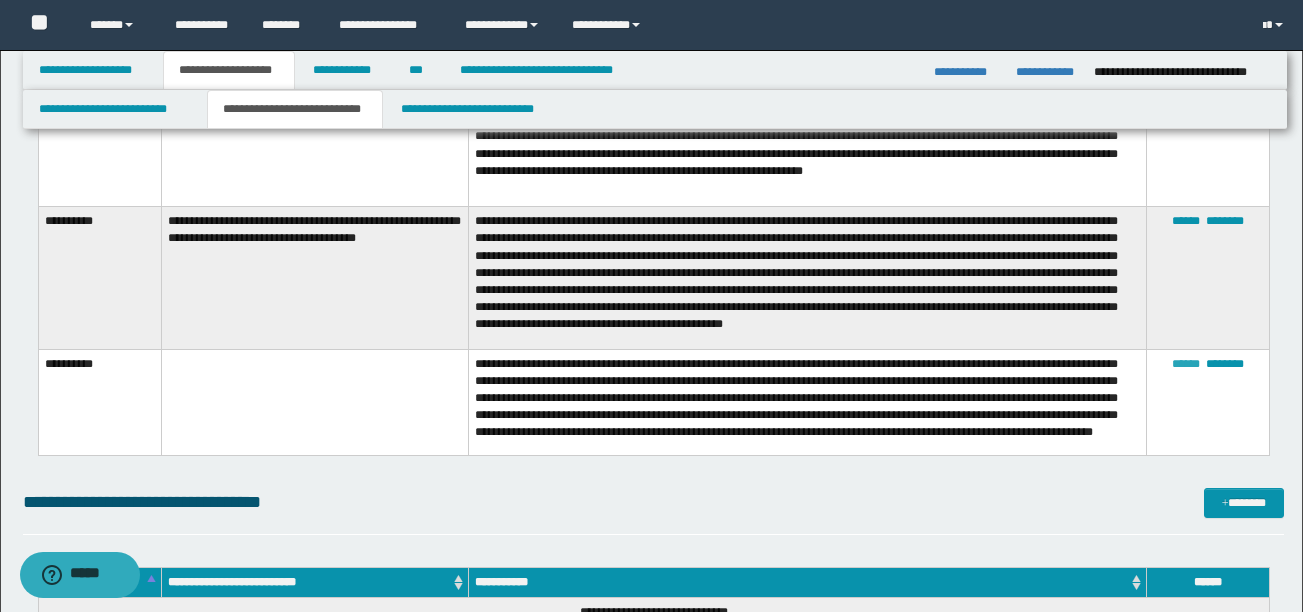 click on "******" at bounding box center [1186, 364] 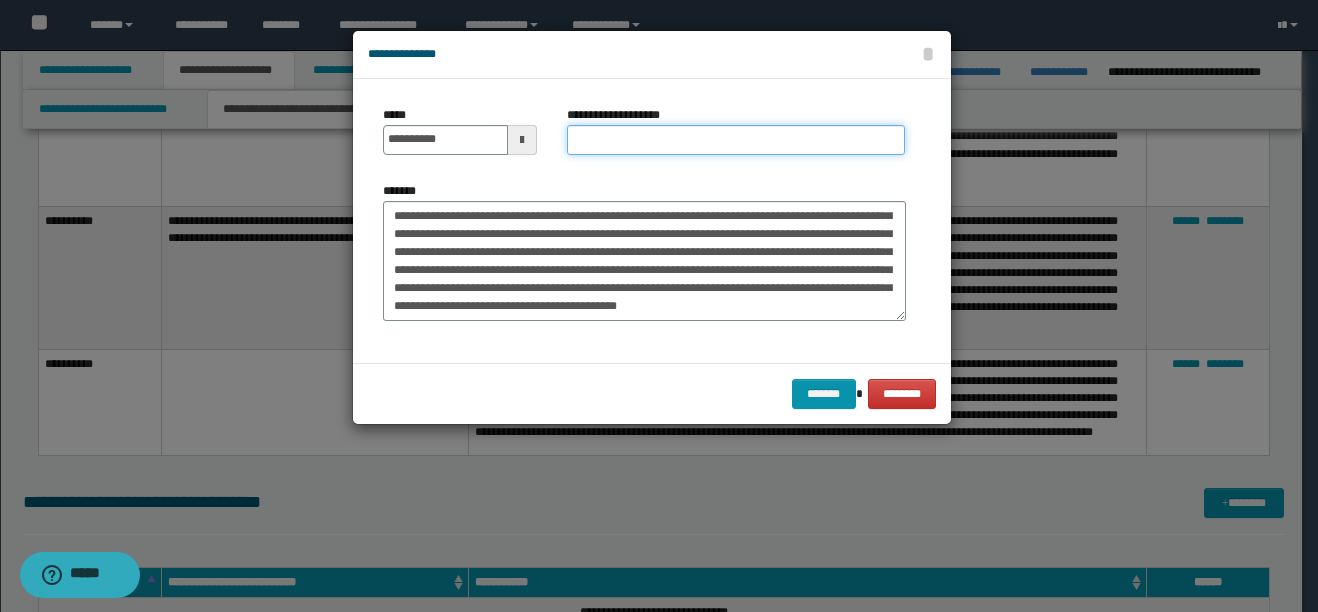 drag, startPoint x: 576, startPoint y: 138, endPoint x: 539, endPoint y: 152, distance: 39.56008 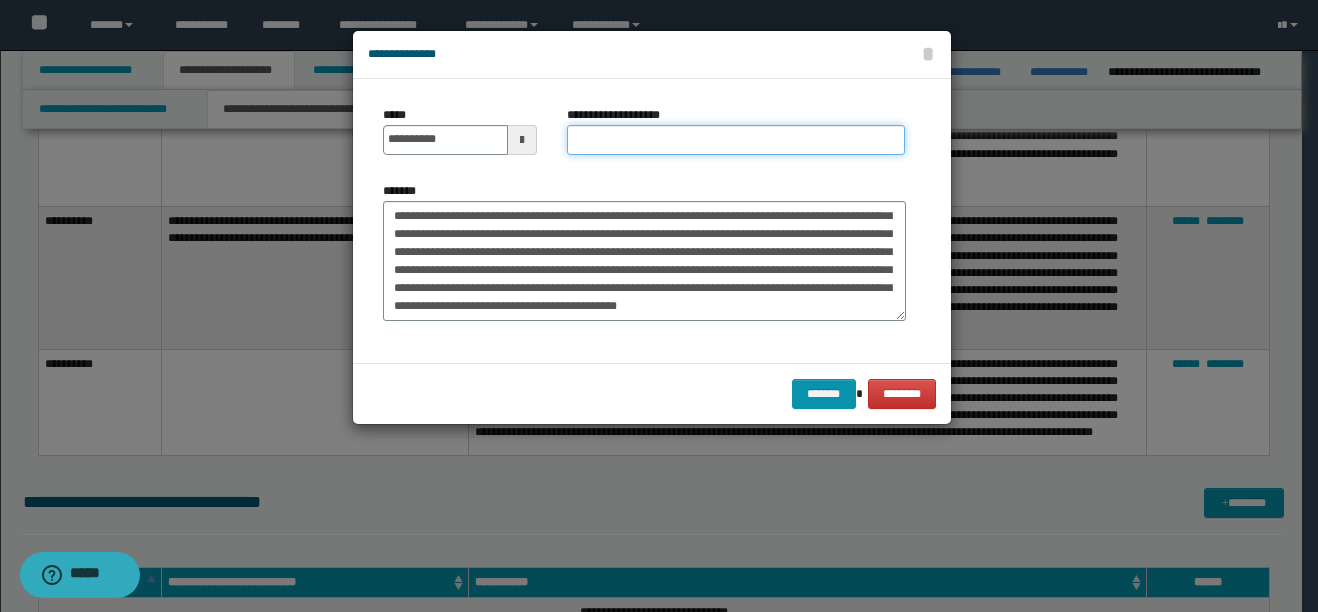 paste on "**********" 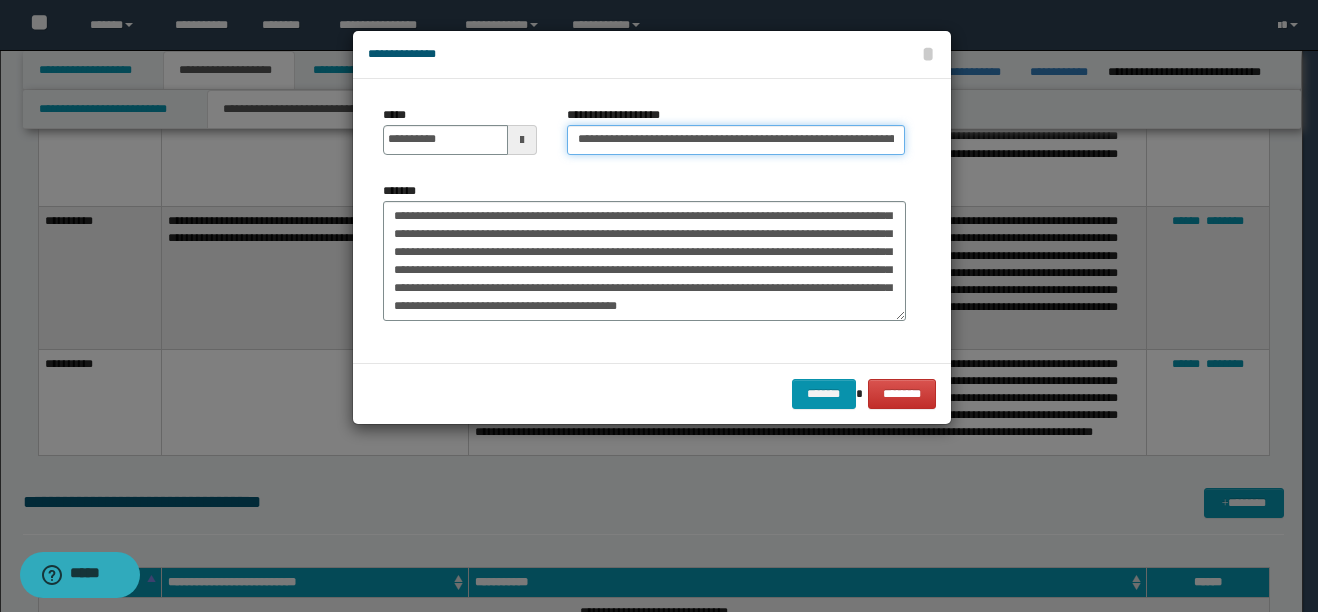 scroll, scrollTop: 0, scrollLeft: 141, axis: horizontal 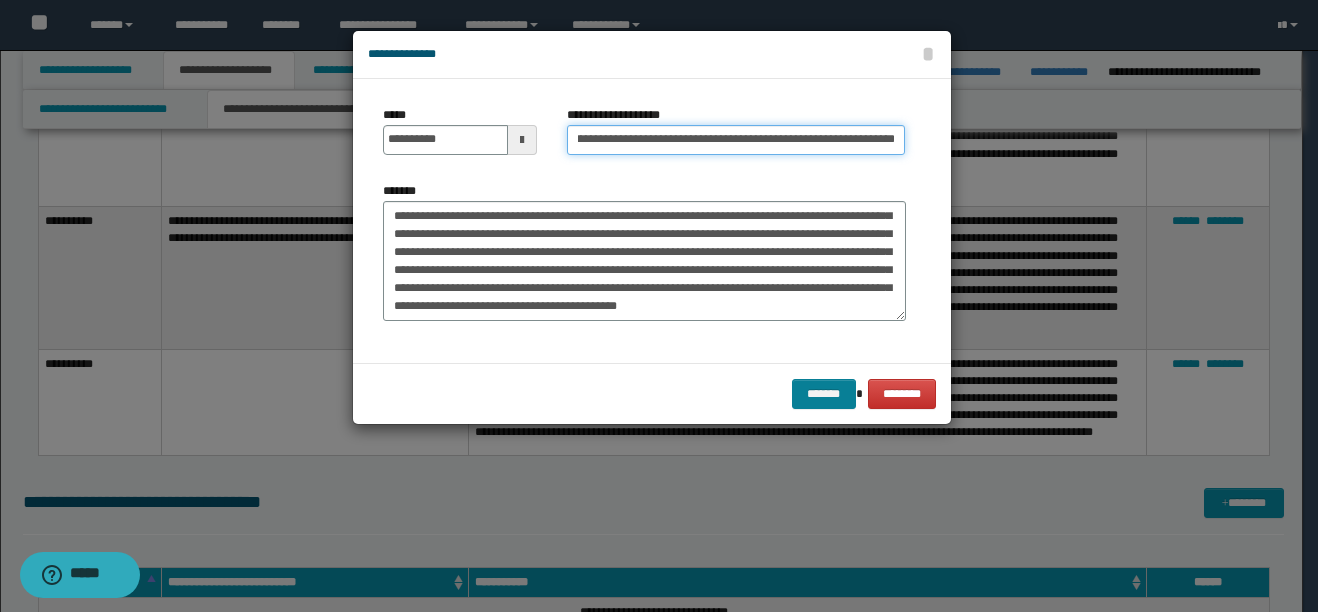 type on "**********" 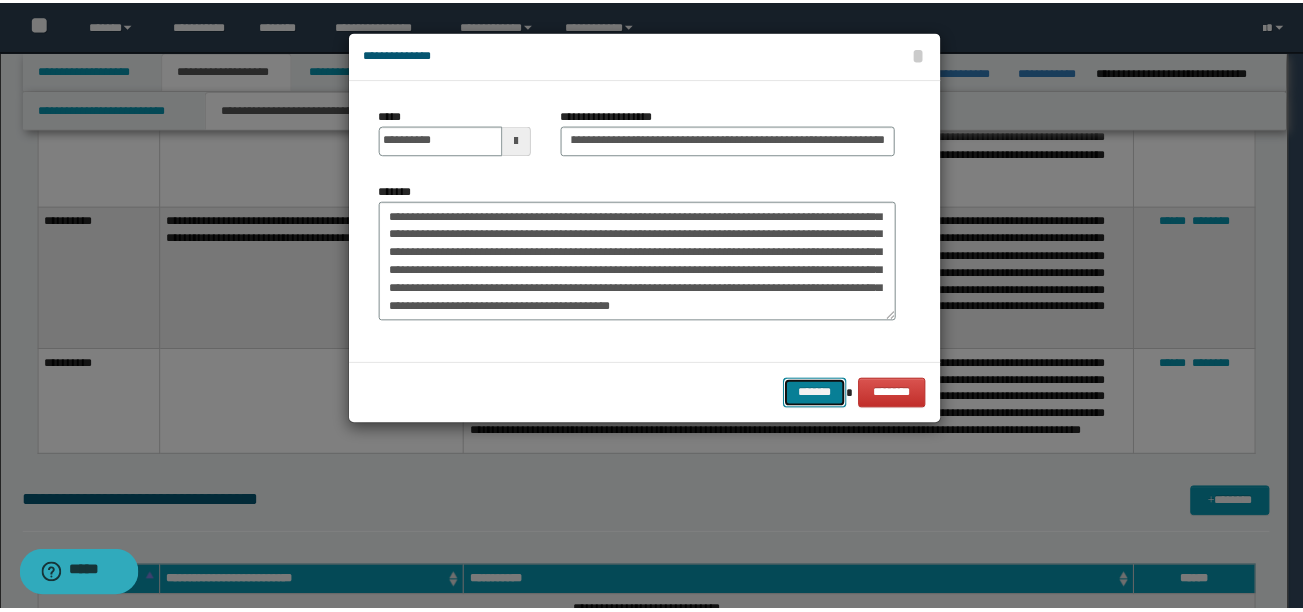 scroll, scrollTop: 0, scrollLeft: 0, axis: both 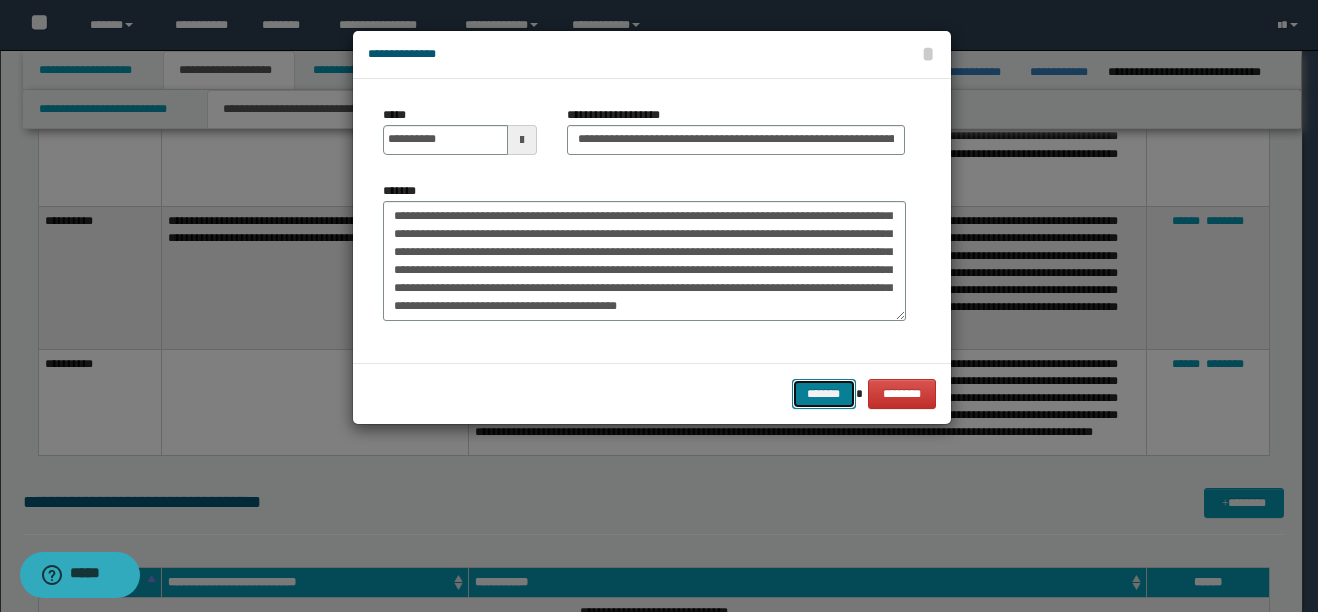 click on "*******" at bounding box center (824, 394) 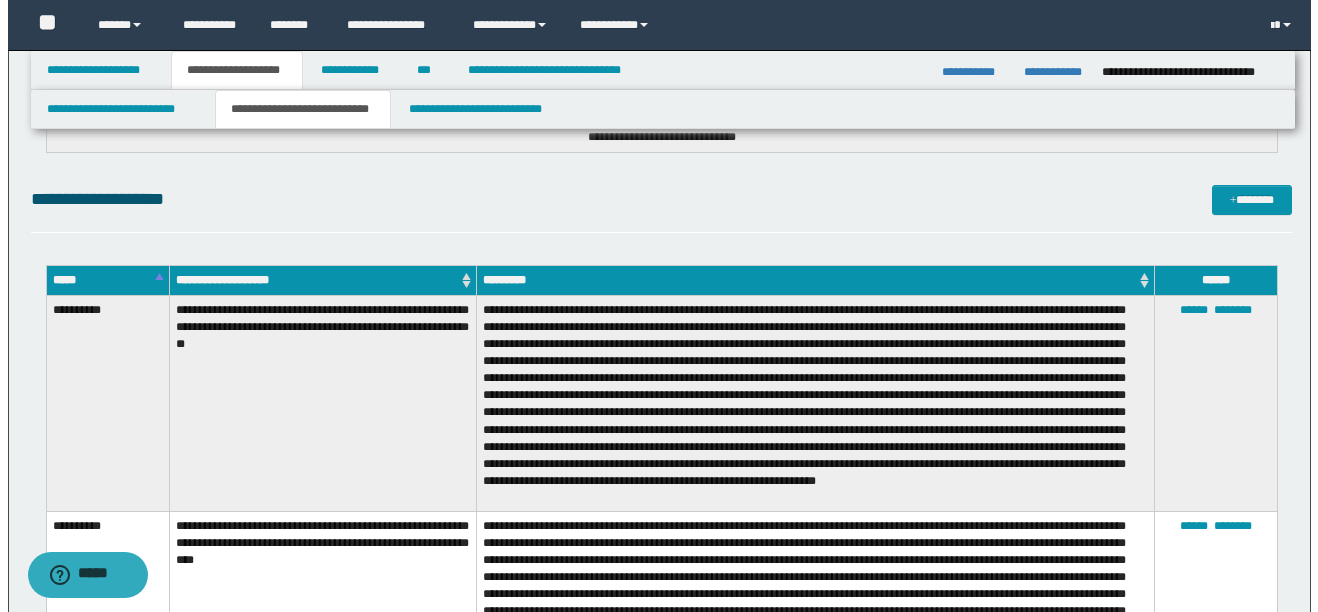 scroll, scrollTop: 2267, scrollLeft: 0, axis: vertical 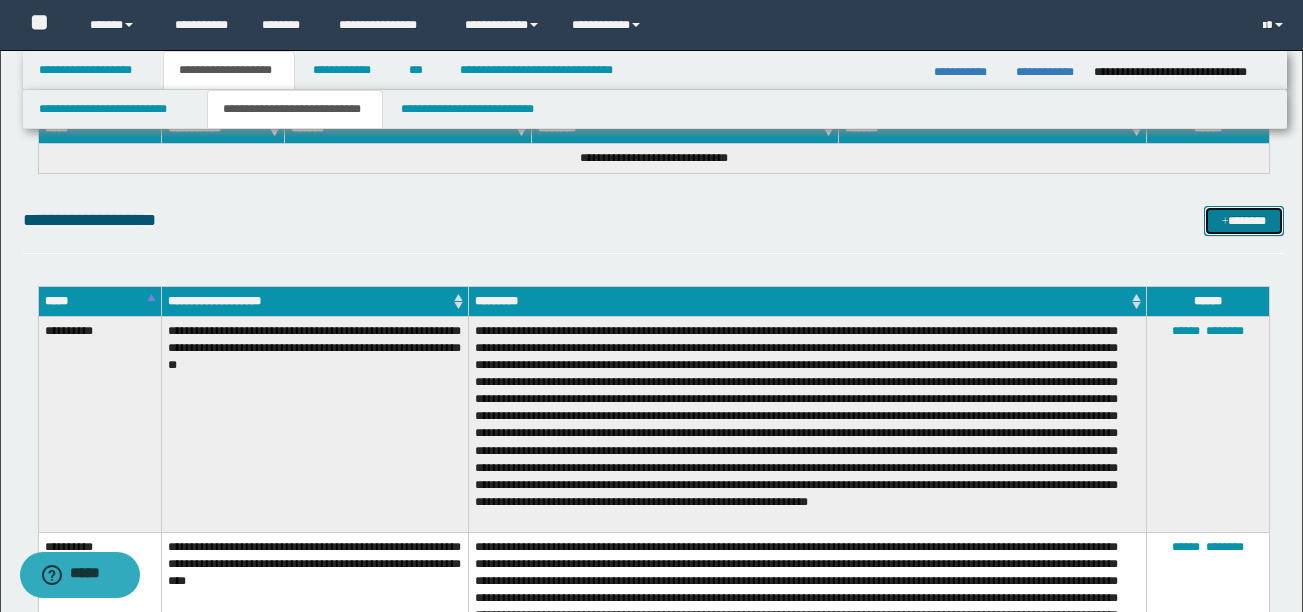 click at bounding box center (1225, 222) 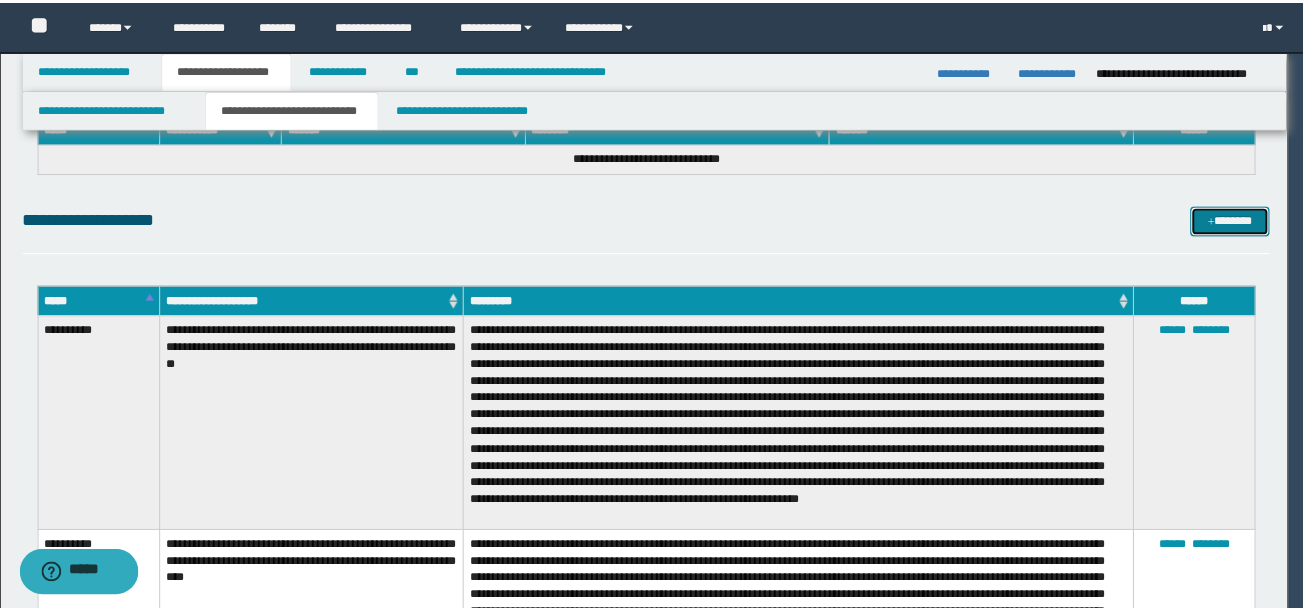 scroll, scrollTop: 0, scrollLeft: 0, axis: both 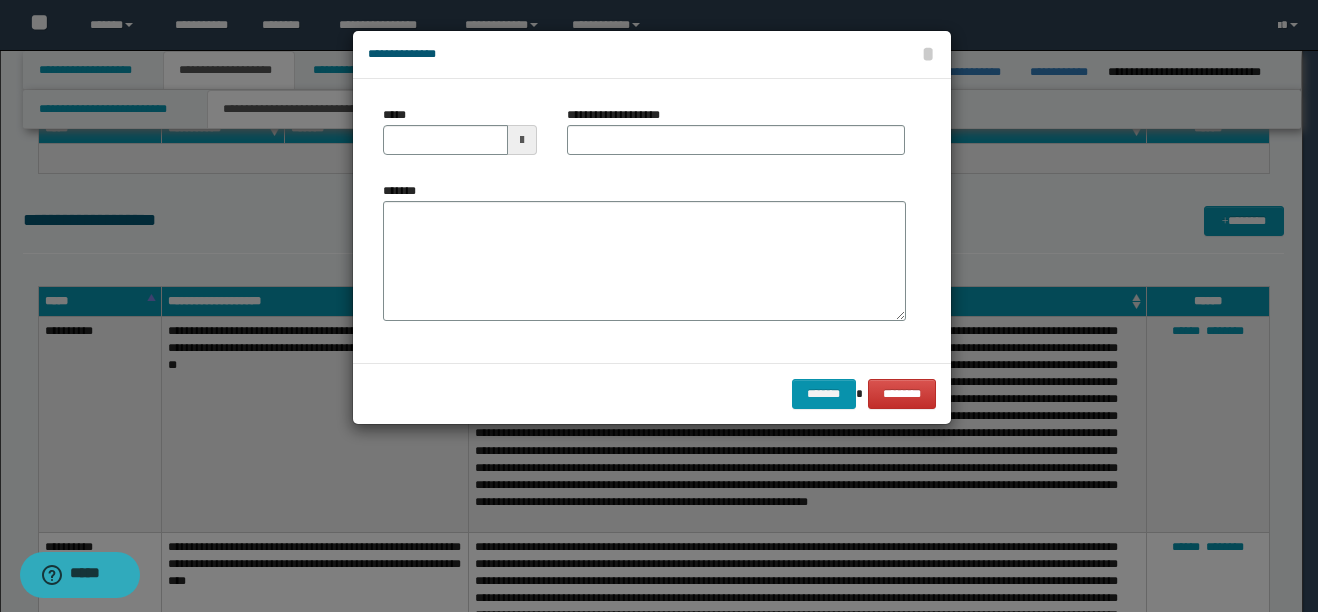 click at bounding box center [522, 140] 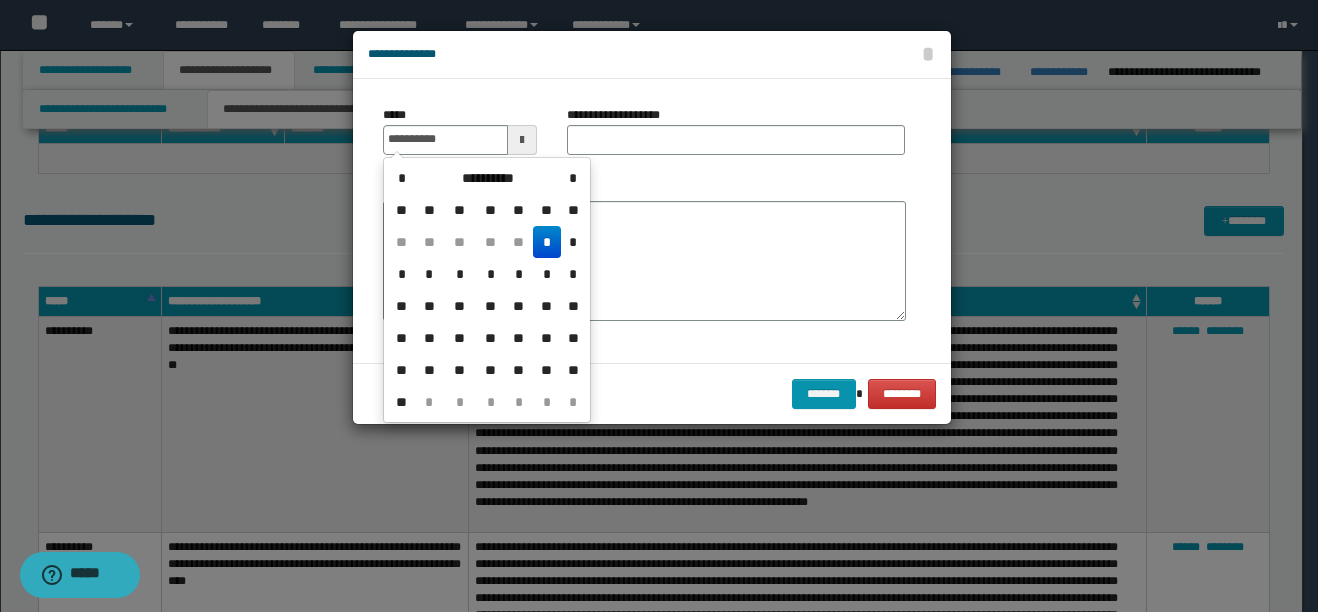 click on "*" at bounding box center [547, 242] 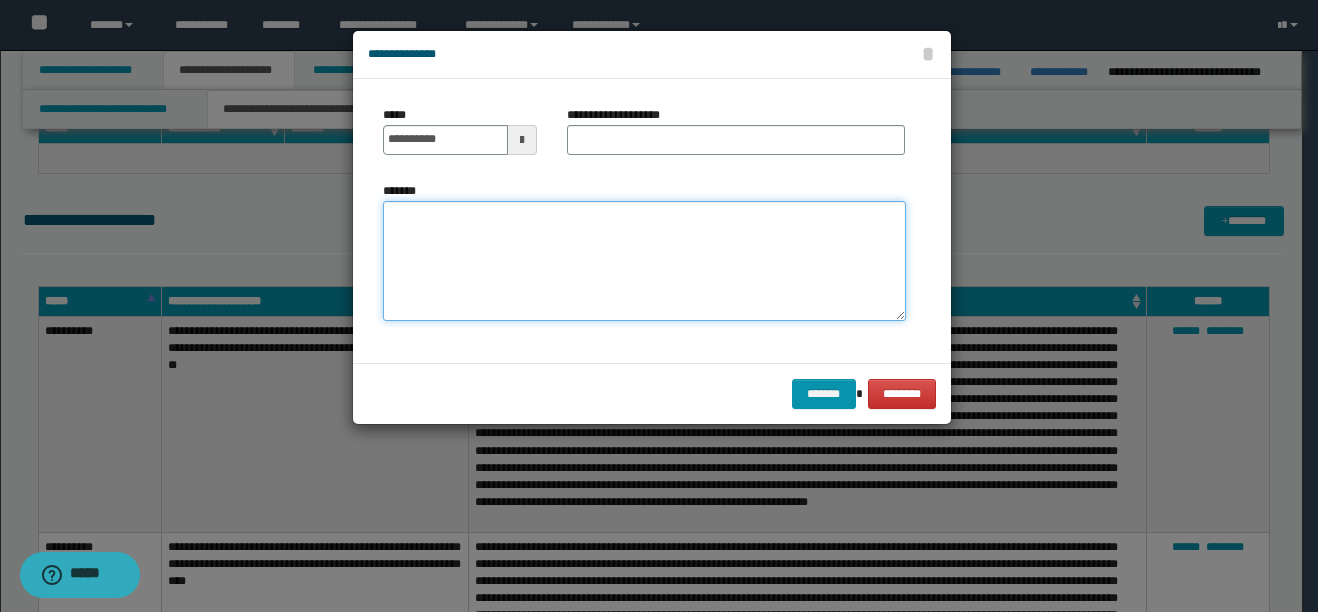 click on "*******" at bounding box center [644, 261] 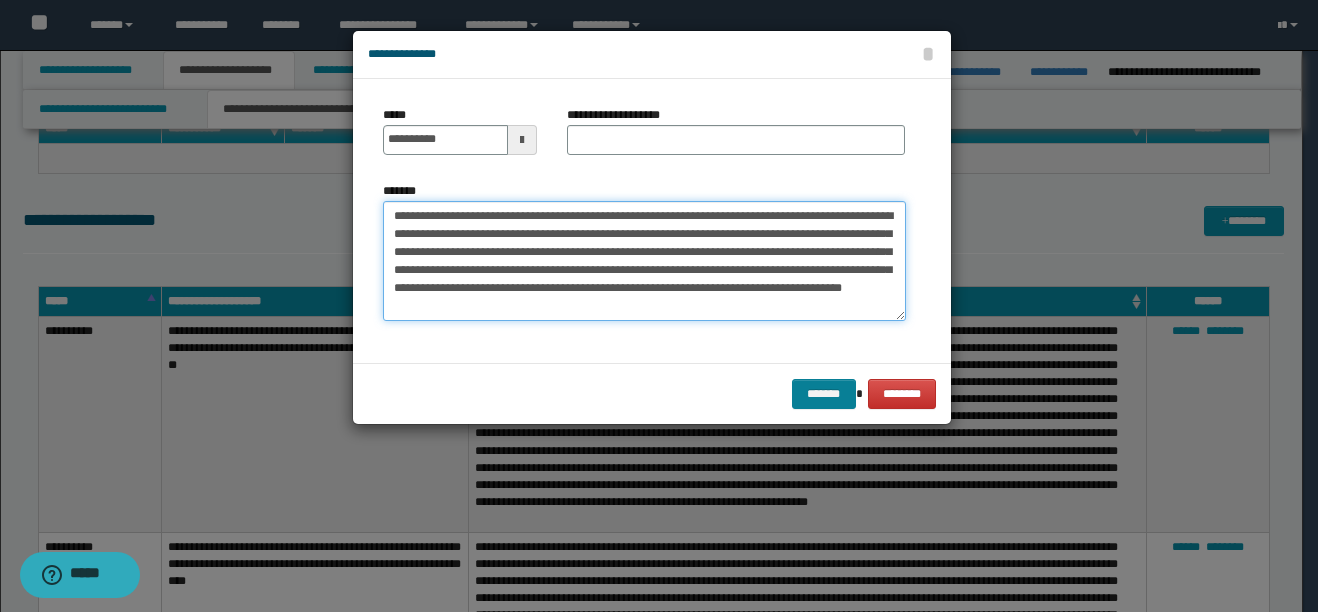 type on "**********" 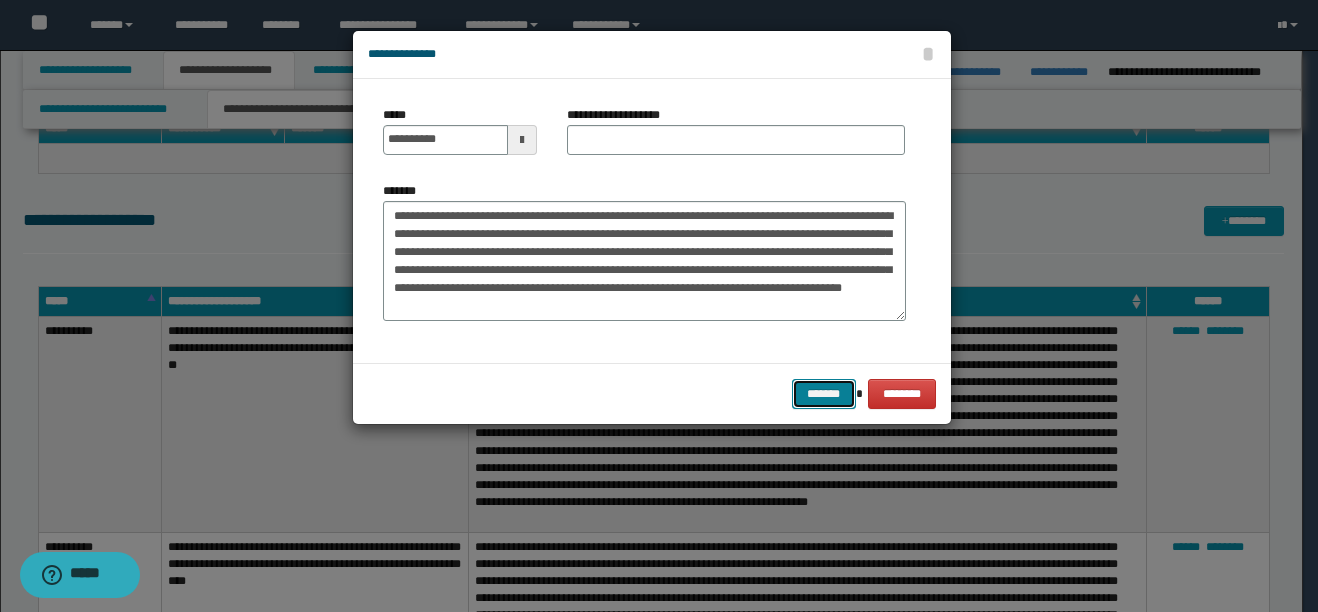 click on "*******" at bounding box center (824, 394) 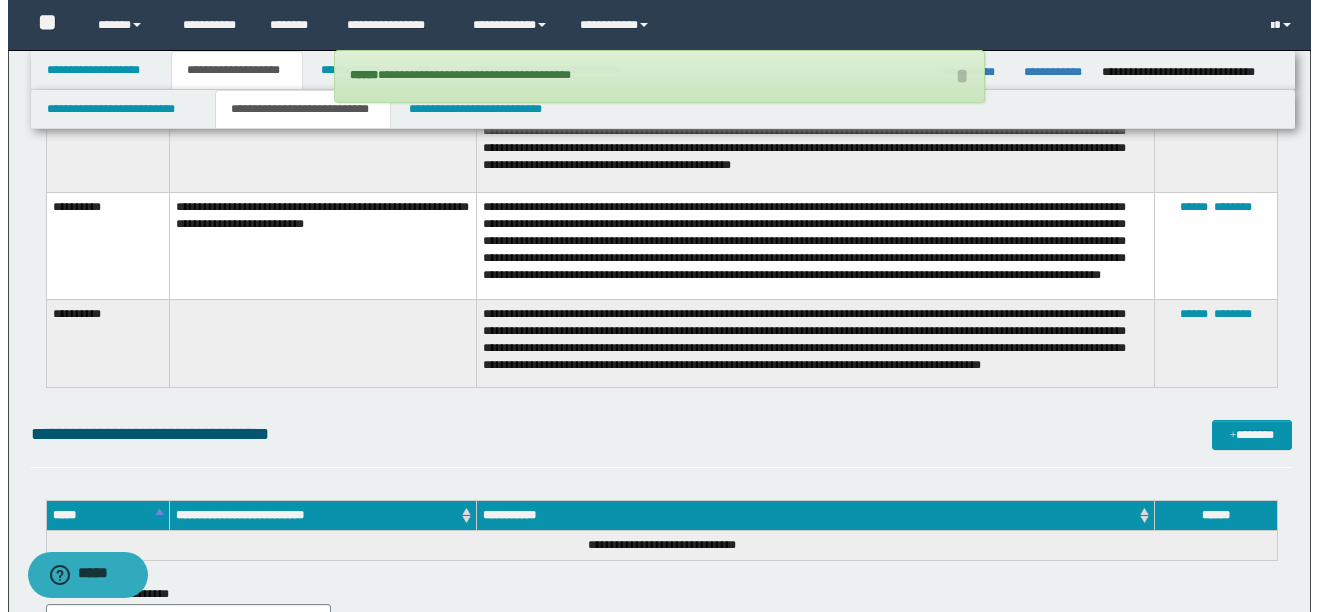 scroll, scrollTop: 3067, scrollLeft: 0, axis: vertical 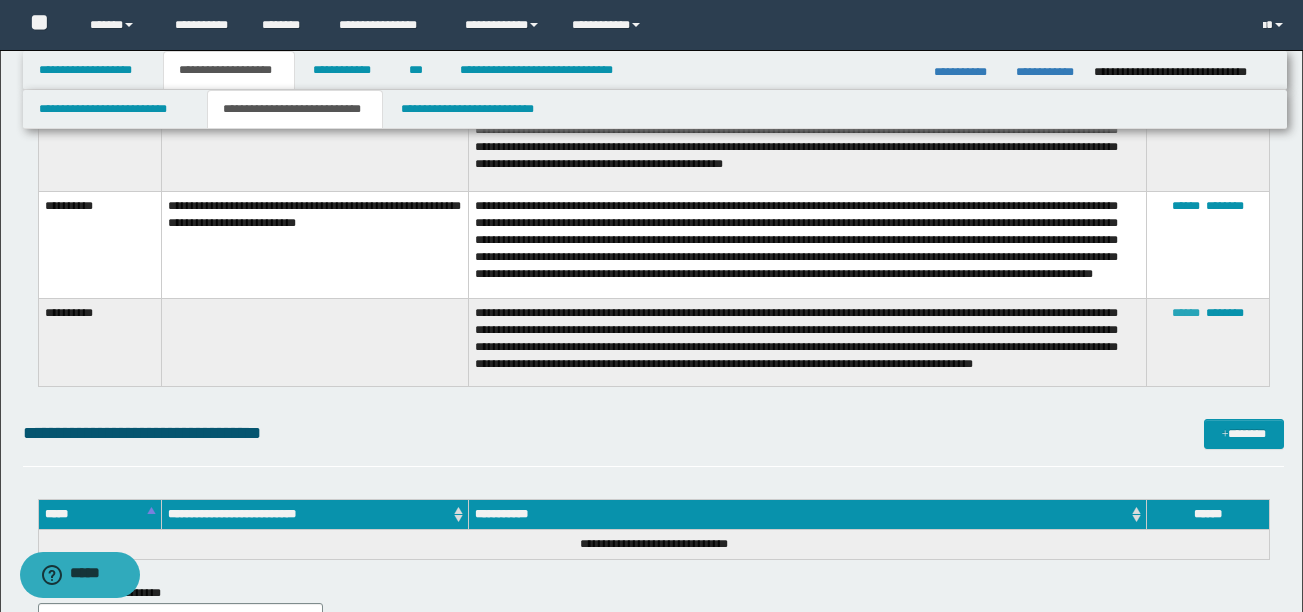 drag, startPoint x: 1182, startPoint y: 305, endPoint x: 924, endPoint y: 278, distance: 259.40894 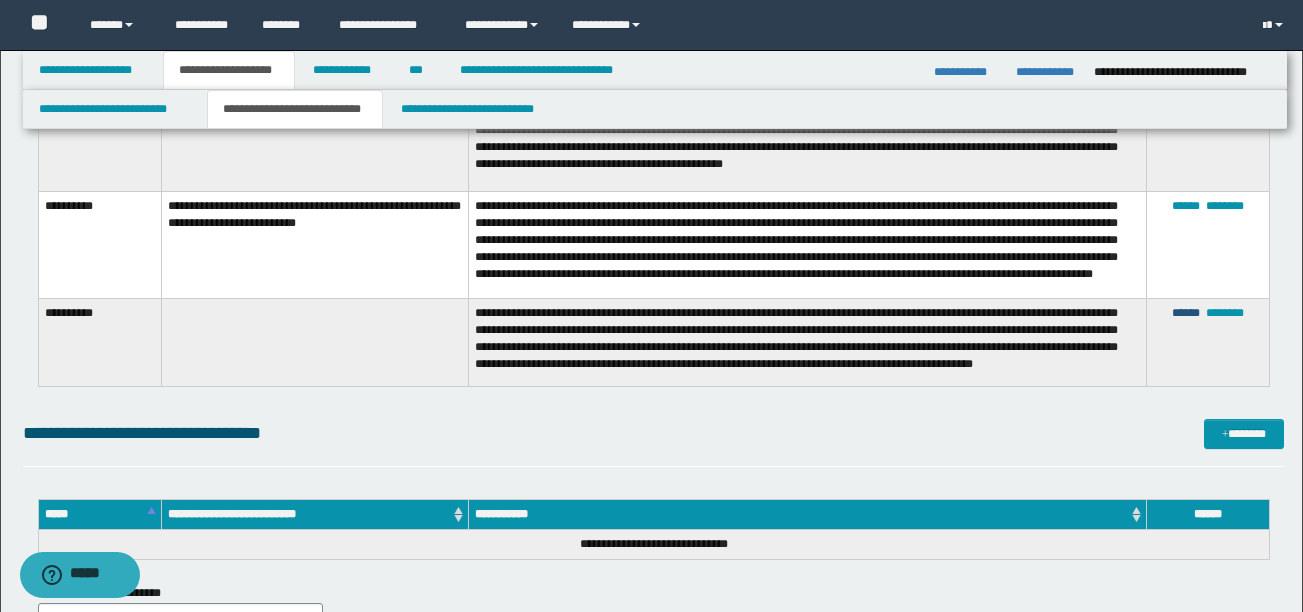 type on "**********" 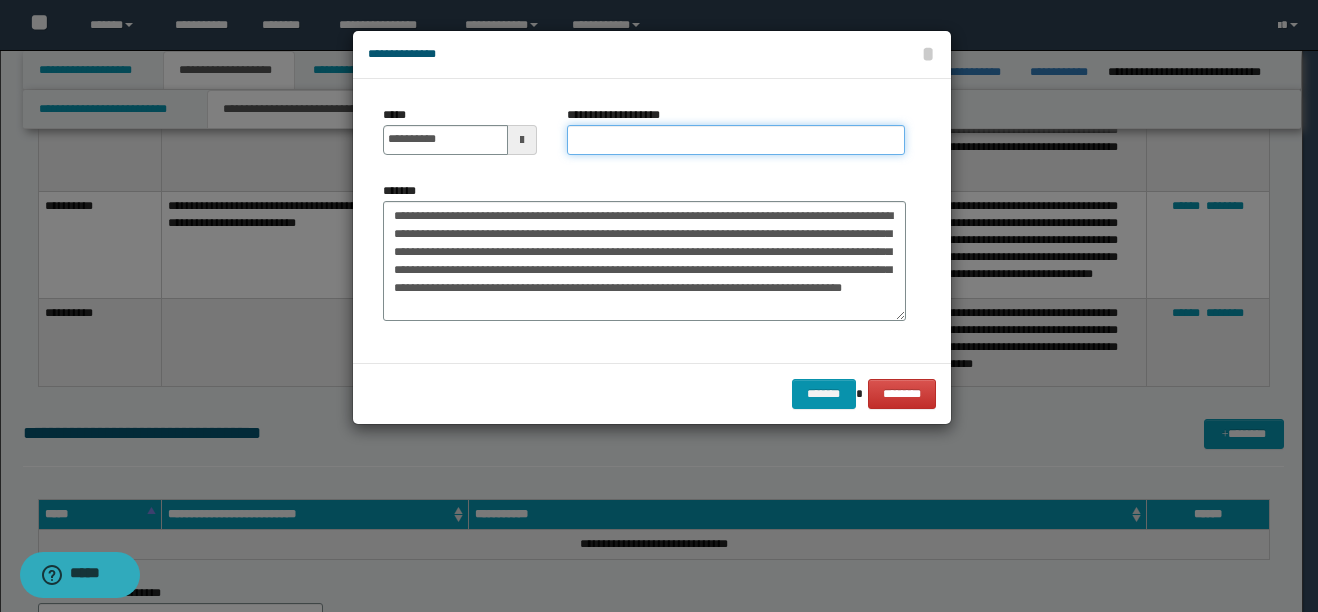 click on "**********" at bounding box center (736, 140) 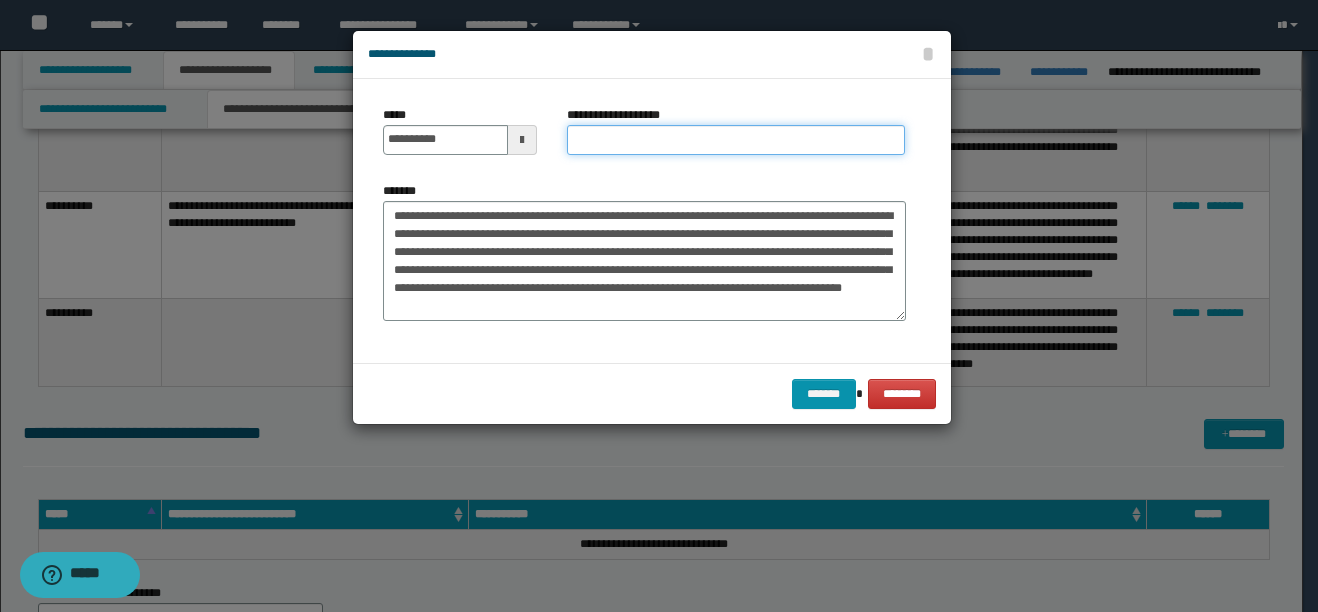 paste on "**********" 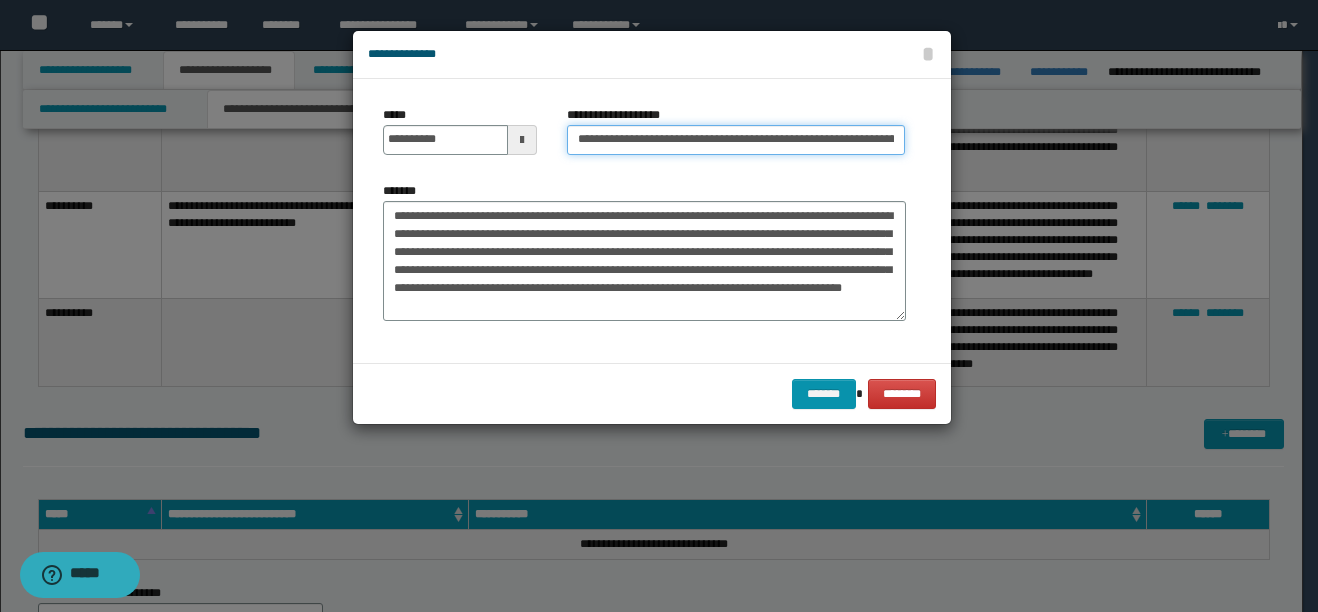 scroll, scrollTop: 0, scrollLeft: 141, axis: horizontal 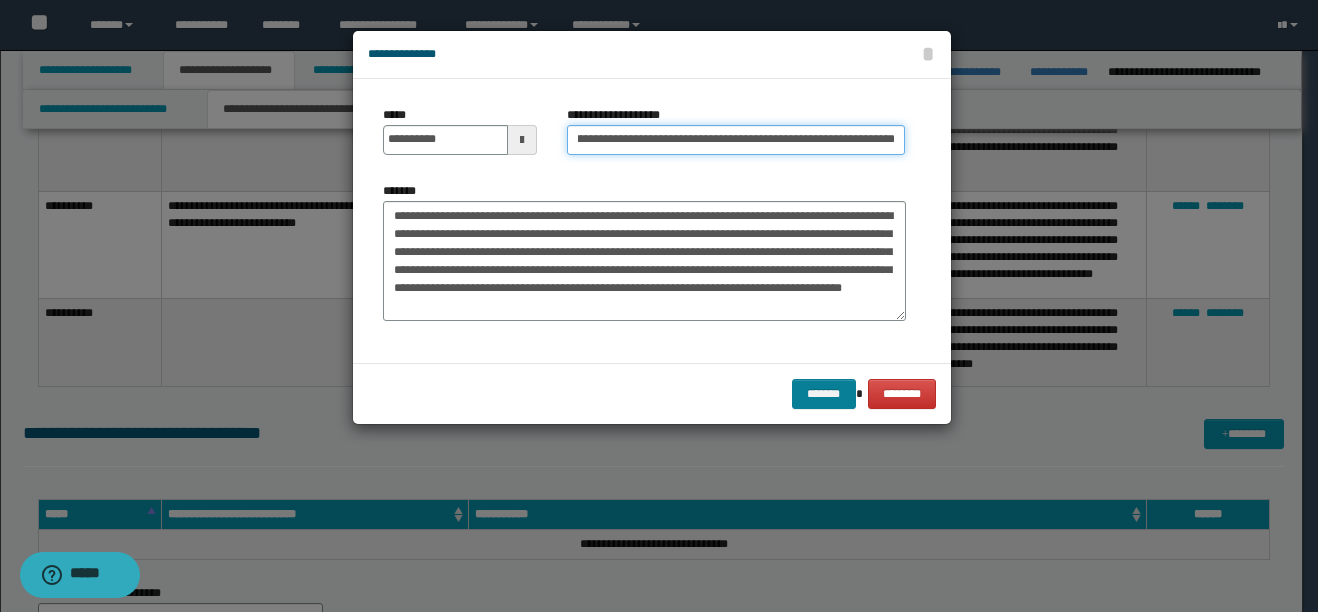 type on "**********" 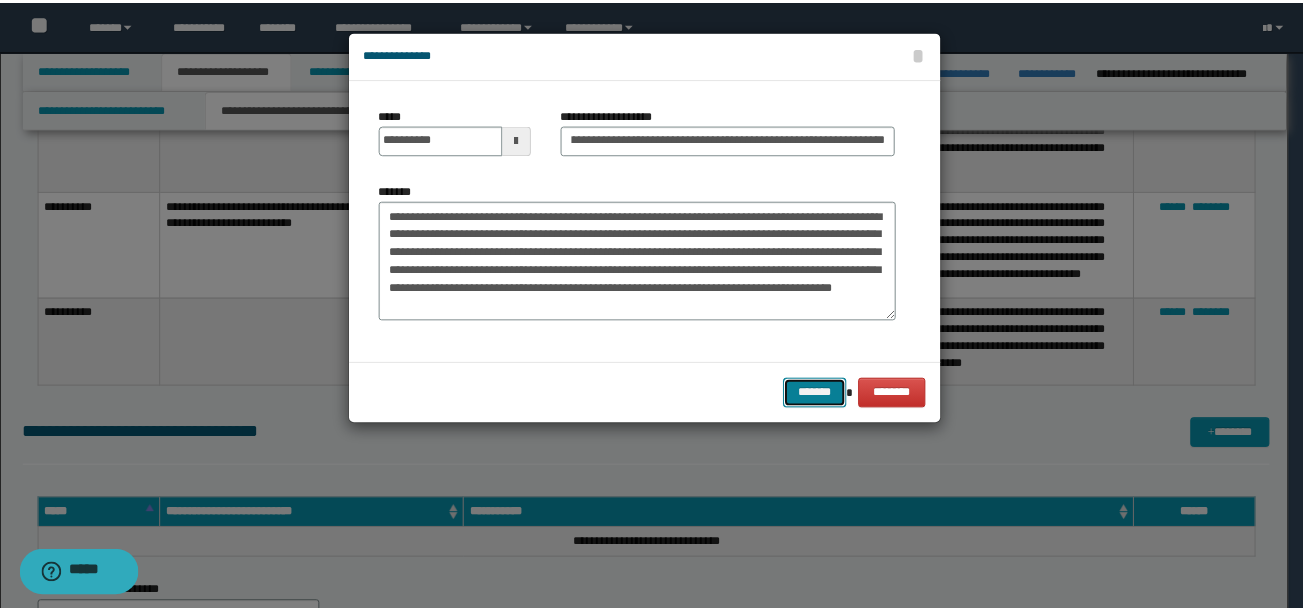 scroll, scrollTop: 0, scrollLeft: 0, axis: both 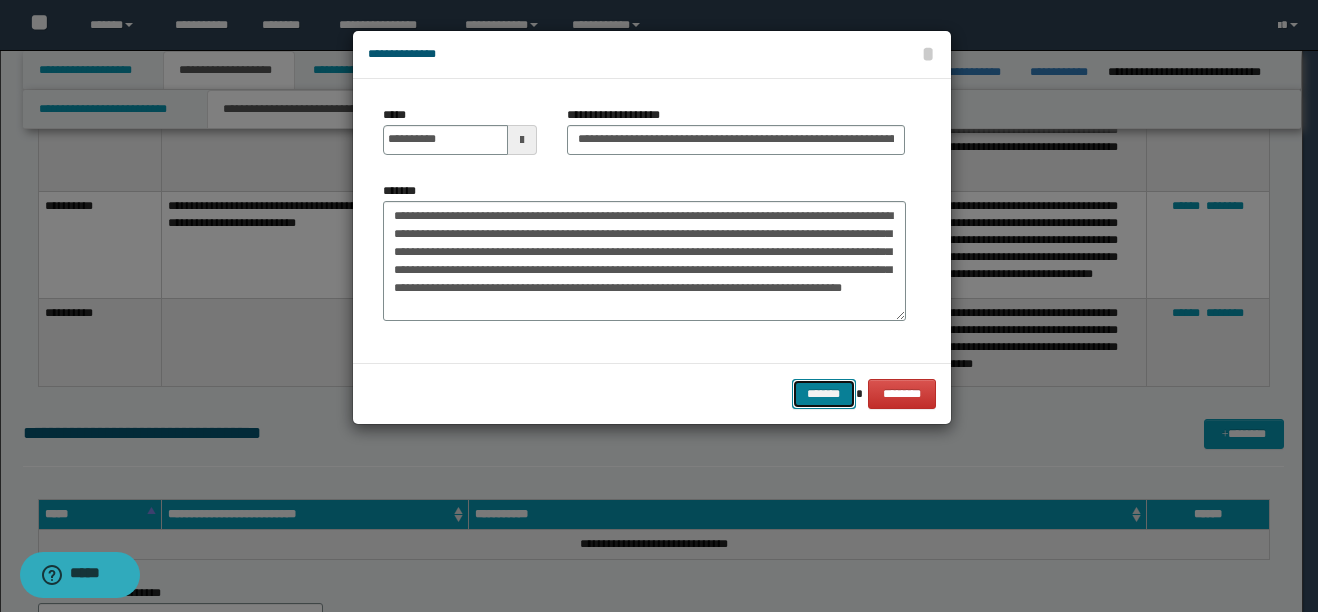 click on "*******" at bounding box center (824, 394) 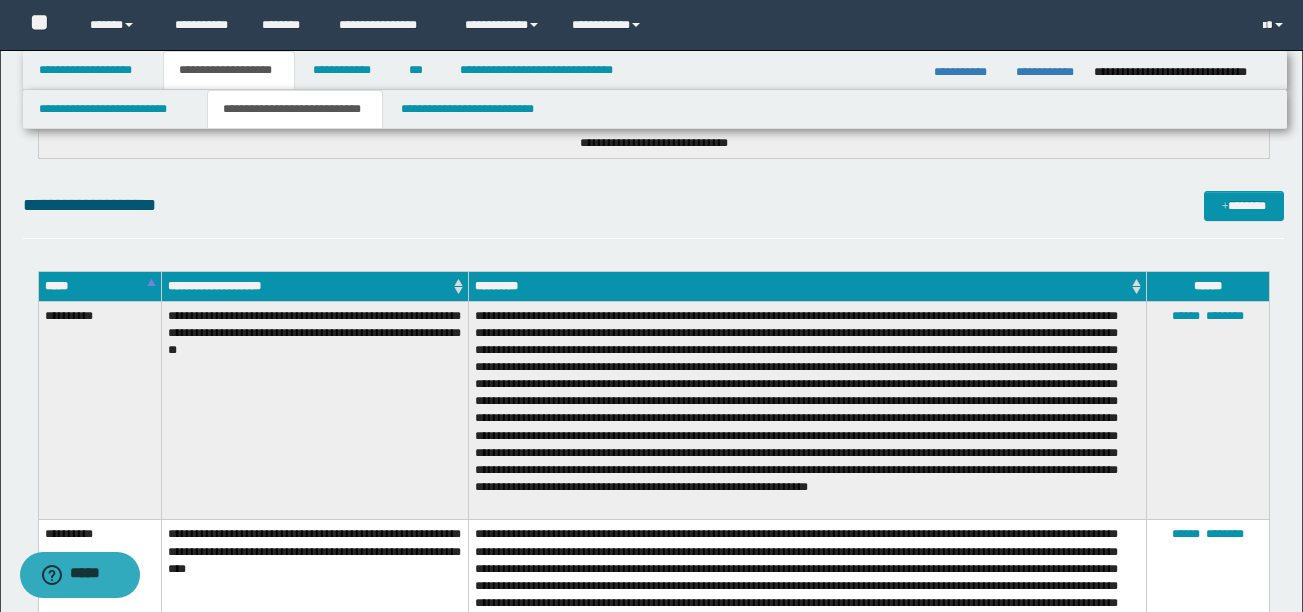 scroll, scrollTop: 2200, scrollLeft: 0, axis: vertical 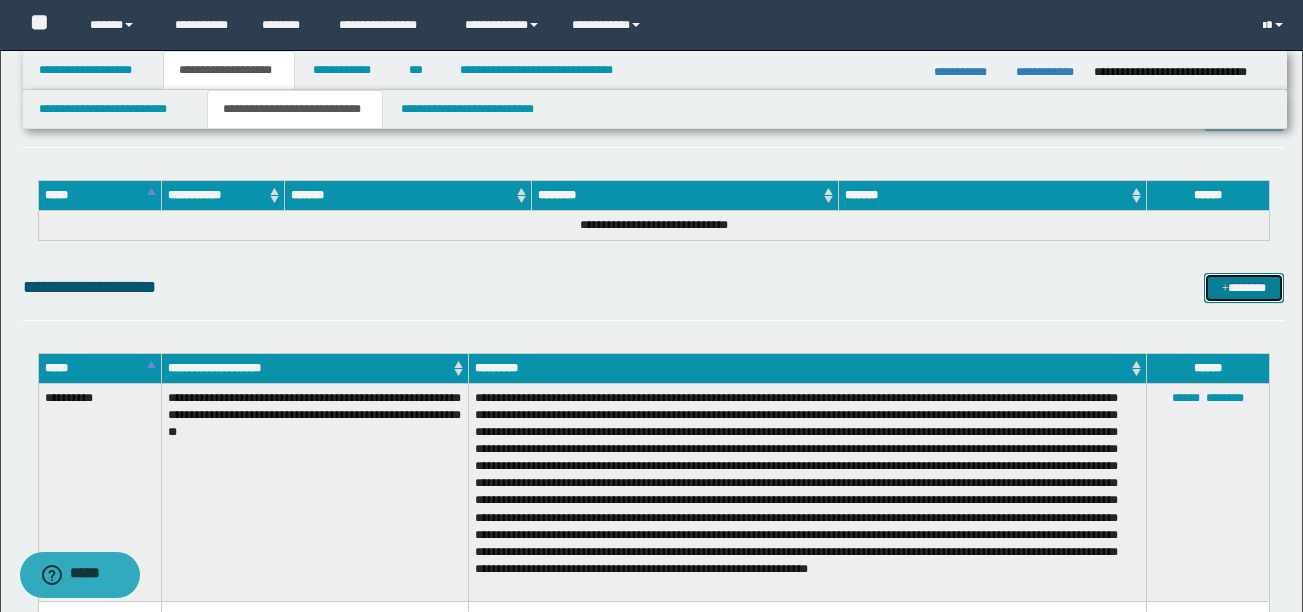 click on "*******" at bounding box center (1244, 288) 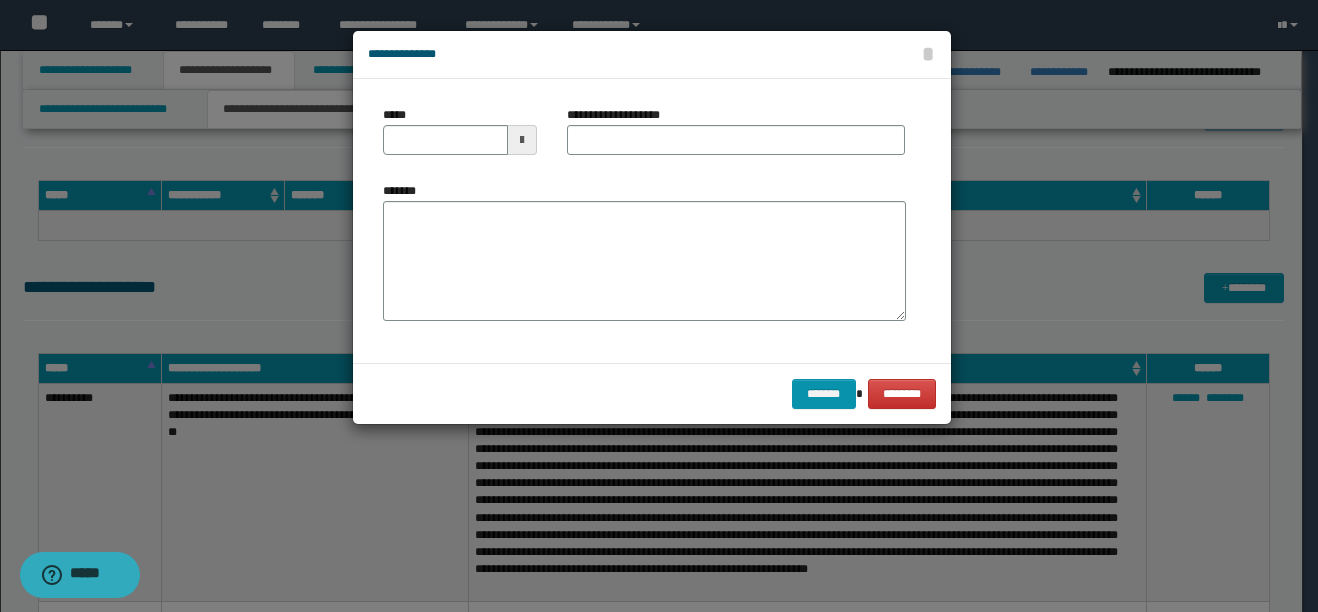 click at bounding box center (522, 140) 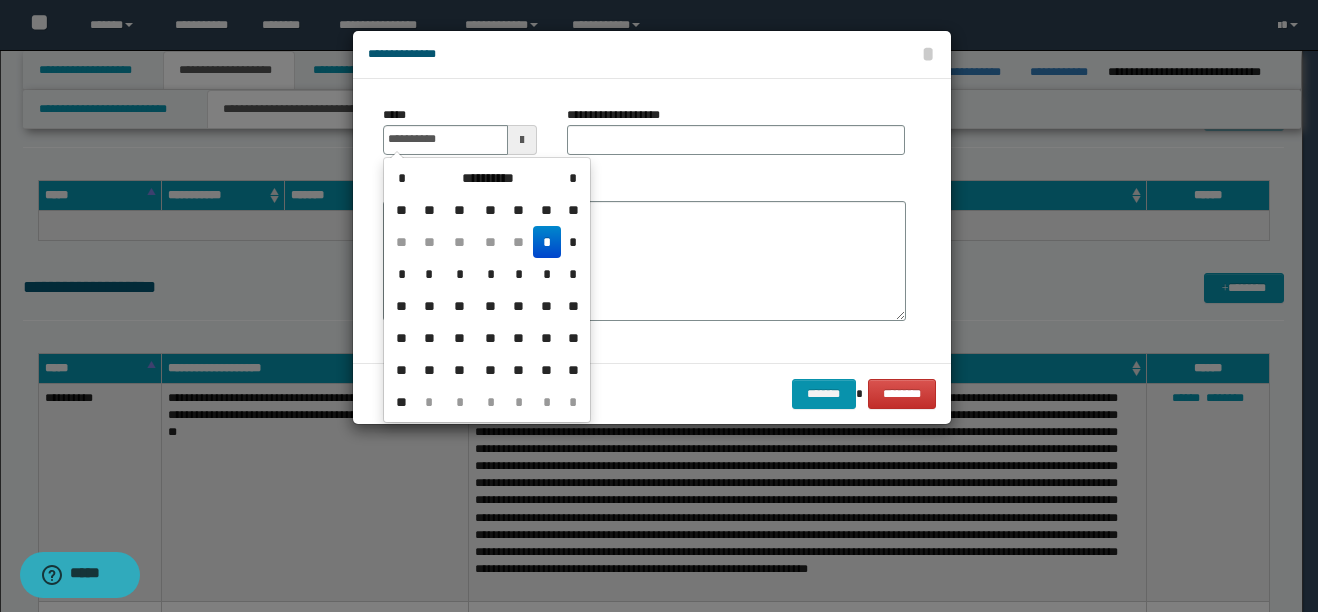 click on "*" at bounding box center [547, 242] 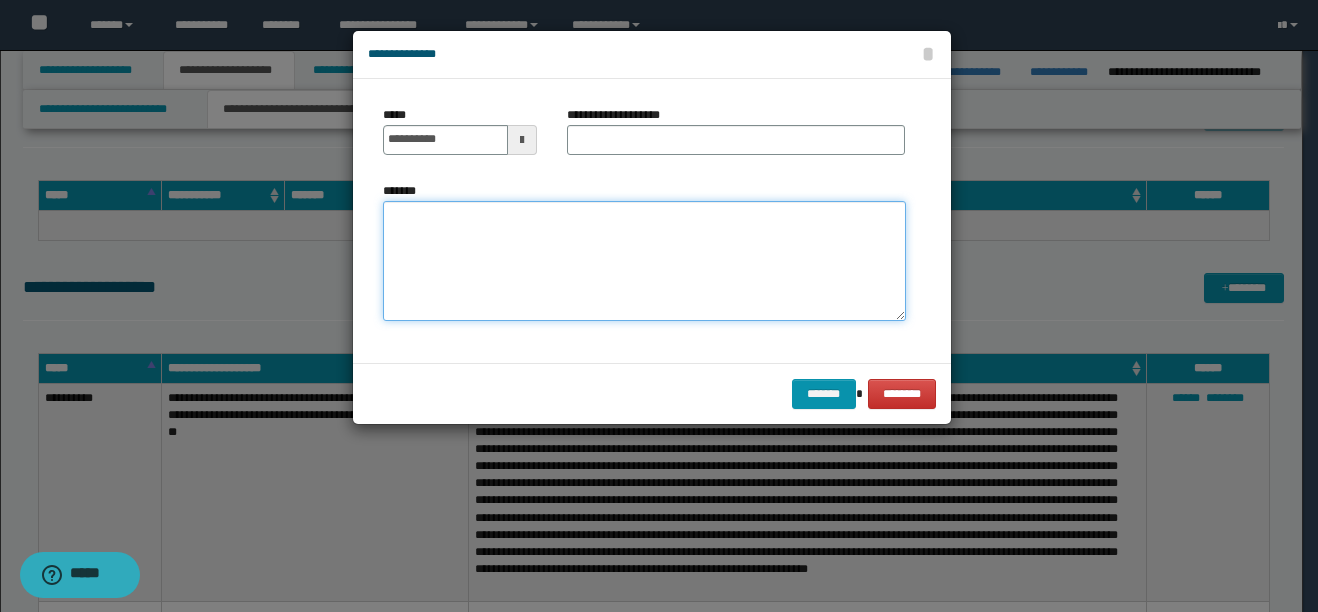 click on "*******" at bounding box center [644, 261] 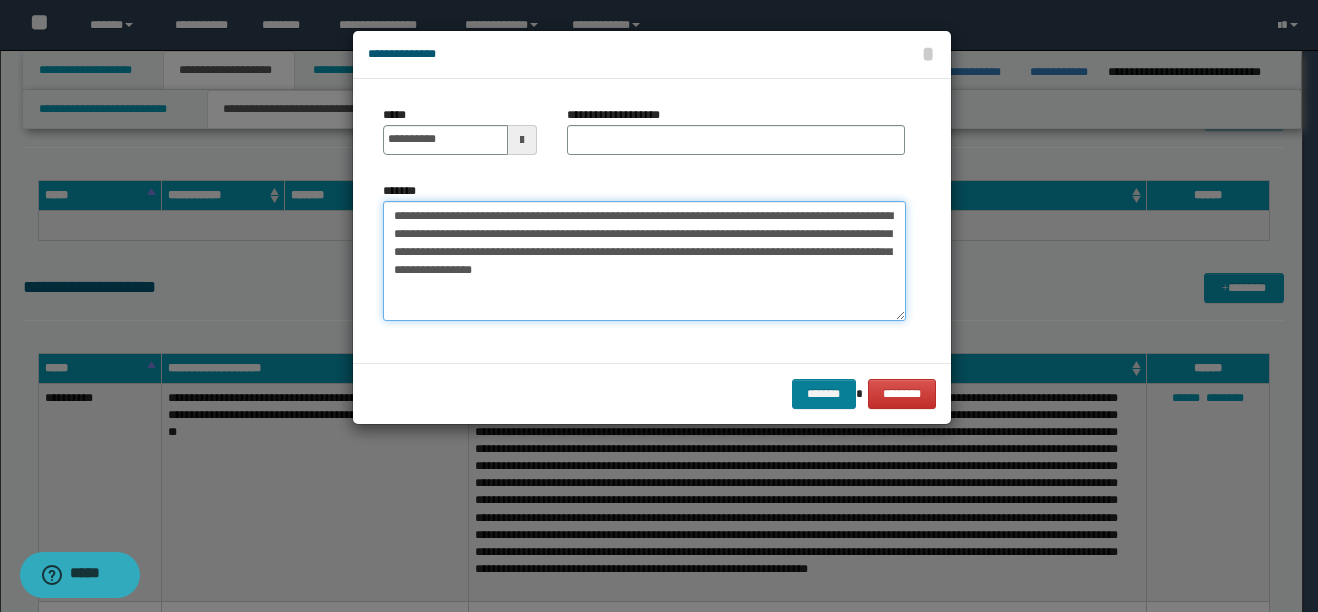 type on "**********" 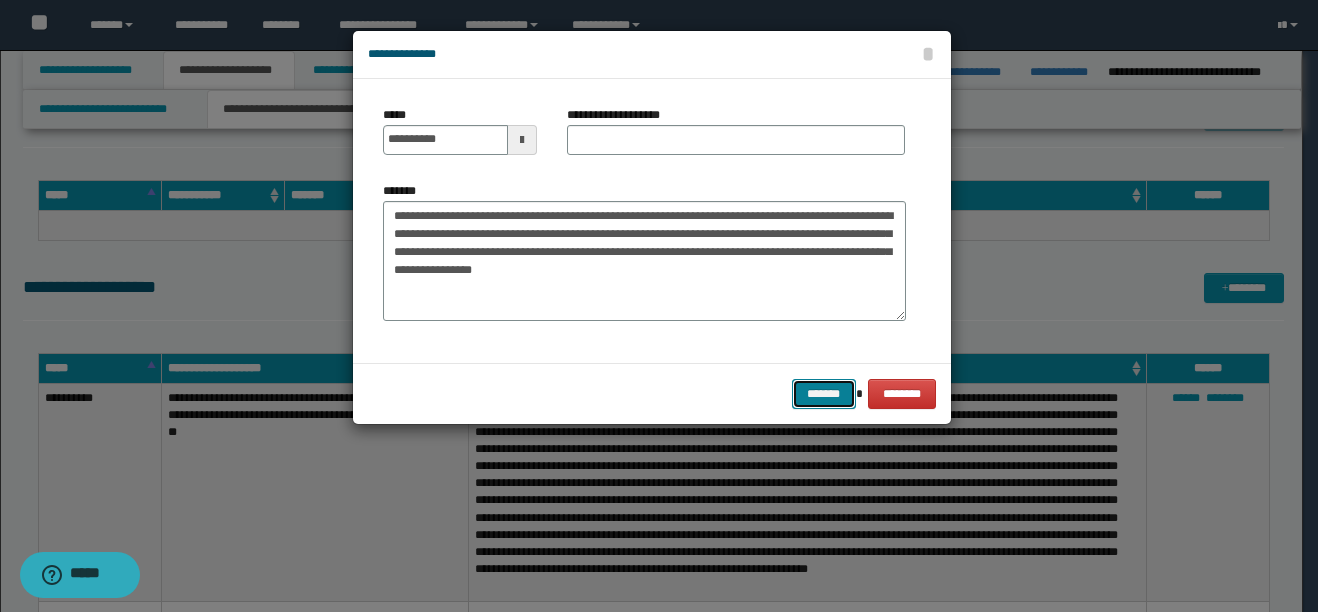 drag, startPoint x: 835, startPoint y: 393, endPoint x: 797, endPoint y: 424, distance: 49.0408 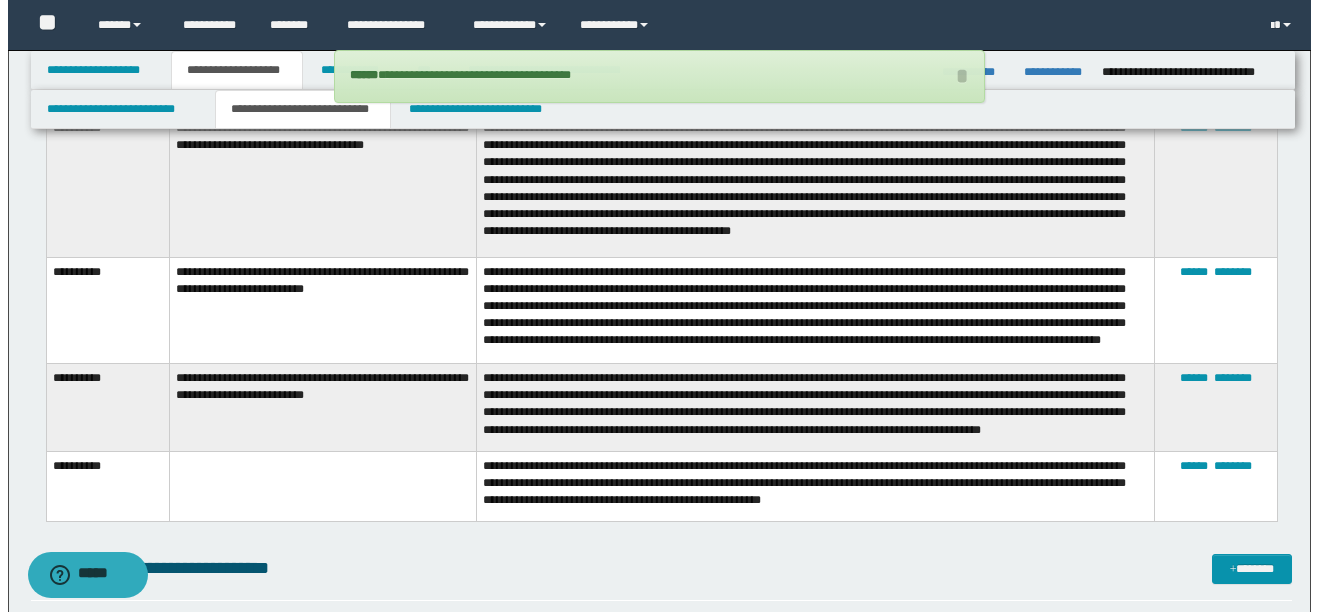 scroll, scrollTop: 3000, scrollLeft: 0, axis: vertical 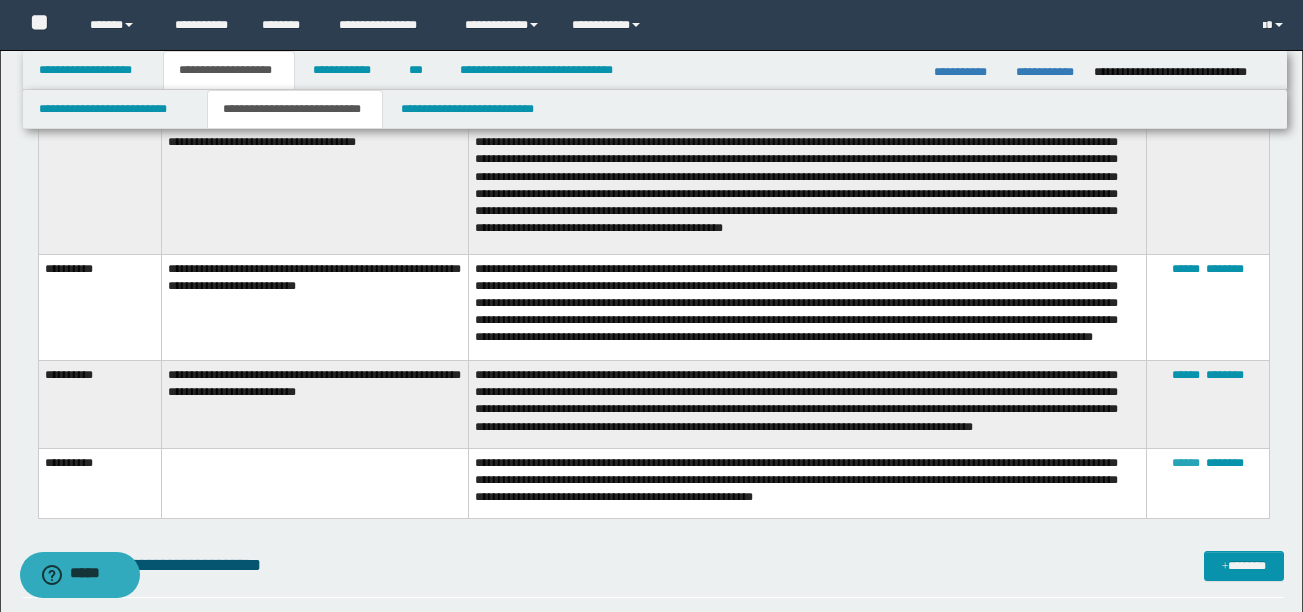 click on "******" at bounding box center [1186, 463] 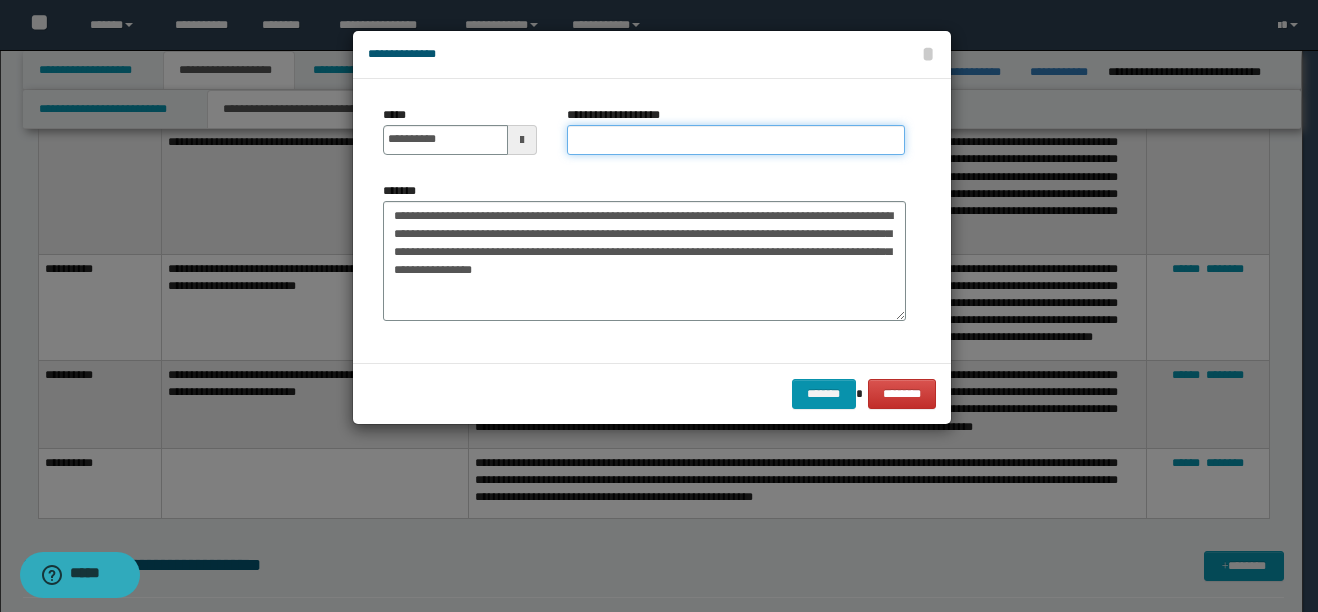 click on "**********" at bounding box center [736, 140] 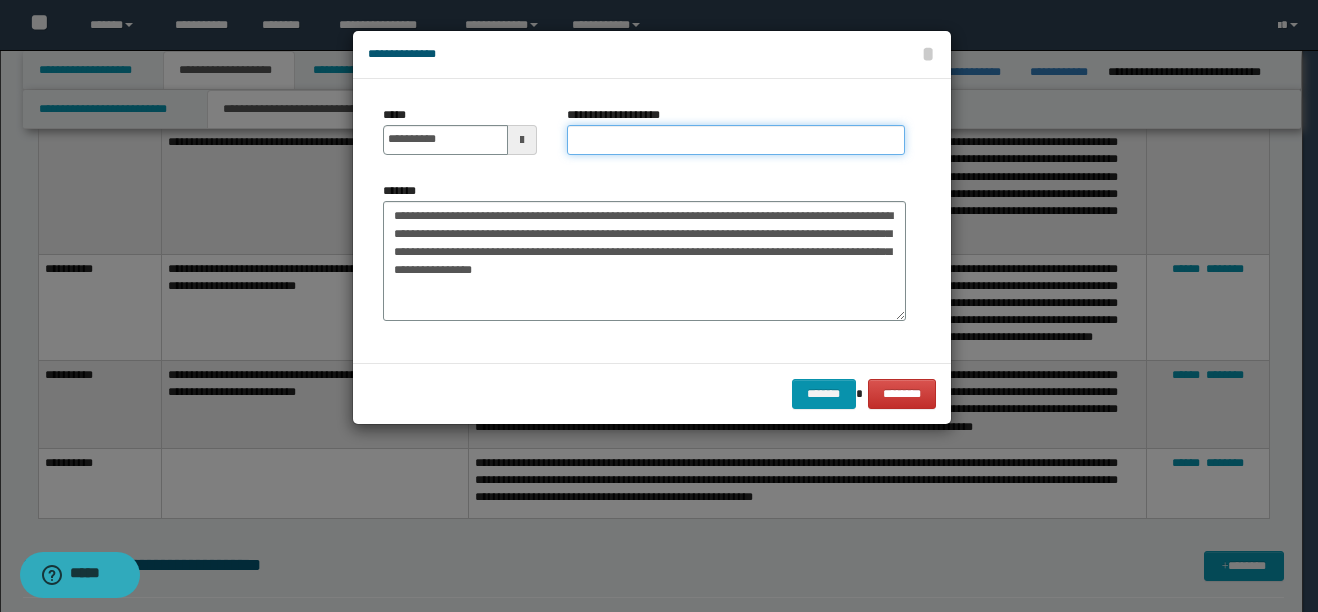 paste on "**********" 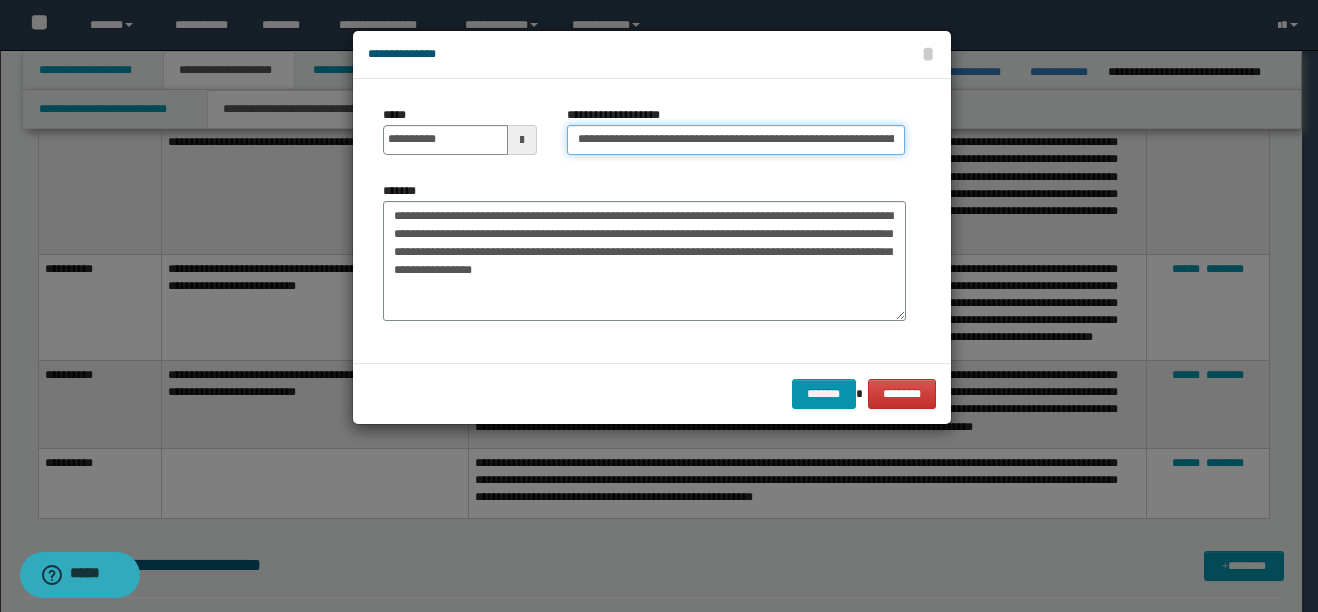 scroll, scrollTop: 0, scrollLeft: 130, axis: horizontal 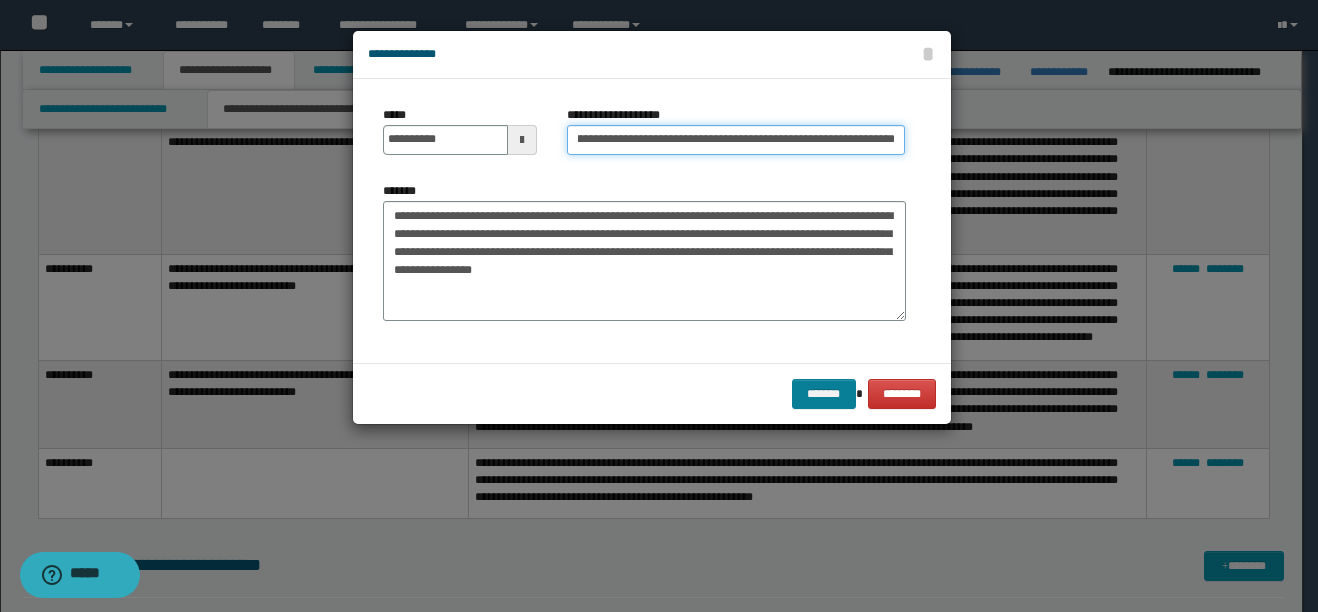 type on "**********" 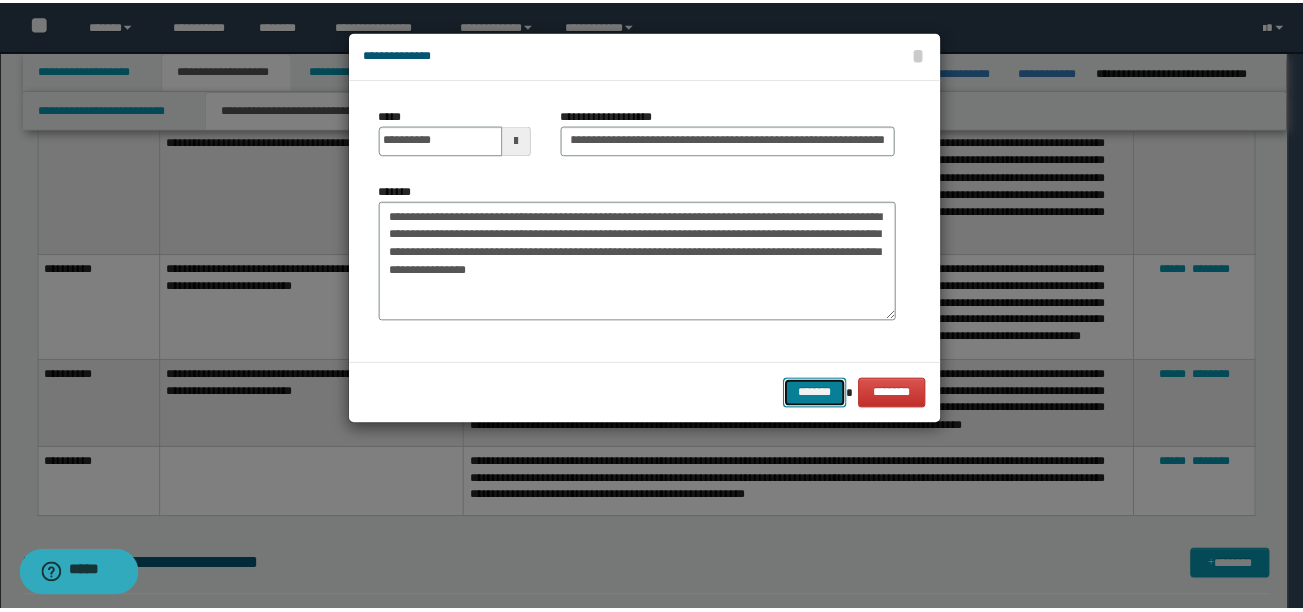 scroll, scrollTop: 0, scrollLeft: 0, axis: both 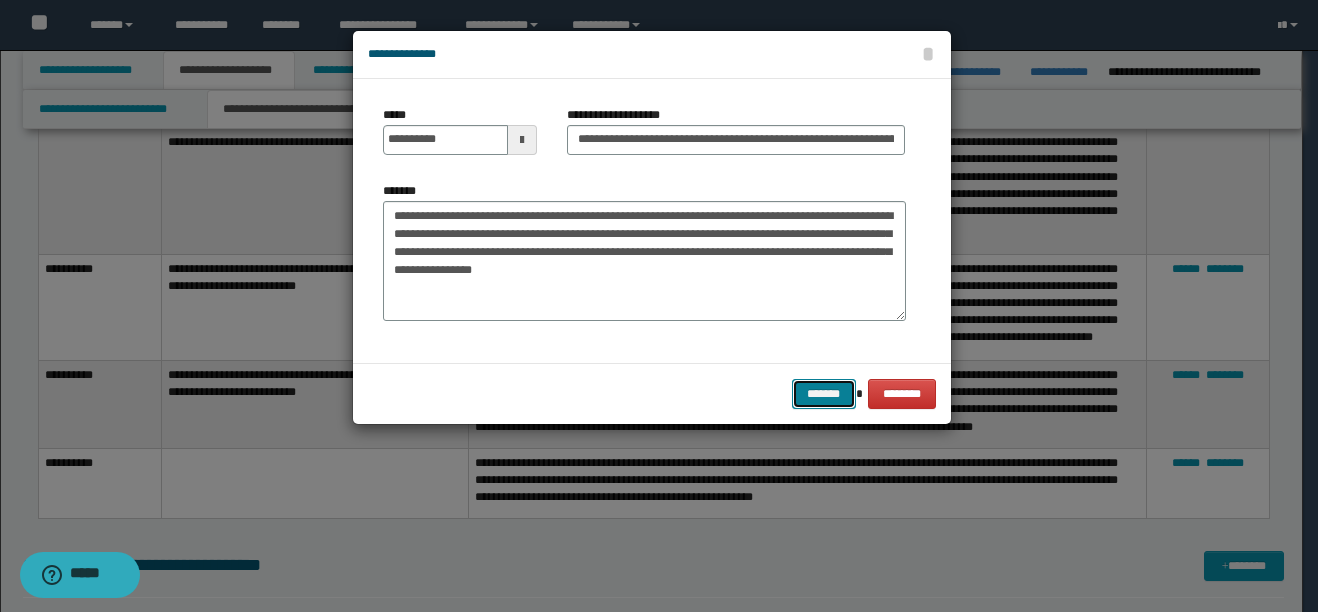 click on "*******" at bounding box center (824, 394) 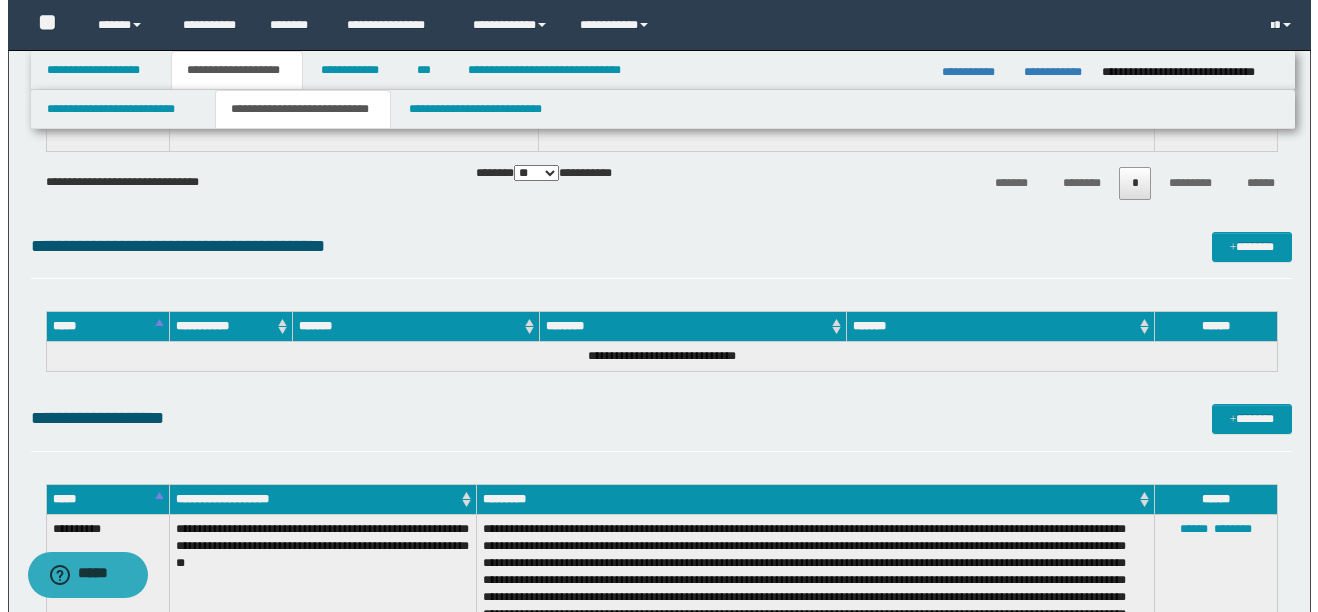 scroll, scrollTop: 2067, scrollLeft: 0, axis: vertical 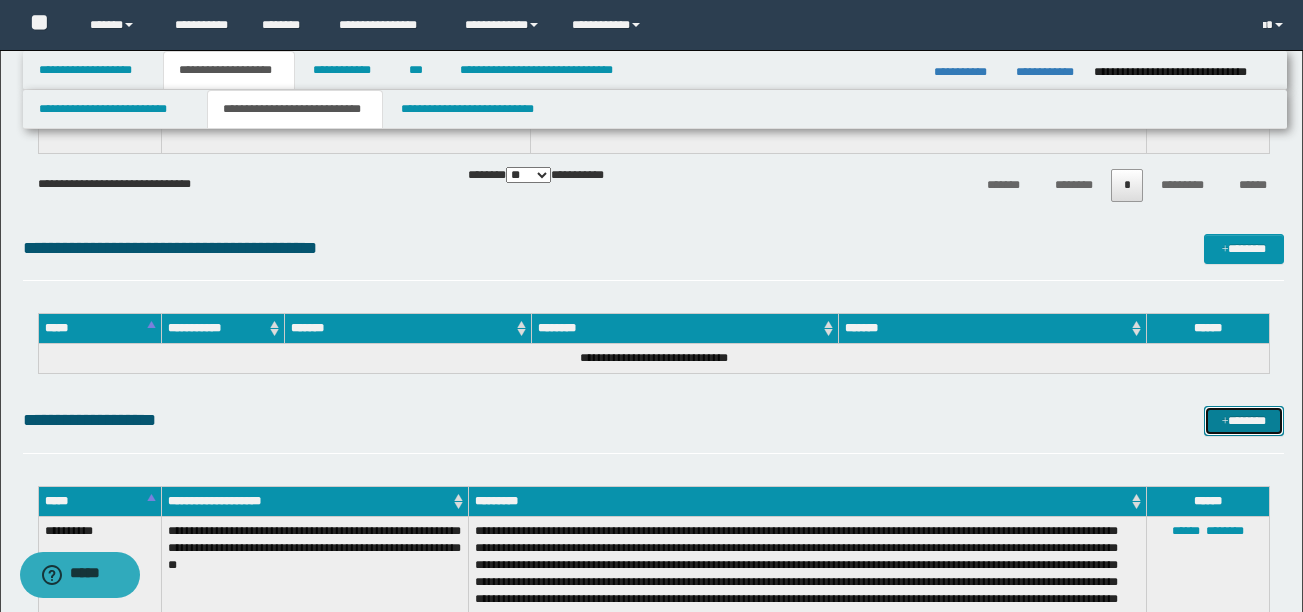 click at bounding box center [1225, 422] 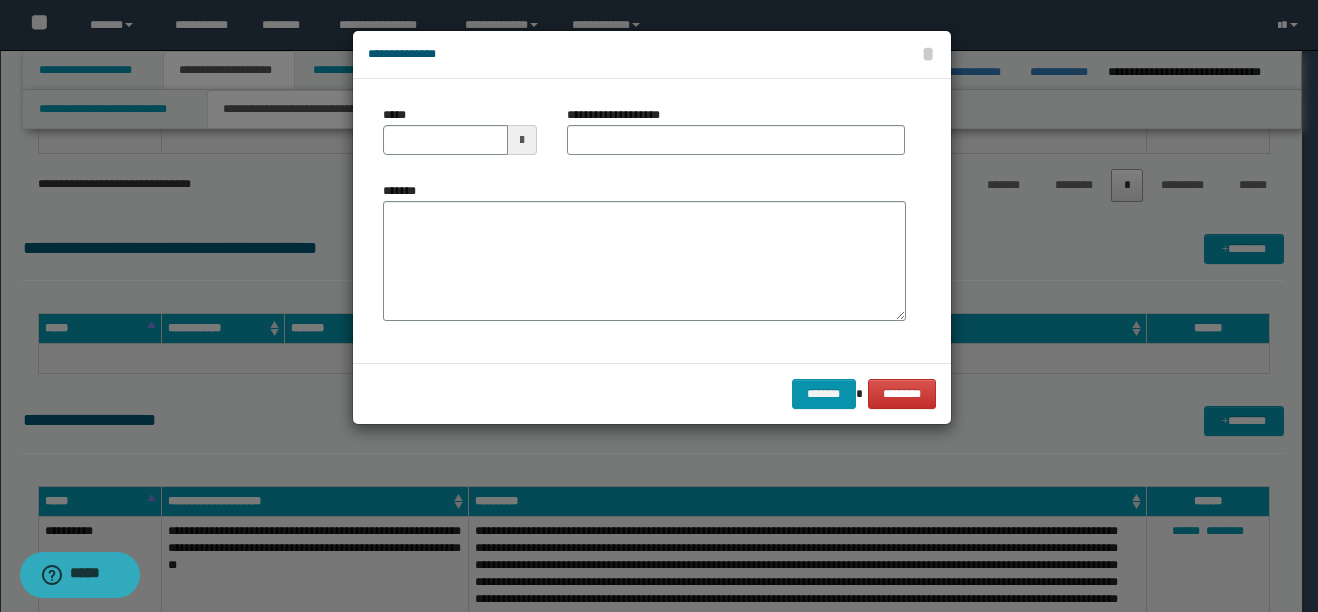 click at bounding box center [522, 140] 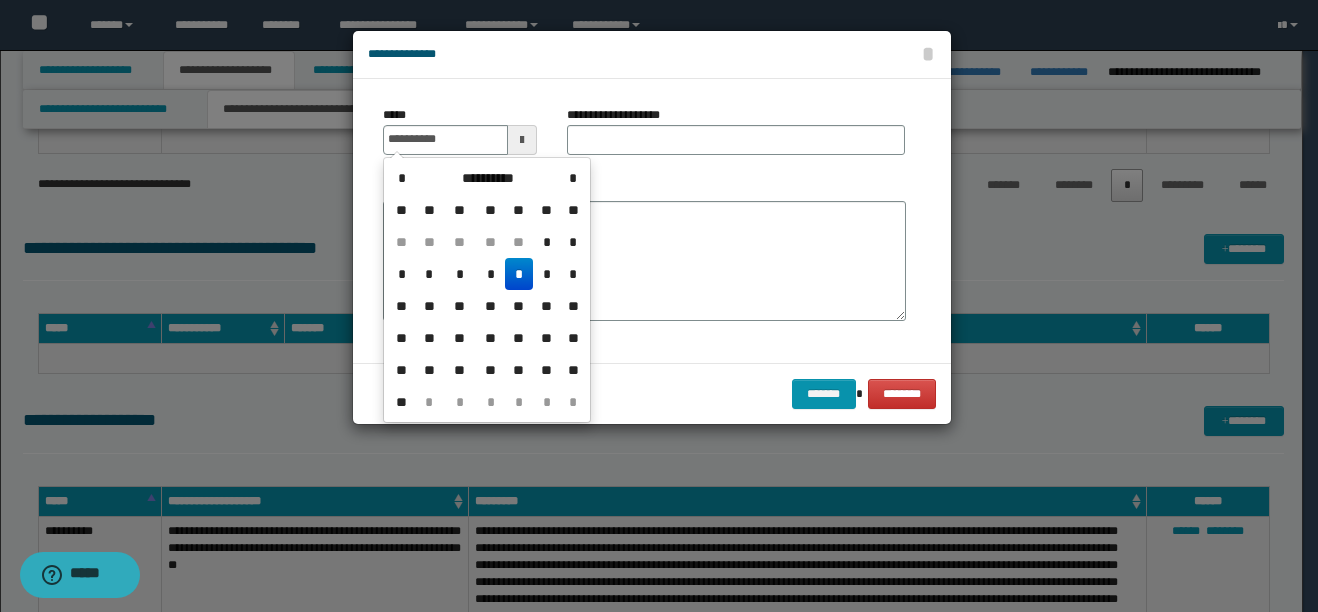 click on "*" at bounding box center [519, 274] 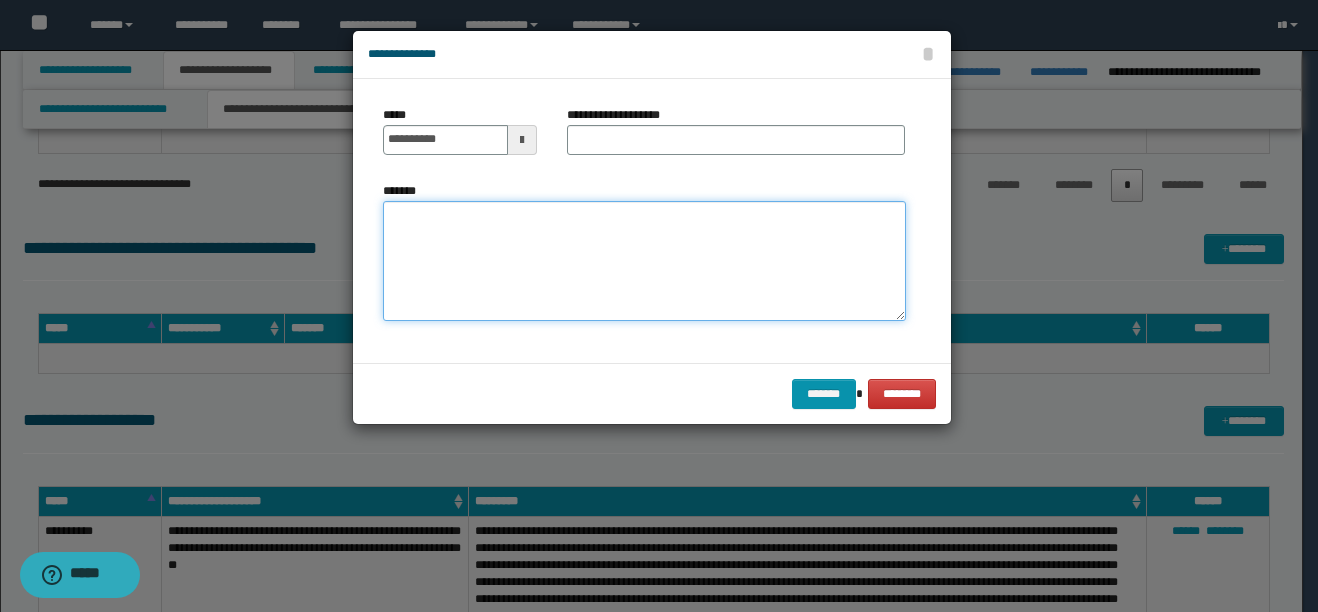 click on "*******" at bounding box center [644, 261] 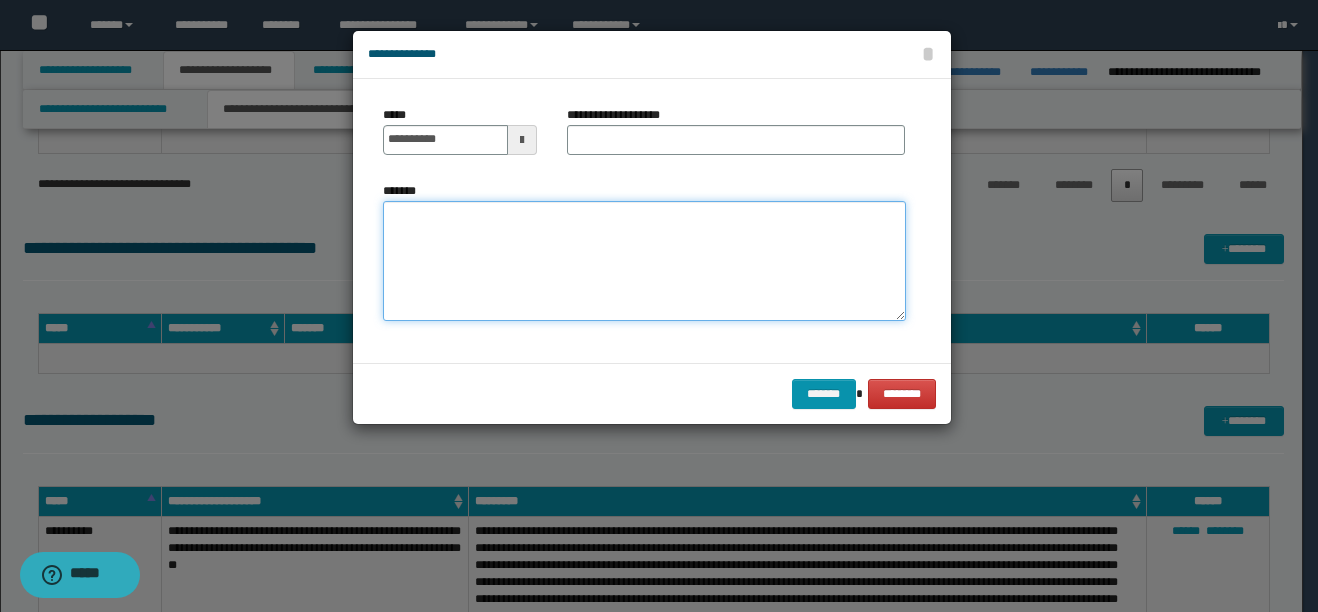 paste on "**********" 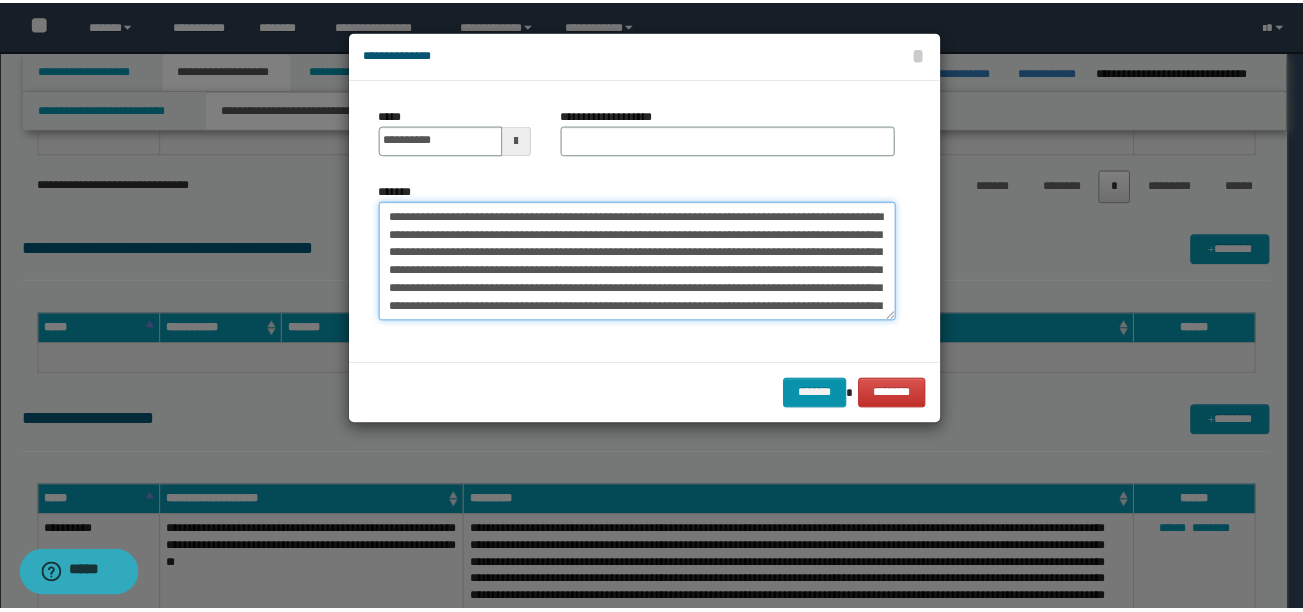 scroll, scrollTop: 30, scrollLeft: 0, axis: vertical 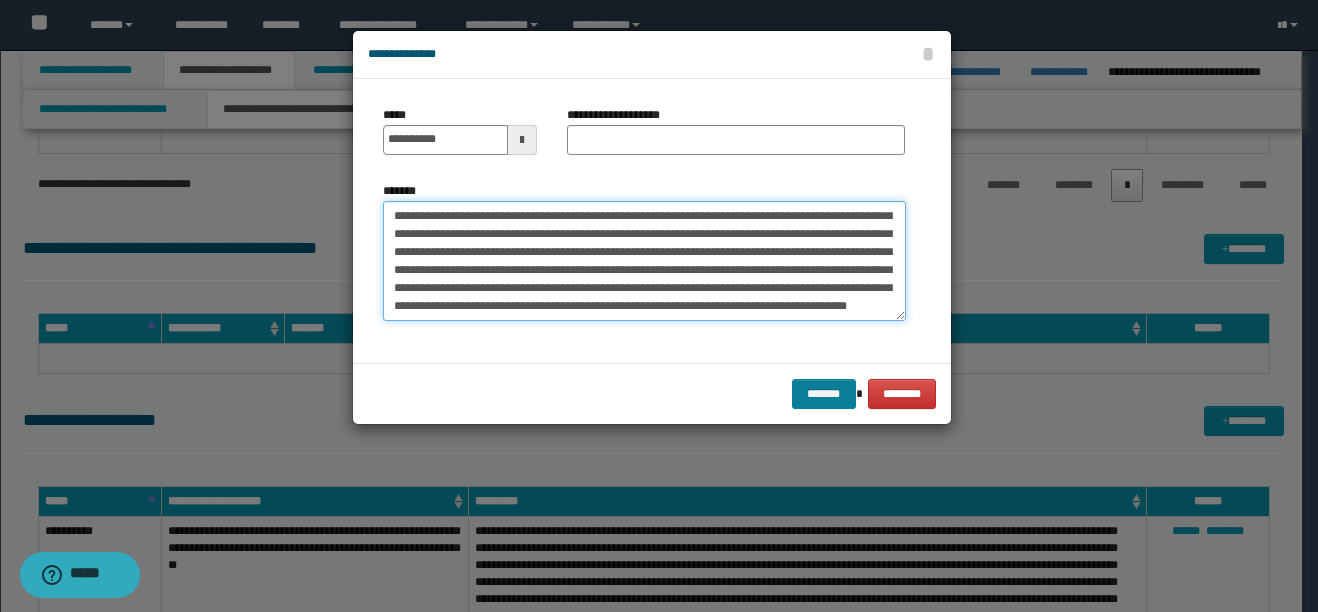 type on "**********" 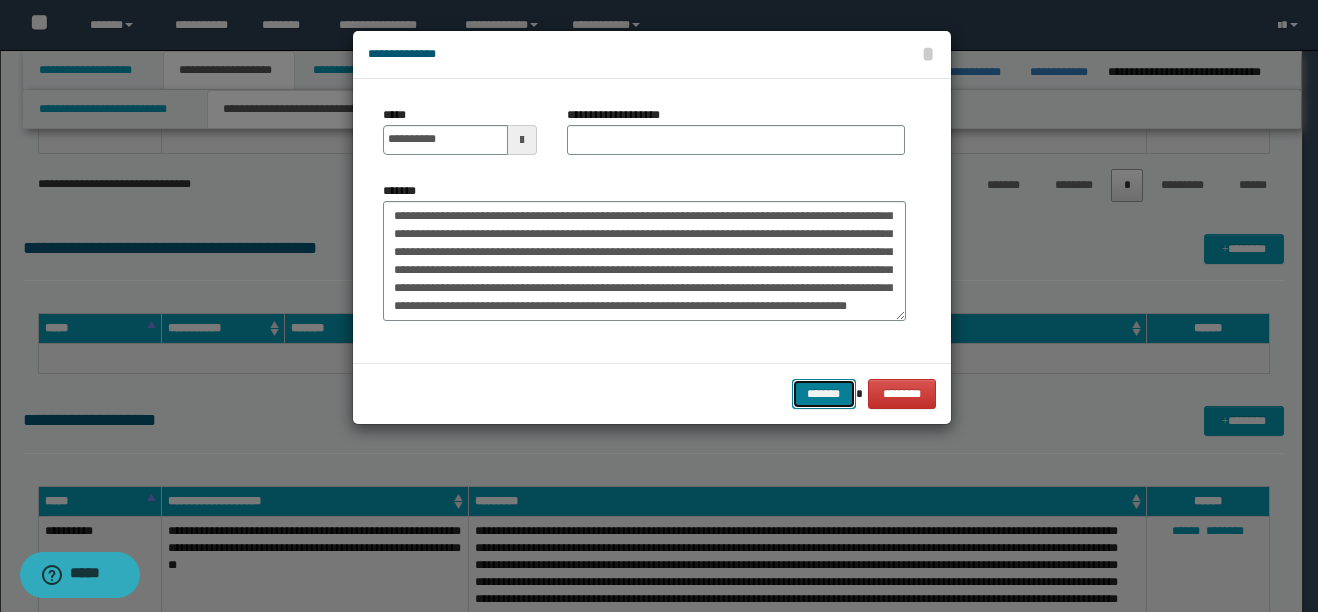 click on "*******" at bounding box center [824, 394] 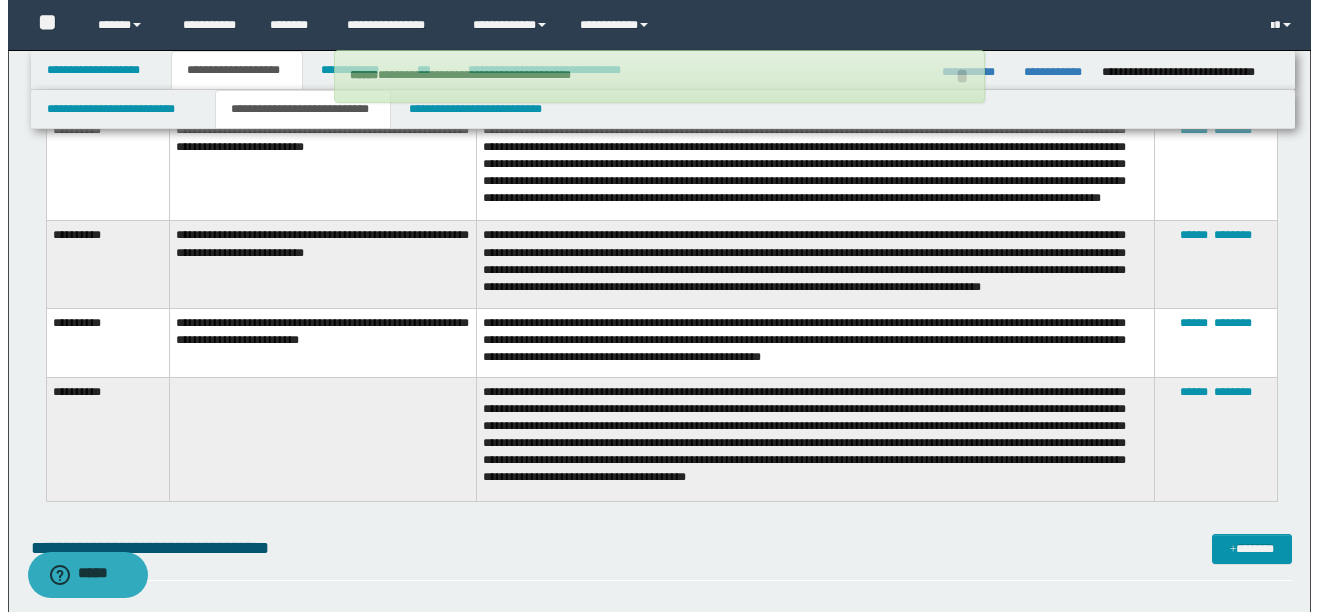 scroll, scrollTop: 3167, scrollLeft: 0, axis: vertical 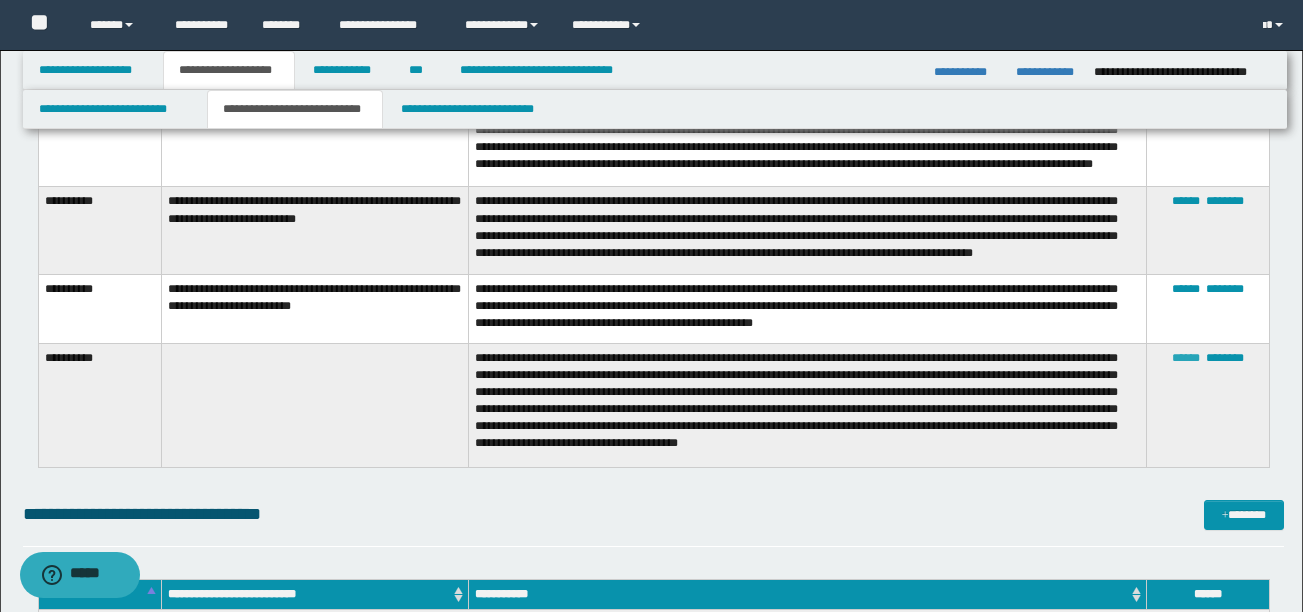 click on "******" at bounding box center (1186, 358) 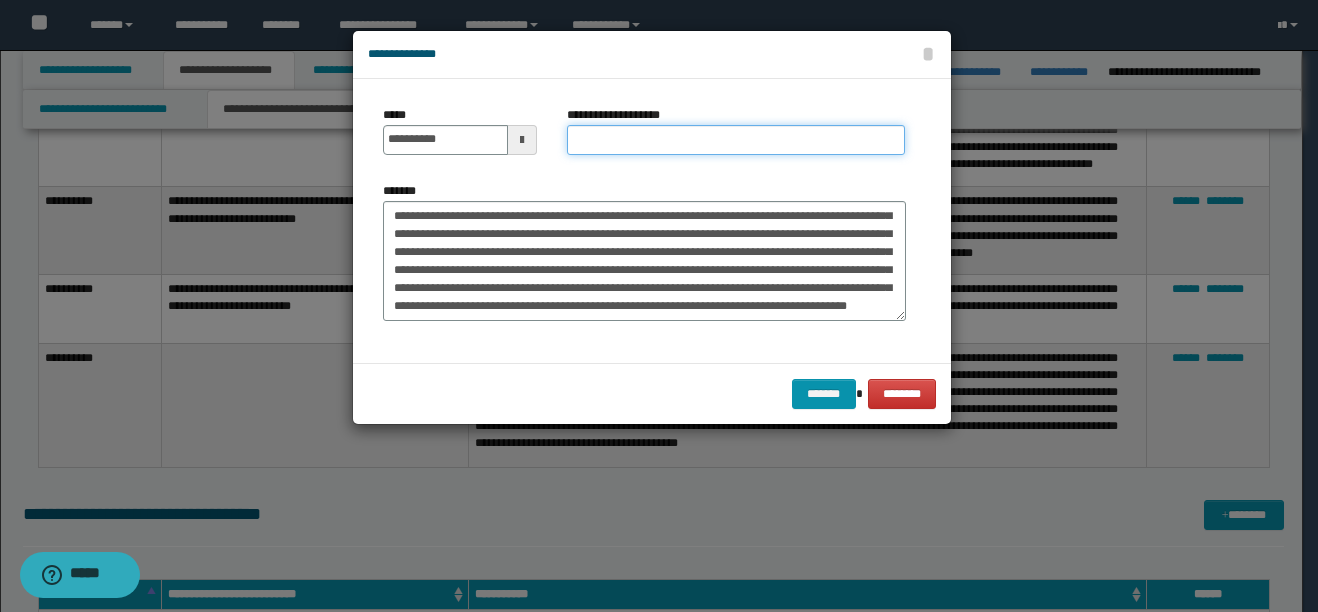 click on "**********" at bounding box center (736, 140) 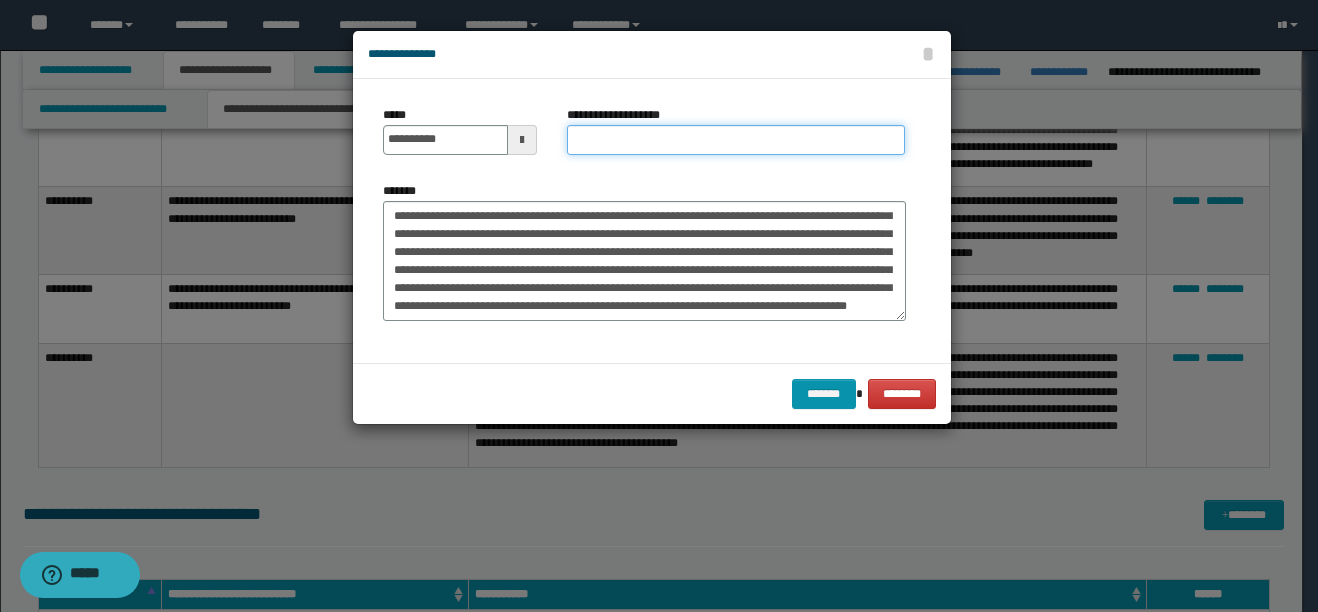 paste on "**********" 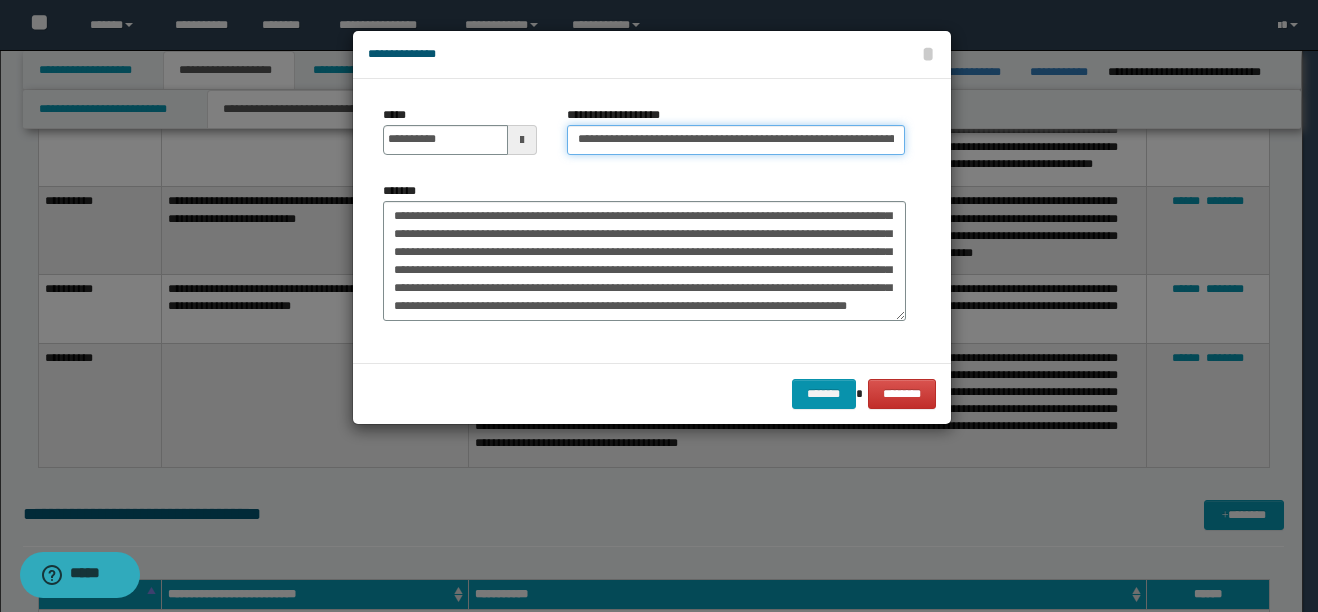 scroll, scrollTop: 0, scrollLeft: 282, axis: horizontal 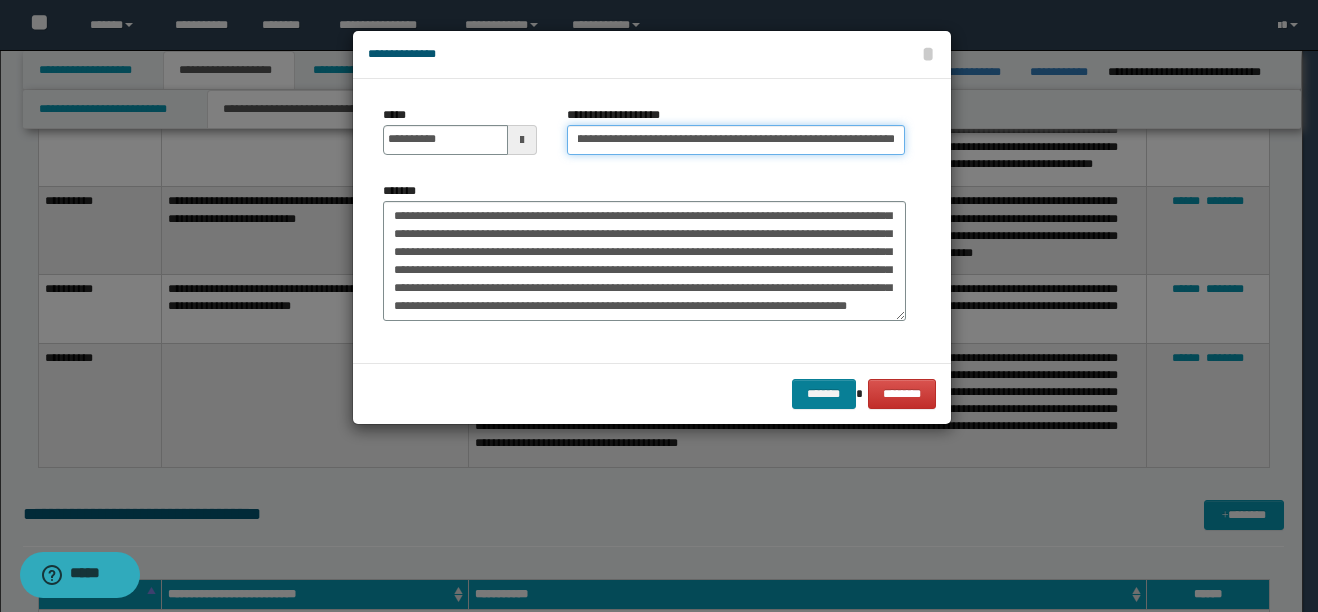 type on "**********" 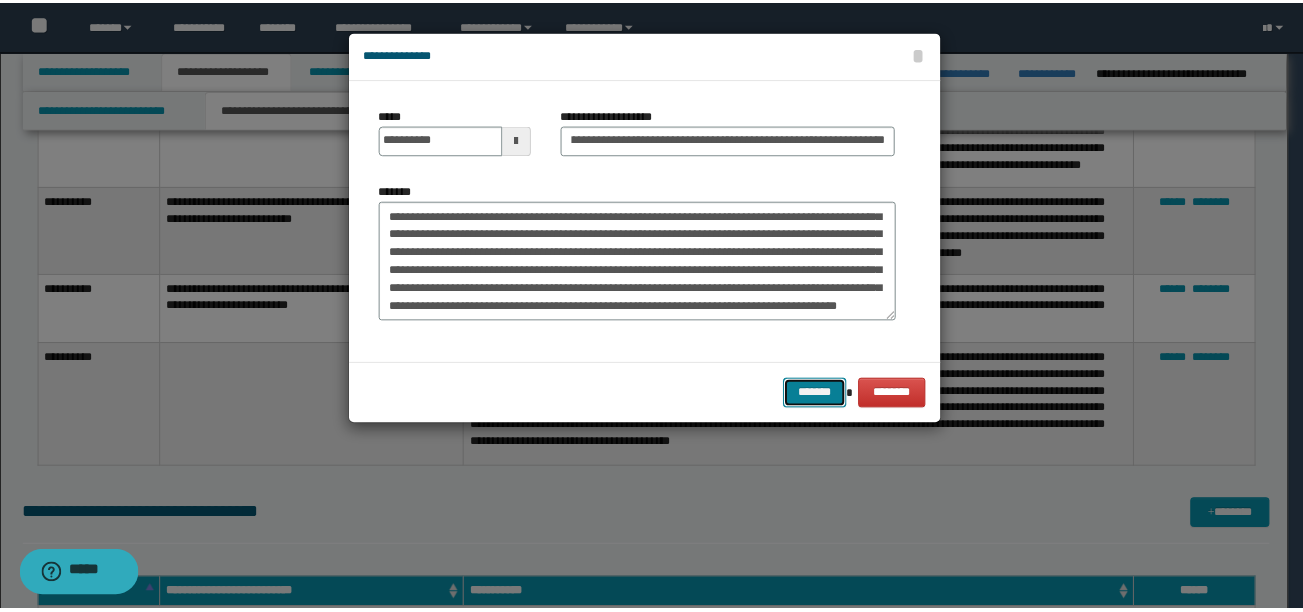 scroll, scrollTop: 0, scrollLeft: 0, axis: both 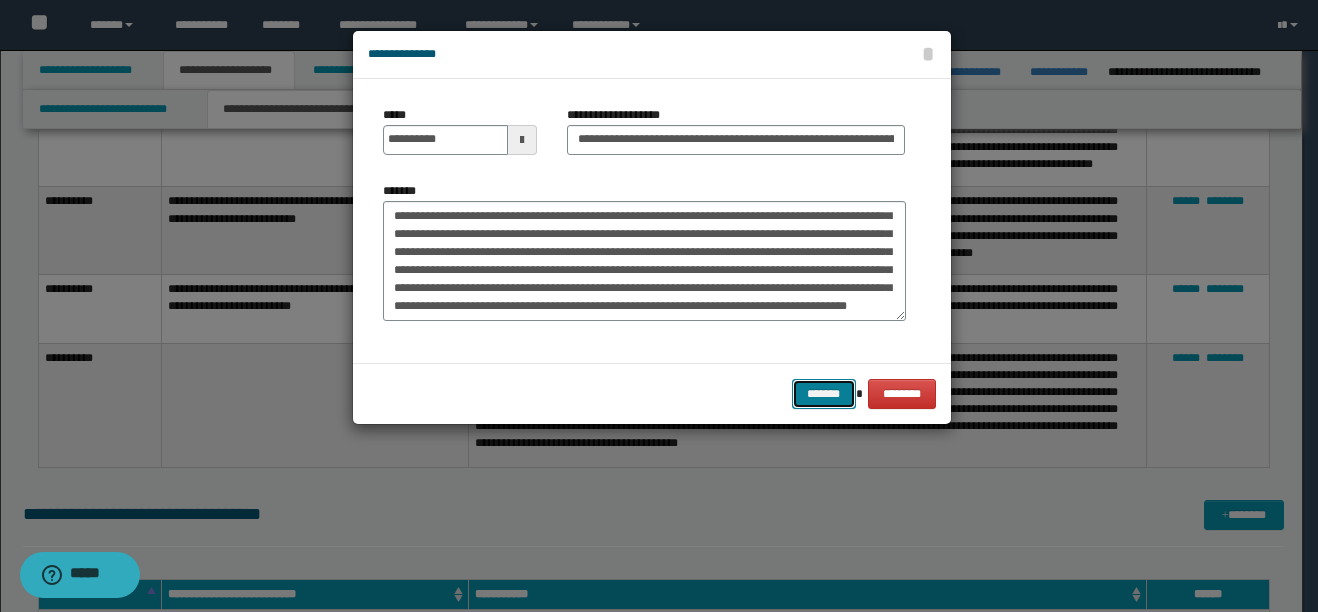 click on "*******" at bounding box center (824, 394) 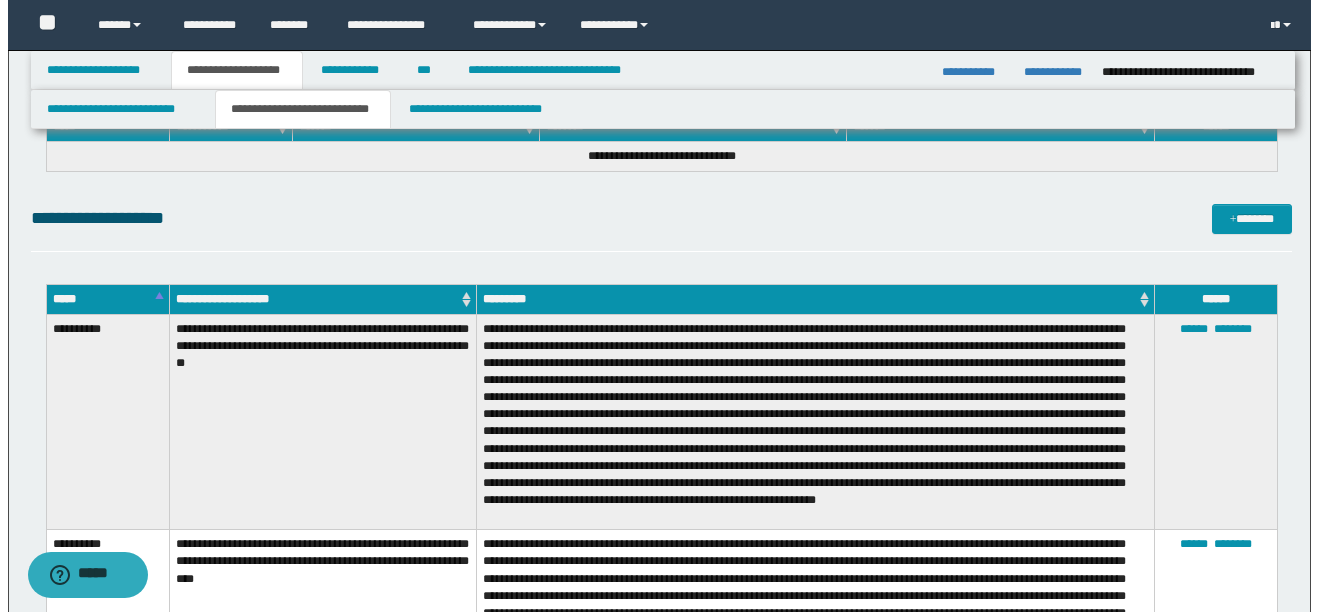 scroll, scrollTop: 2267, scrollLeft: 0, axis: vertical 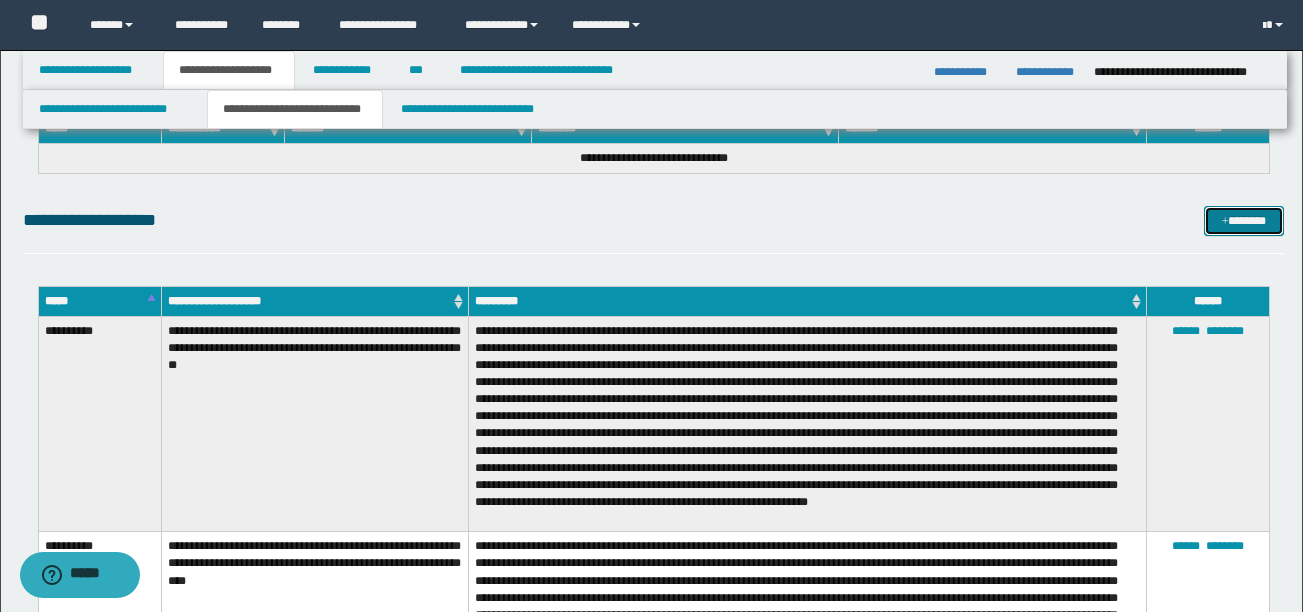 click at bounding box center (1225, 222) 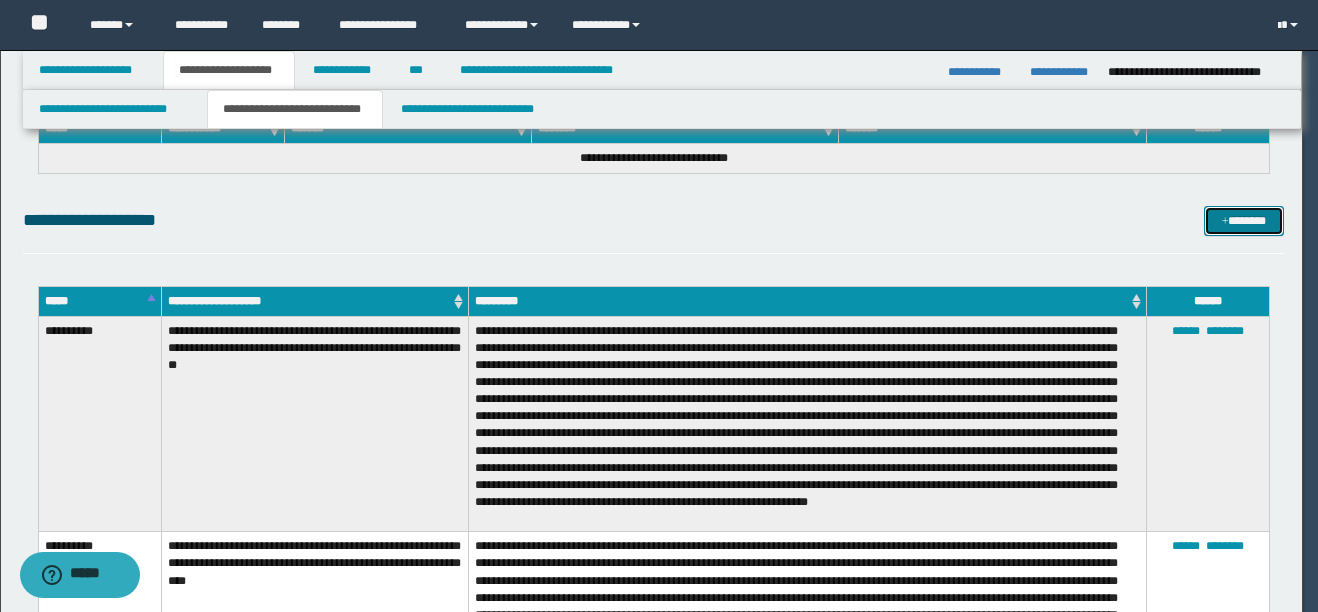 scroll, scrollTop: 0, scrollLeft: 0, axis: both 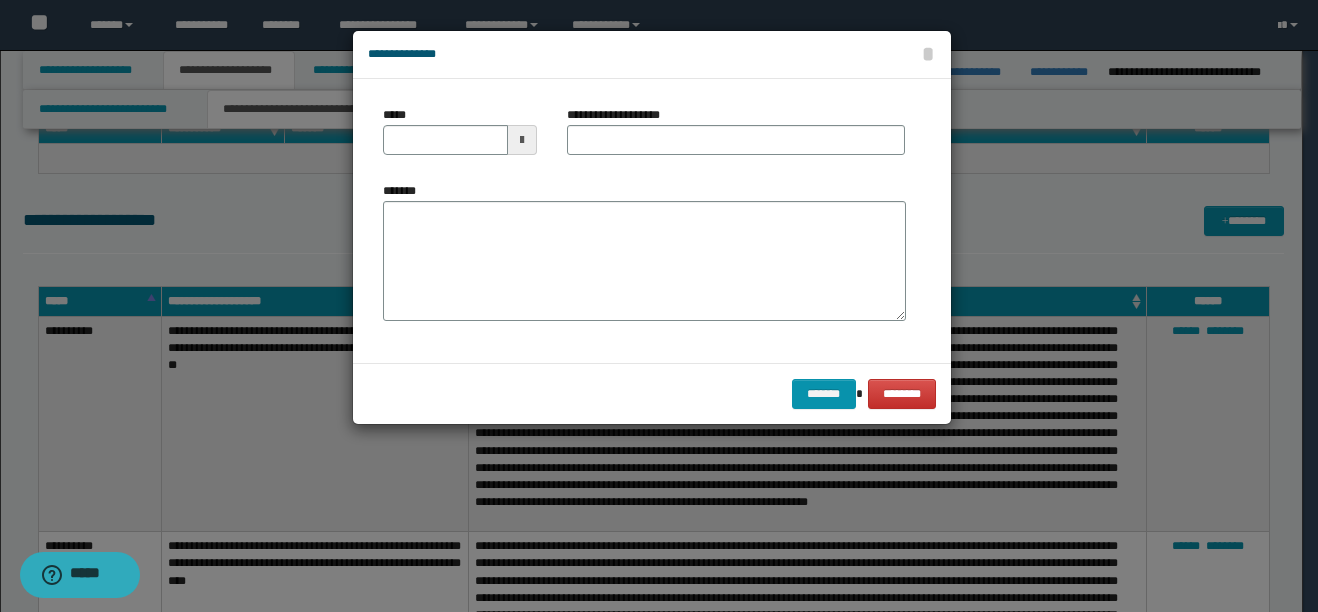 click at bounding box center [522, 140] 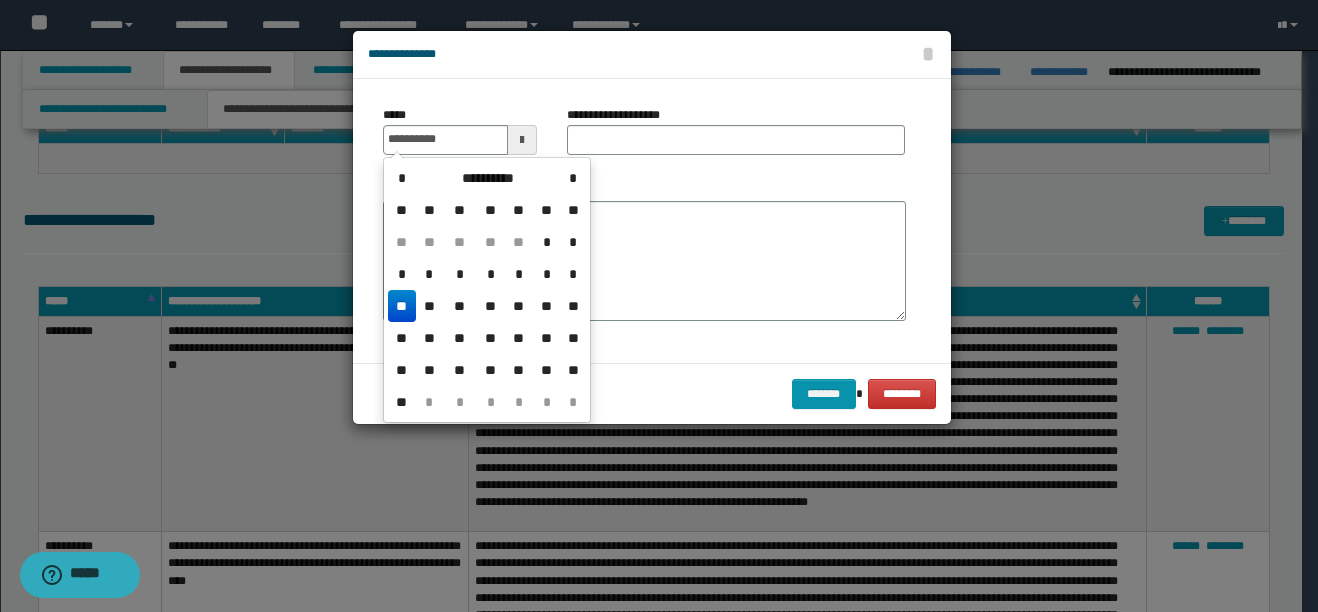 click on "**" at bounding box center [402, 306] 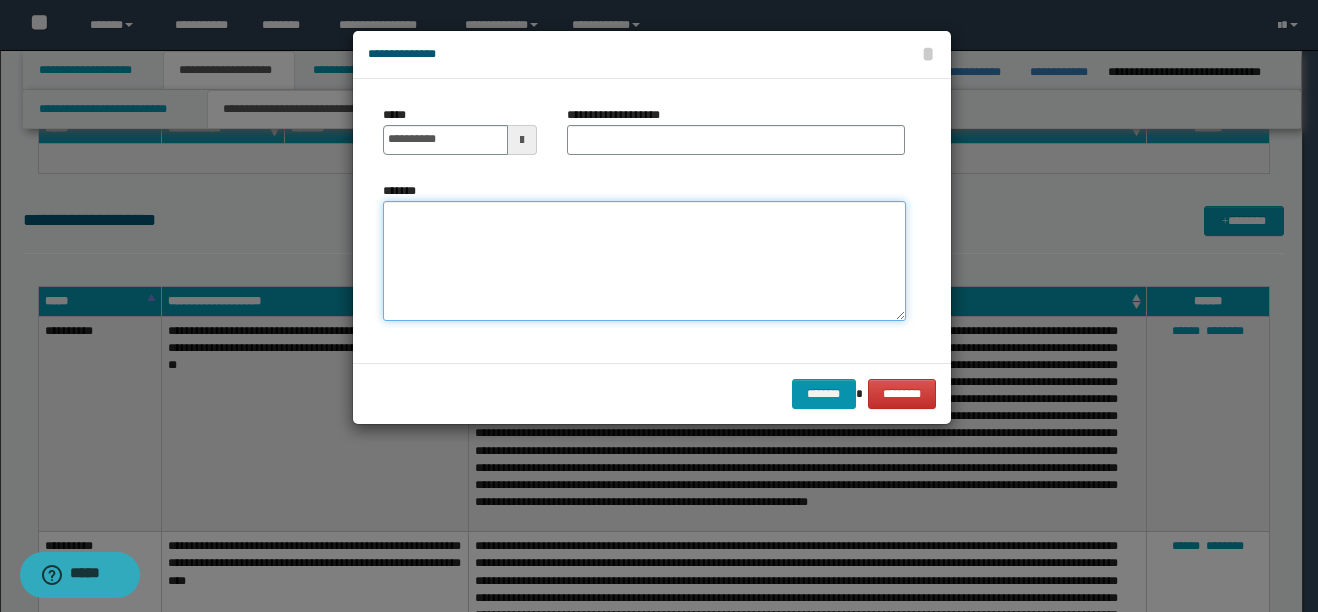 click on "*******" at bounding box center [644, 261] 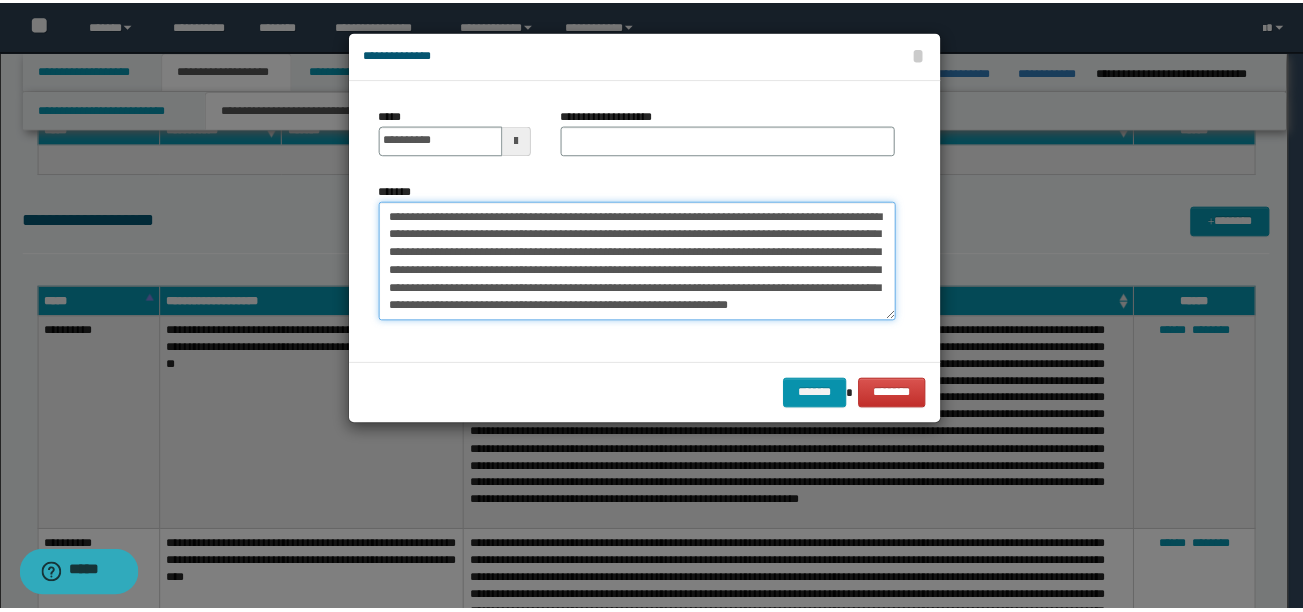scroll, scrollTop: 12, scrollLeft: 0, axis: vertical 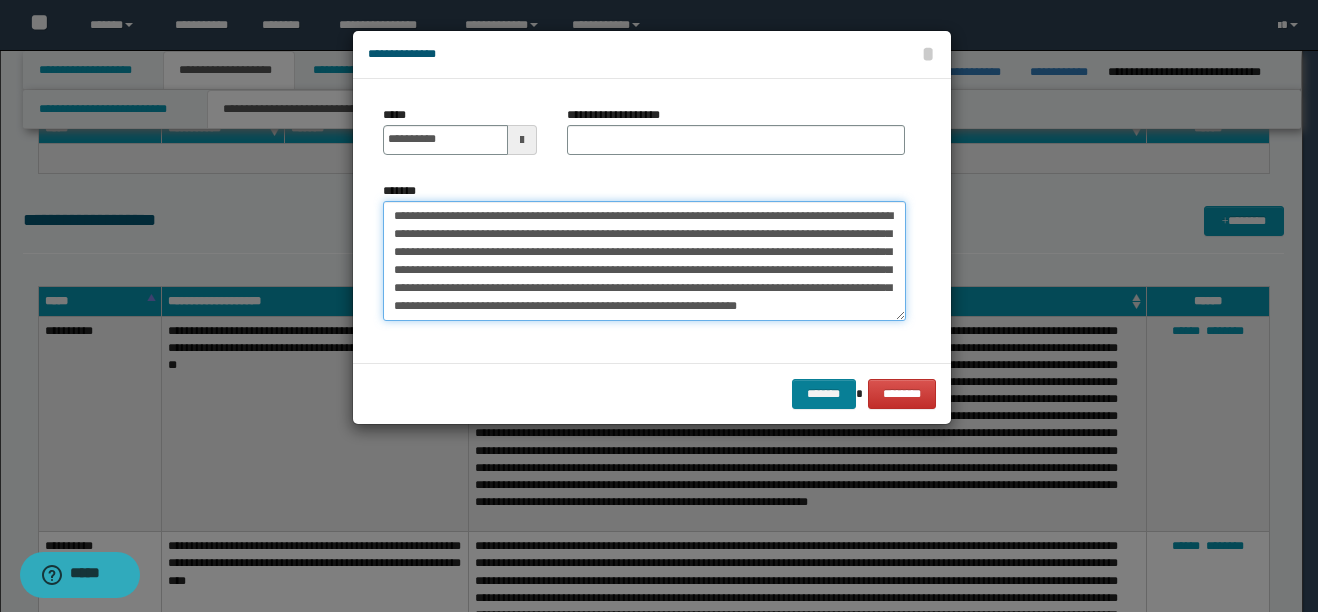 type on "**********" 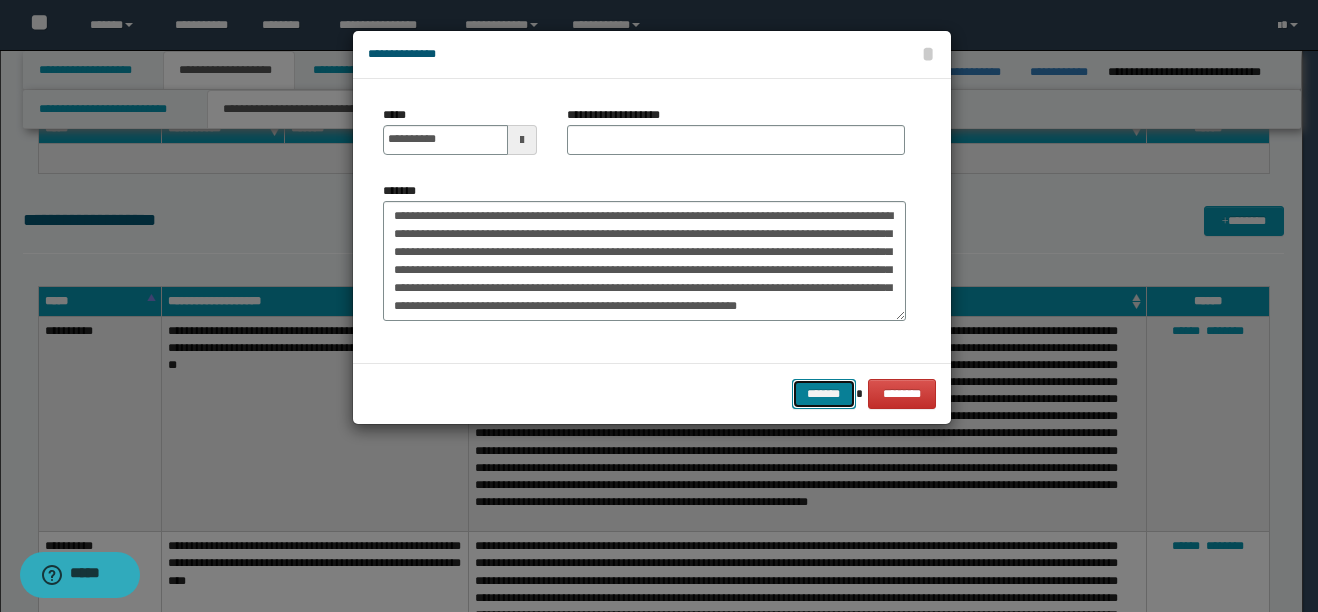click on "*******" at bounding box center (824, 394) 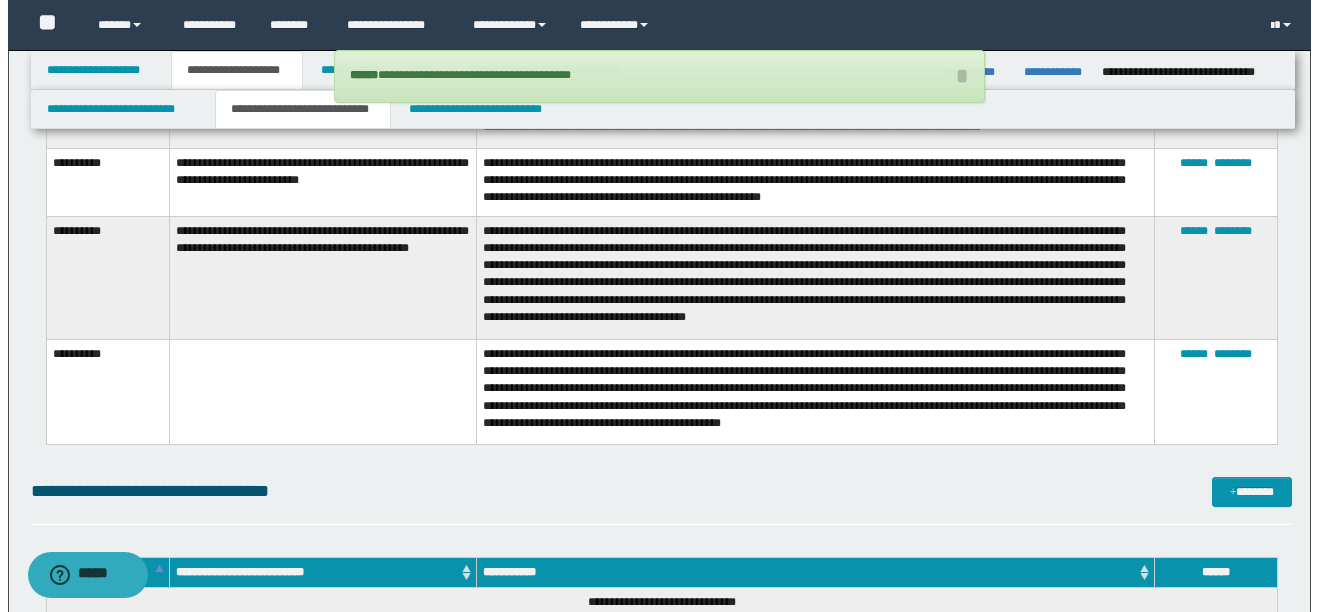 scroll, scrollTop: 3300, scrollLeft: 0, axis: vertical 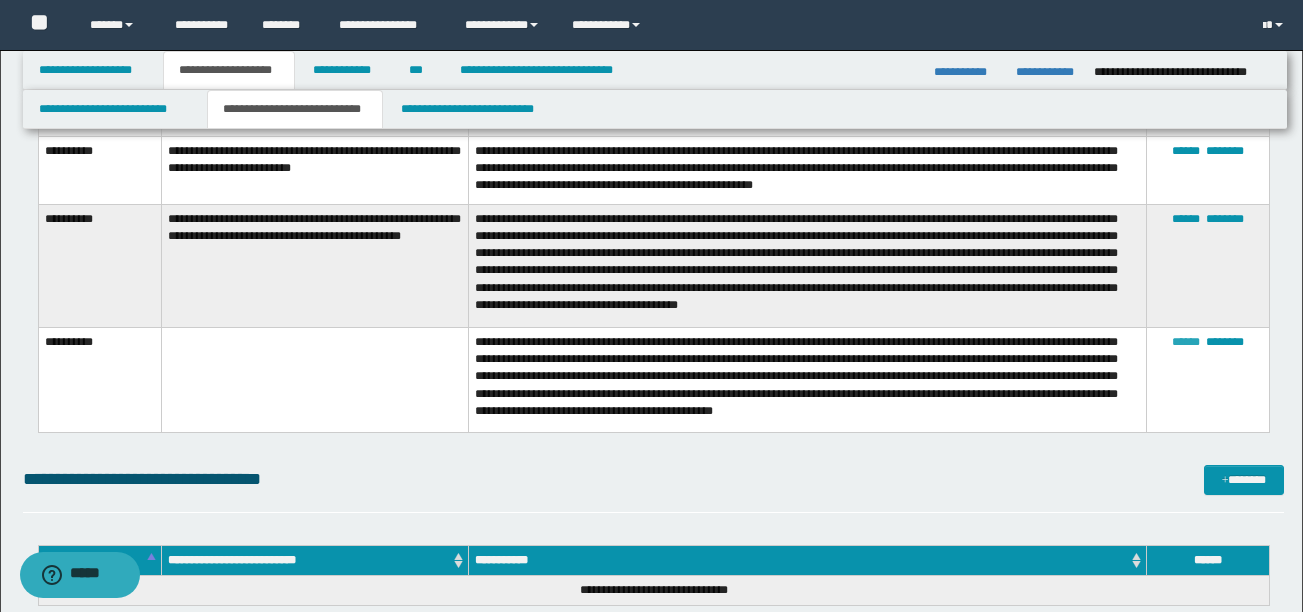 click on "******" at bounding box center [1186, 342] 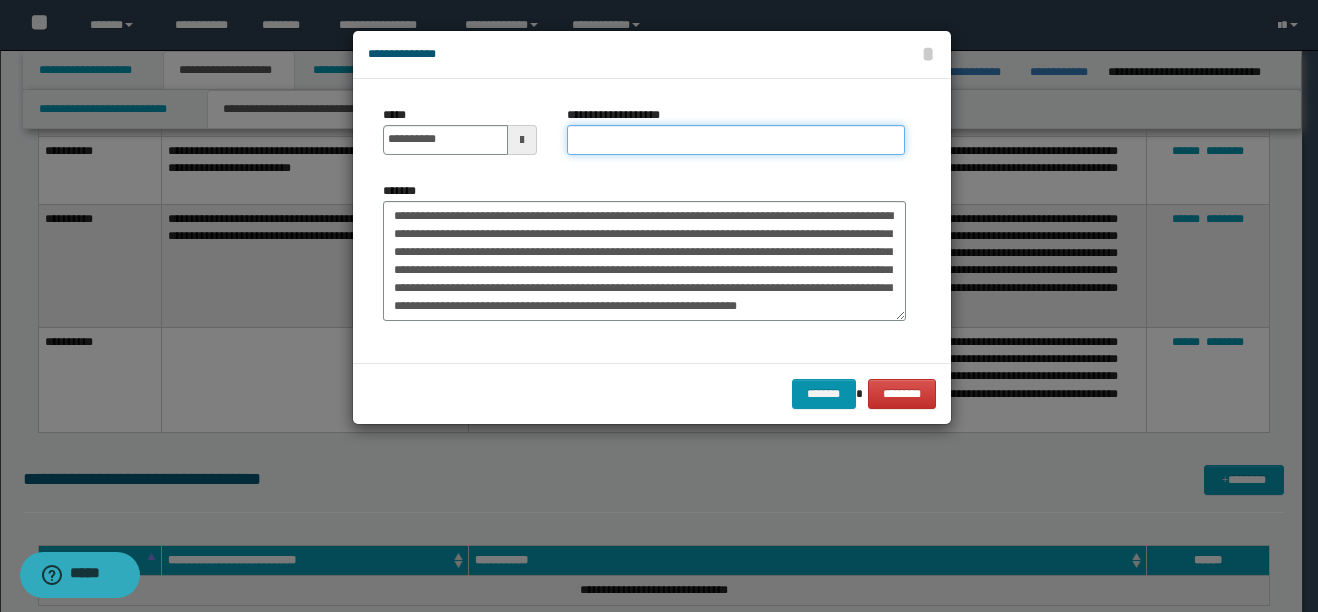 click on "**********" at bounding box center [736, 140] 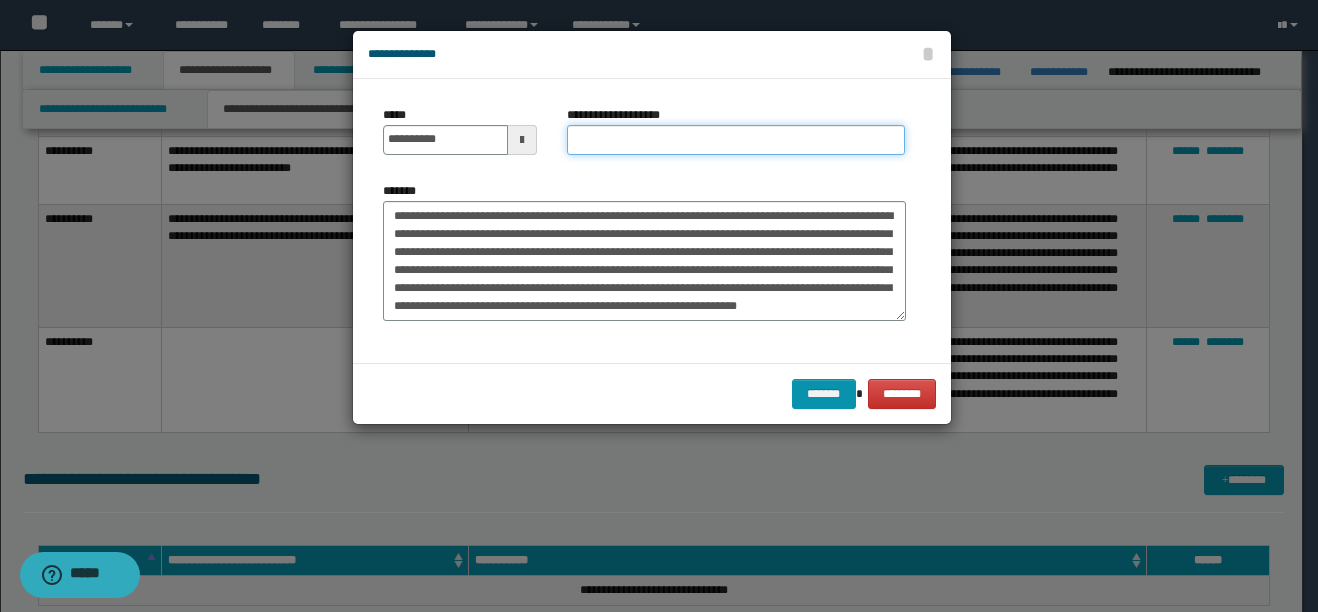 paste on "**********" 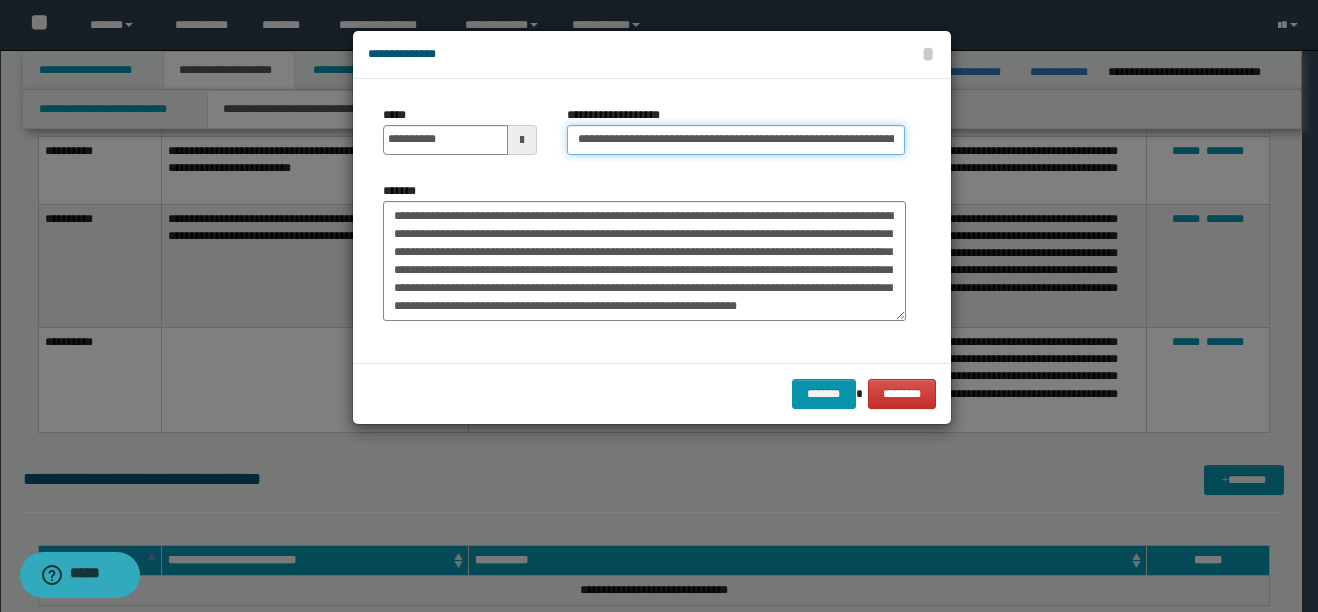 scroll, scrollTop: 0, scrollLeft: 130, axis: horizontal 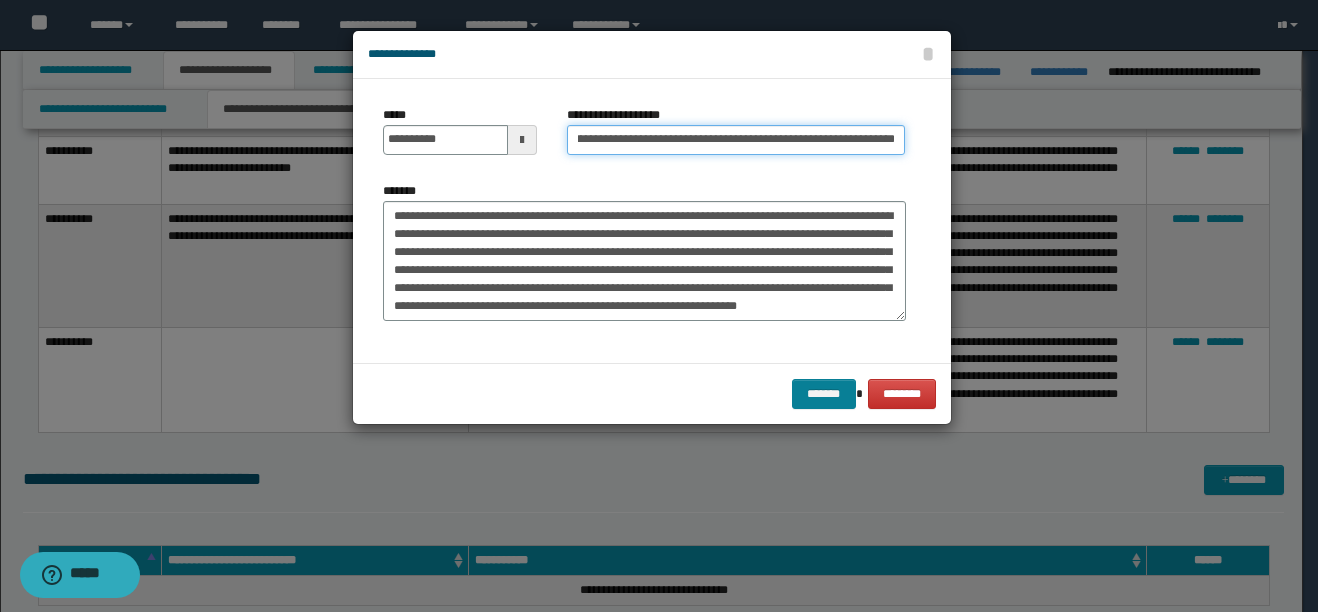 type on "**********" 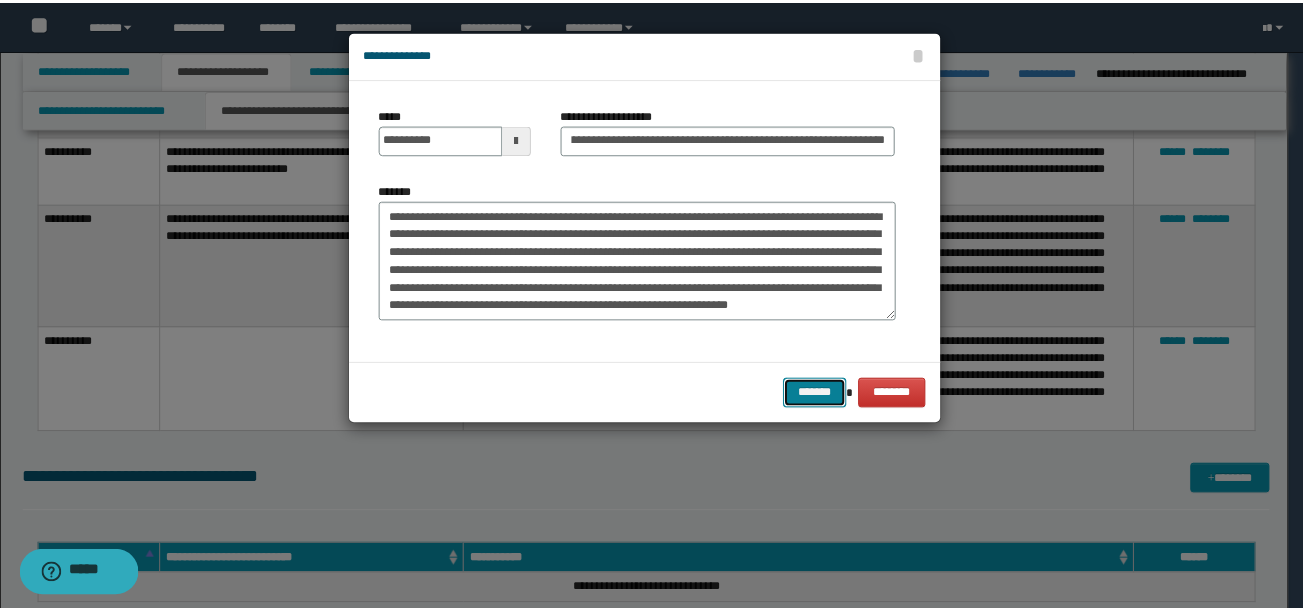 scroll, scrollTop: 0, scrollLeft: 0, axis: both 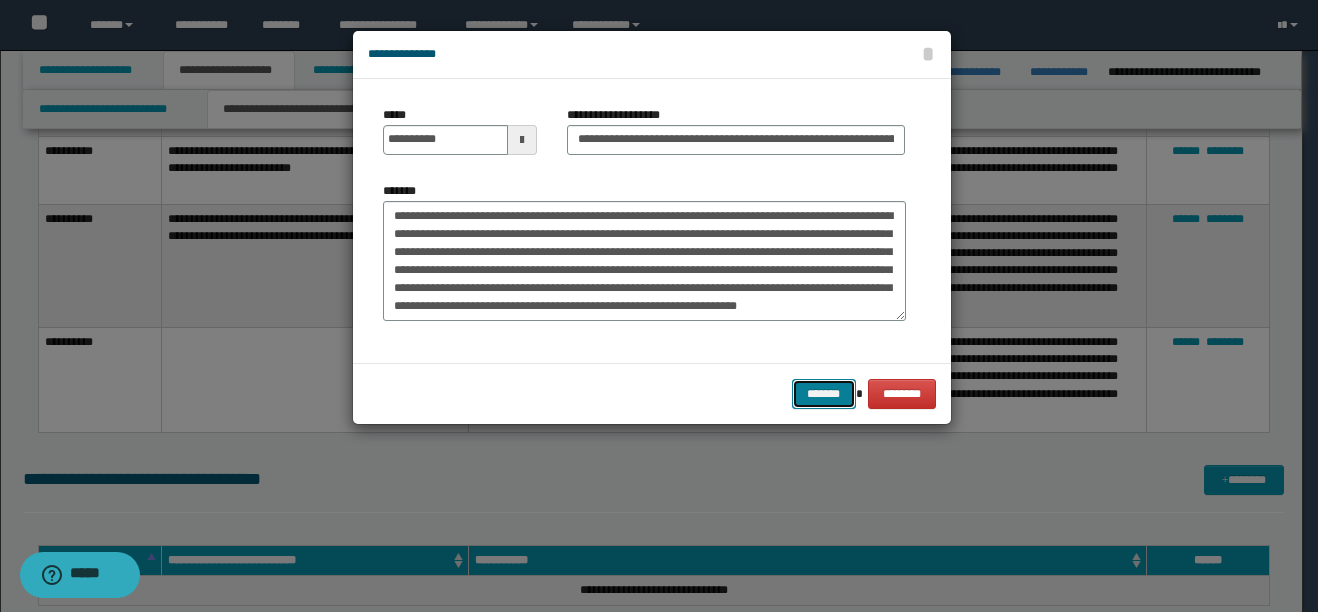 click on "*******" at bounding box center (824, 394) 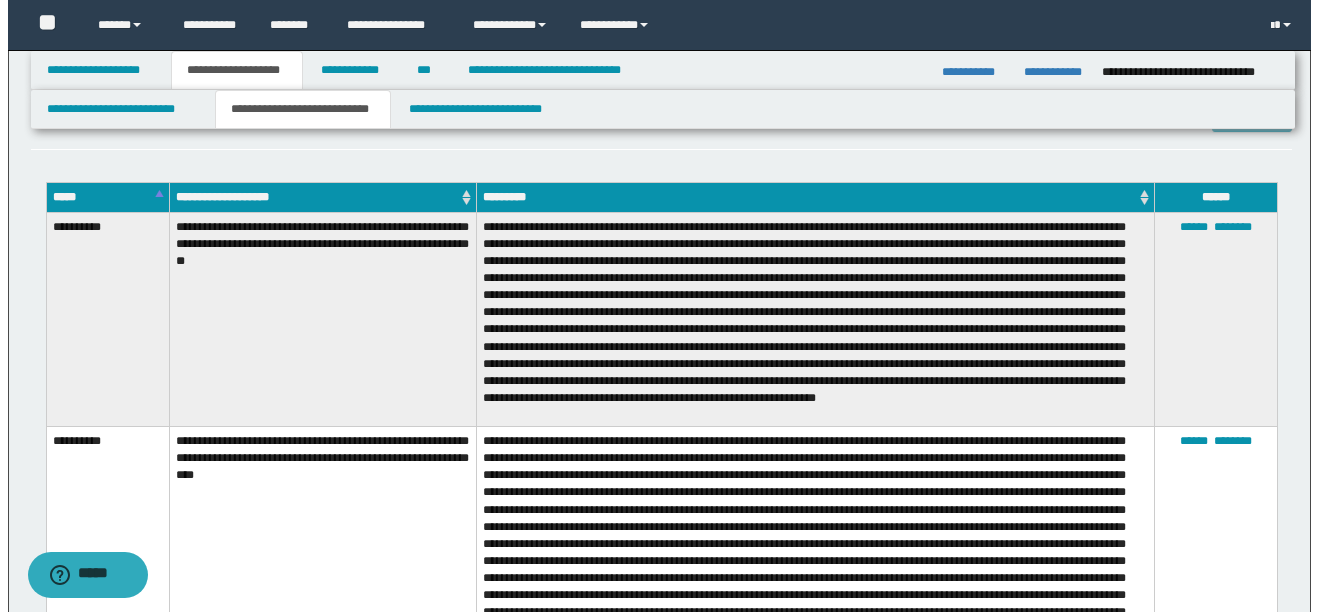 scroll, scrollTop: 2333, scrollLeft: 0, axis: vertical 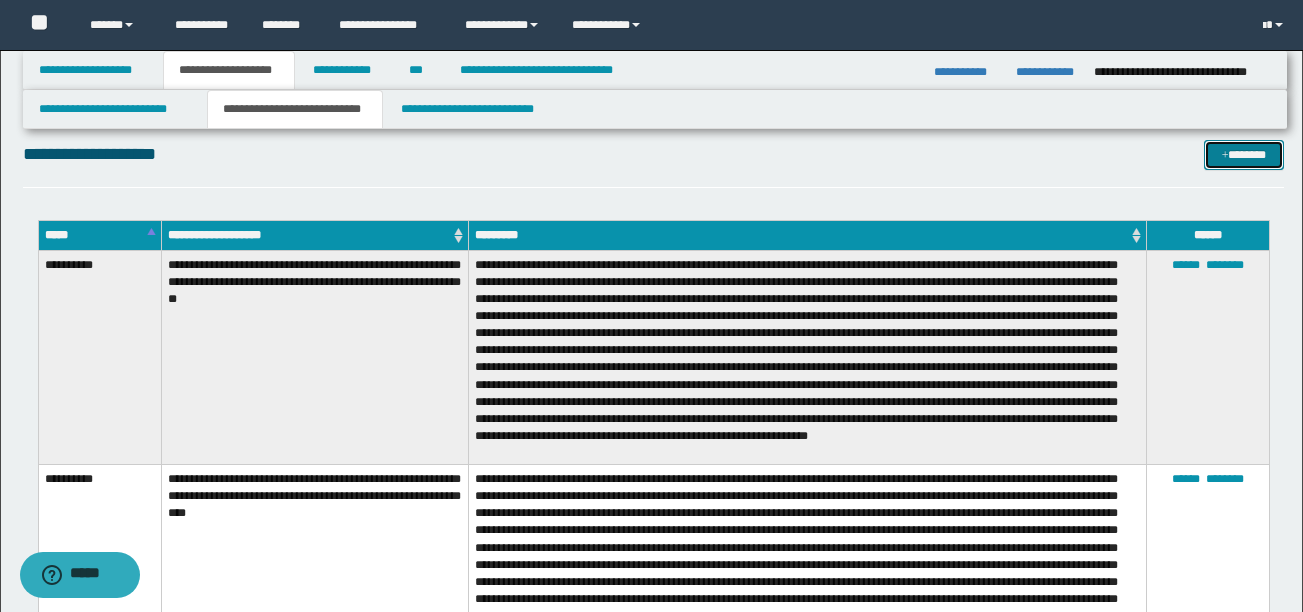 click at bounding box center (1225, 156) 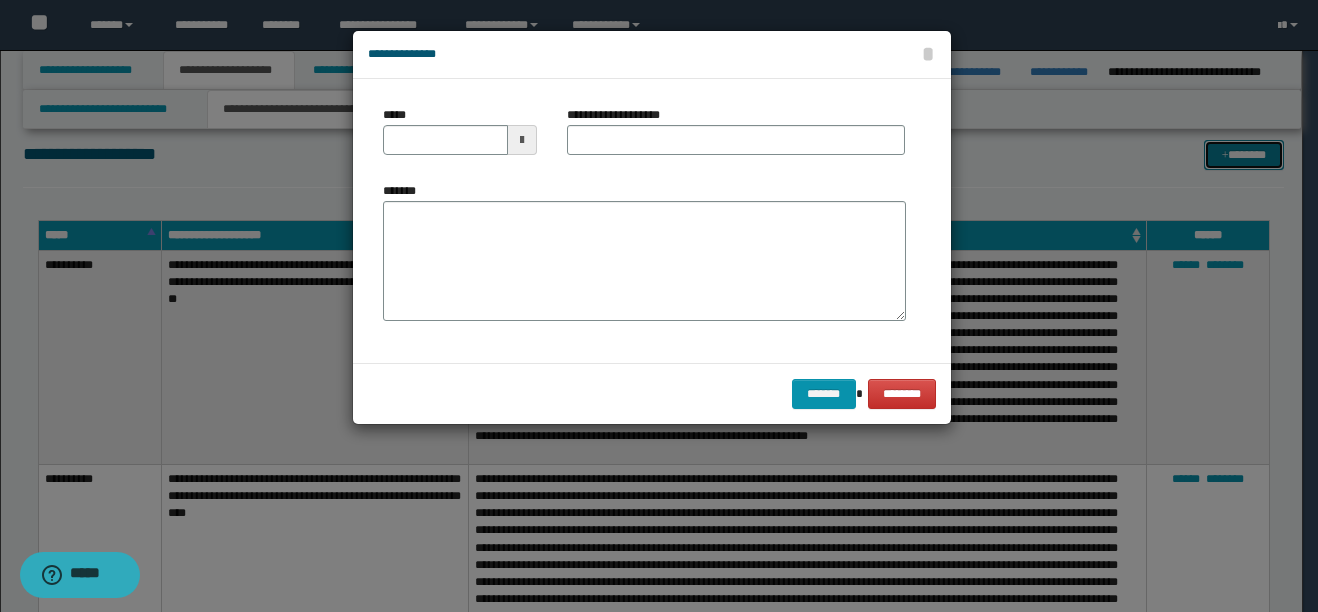 scroll, scrollTop: 0, scrollLeft: 0, axis: both 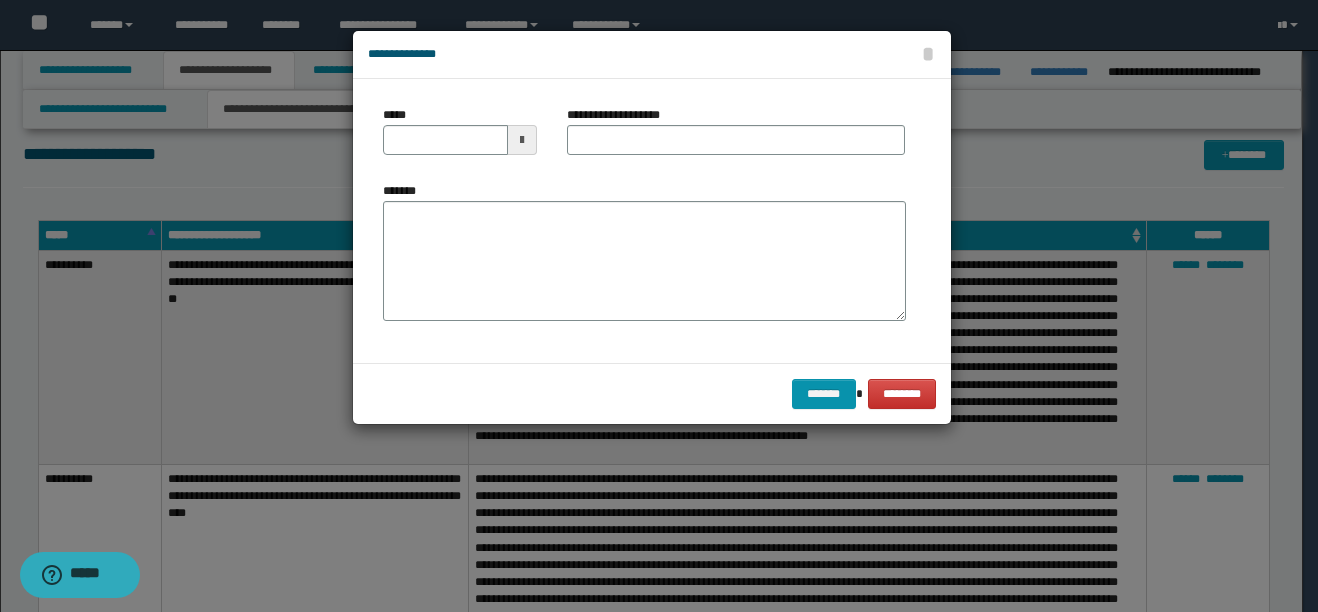 click at bounding box center [522, 140] 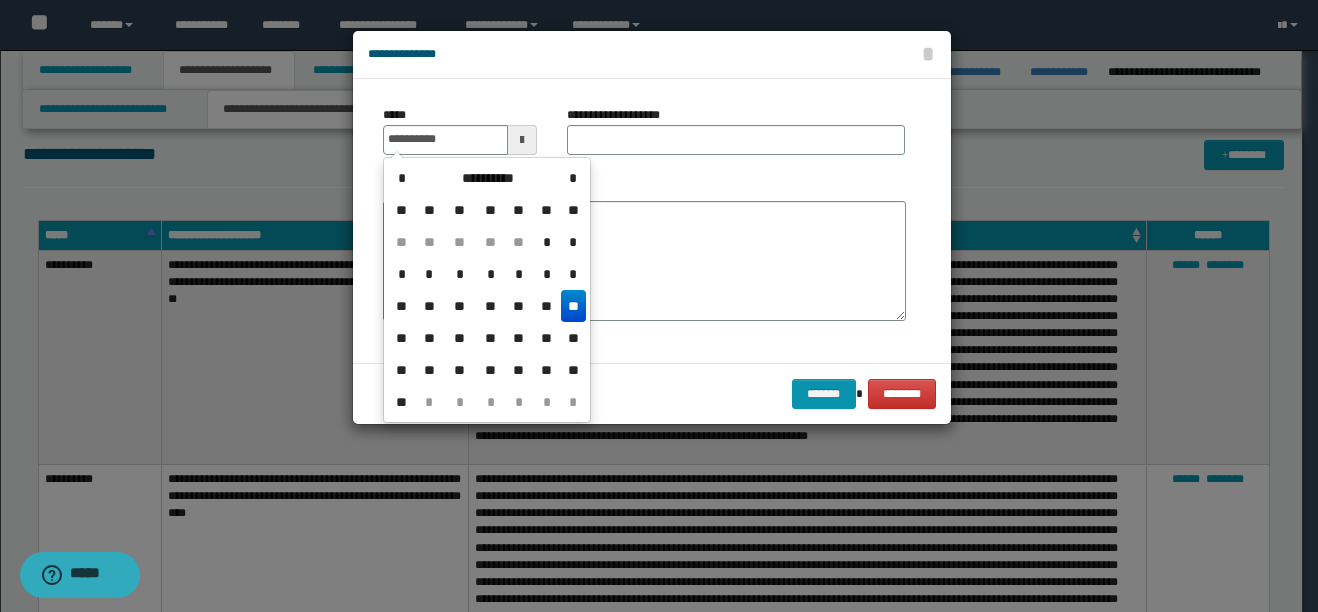 click on "**" at bounding box center [573, 306] 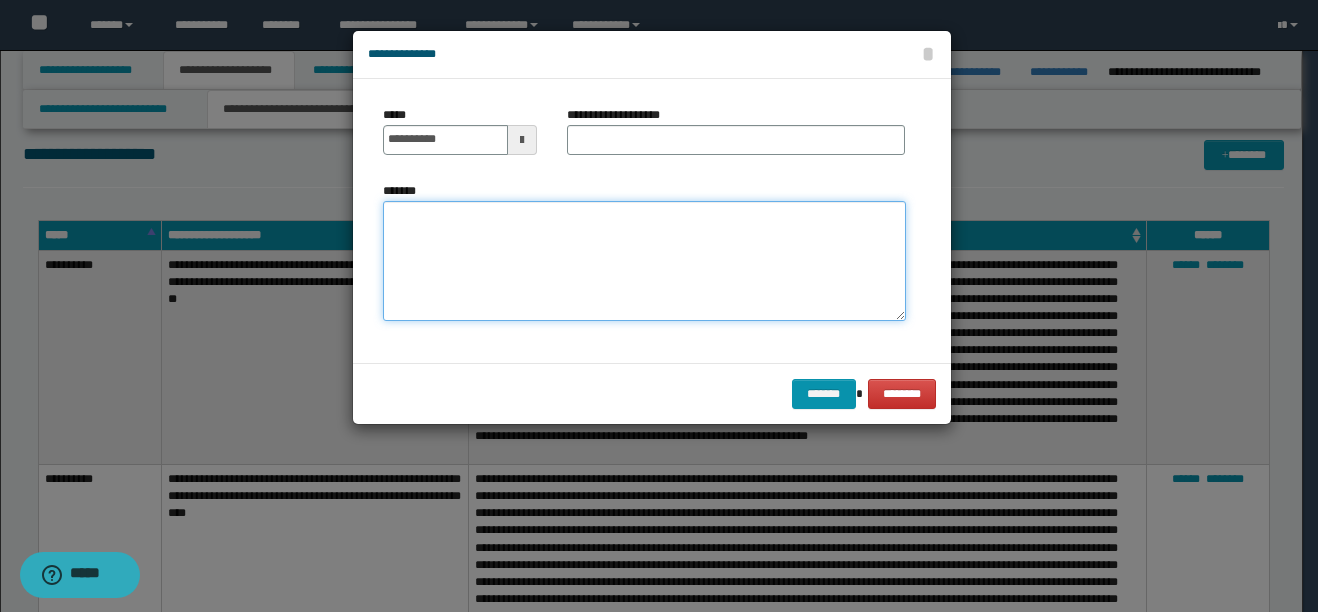 click on "*******" at bounding box center (644, 261) 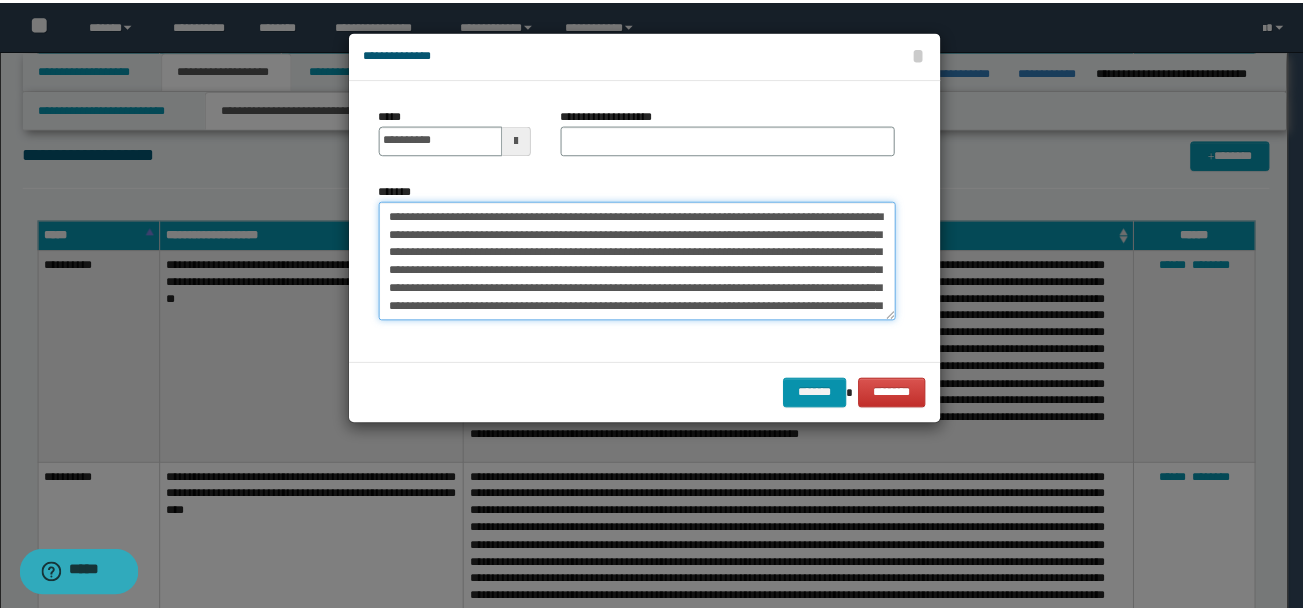 scroll, scrollTop: 30, scrollLeft: 0, axis: vertical 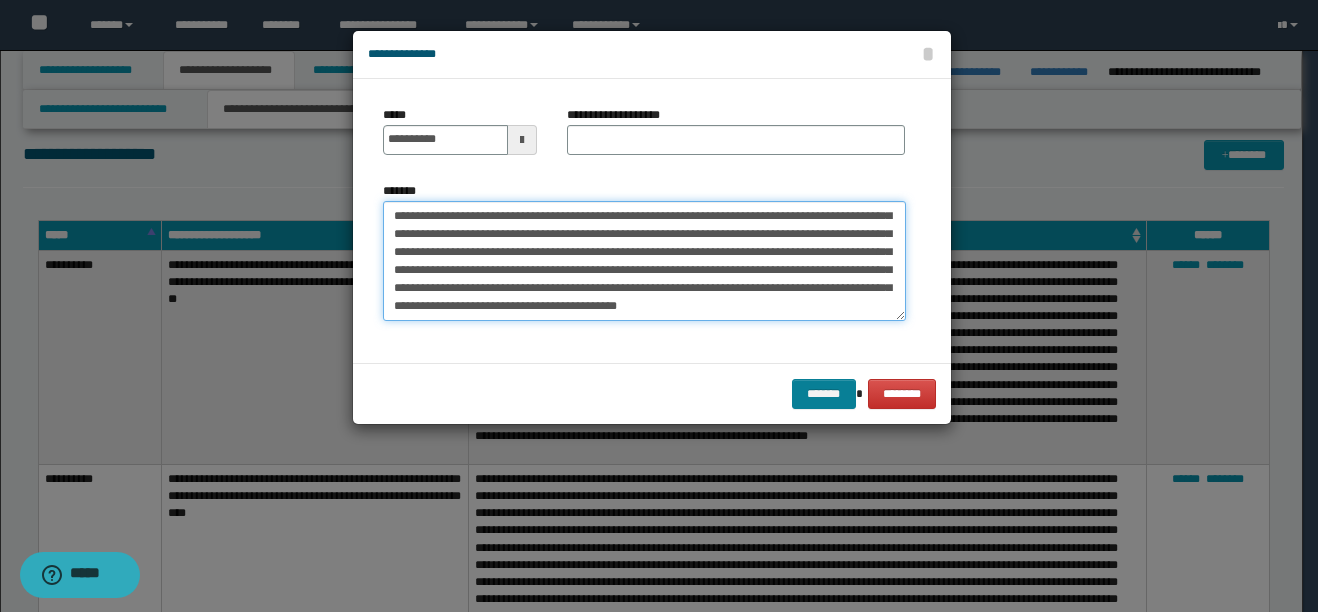 type on "**********" 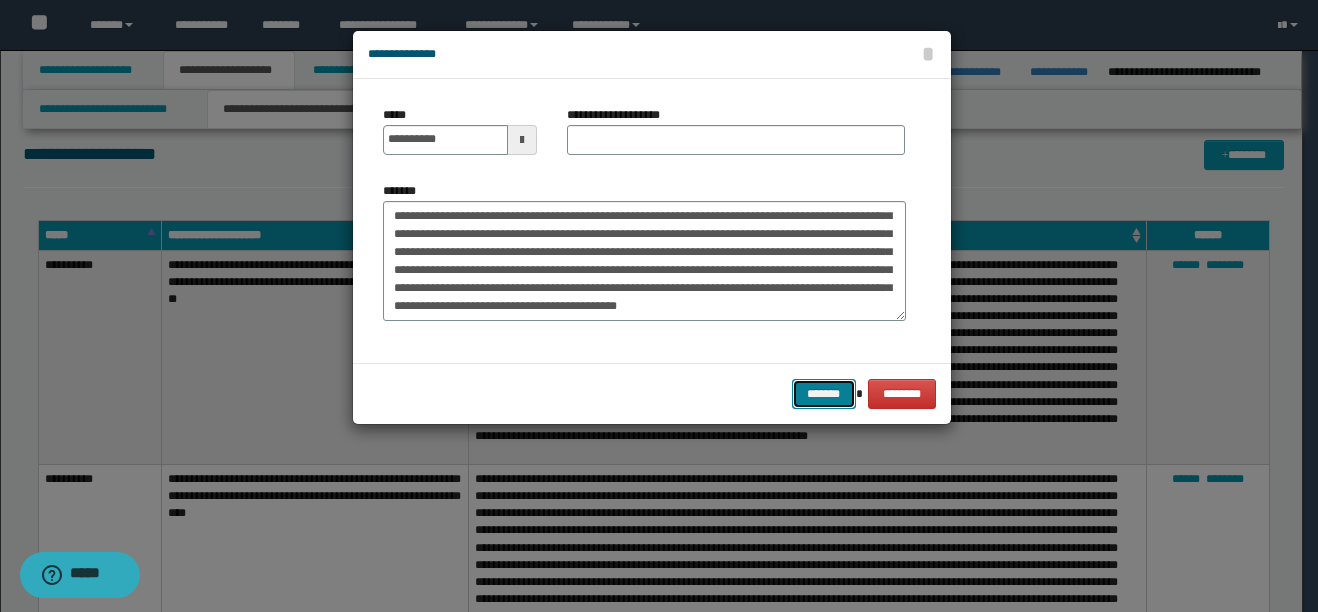 click on "*******" at bounding box center (824, 394) 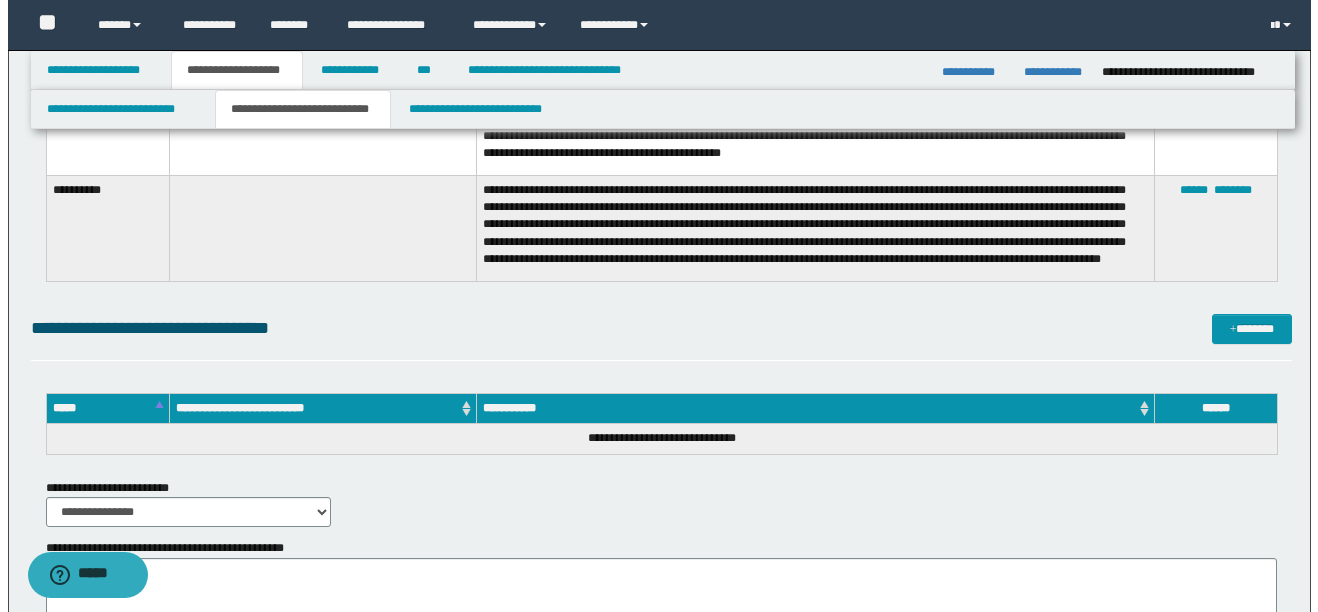 scroll, scrollTop: 3533, scrollLeft: 0, axis: vertical 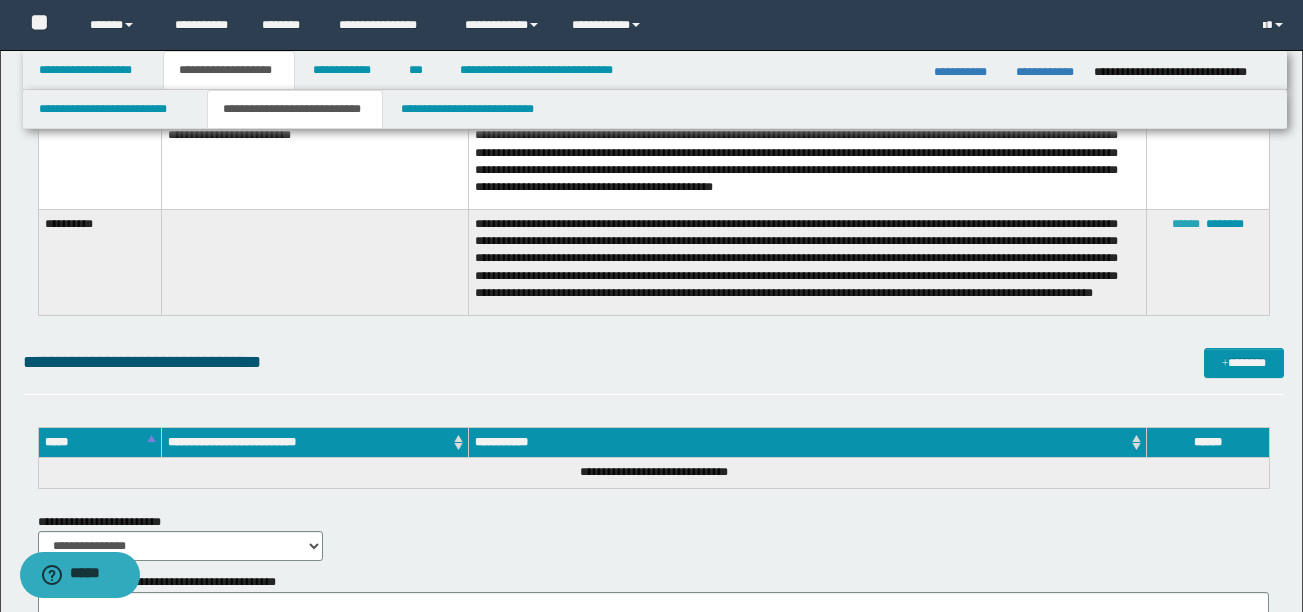 click on "******" at bounding box center (1186, 224) 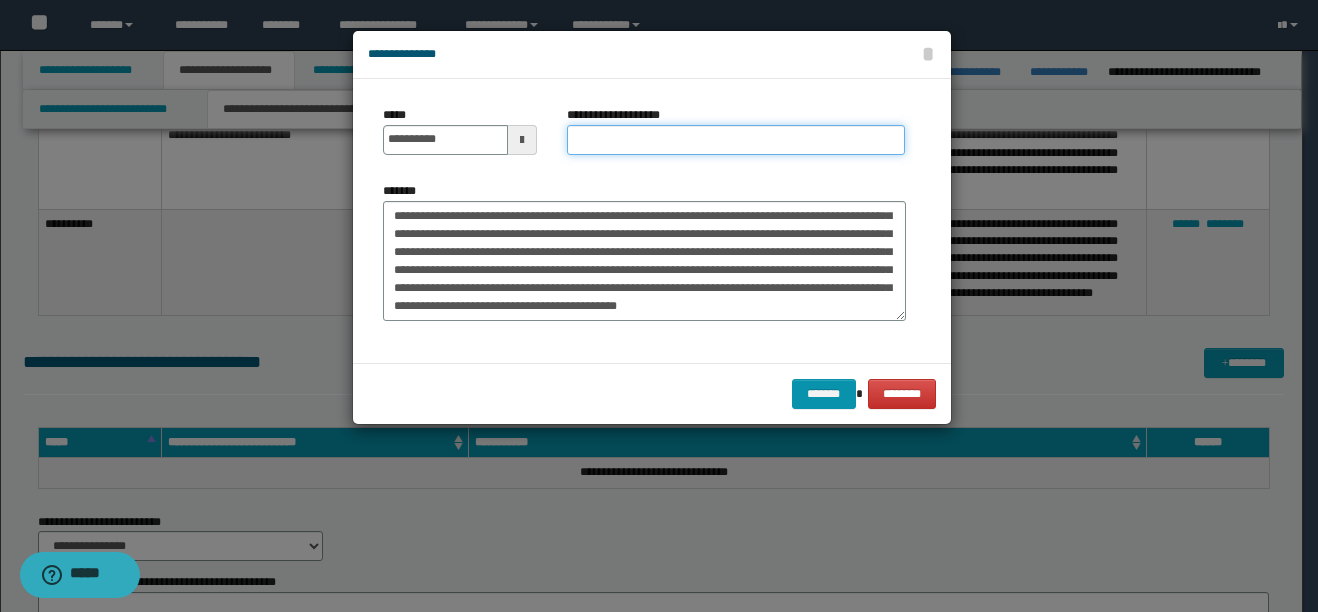 click on "**********" at bounding box center (736, 140) 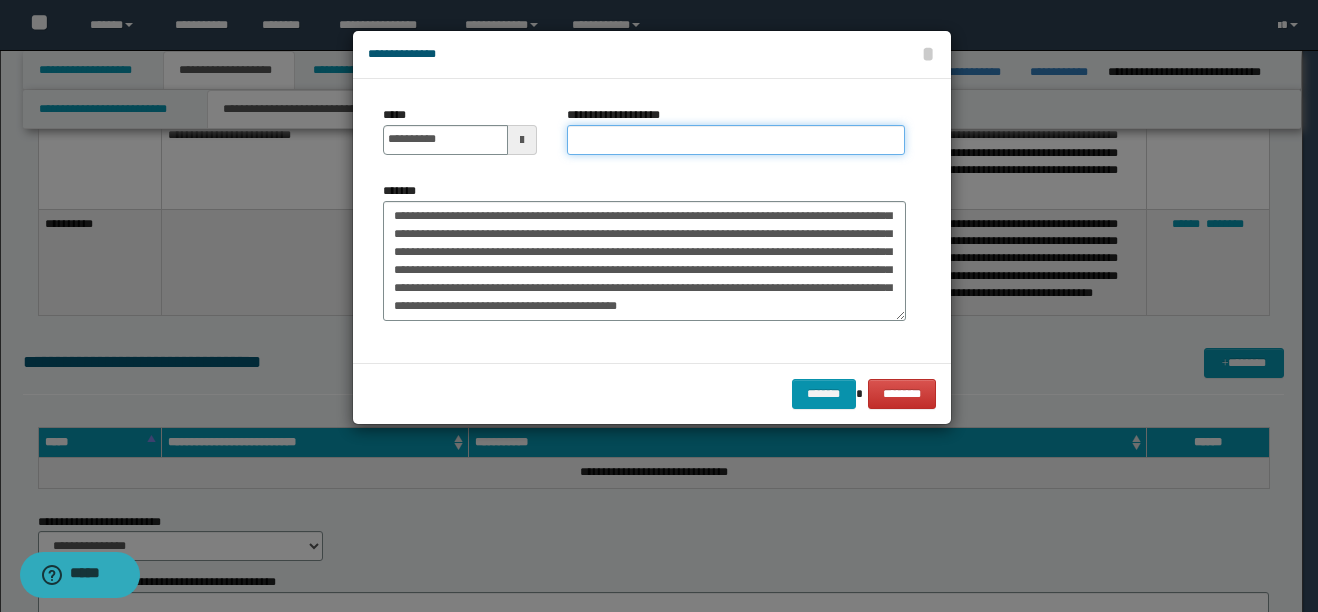 paste on "**********" 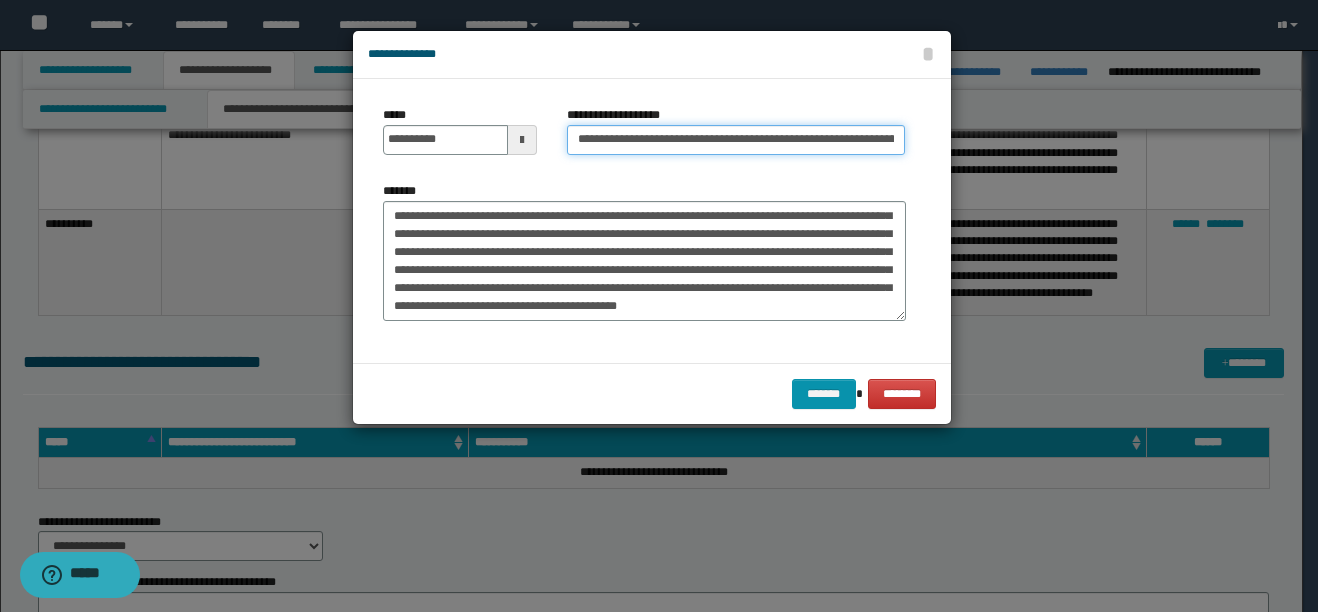 scroll, scrollTop: 0, scrollLeft: 130, axis: horizontal 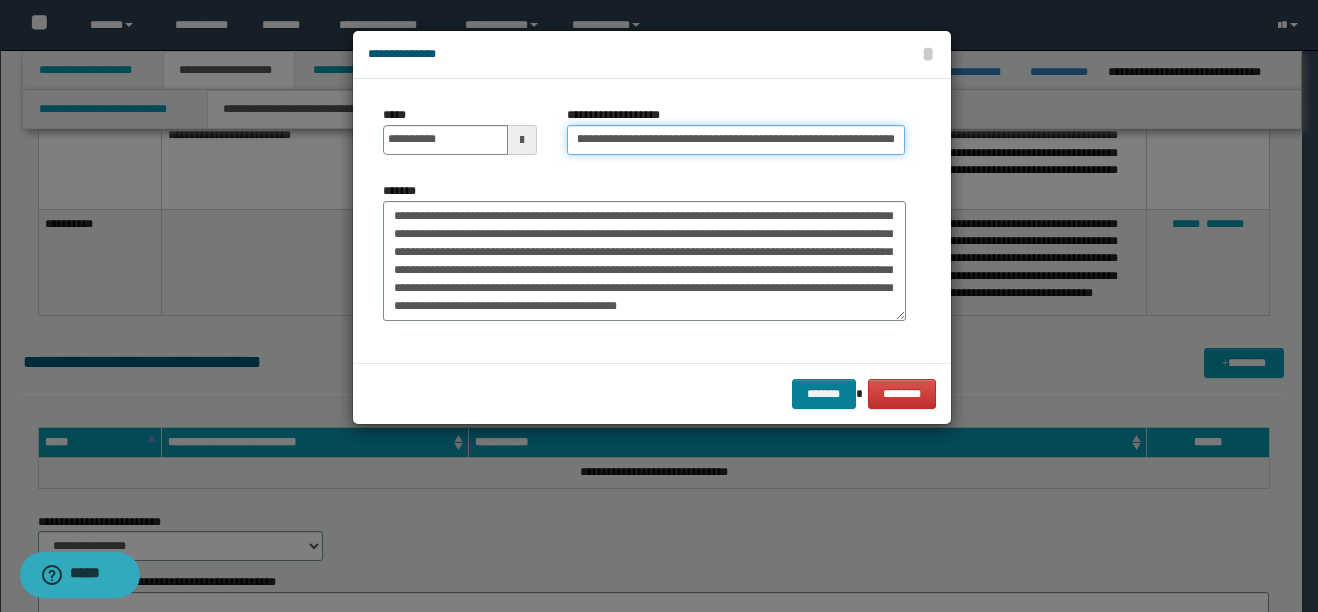 type on "**********" 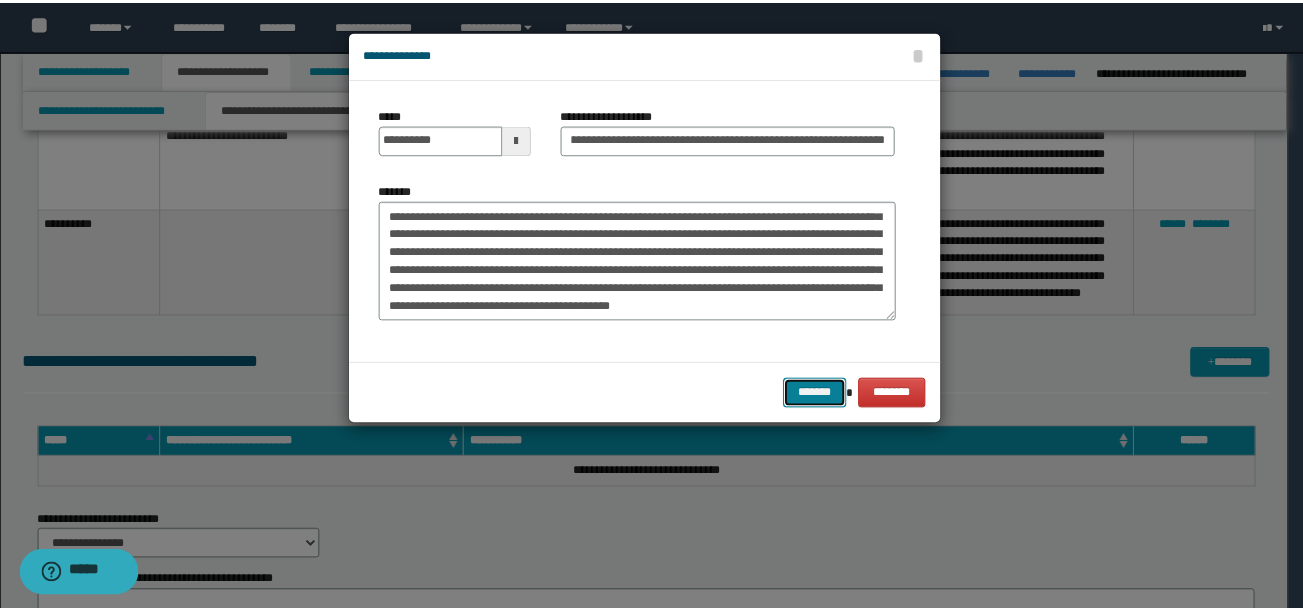 scroll, scrollTop: 0, scrollLeft: 0, axis: both 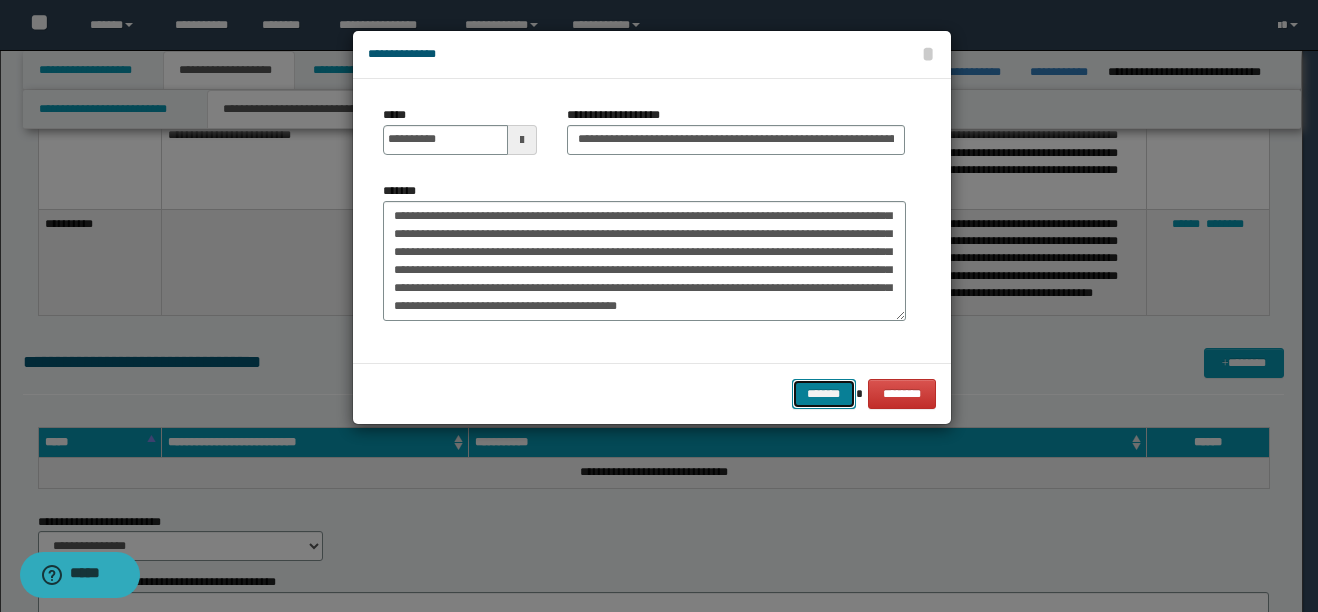 click on "*******" at bounding box center [824, 394] 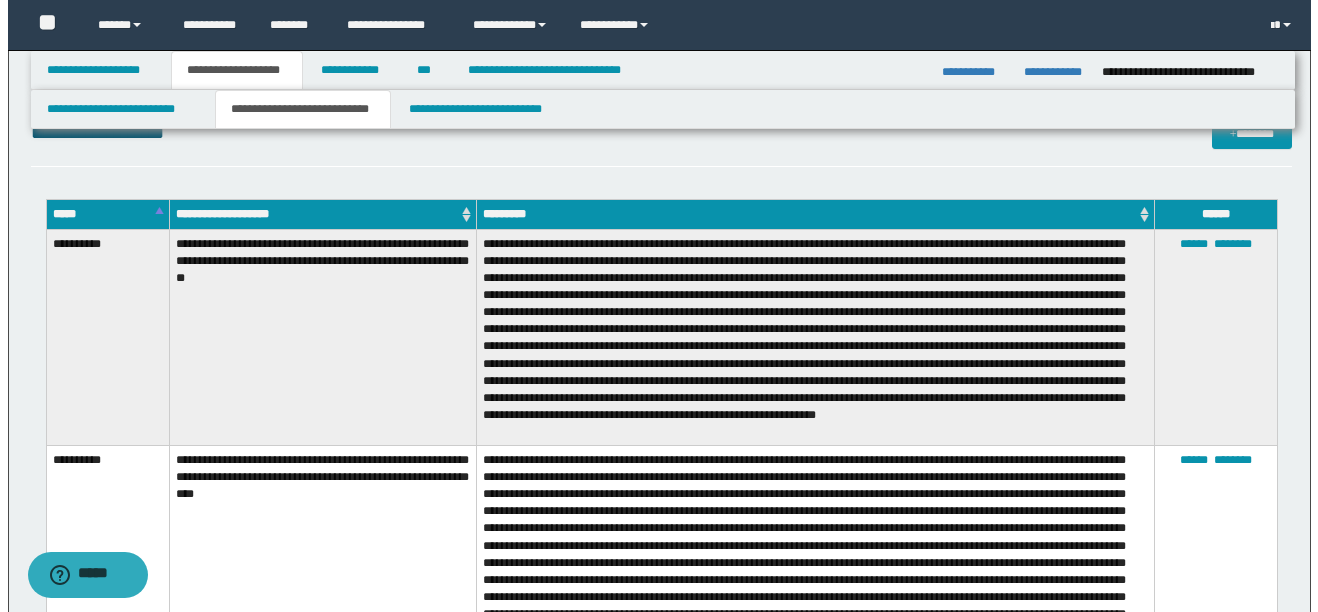 scroll, scrollTop: 2233, scrollLeft: 0, axis: vertical 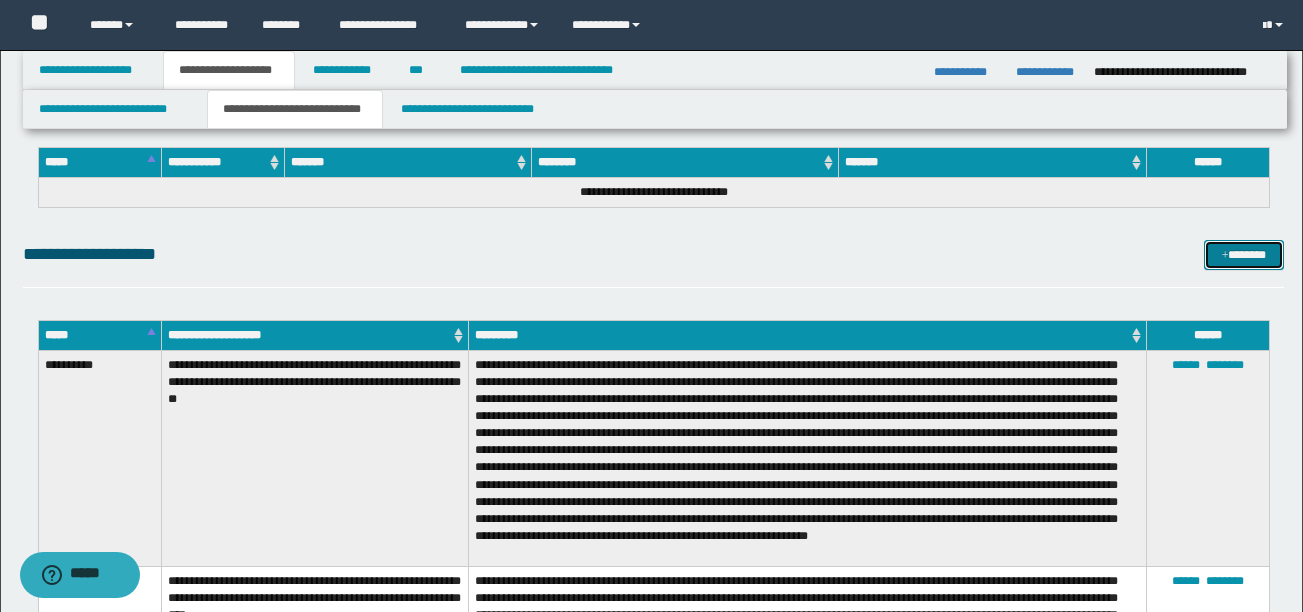 click on "*******" at bounding box center [1244, 255] 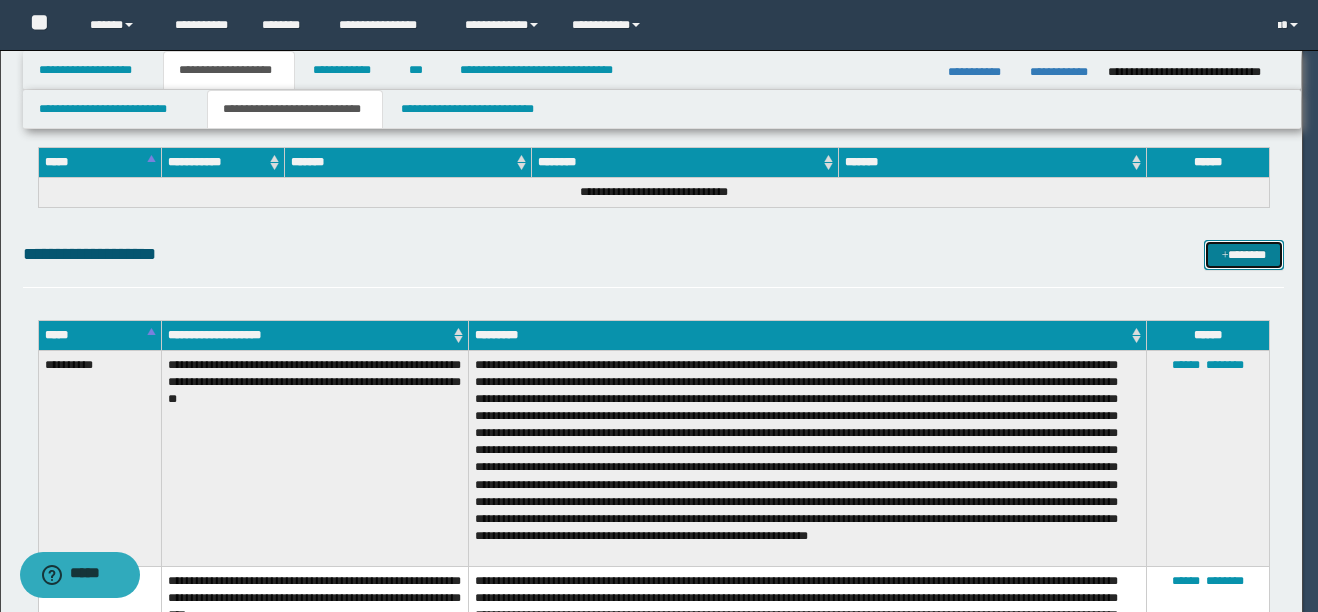 scroll, scrollTop: 0, scrollLeft: 0, axis: both 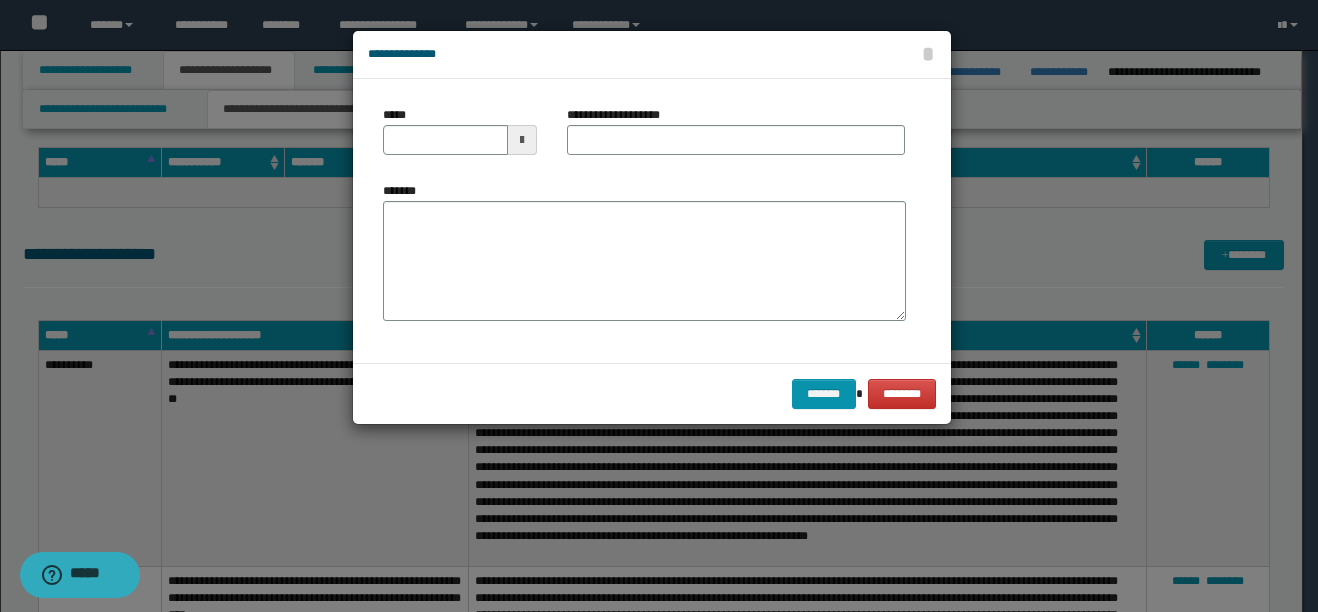 click at bounding box center (522, 140) 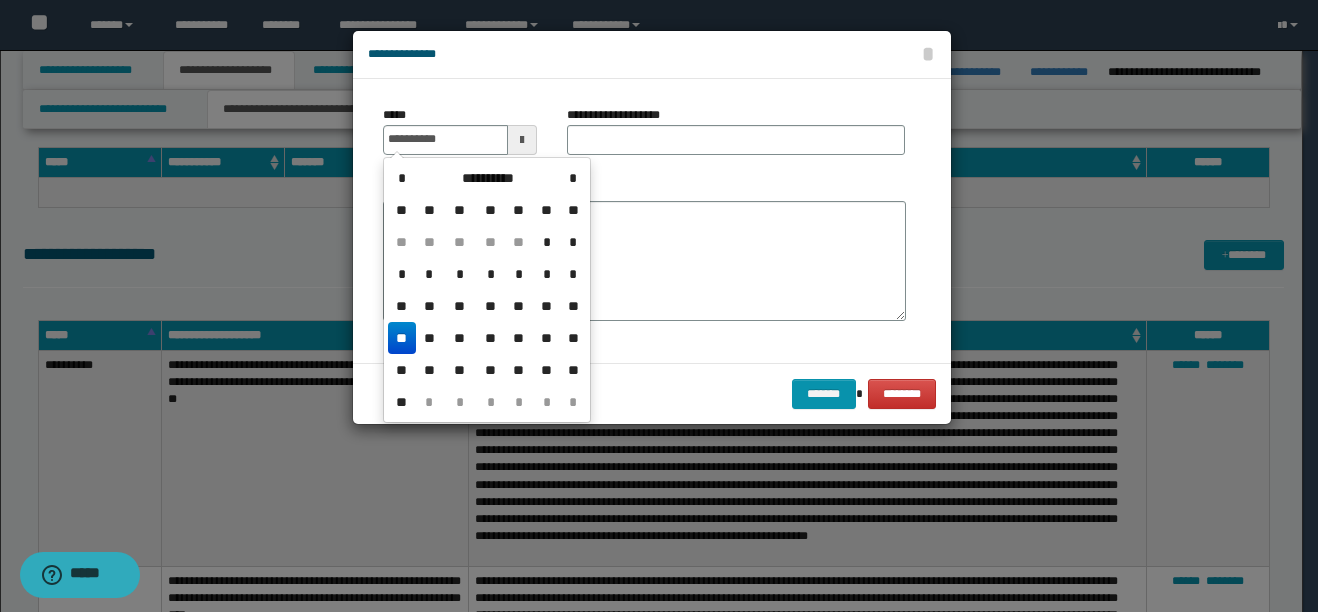 click on "**" at bounding box center [402, 338] 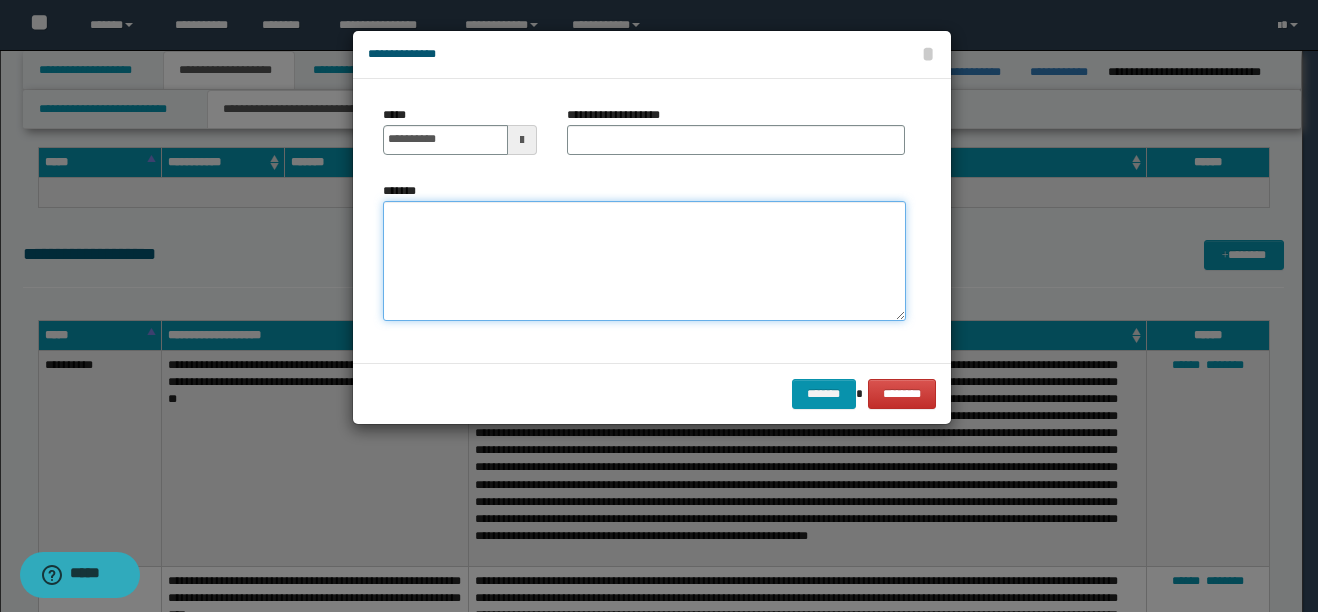 click on "*******" at bounding box center [644, 261] 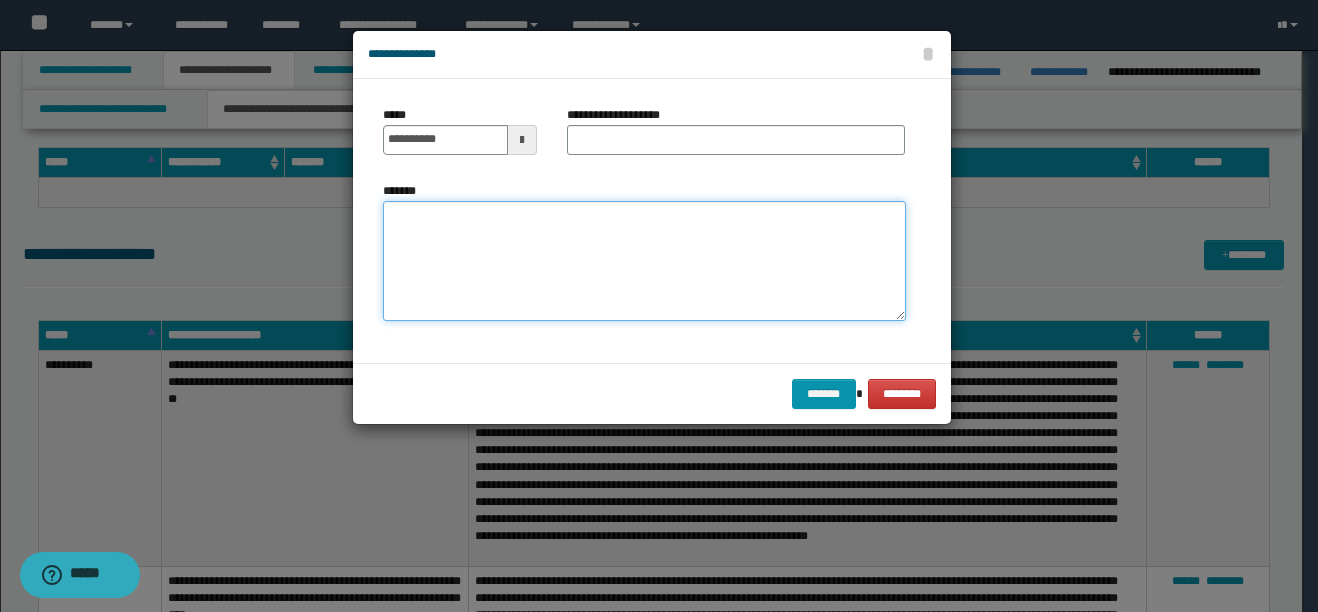 paste on "**********" 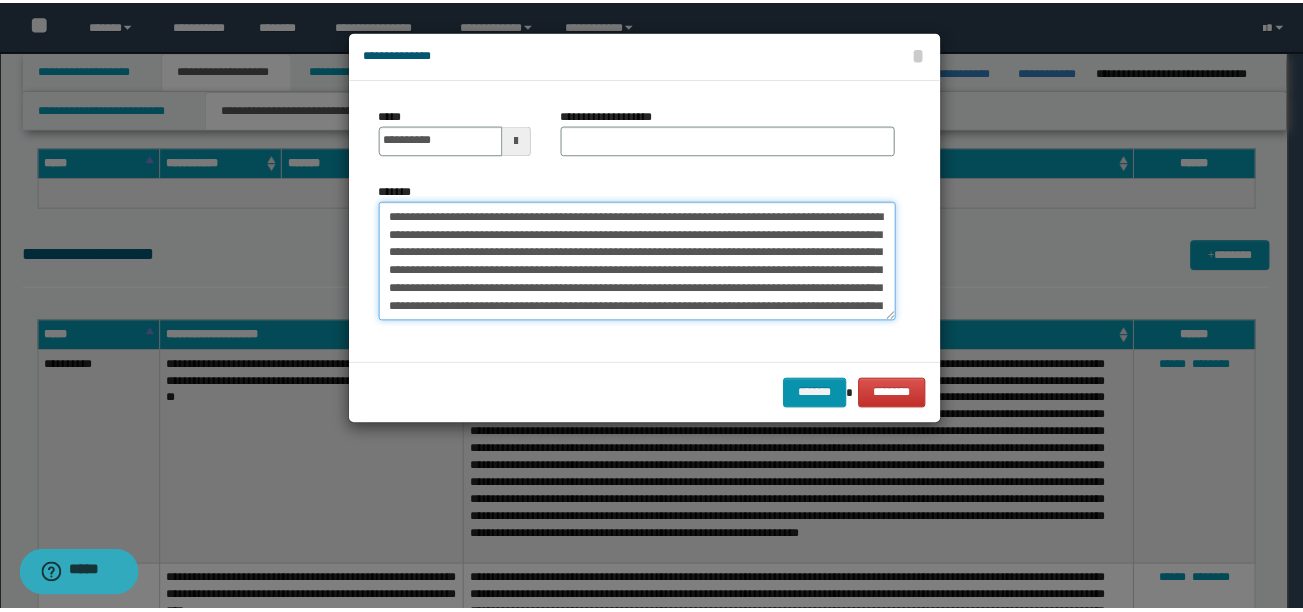 scroll, scrollTop: 84, scrollLeft: 0, axis: vertical 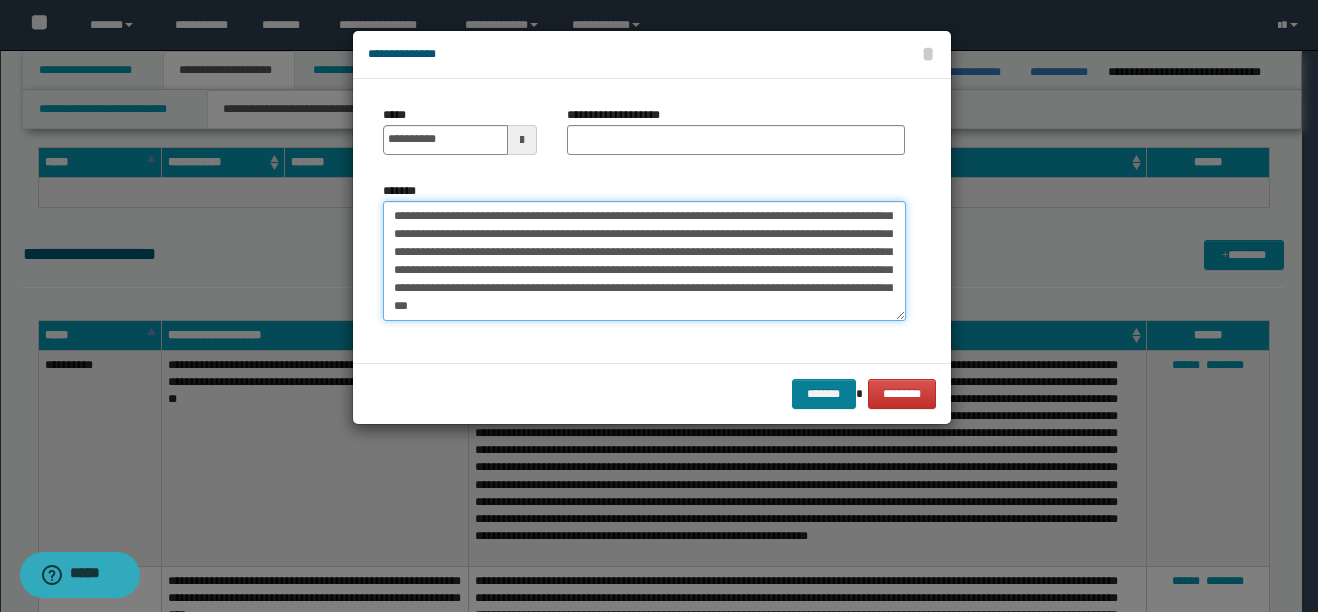 type on "**********" 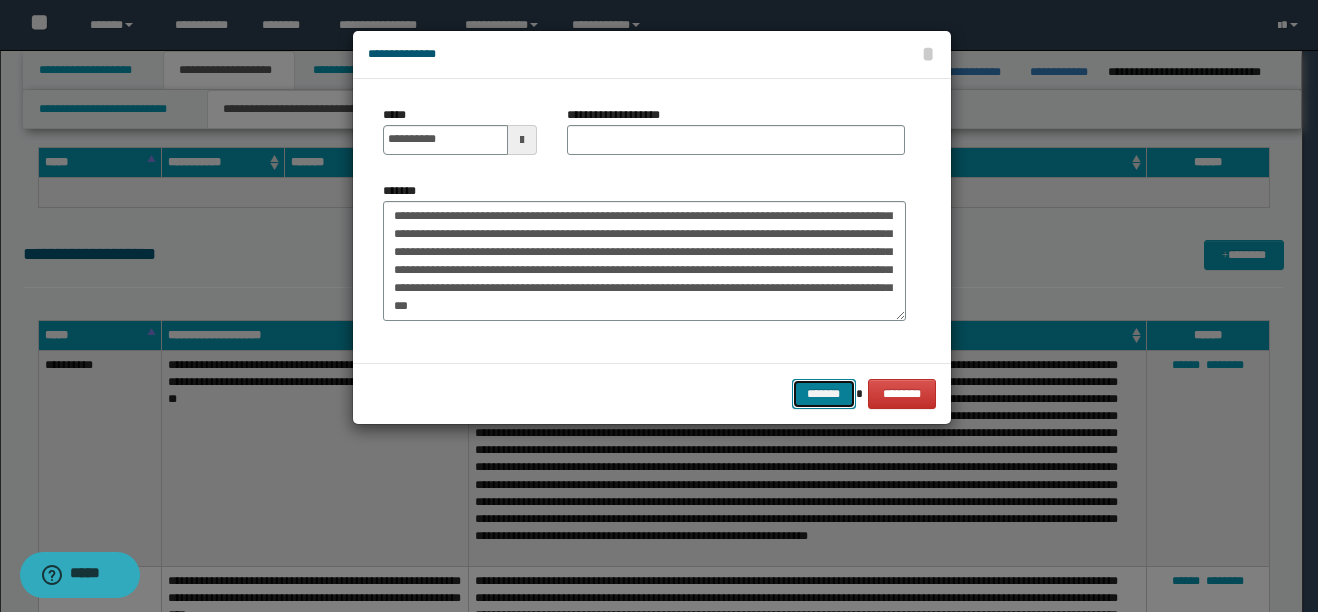 click on "*******" at bounding box center (824, 394) 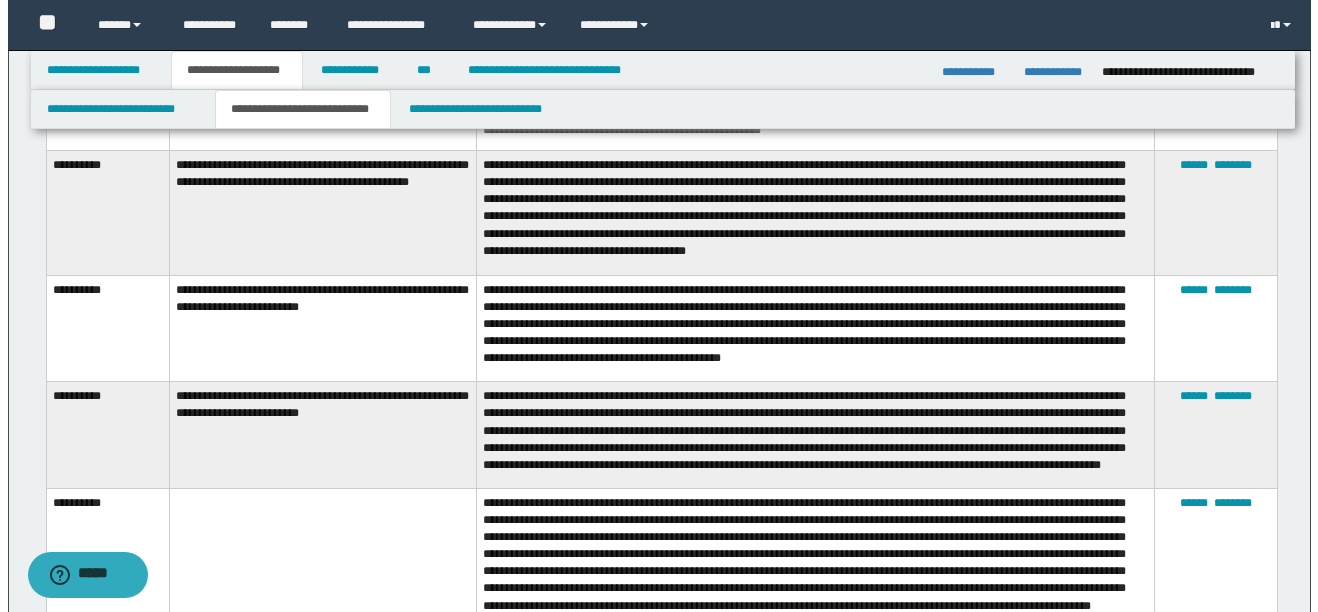 scroll, scrollTop: 3500, scrollLeft: 0, axis: vertical 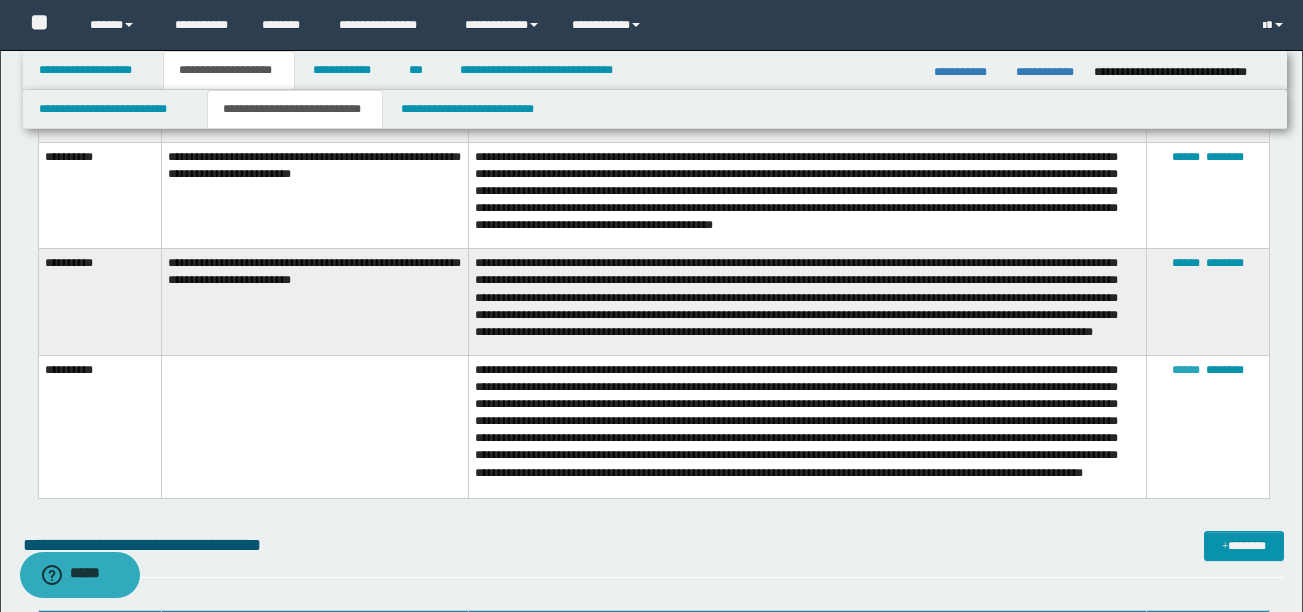 click on "******" at bounding box center (1186, 370) 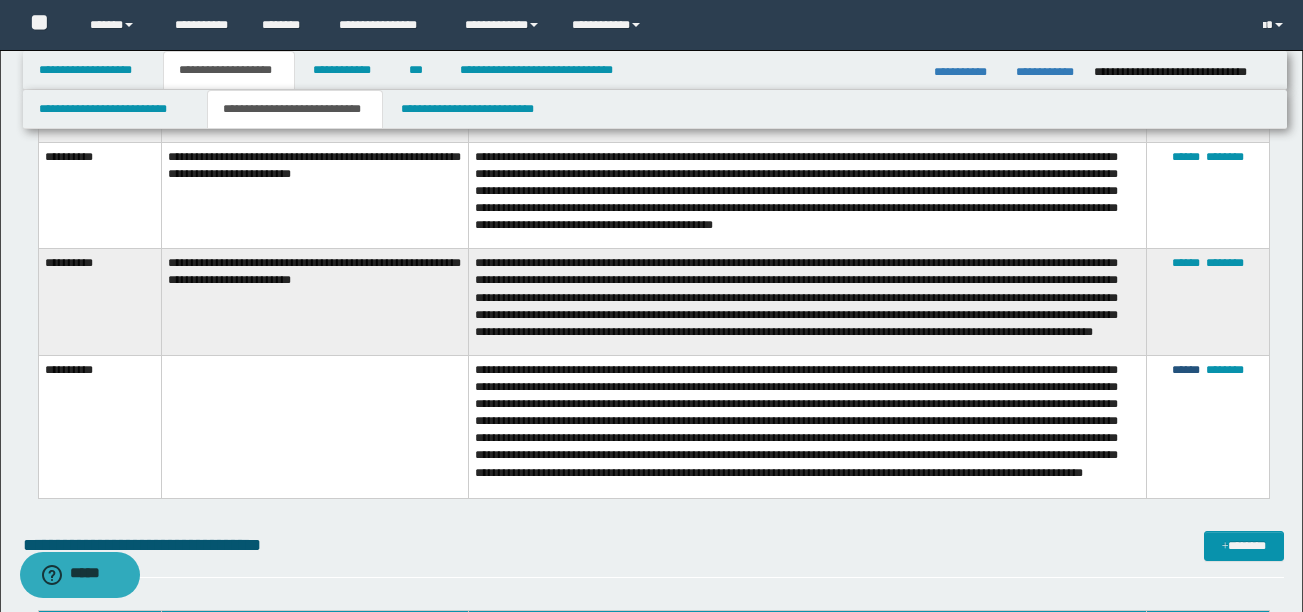 type on "**********" 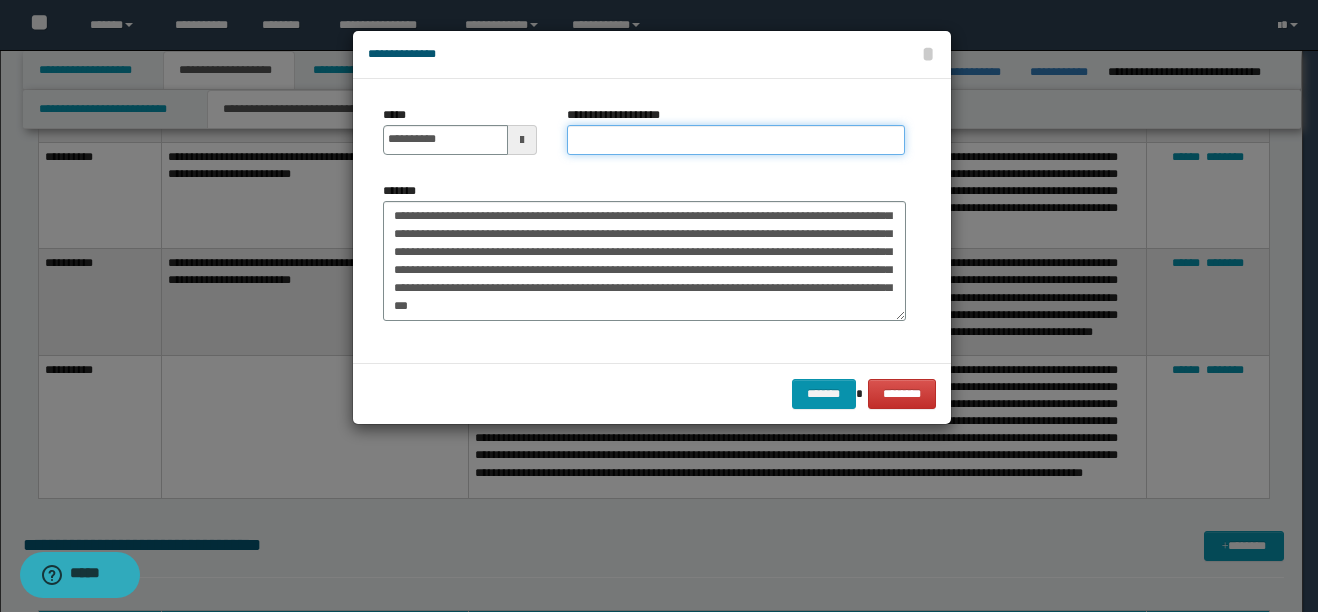 click on "**********" at bounding box center (736, 140) 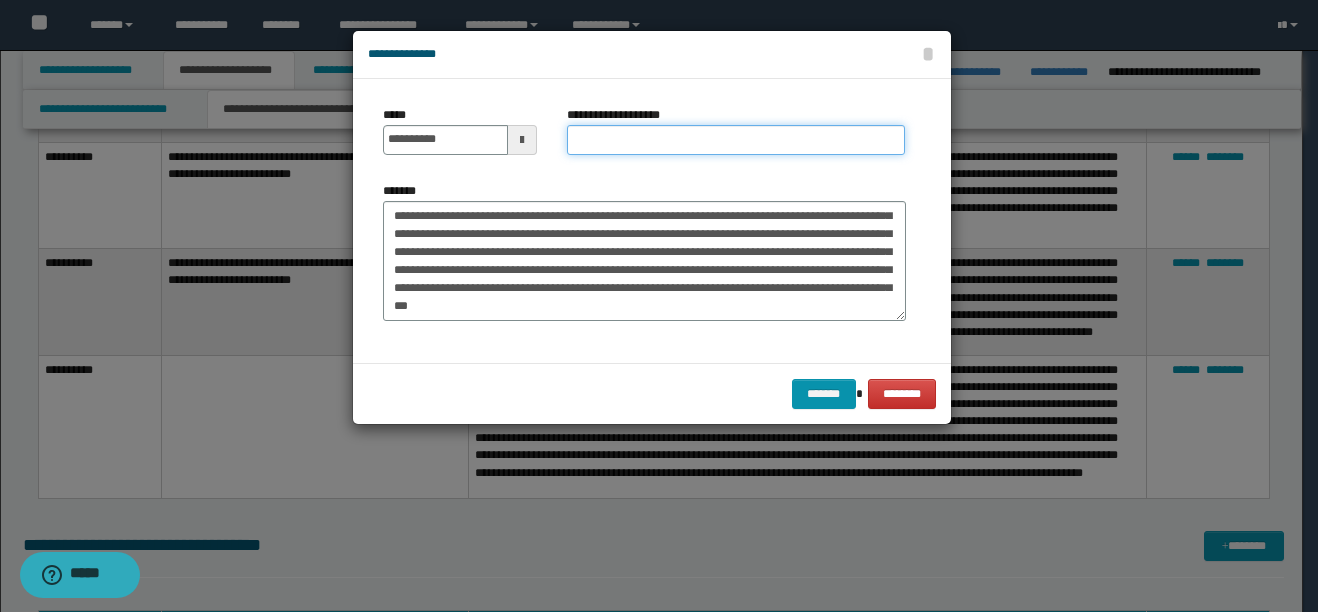 paste on "**********" 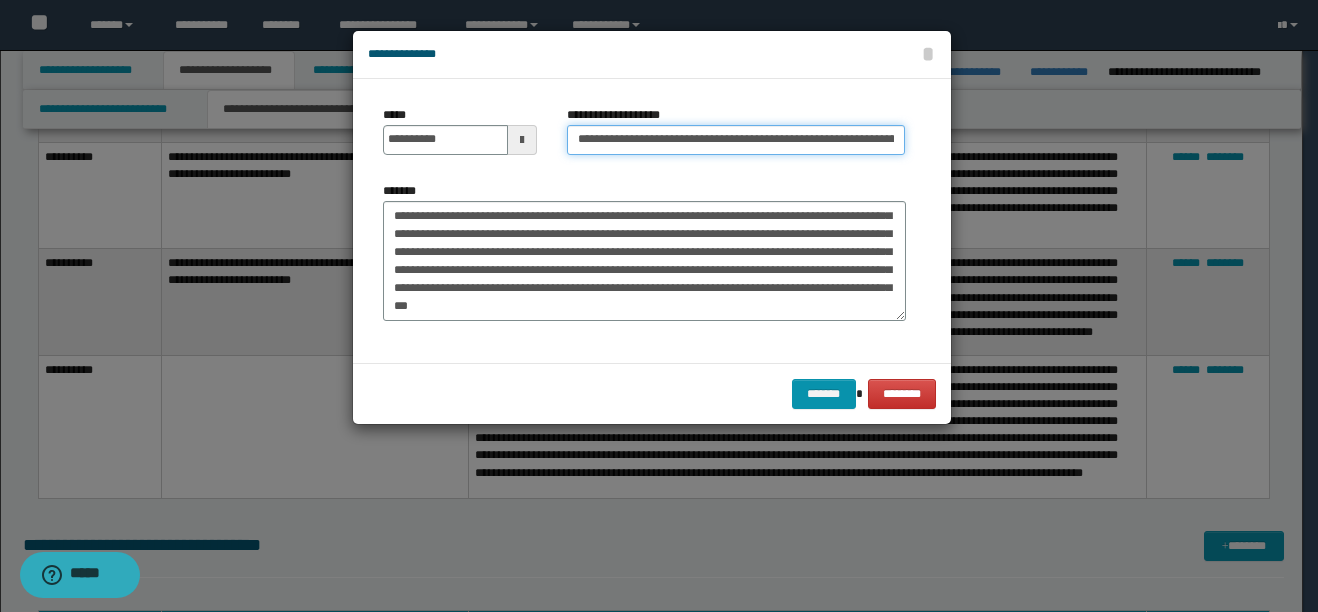 scroll, scrollTop: 0, scrollLeft: 278, axis: horizontal 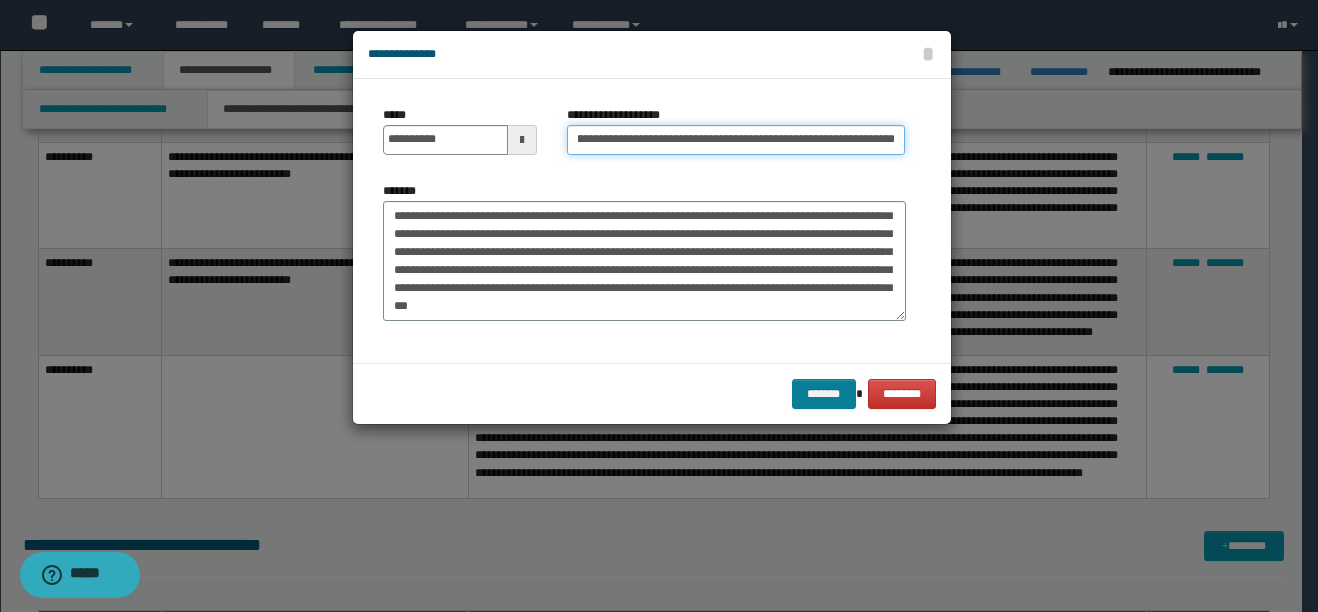 type on "**********" 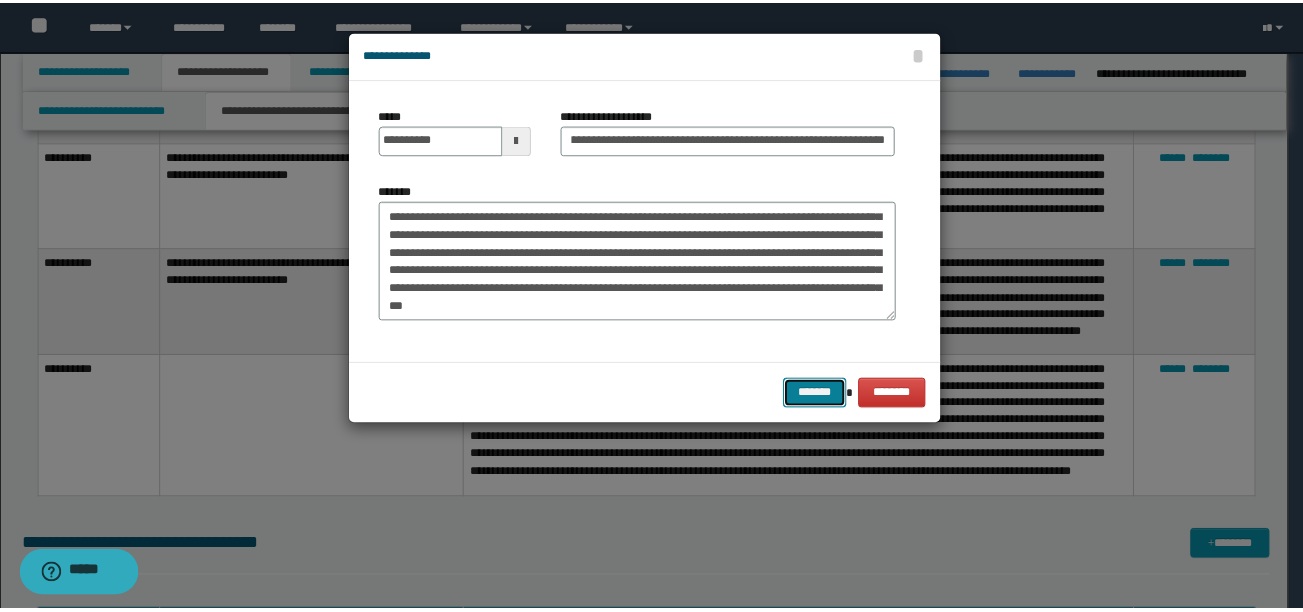 scroll, scrollTop: 0, scrollLeft: 0, axis: both 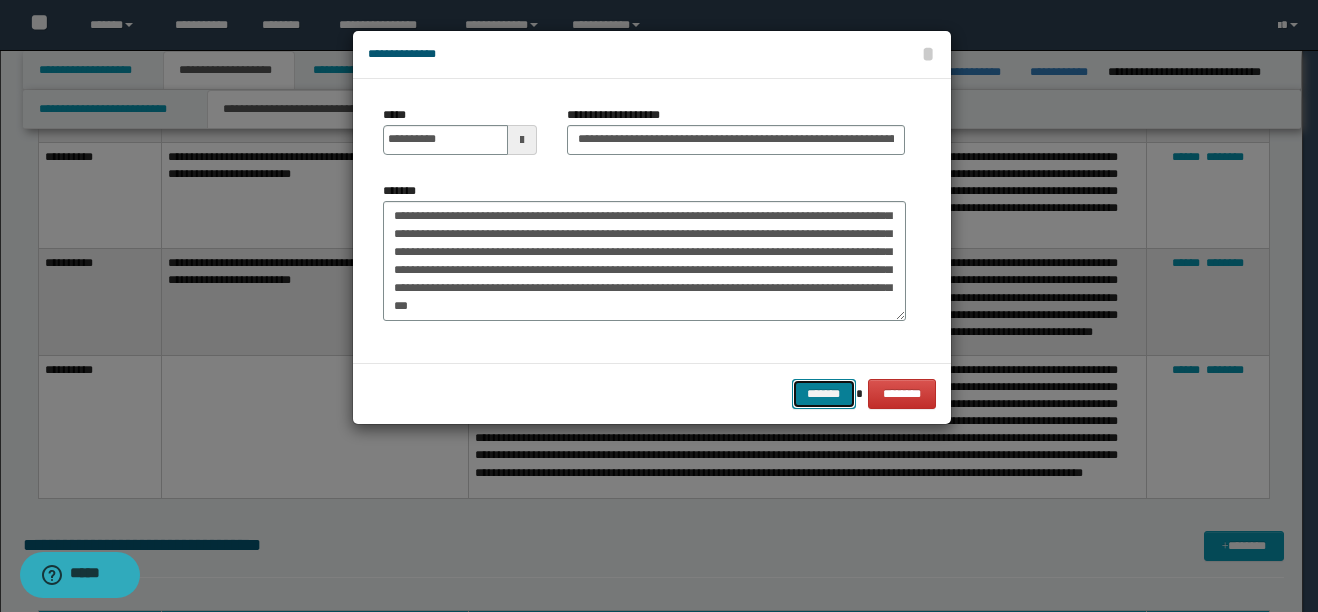 click on "*******" at bounding box center (824, 394) 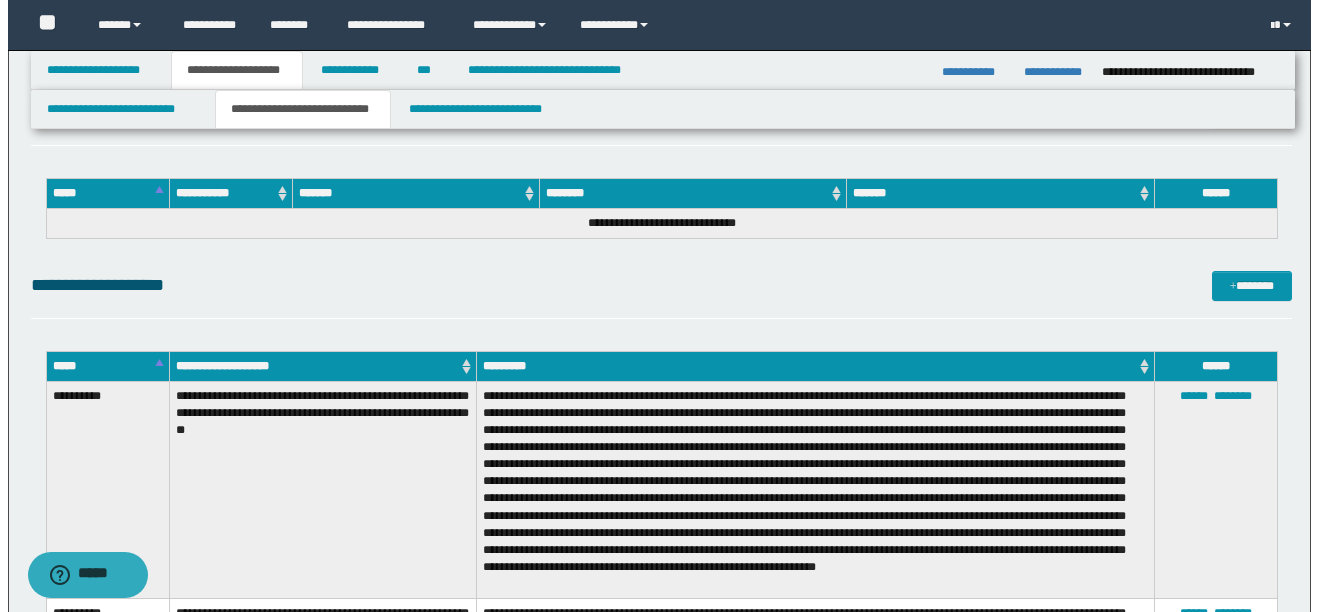 scroll, scrollTop: 2200, scrollLeft: 0, axis: vertical 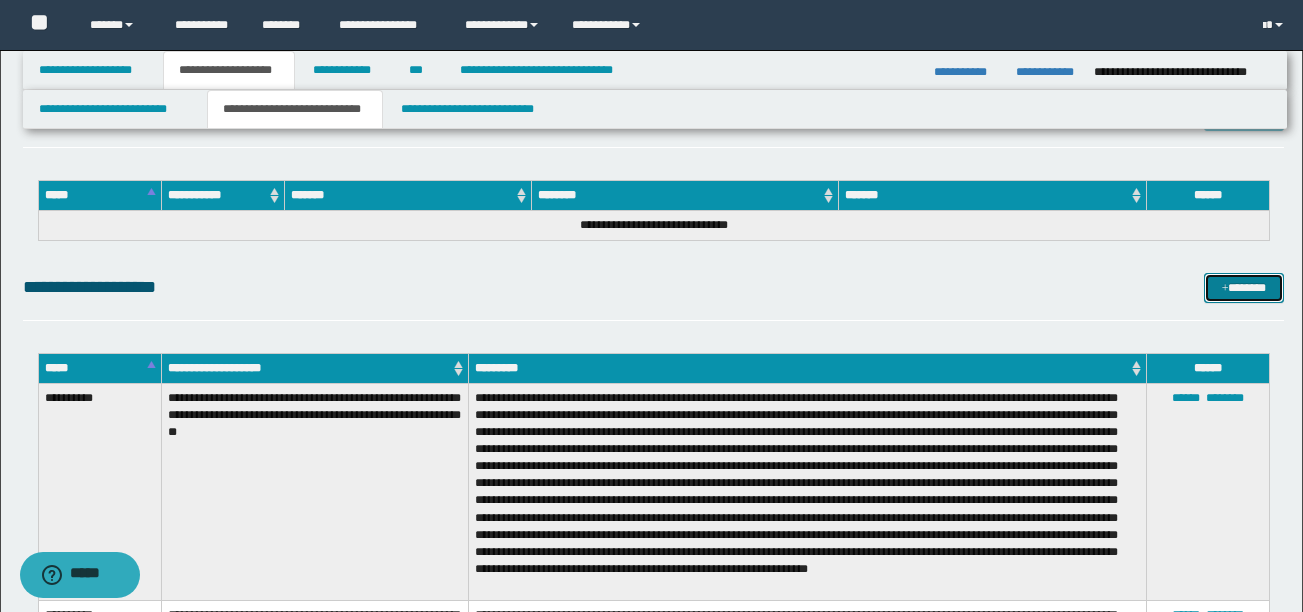 click on "*******" at bounding box center [1244, 288] 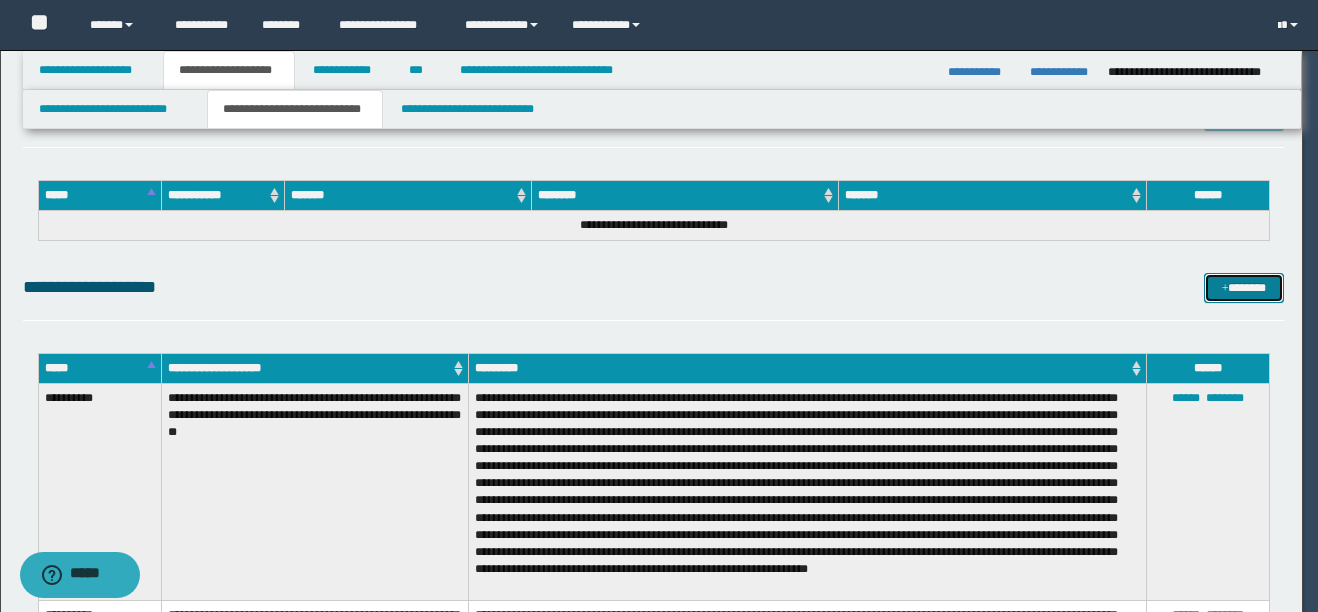 scroll, scrollTop: 0, scrollLeft: 0, axis: both 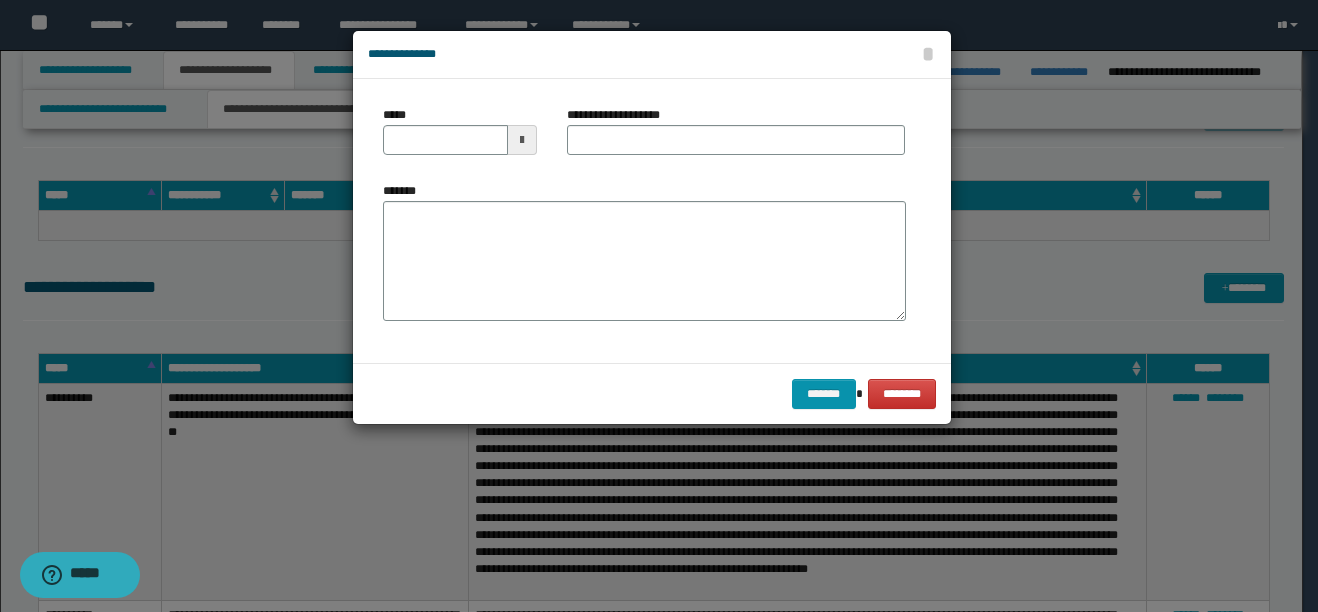 click at bounding box center [522, 140] 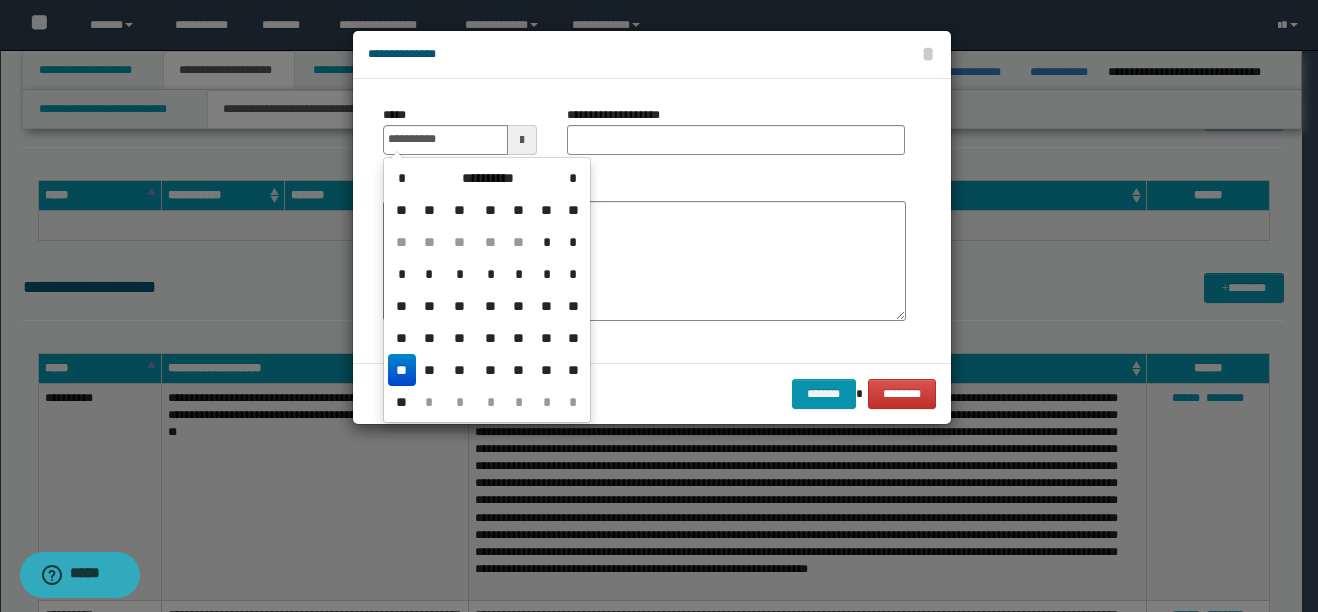 click on "**" at bounding box center (402, 370) 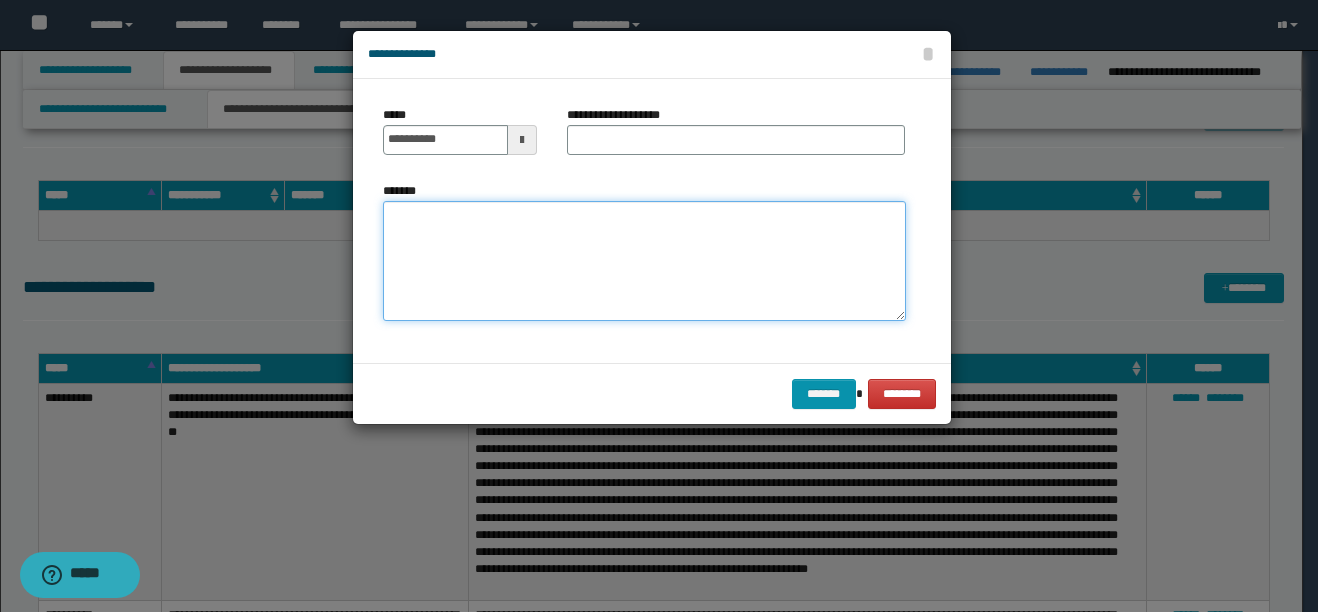 click on "*******" at bounding box center [644, 261] 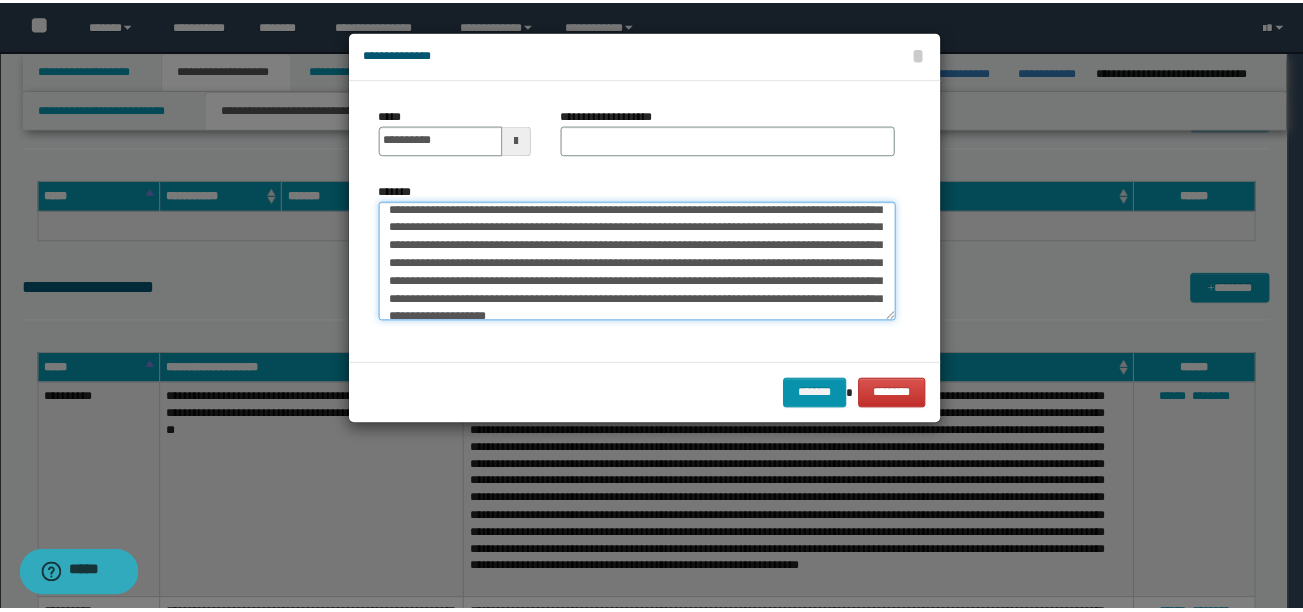 scroll, scrollTop: 0, scrollLeft: 0, axis: both 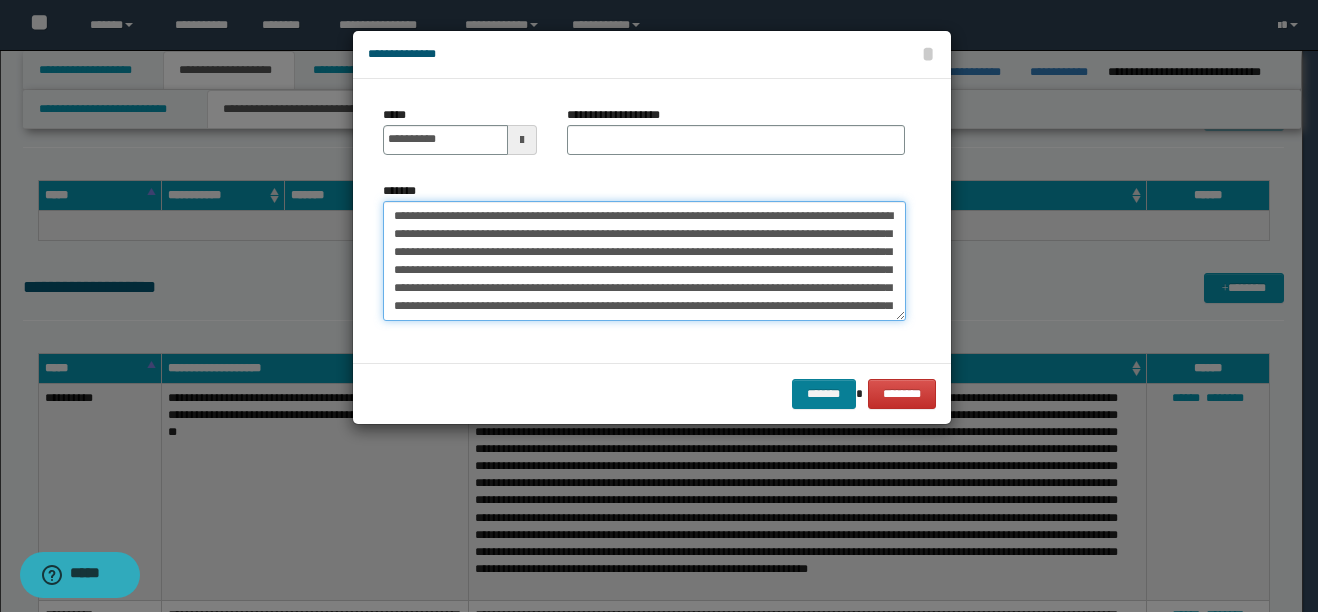 type on "**********" 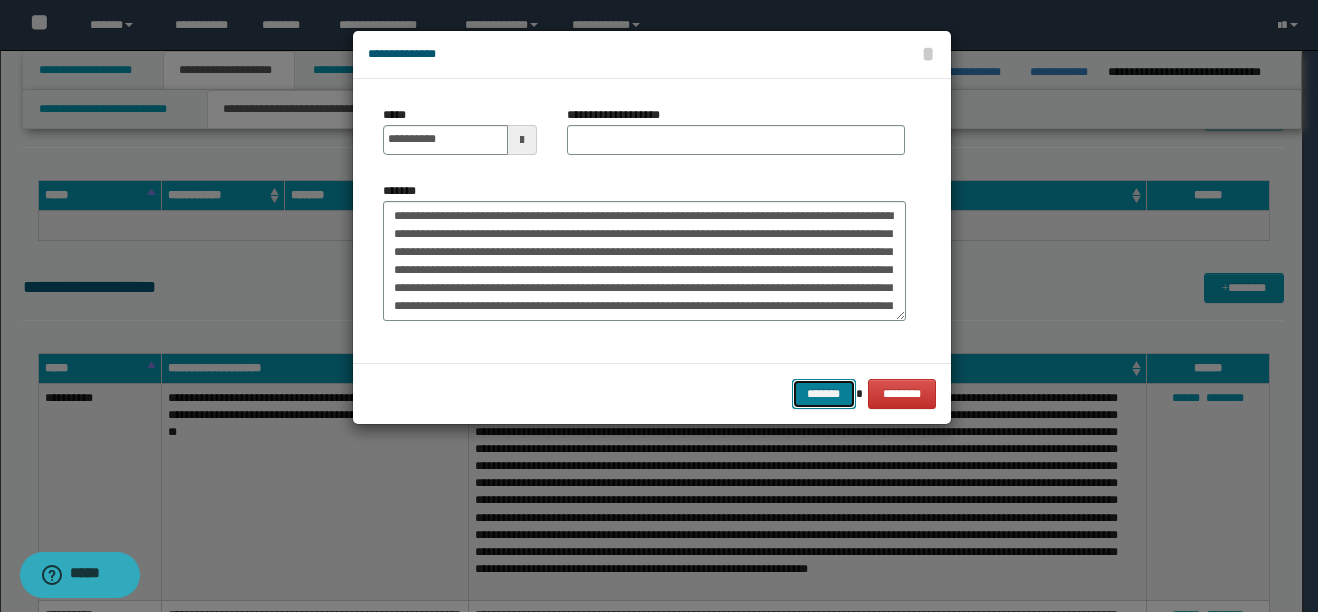 click on "*******" at bounding box center (824, 394) 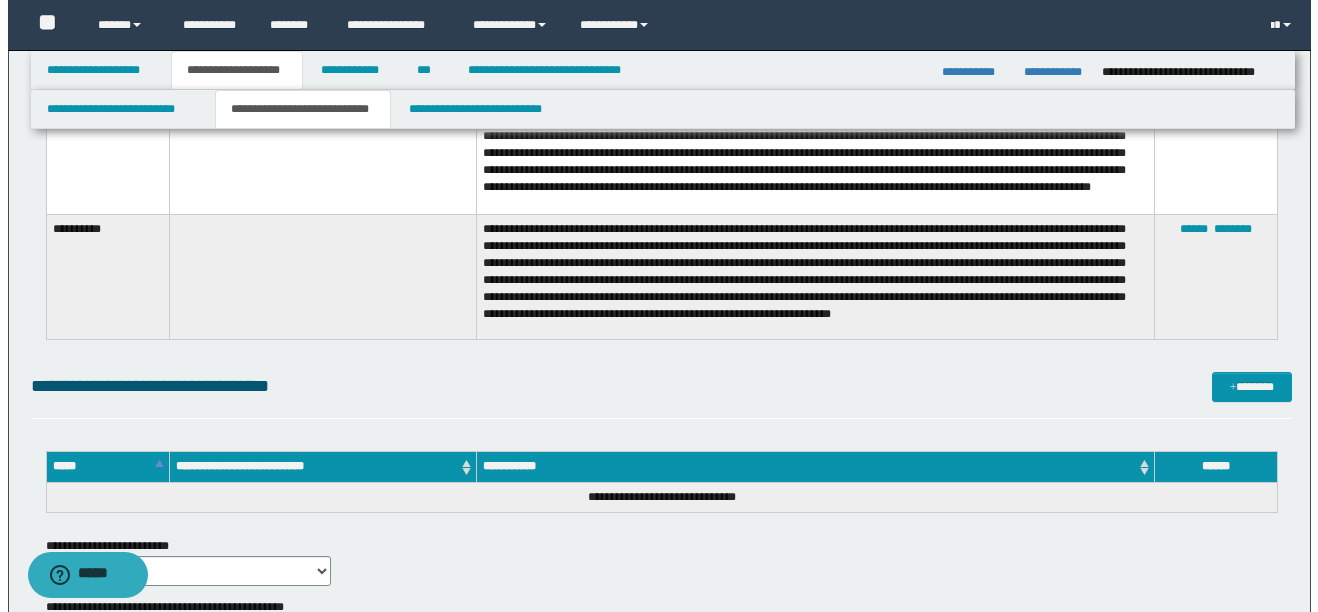 scroll, scrollTop: 3800, scrollLeft: 0, axis: vertical 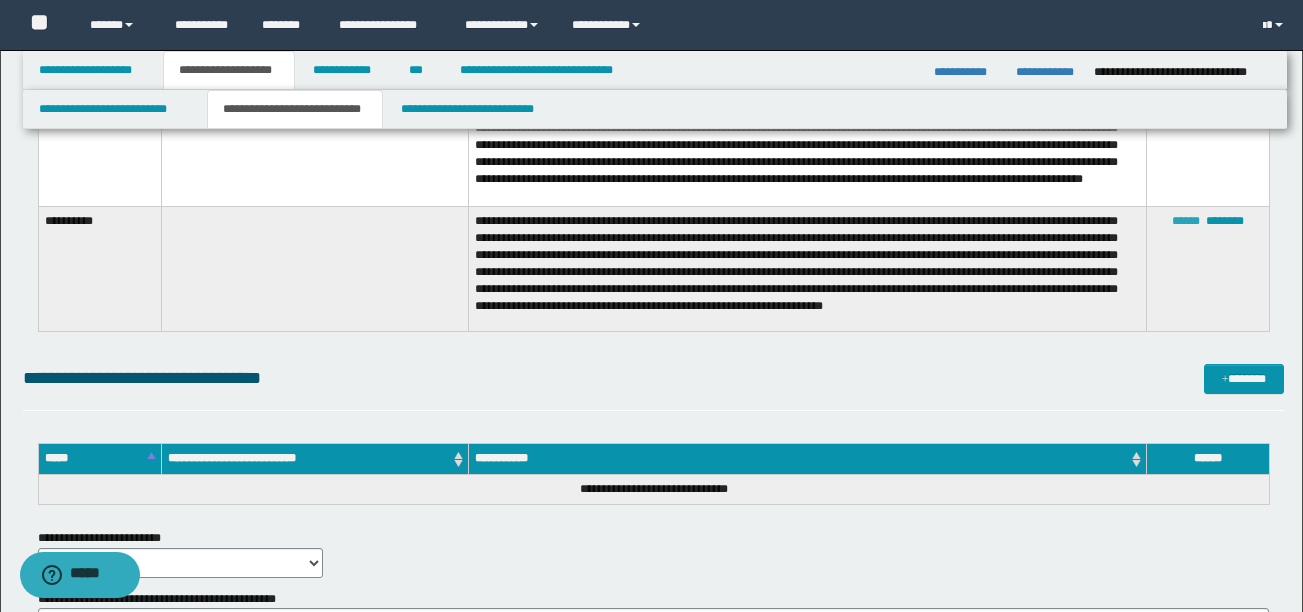 click on "******" at bounding box center [1186, 221] 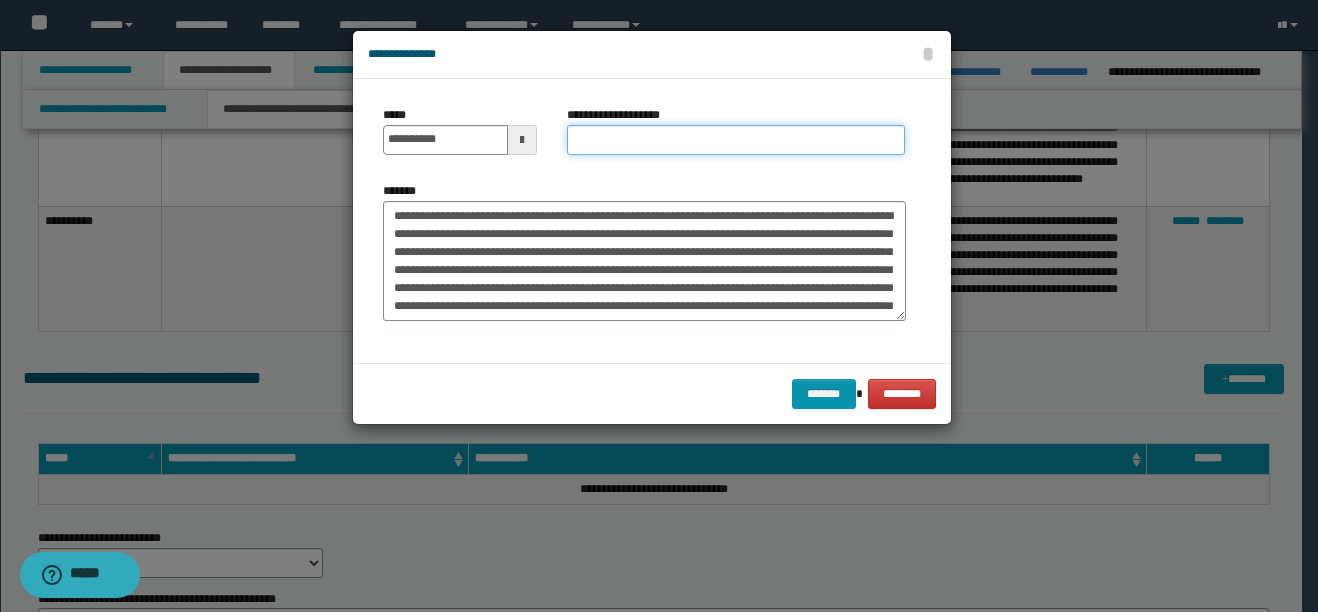 click on "**********" at bounding box center (736, 140) 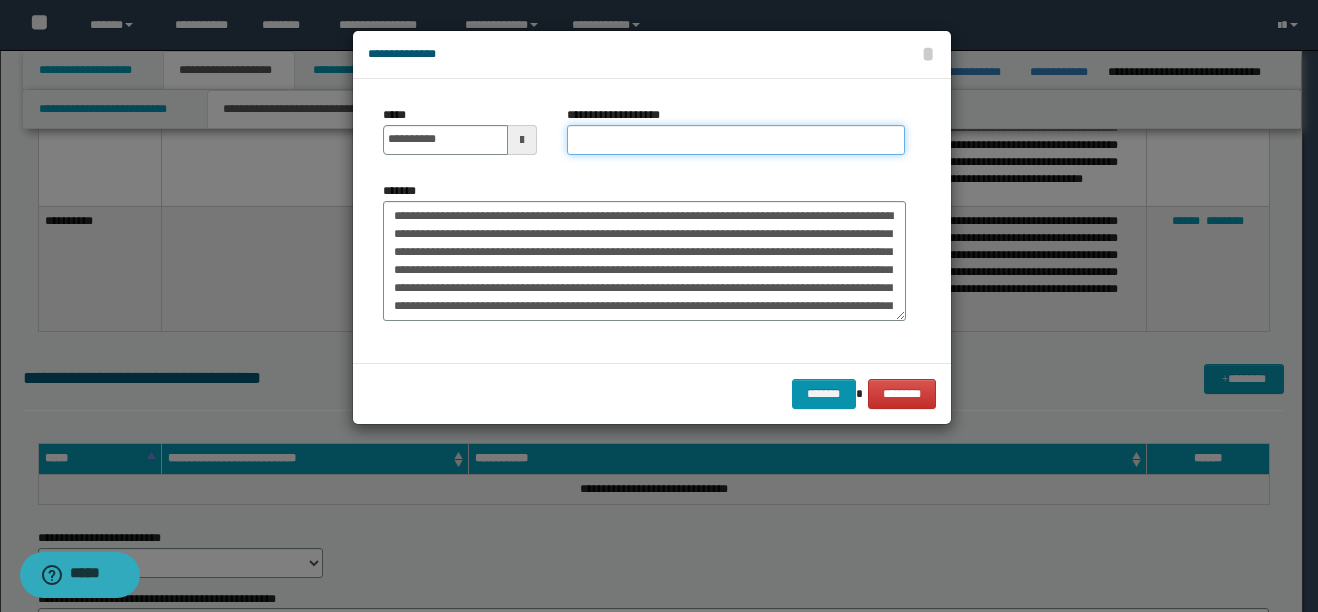 paste on "**********" 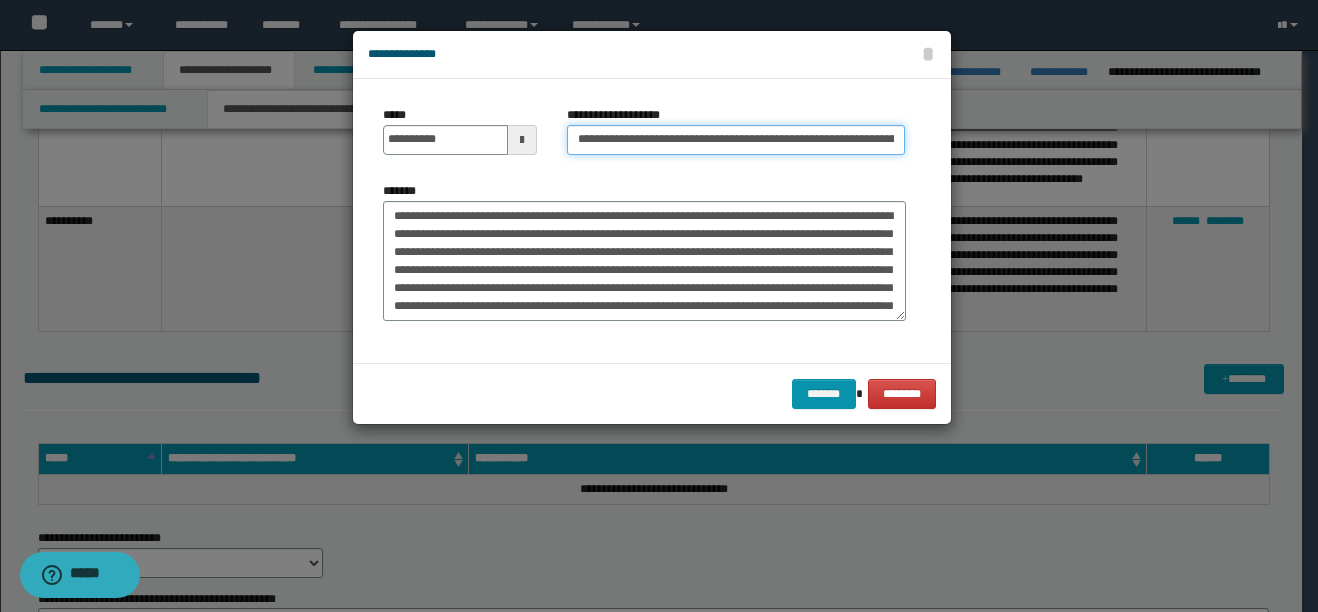 scroll, scrollTop: 0, scrollLeft: 145, axis: horizontal 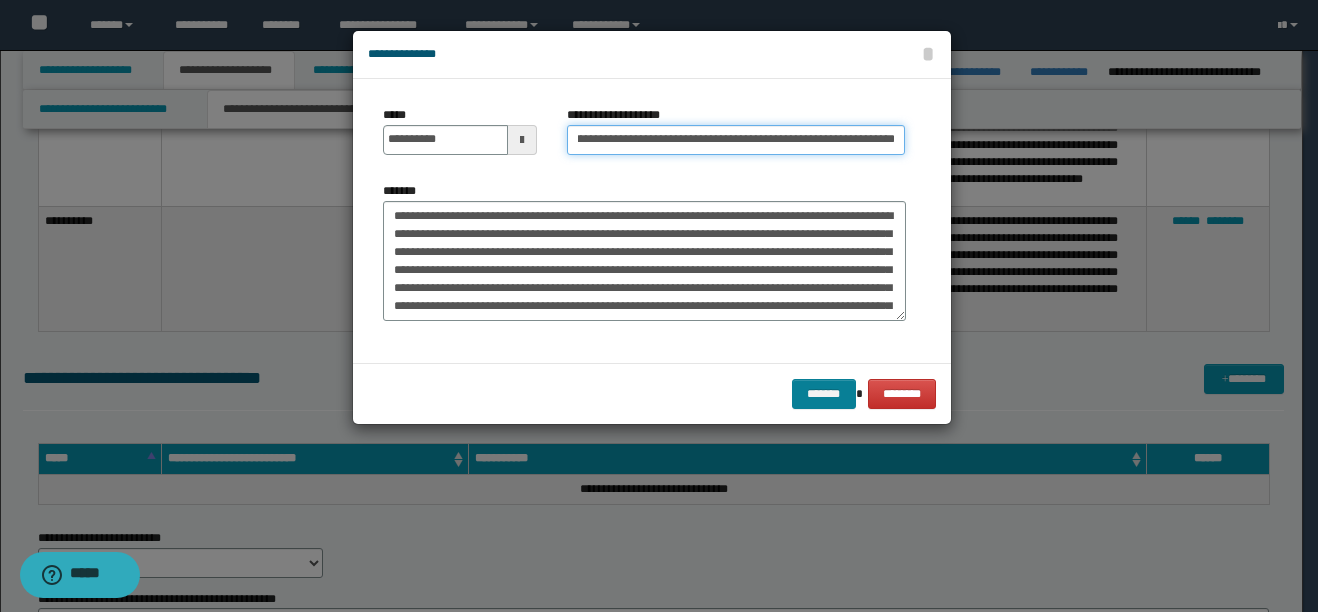 type on "**********" 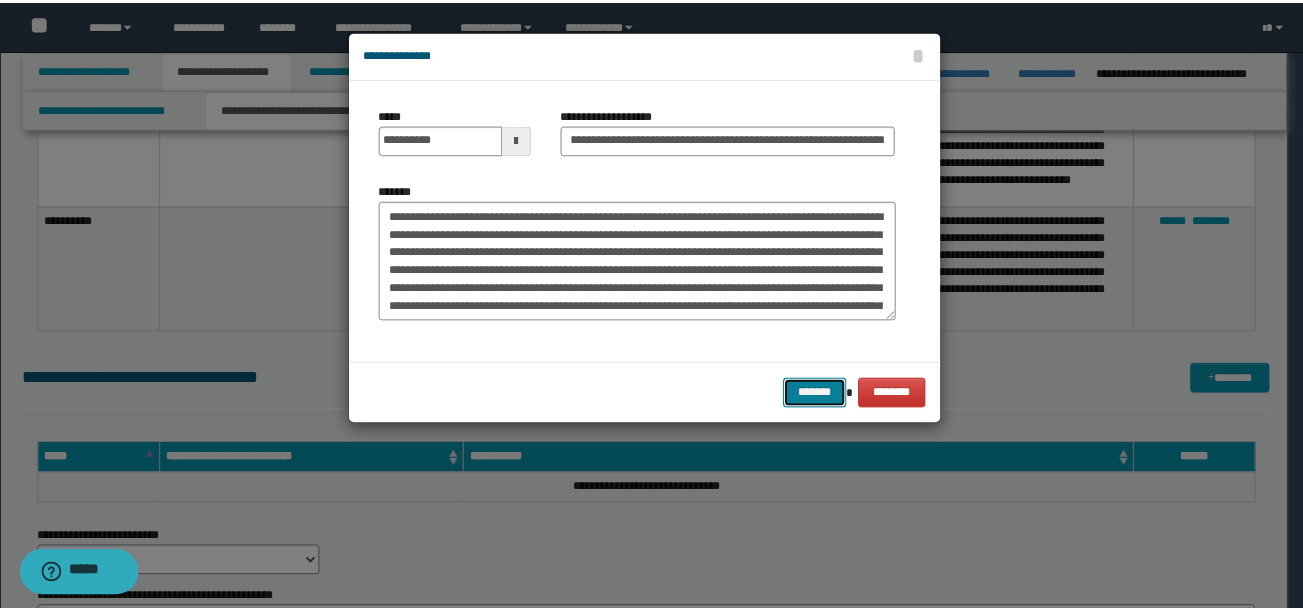 scroll, scrollTop: 0, scrollLeft: 0, axis: both 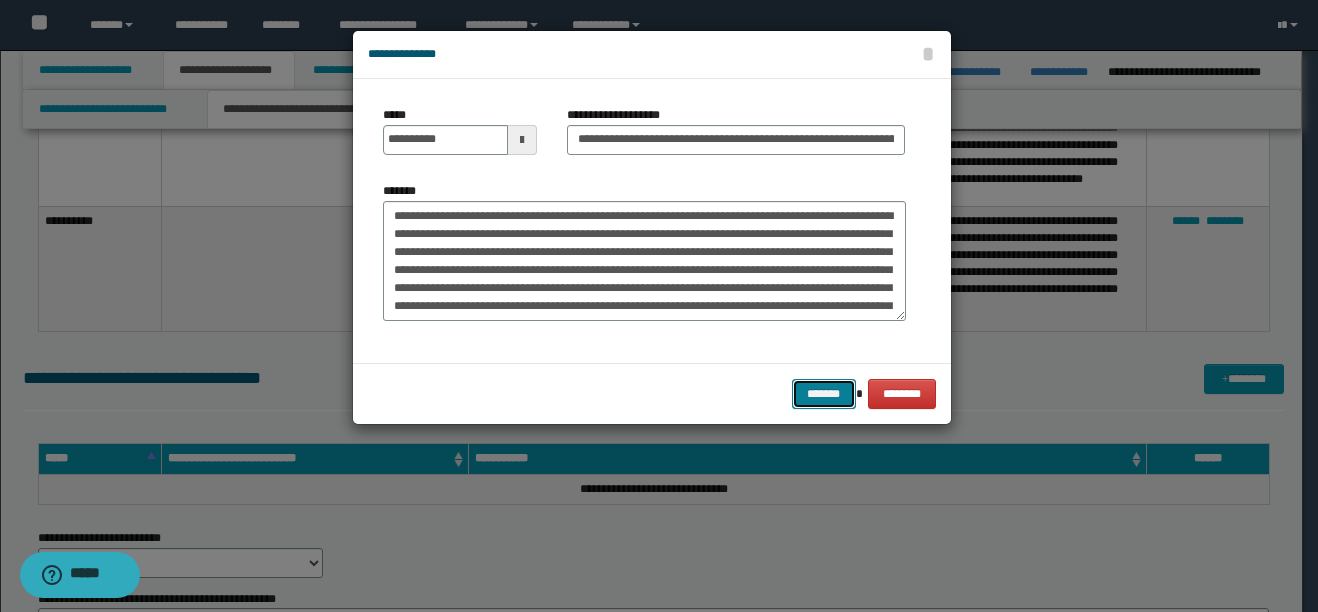 click on "*******" at bounding box center [824, 394] 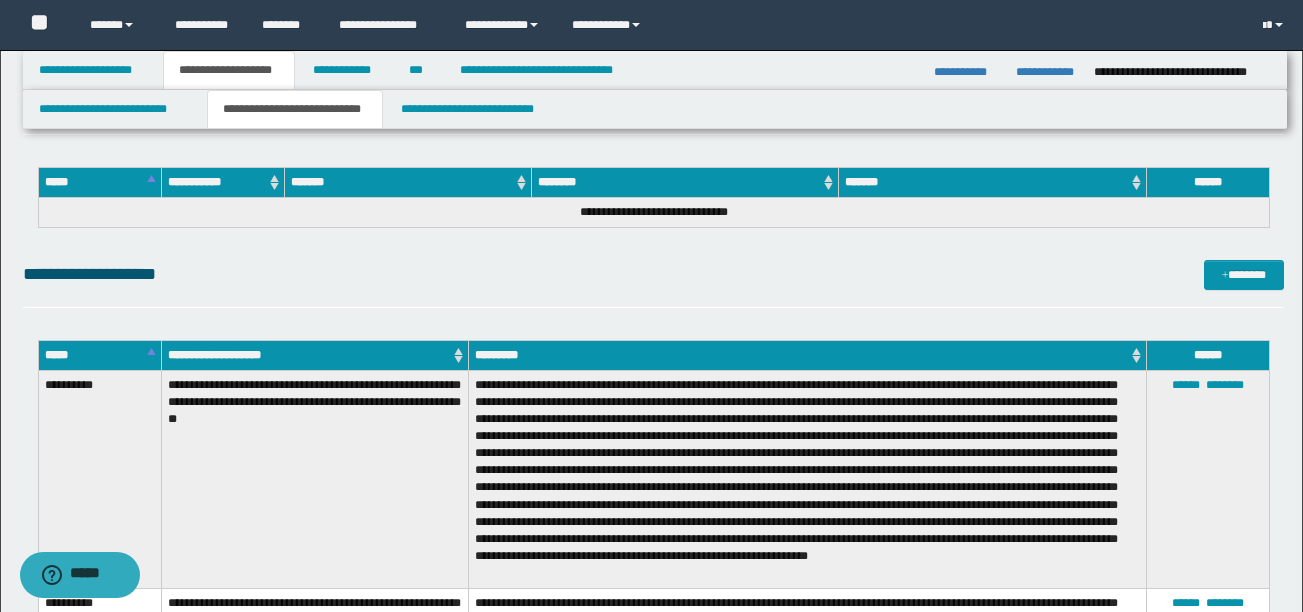 scroll, scrollTop: 2200, scrollLeft: 0, axis: vertical 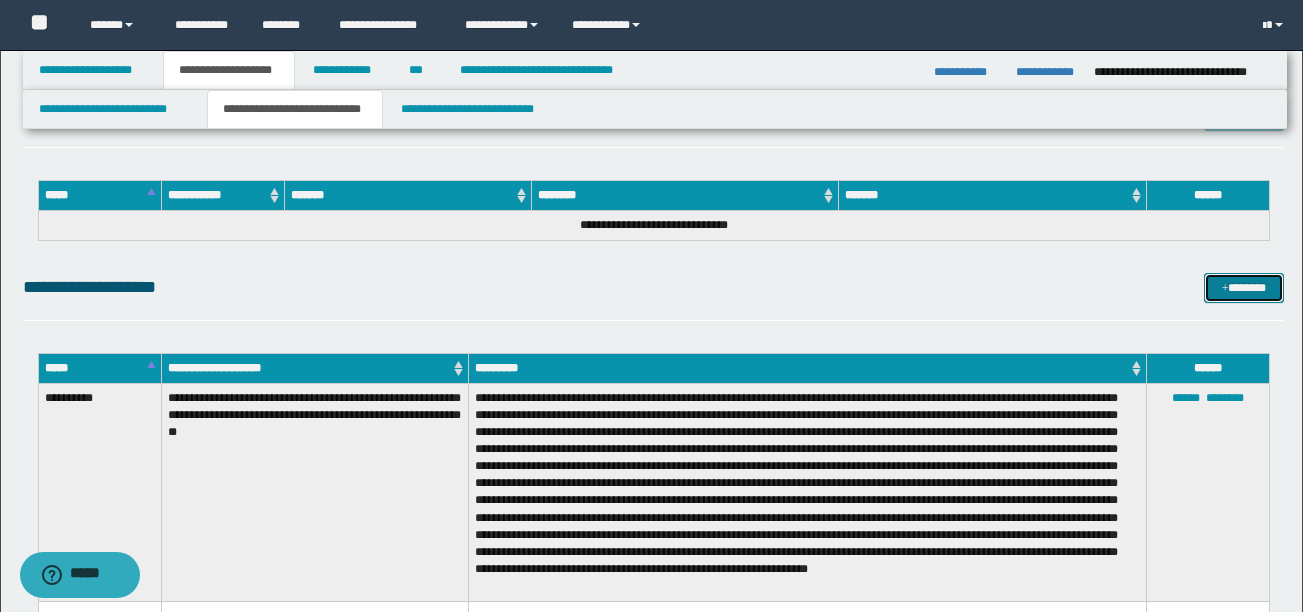 click on "*******" at bounding box center (1244, 288) 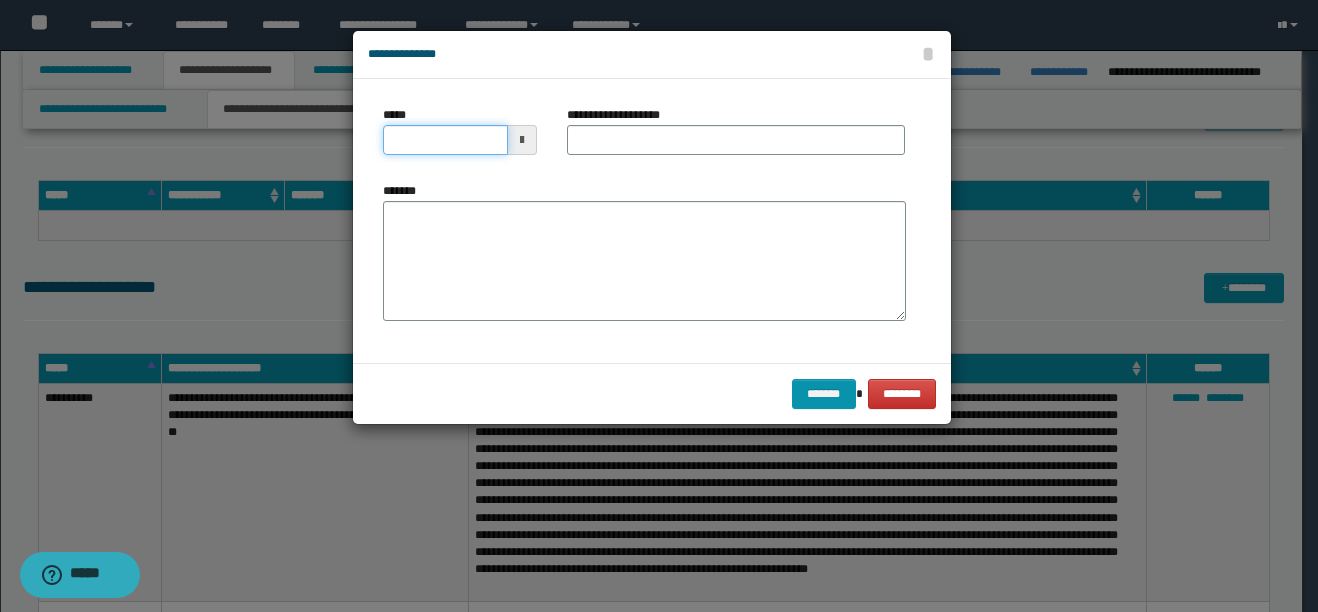 click on "*****" at bounding box center [445, 140] 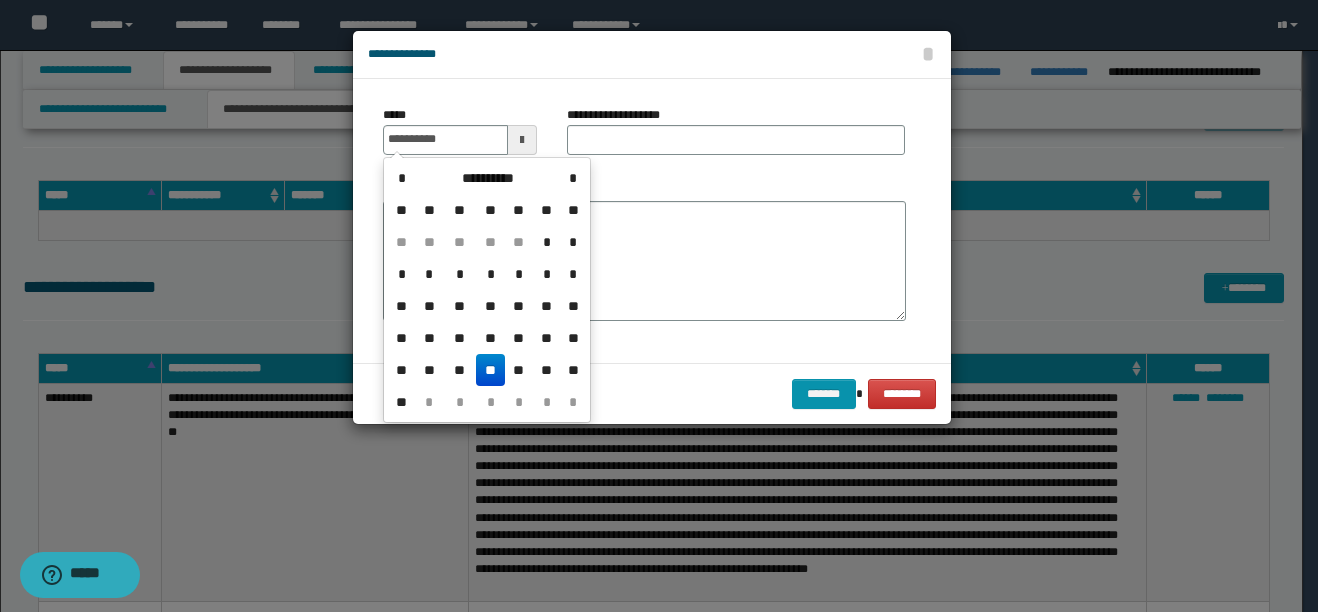 click on "**" at bounding box center (490, 370) 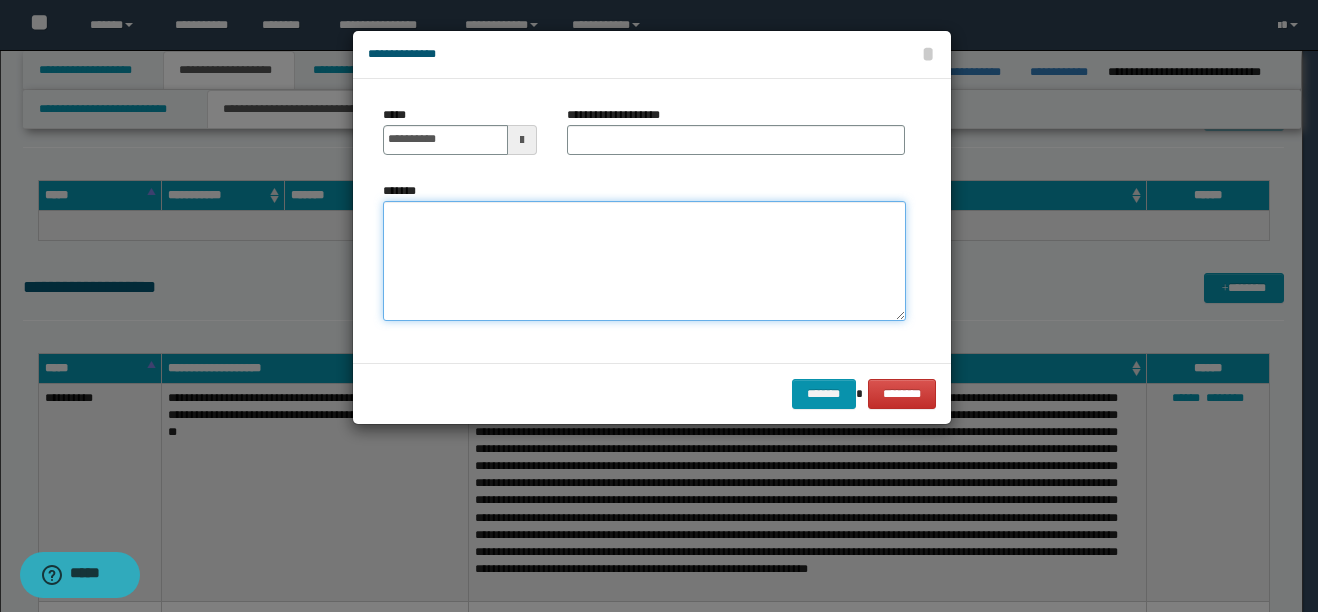 click on "*******" at bounding box center (644, 261) 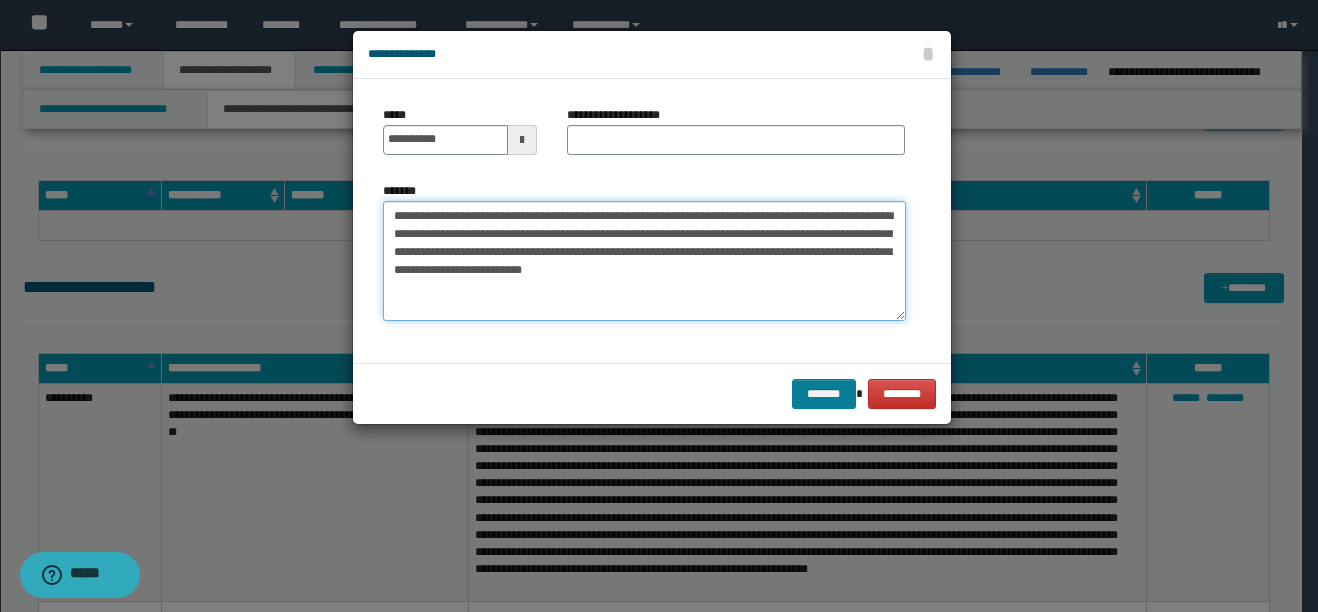 type on "**********" 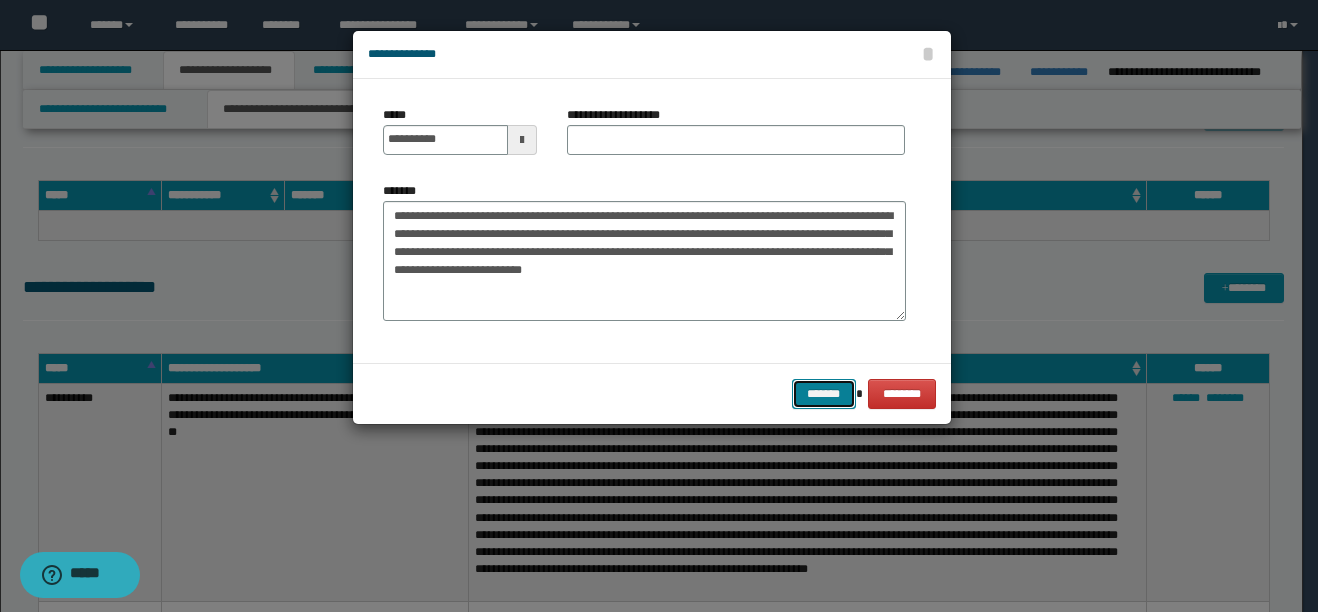 drag, startPoint x: 818, startPoint y: 386, endPoint x: 806, endPoint y: 394, distance: 14.422205 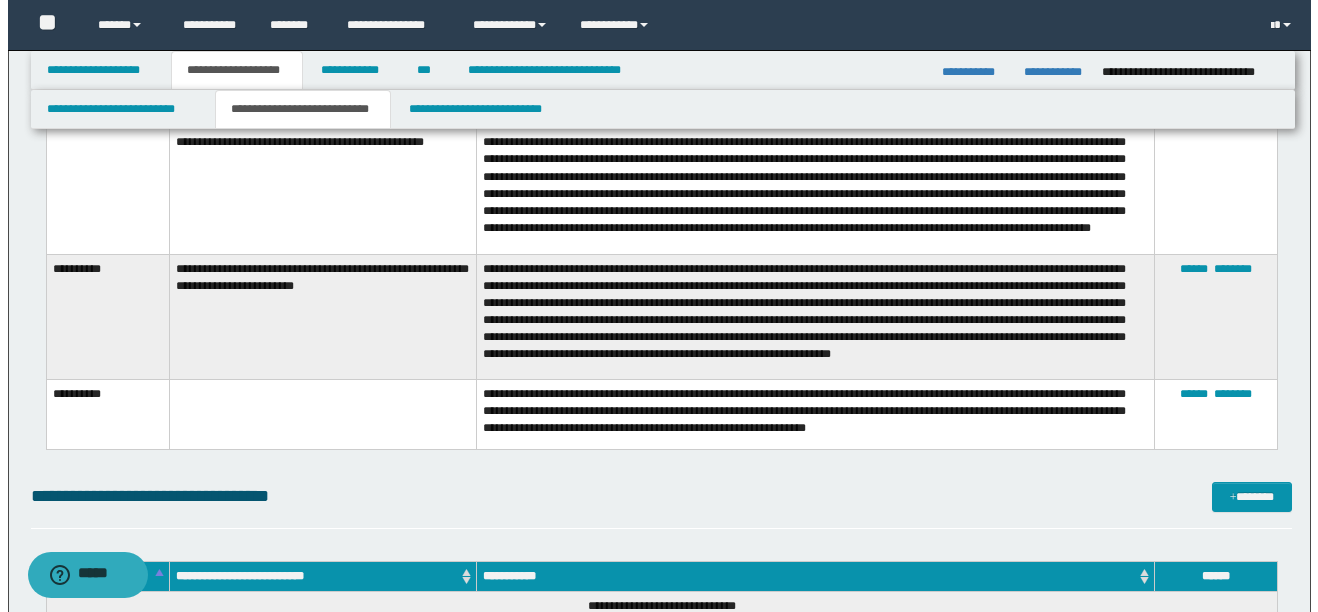 scroll, scrollTop: 3767, scrollLeft: 0, axis: vertical 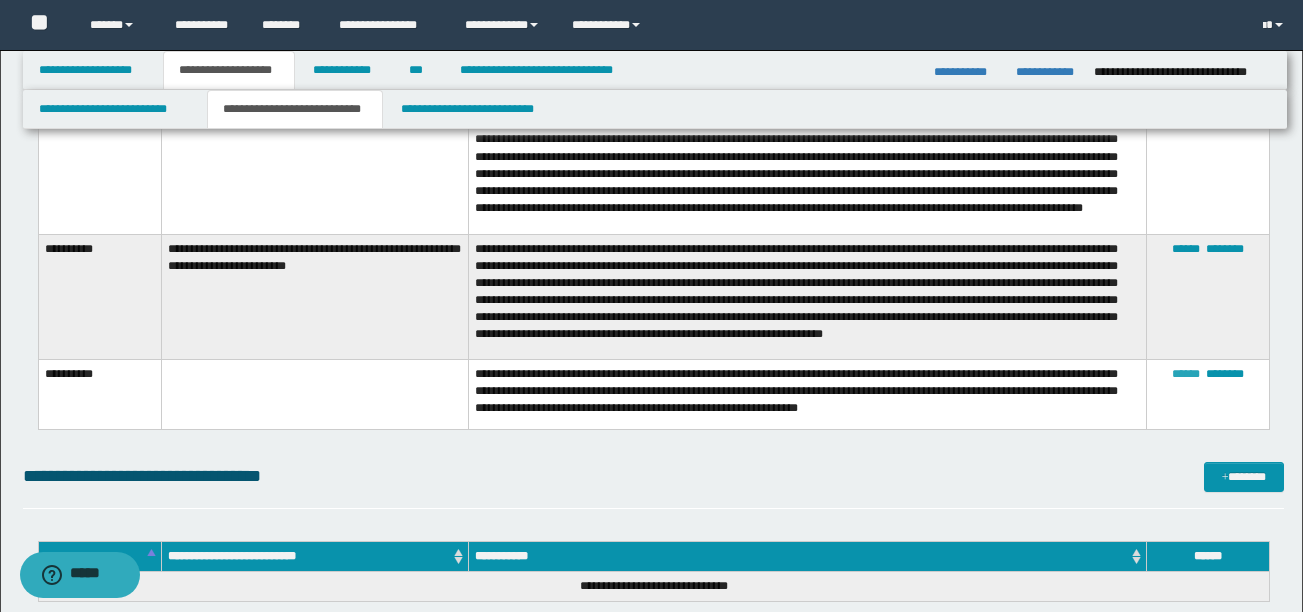 click on "******" at bounding box center (1186, 374) 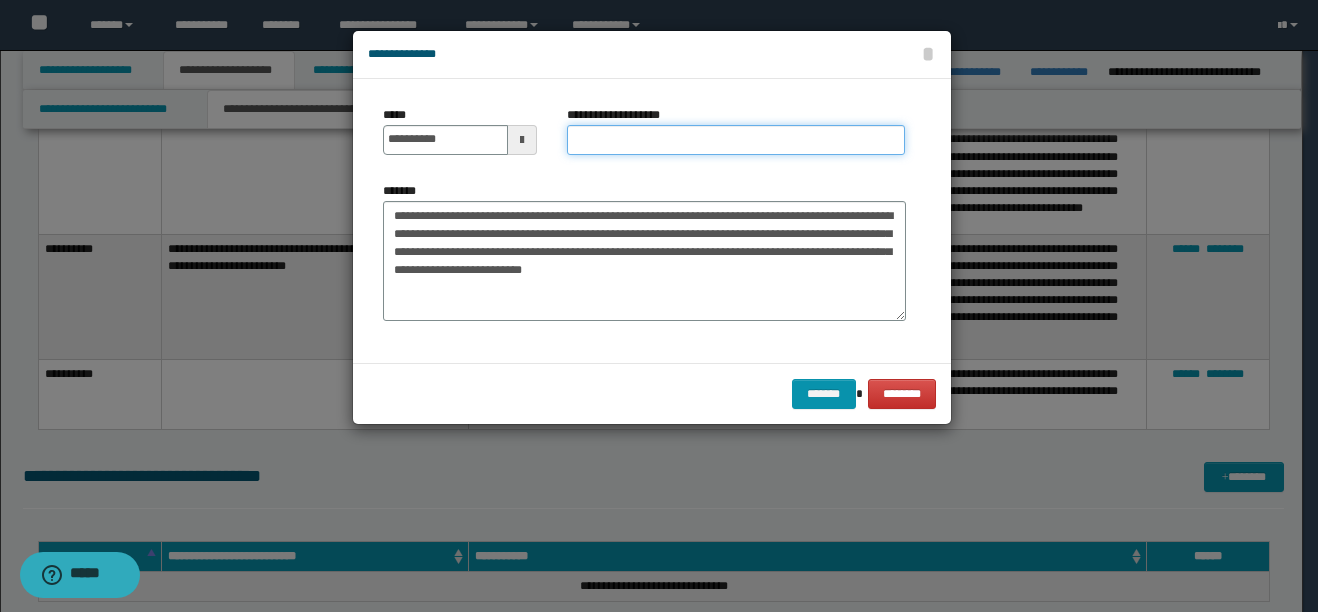 click on "**********" at bounding box center [736, 140] 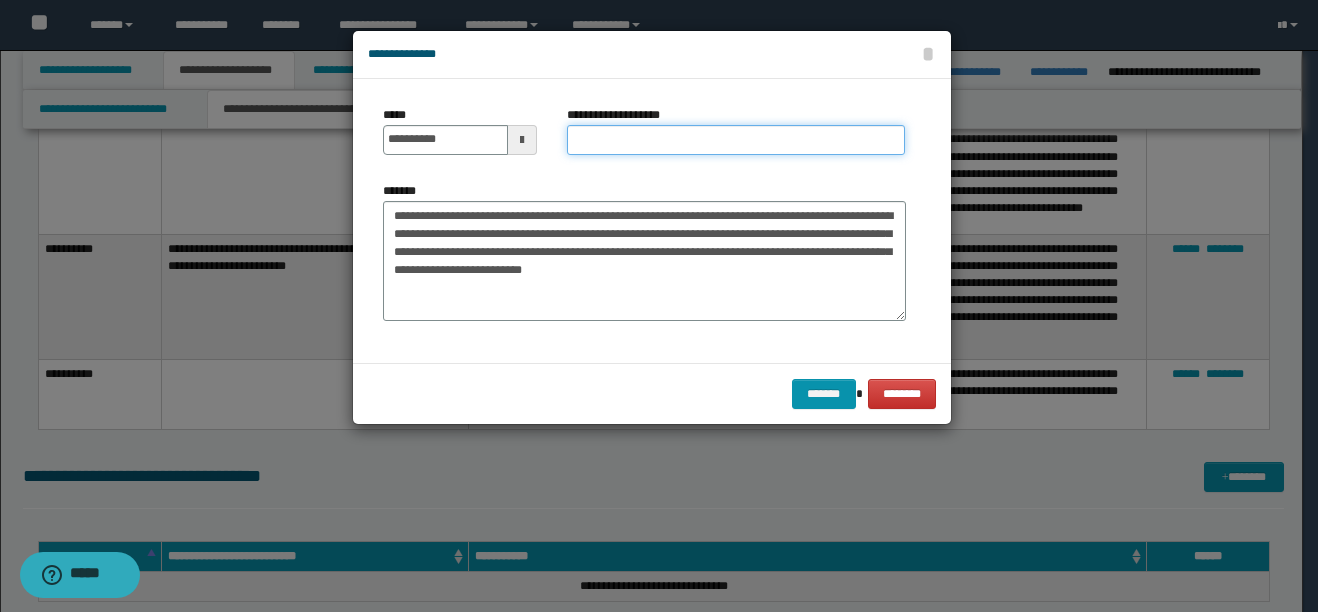 paste on "**********" 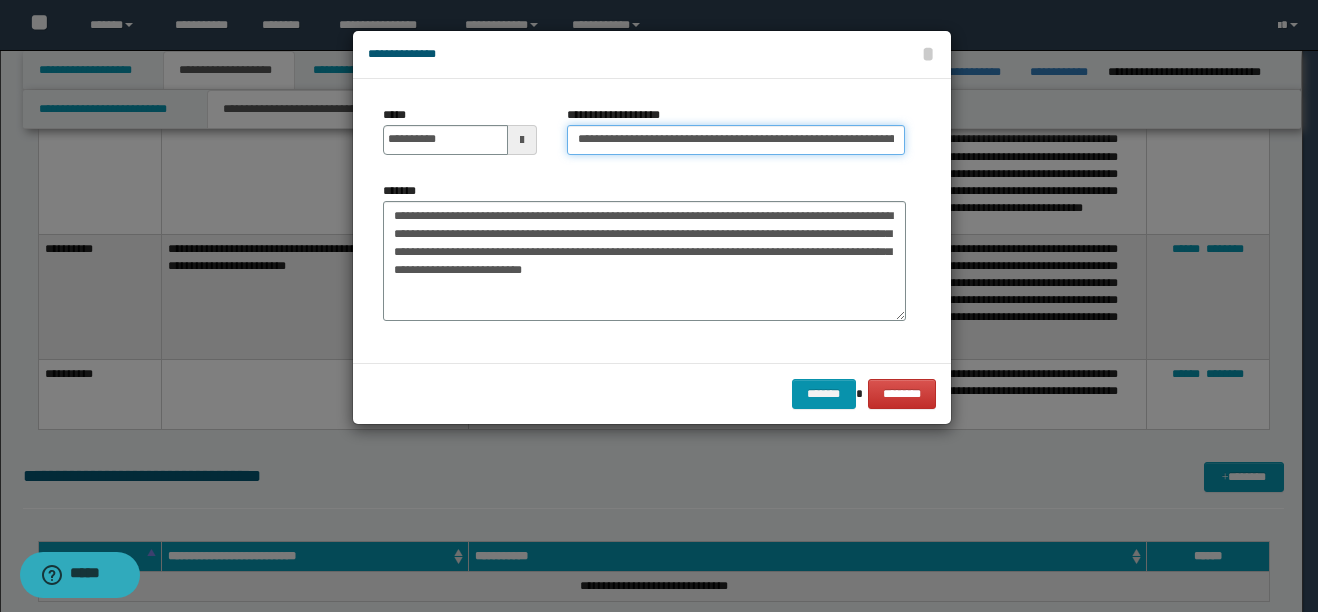 scroll, scrollTop: 0, scrollLeft: 133, axis: horizontal 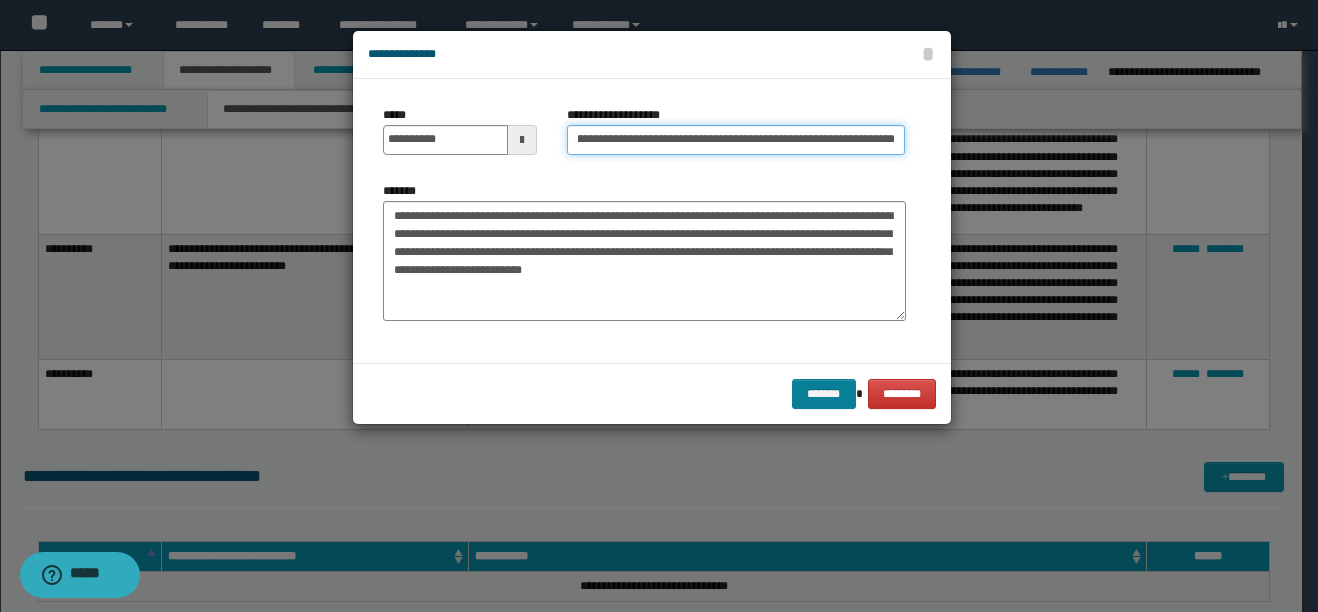 type on "**********" 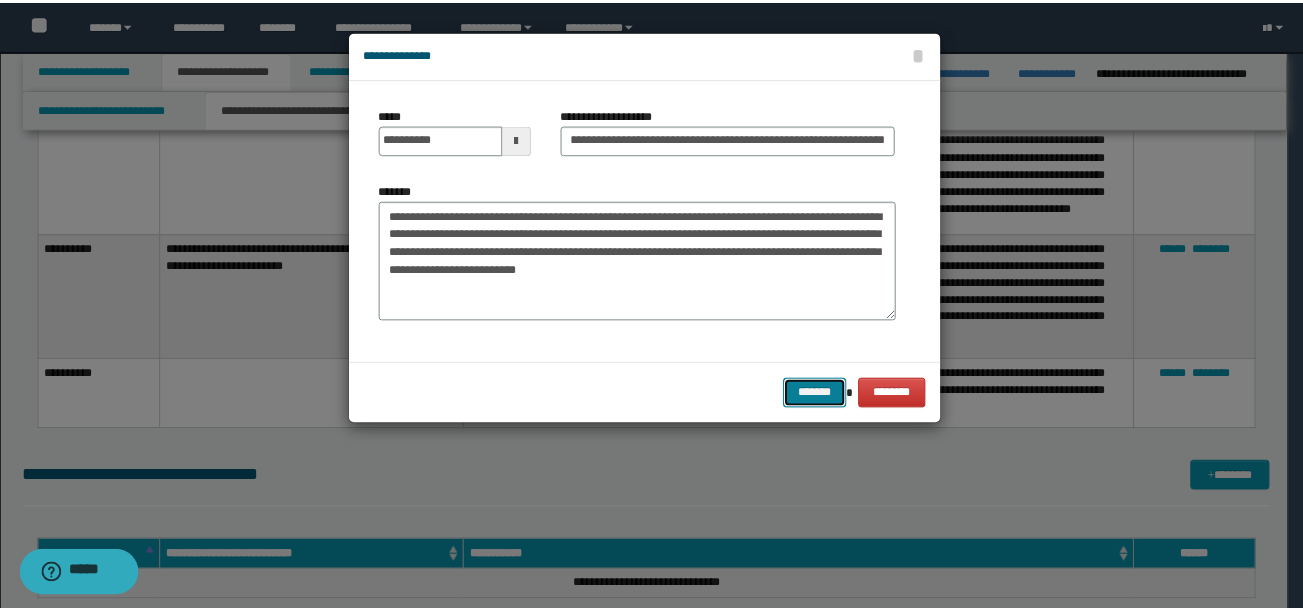 scroll, scrollTop: 0, scrollLeft: 0, axis: both 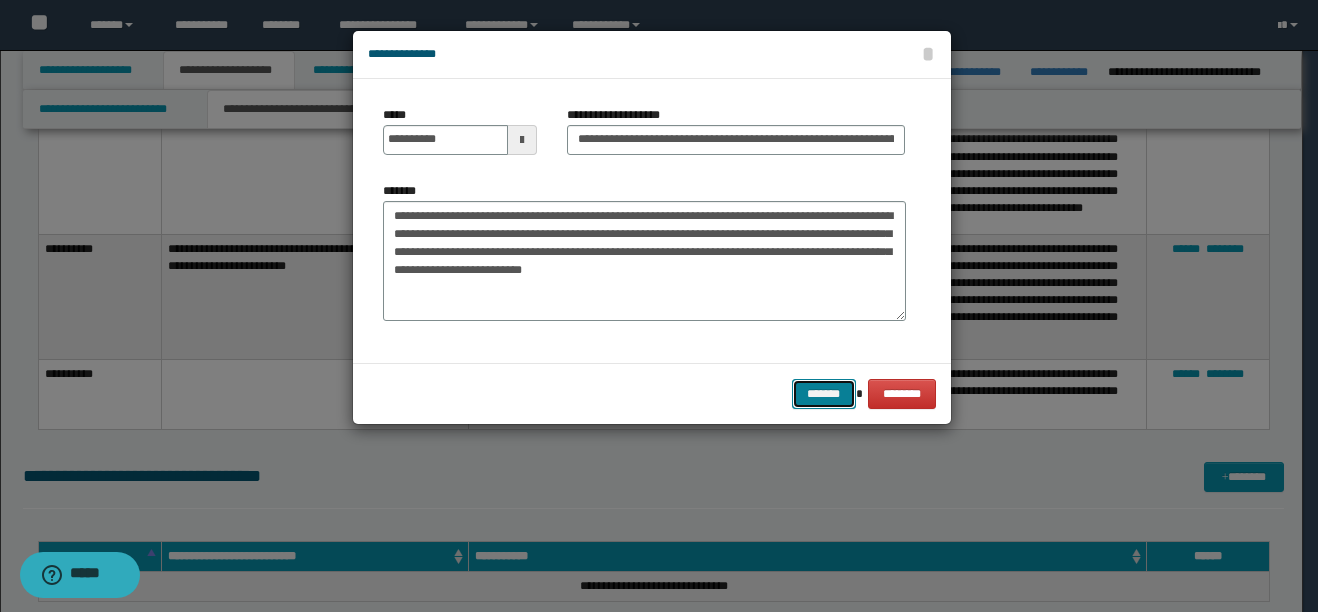 click on "*******" at bounding box center (824, 394) 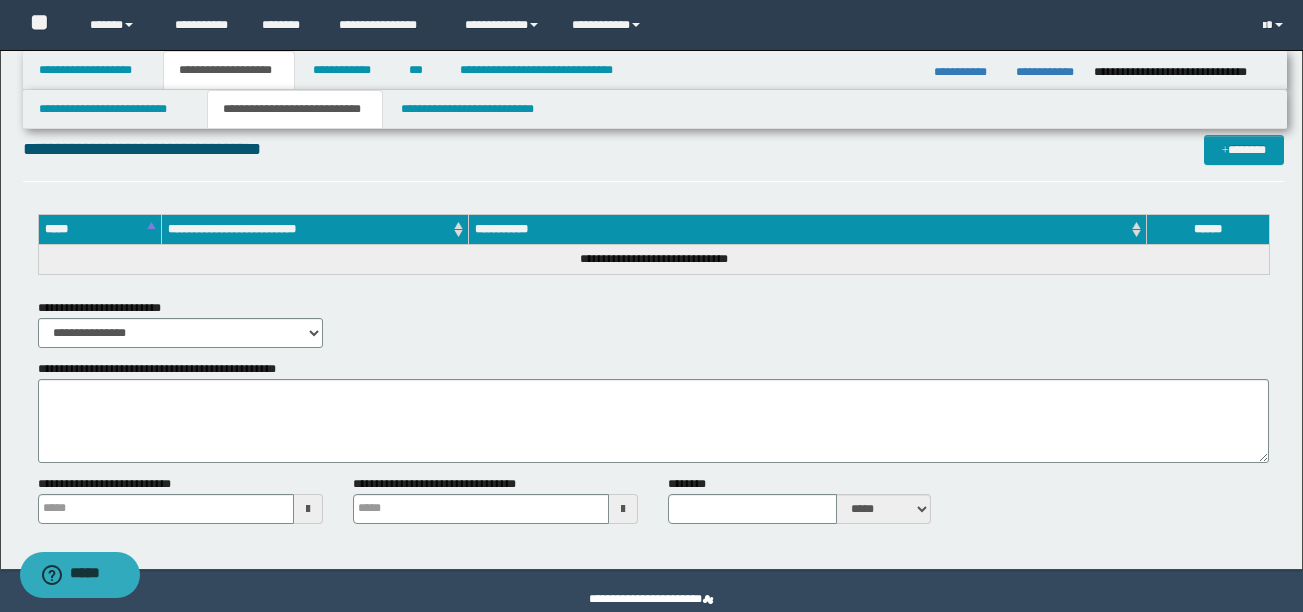 scroll, scrollTop: 4100, scrollLeft: 0, axis: vertical 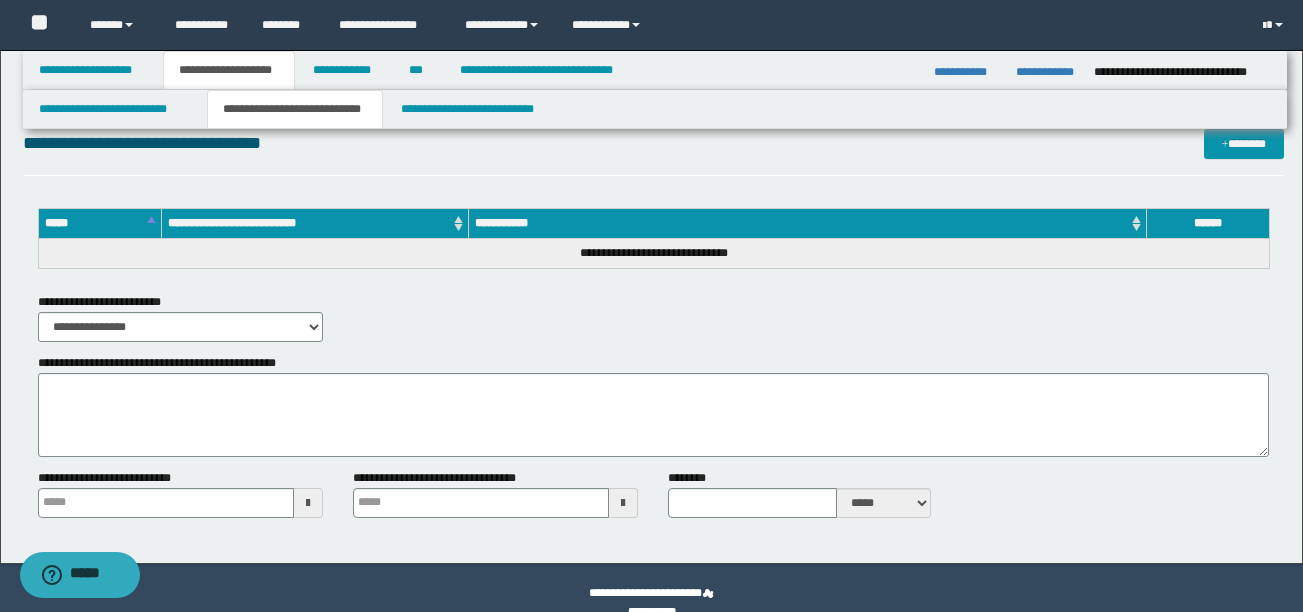 type 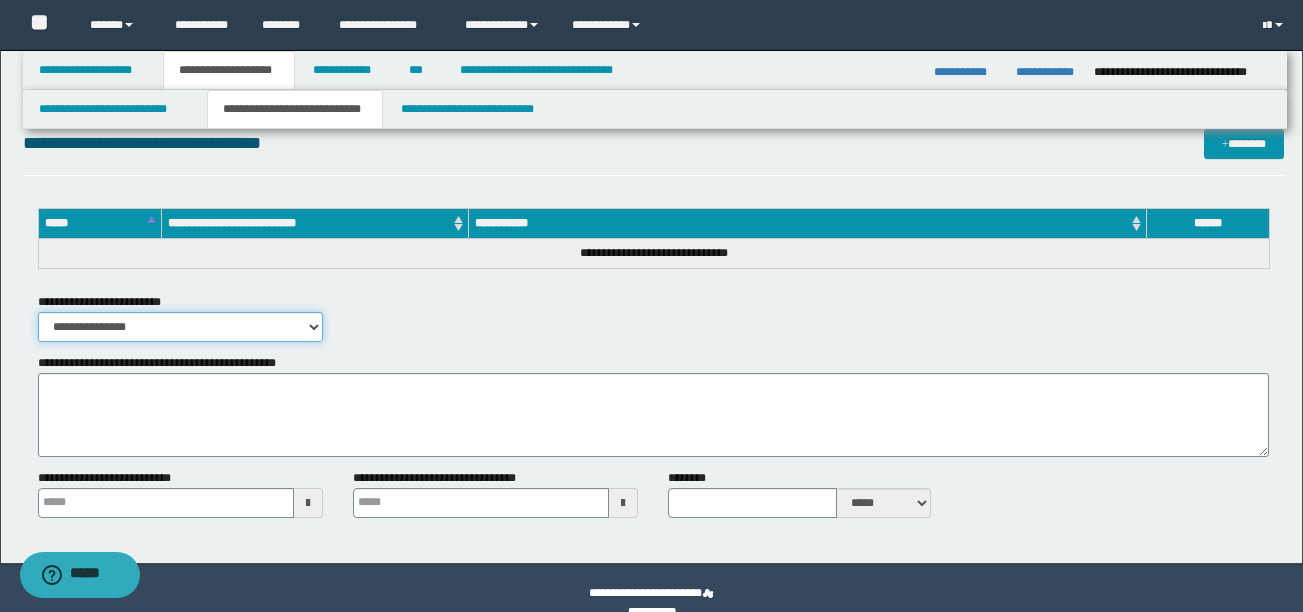 click on "**********" at bounding box center [180, 327] 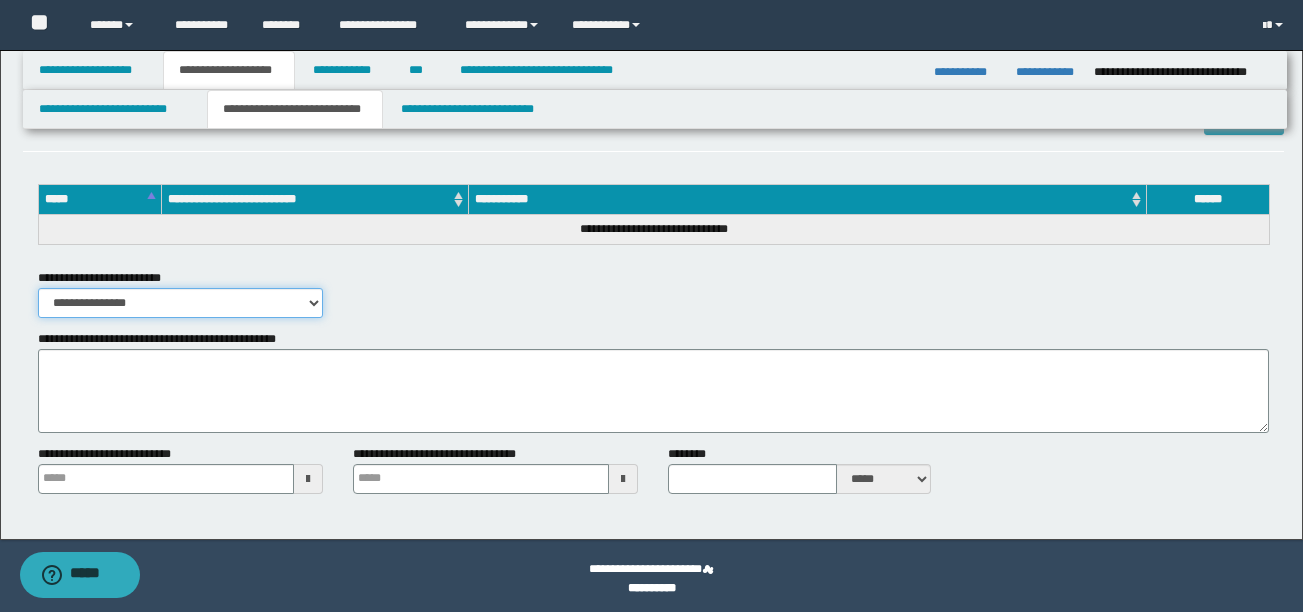 scroll, scrollTop: 4129, scrollLeft: 0, axis: vertical 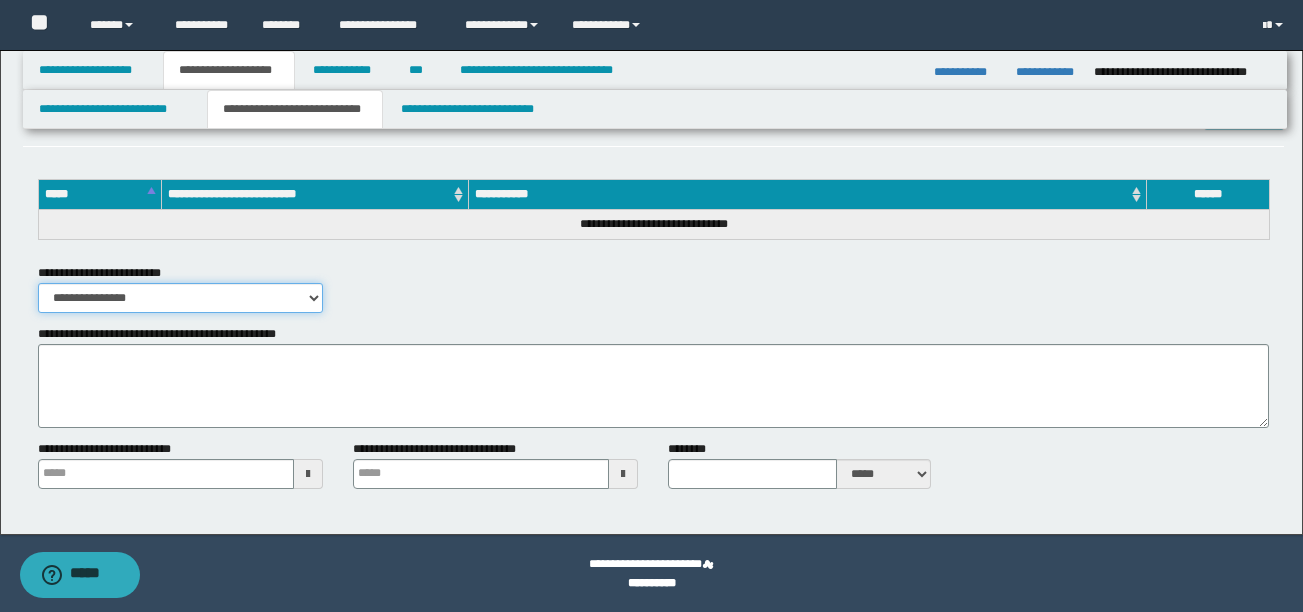 type 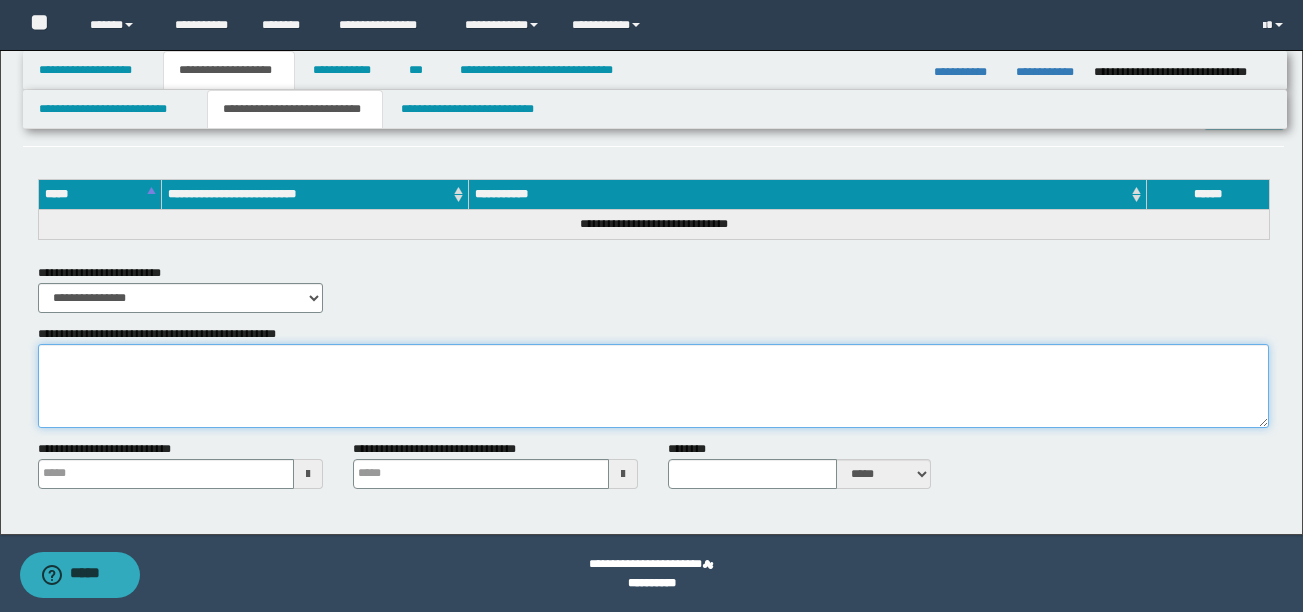 click on "**********" at bounding box center [653, 386] 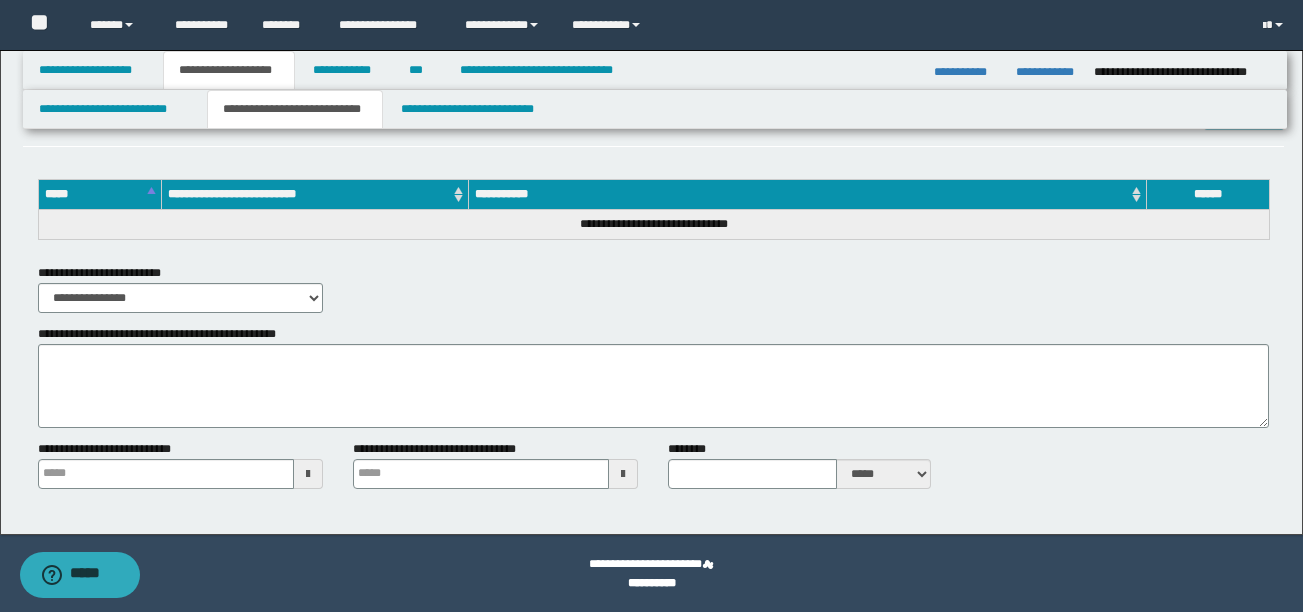 click at bounding box center [623, 474] 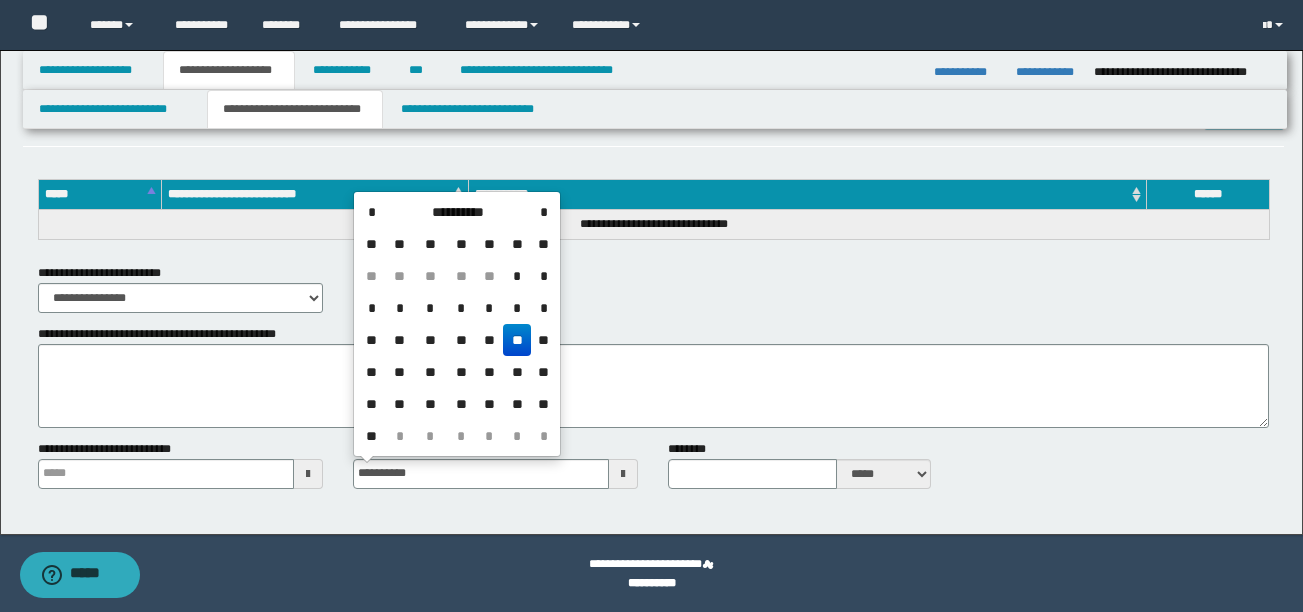 click on "**" at bounding box center [517, 340] 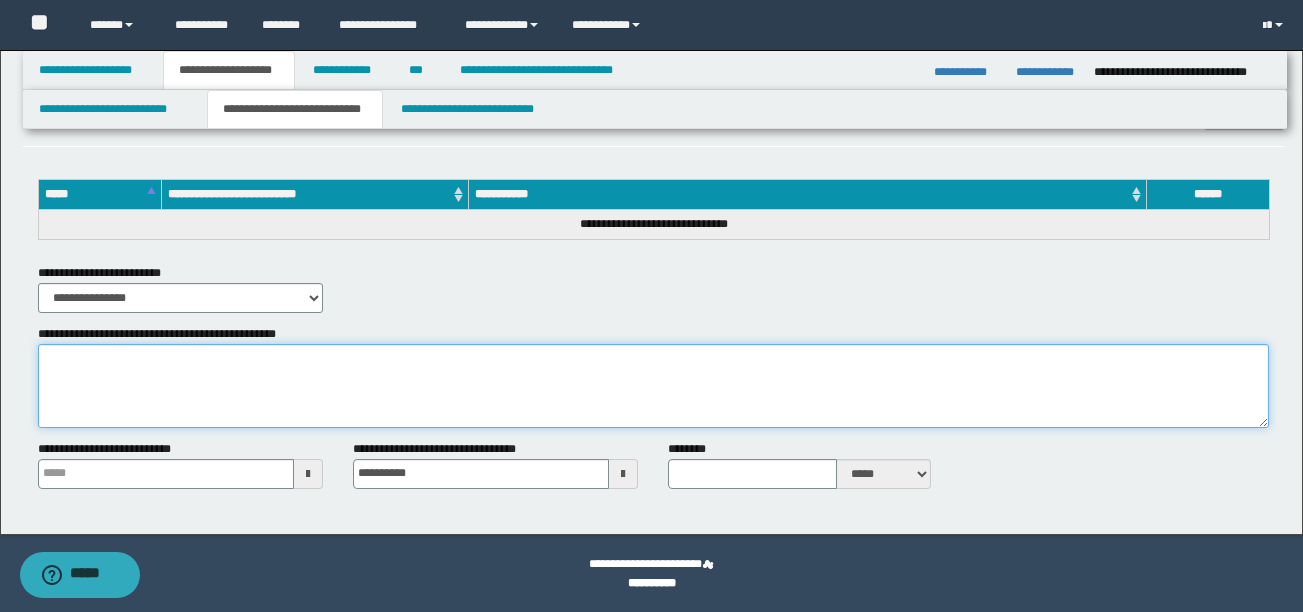 click on "**********" at bounding box center (653, 386) 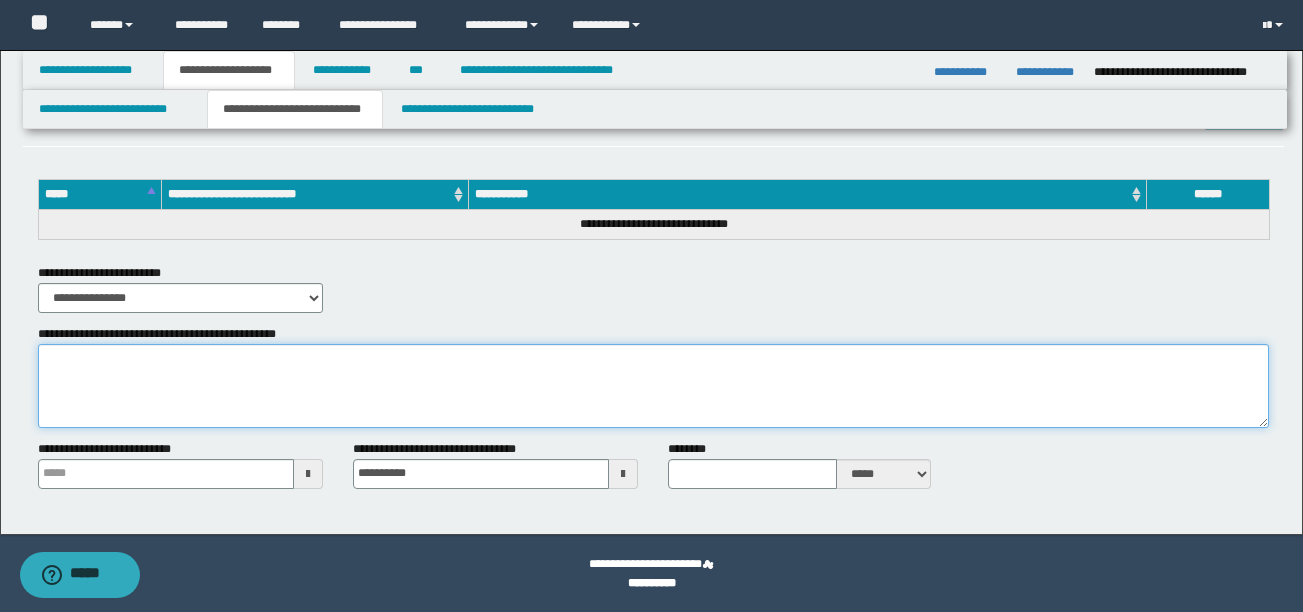 type 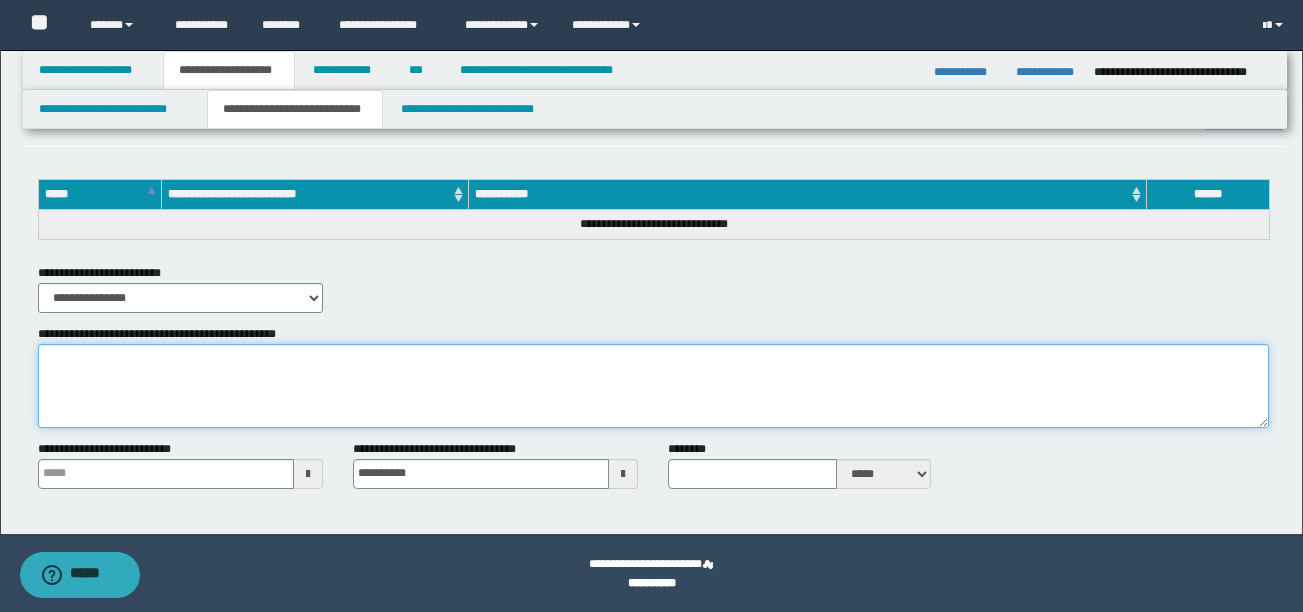 paste on "**********" 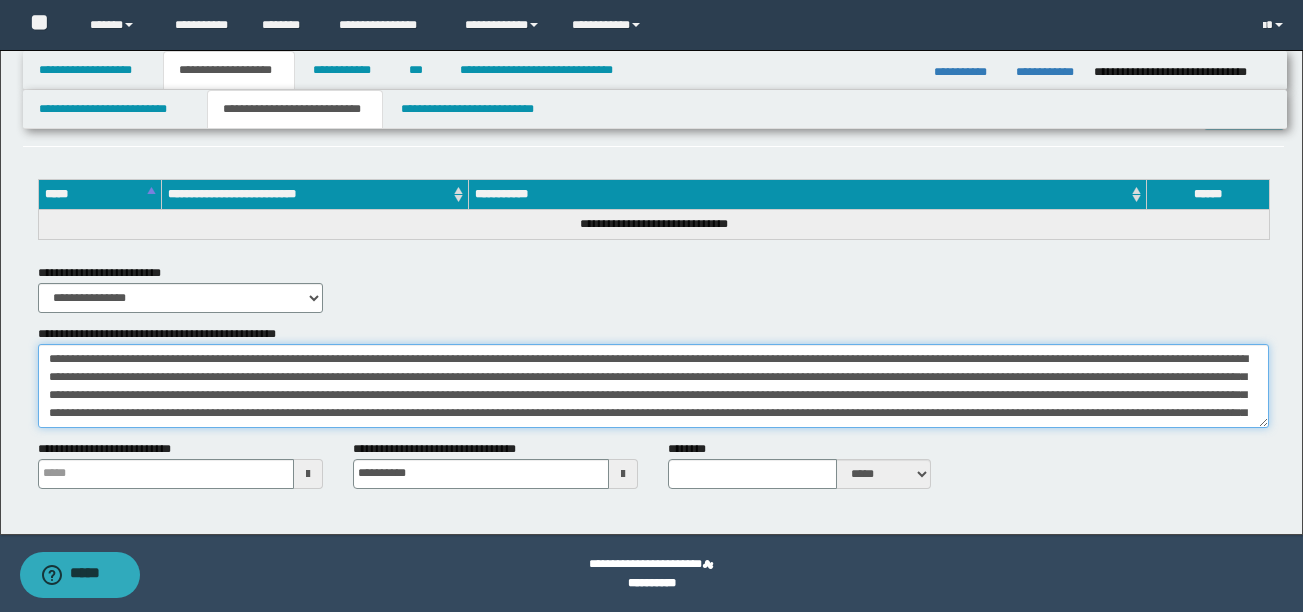 scroll, scrollTop: 120, scrollLeft: 0, axis: vertical 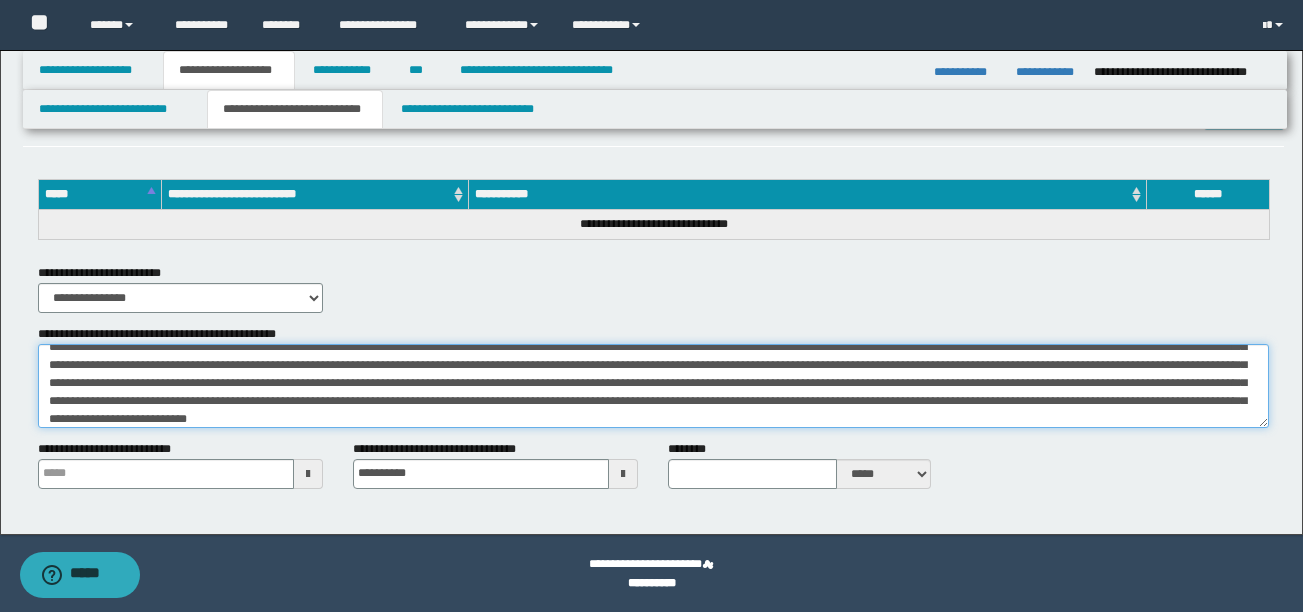 type 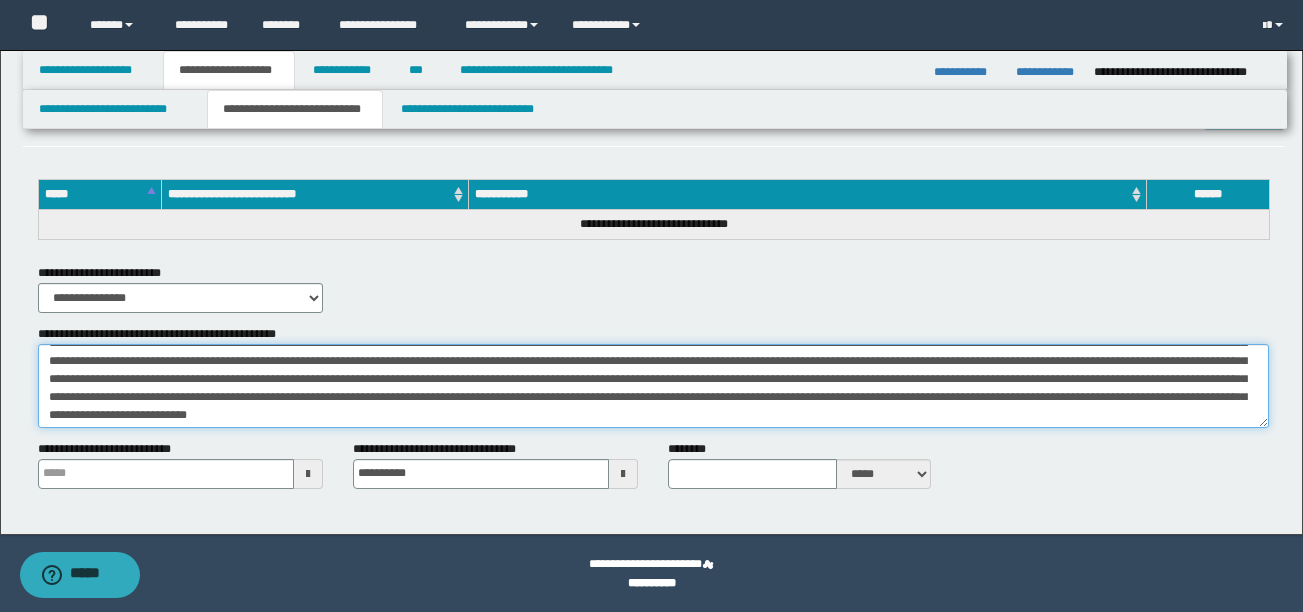 scroll, scrollTop: 126, scrollLeft: 0, axis: vertical 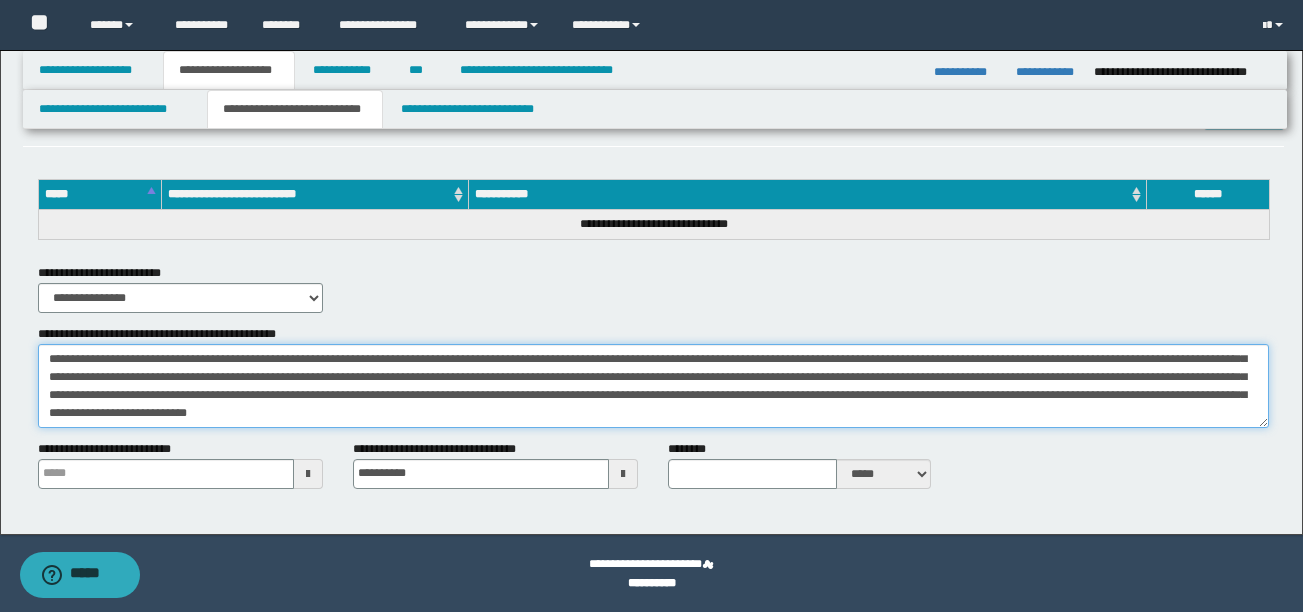 click on "**********" at bounding box center [653, 386] 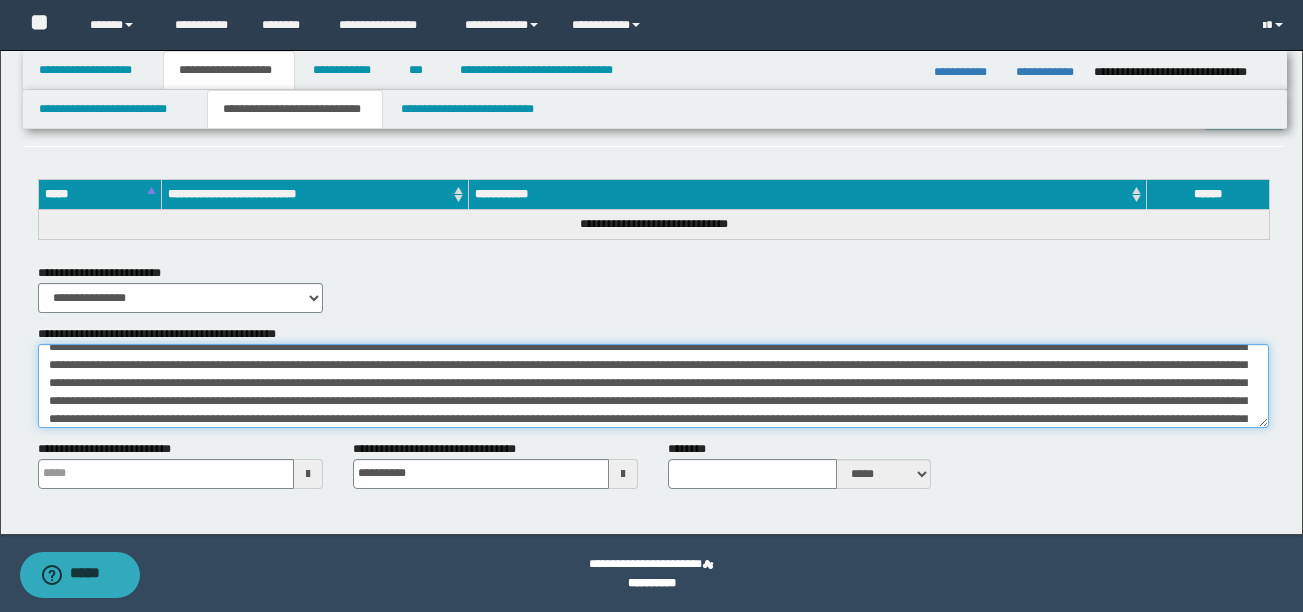 scroll, scrollTop: 0, scrollLeft: 0, axis: both 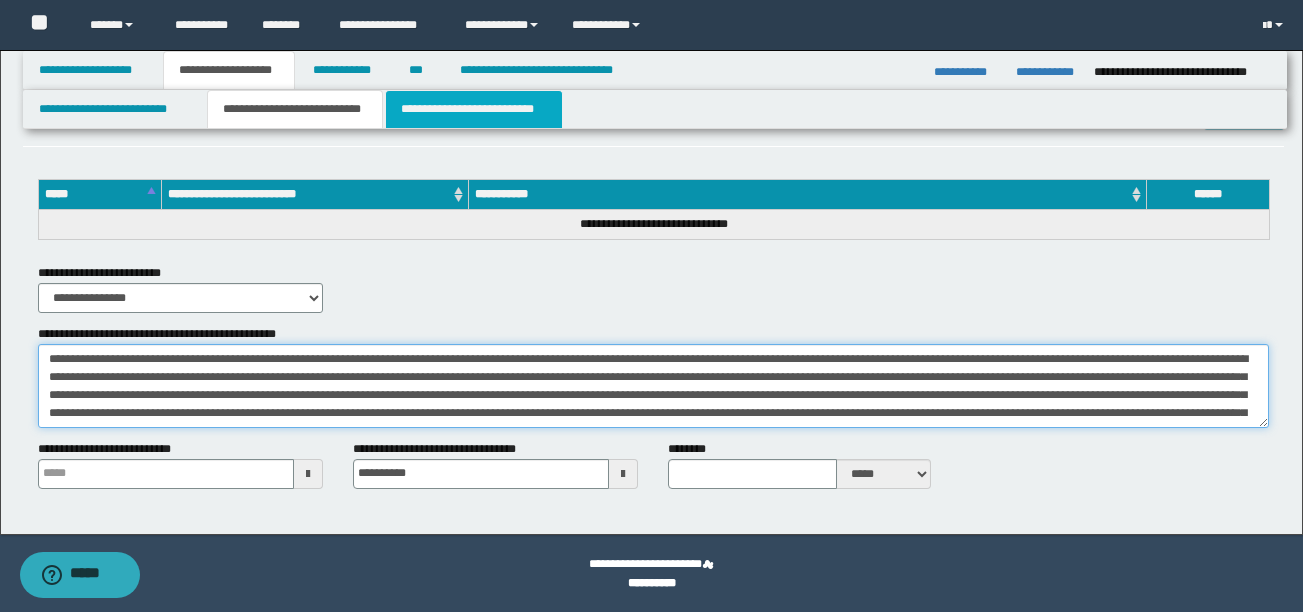 type on "**********" 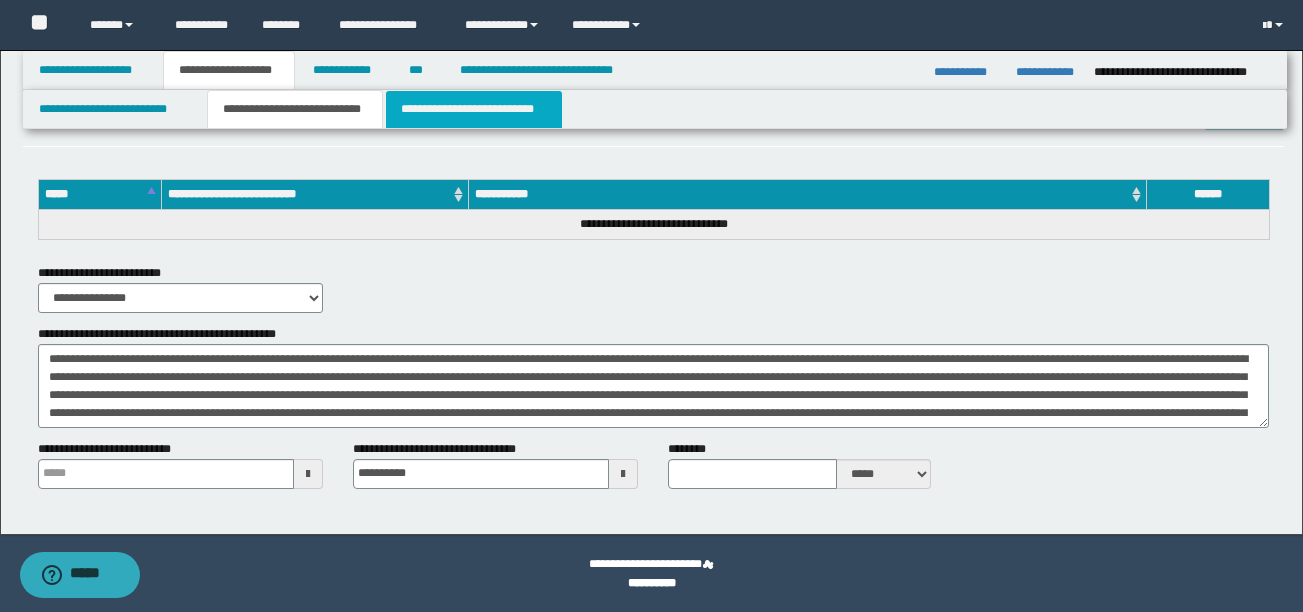 click on "**********" at bounding box center (474, 109) 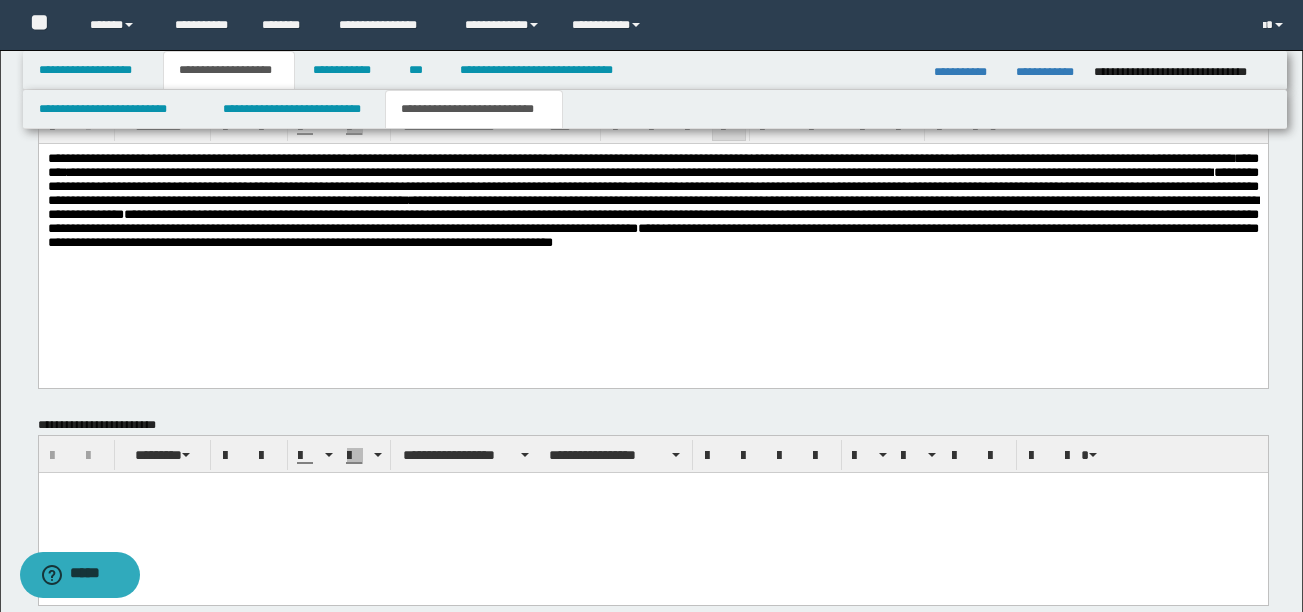 scroll, scrollTop: 941, scrollLeft: 0, axis: vertical 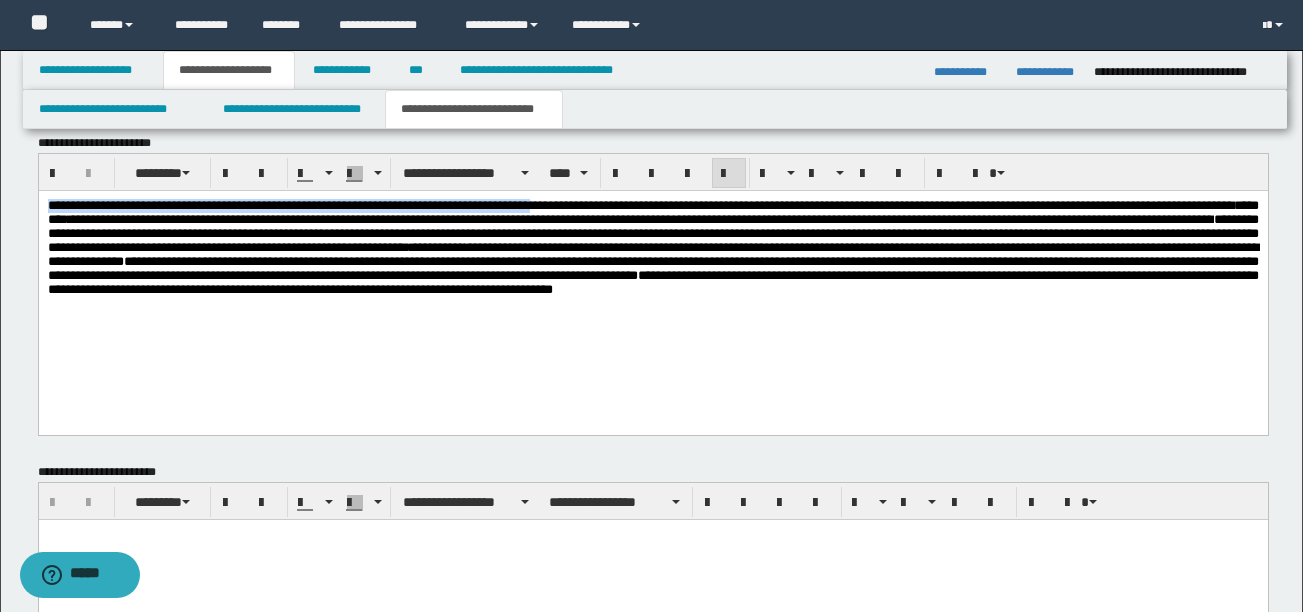 drag, startPoint x: 46, startPoint y: 205, endPoint x: 618, endPoint y: 212, distance: 572.04285 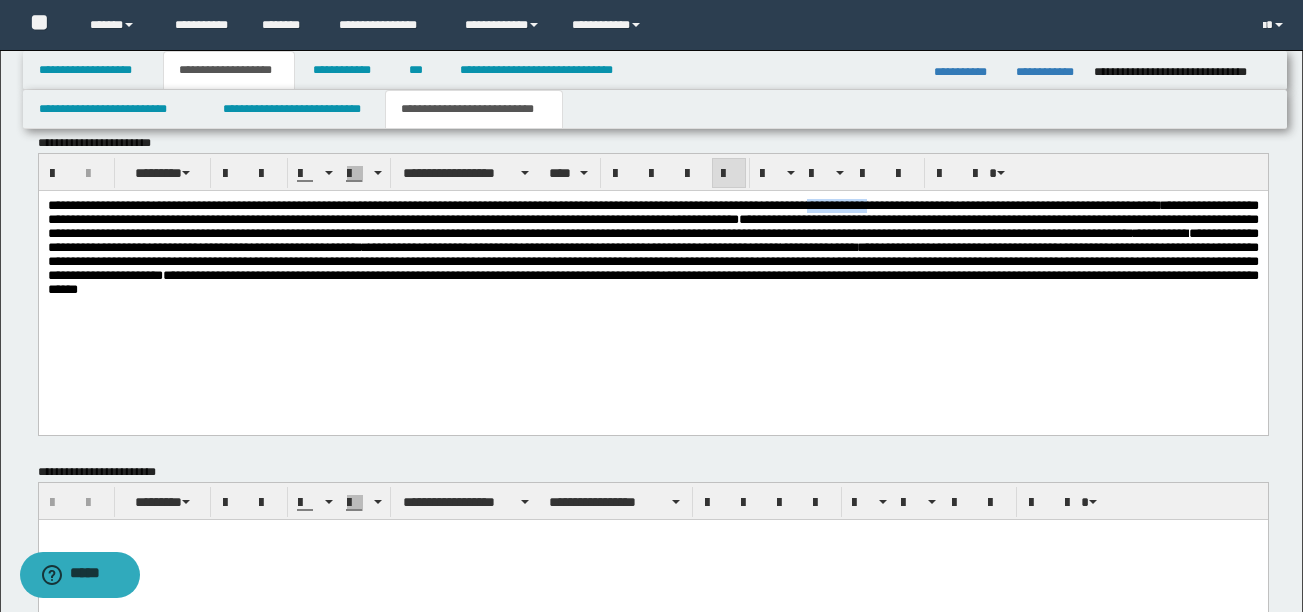drag, startPoint x: 972, startPoint y: 209, endPoint x: 1075, endPoint y: 205, distance: 103.077644 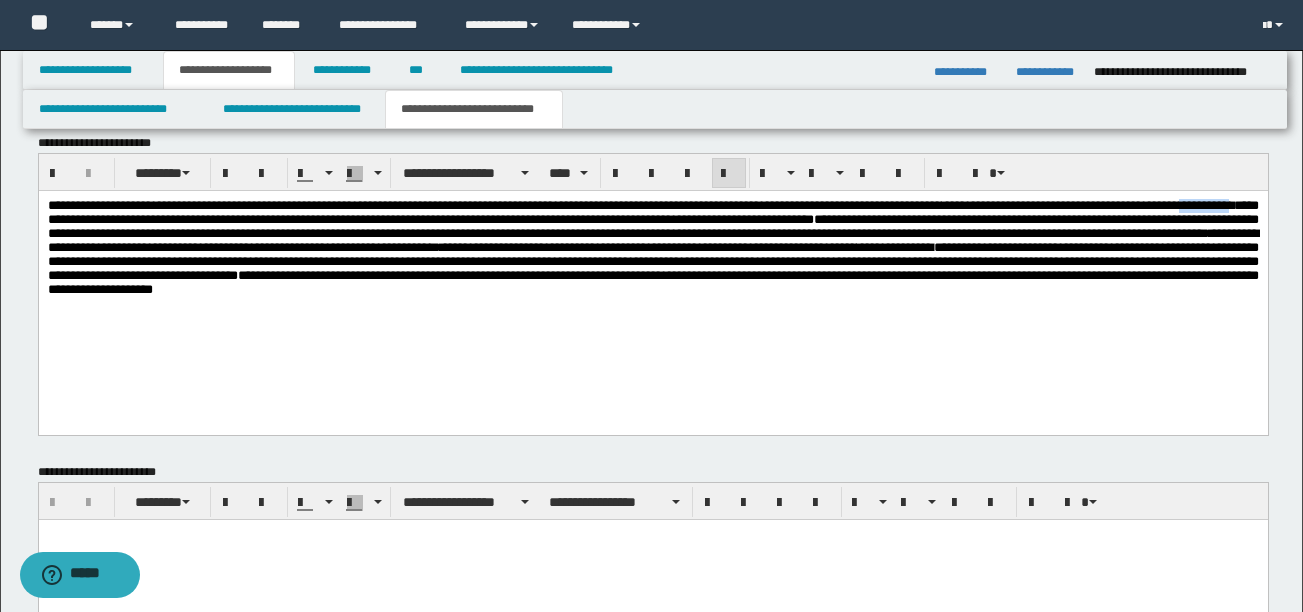 drag, startPoint x: 333, startPoint y: 223, endPoint x: 383, endPoint y: 194, distance: 57.801384 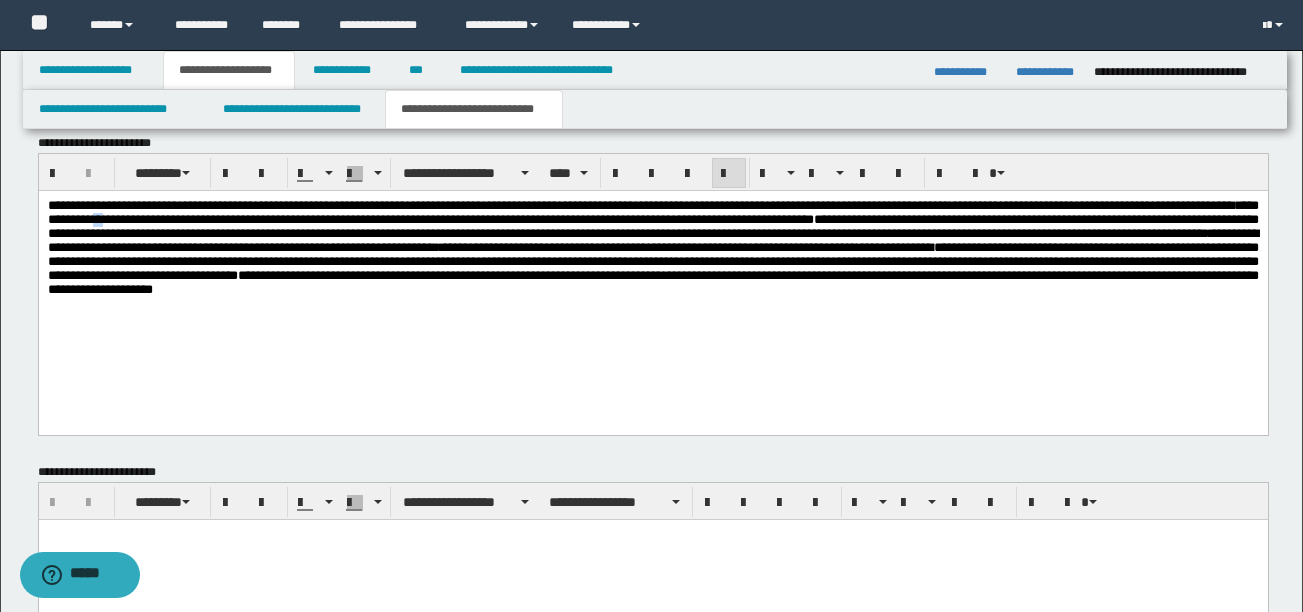 drag, startPoint x: 500, startPoint y: 221, endPoint x: 516, endPoint y: 221, distance: 16 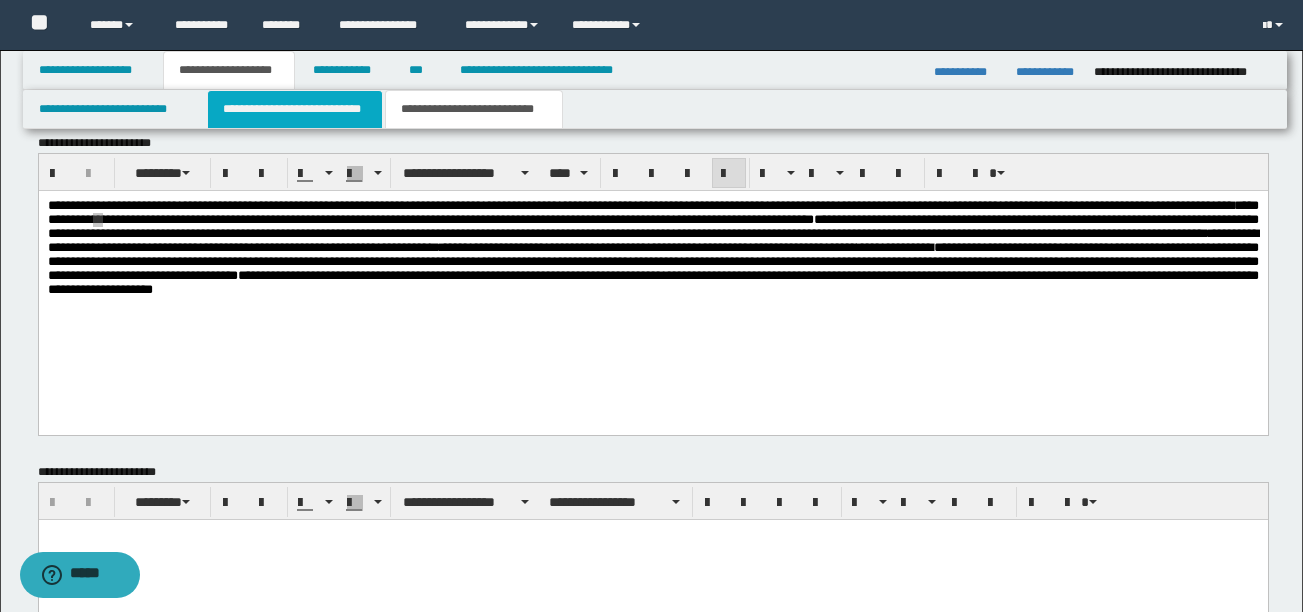 click on "**********" at bounding box center (295, 109) 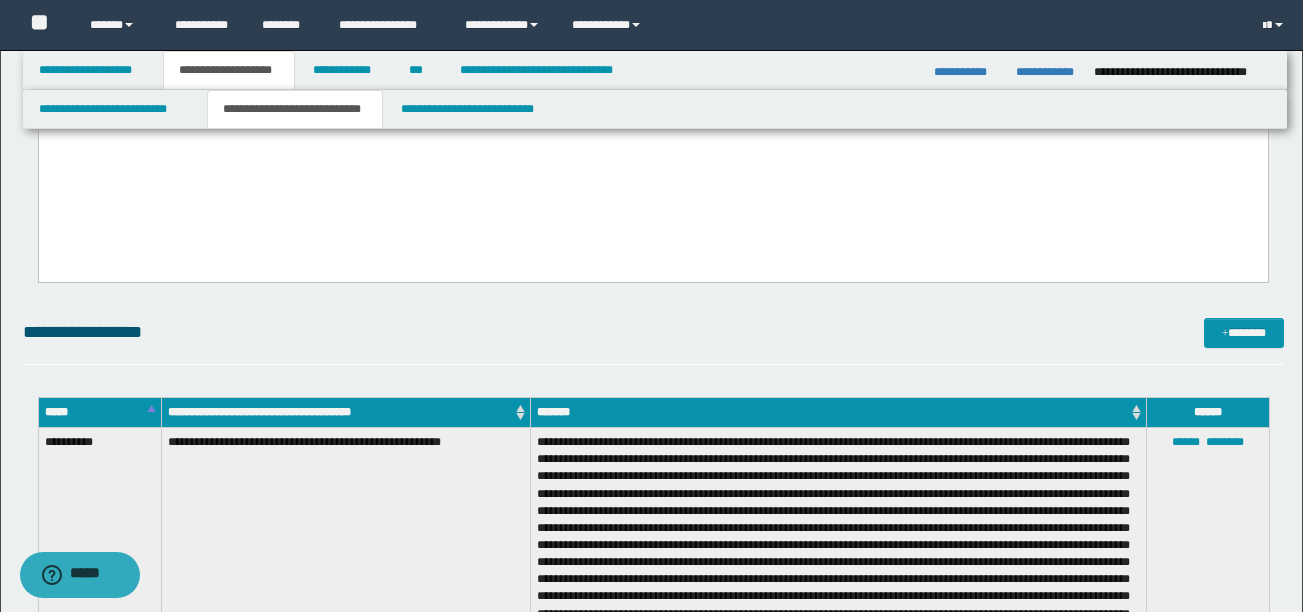 scroll, scrollTop: 474, scrollLeft: 0, axis: vertical 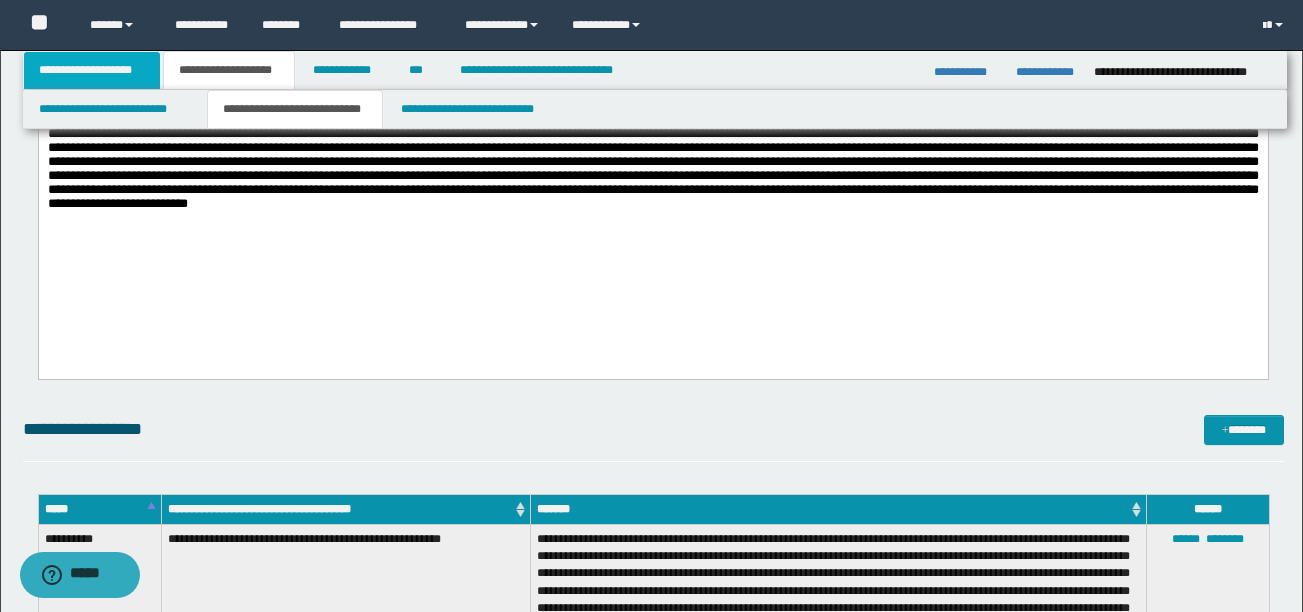 click on "**********" at bounding box center [92, 70] 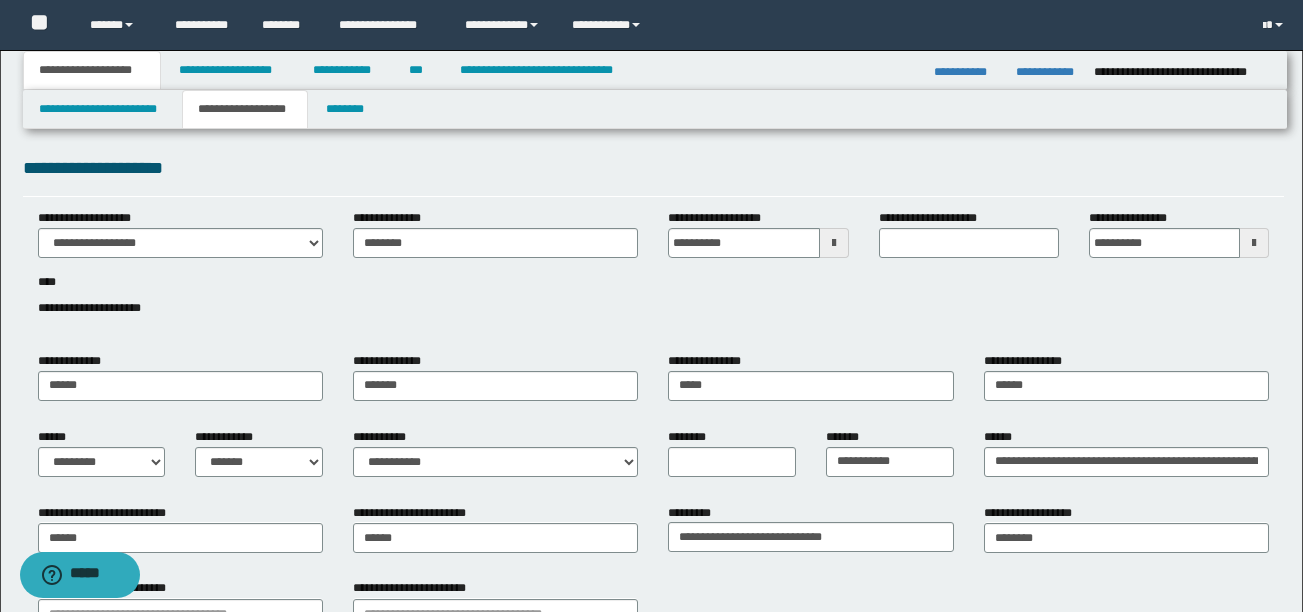 scroll, scrollTop: 0, scrollLeft: 0, axis: both 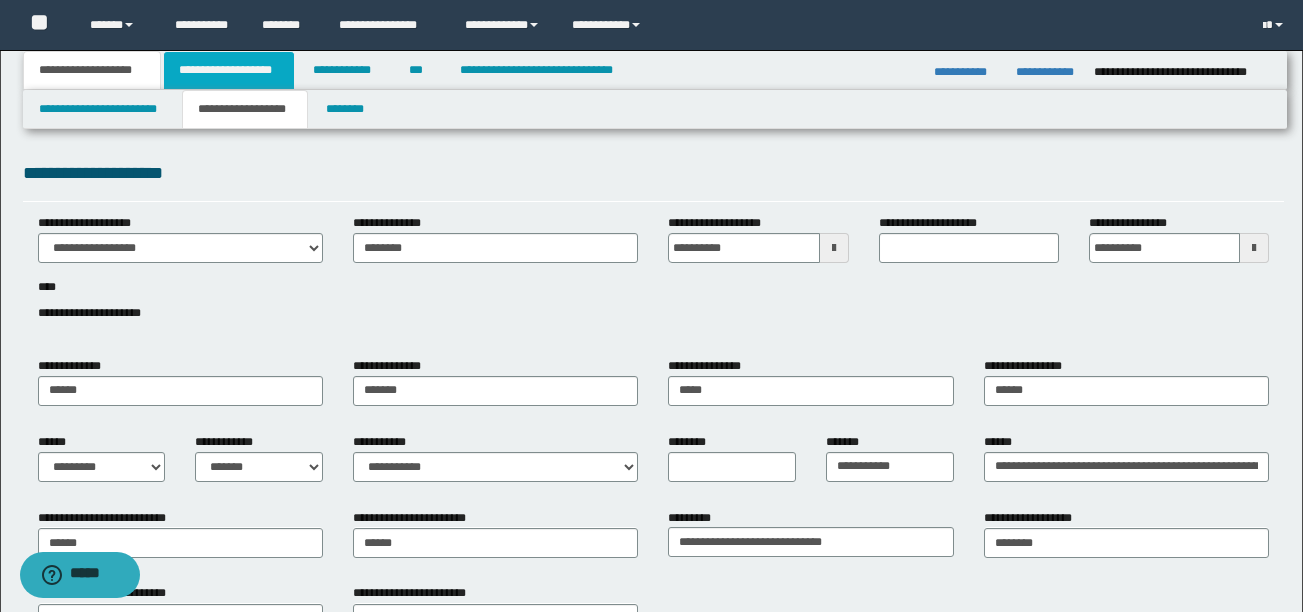 click on "**********" at bounding box center [229, 70] 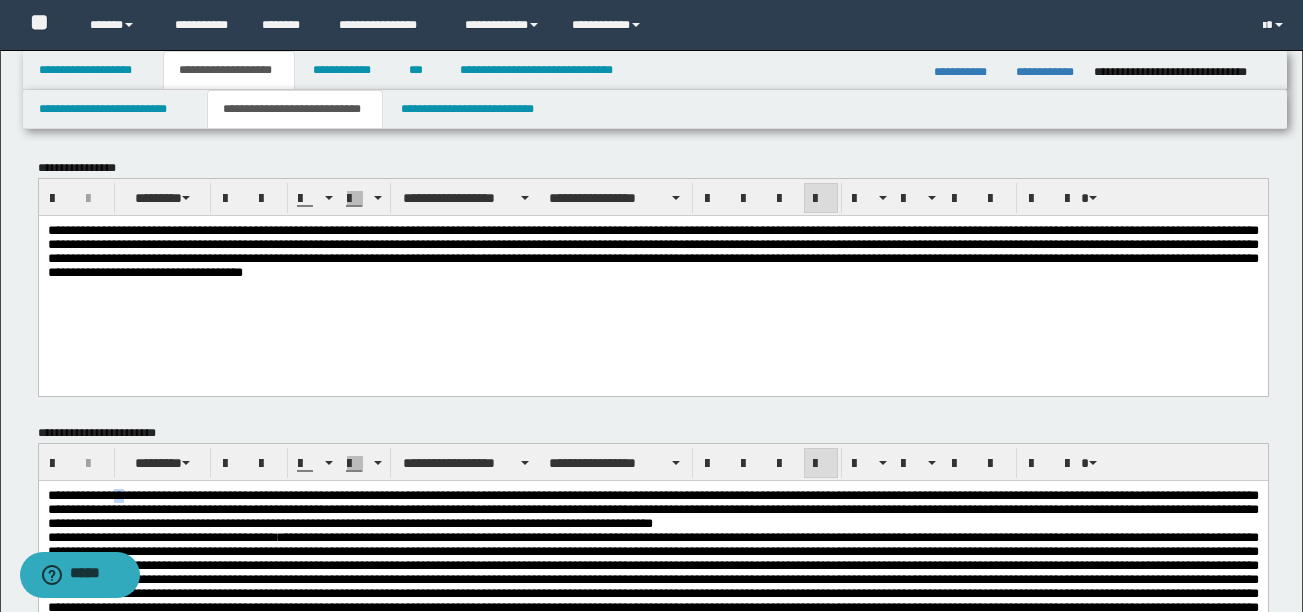 drag, startPoint x: 130, startPoint y: 498, endPoint x: 133, endPoint y: 486, distance: 12.369317 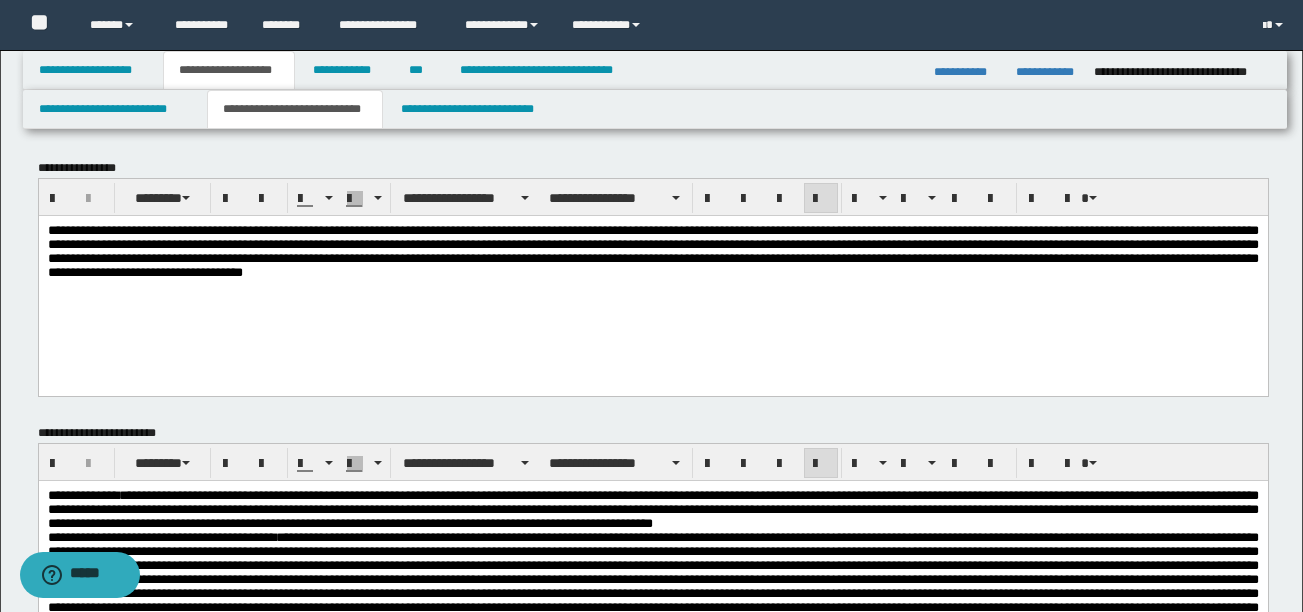 scroll, scrollTop: 33, scrollLeft: 0, axis: vertical 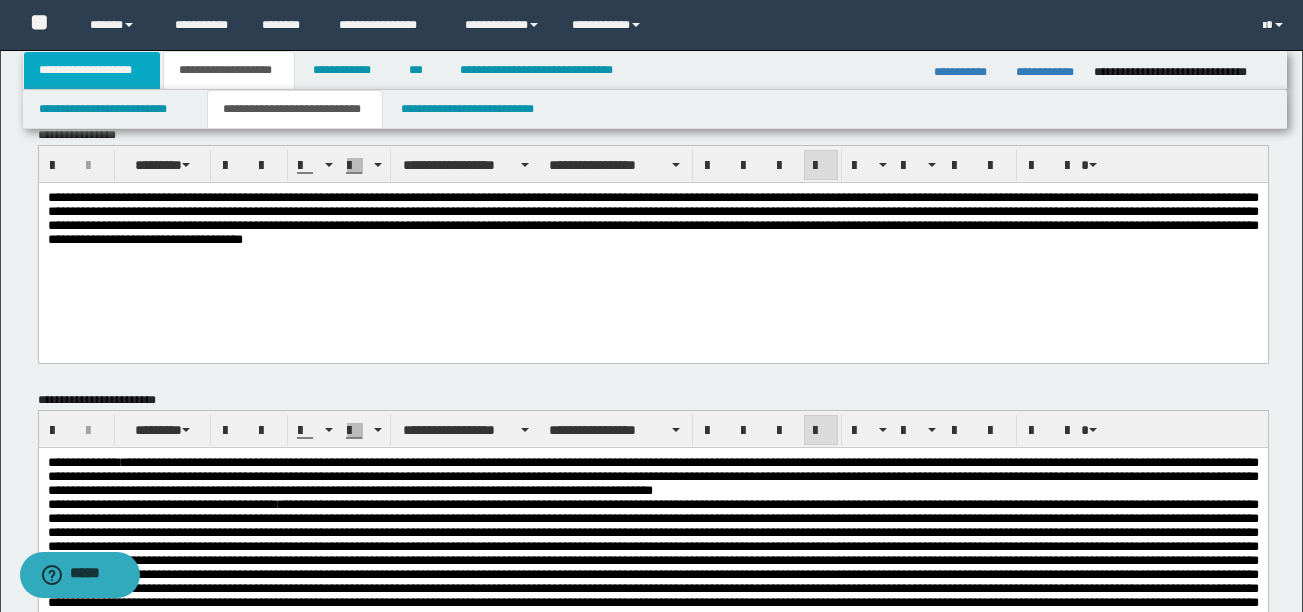 click on "**********" at bounding box center [92, 70] 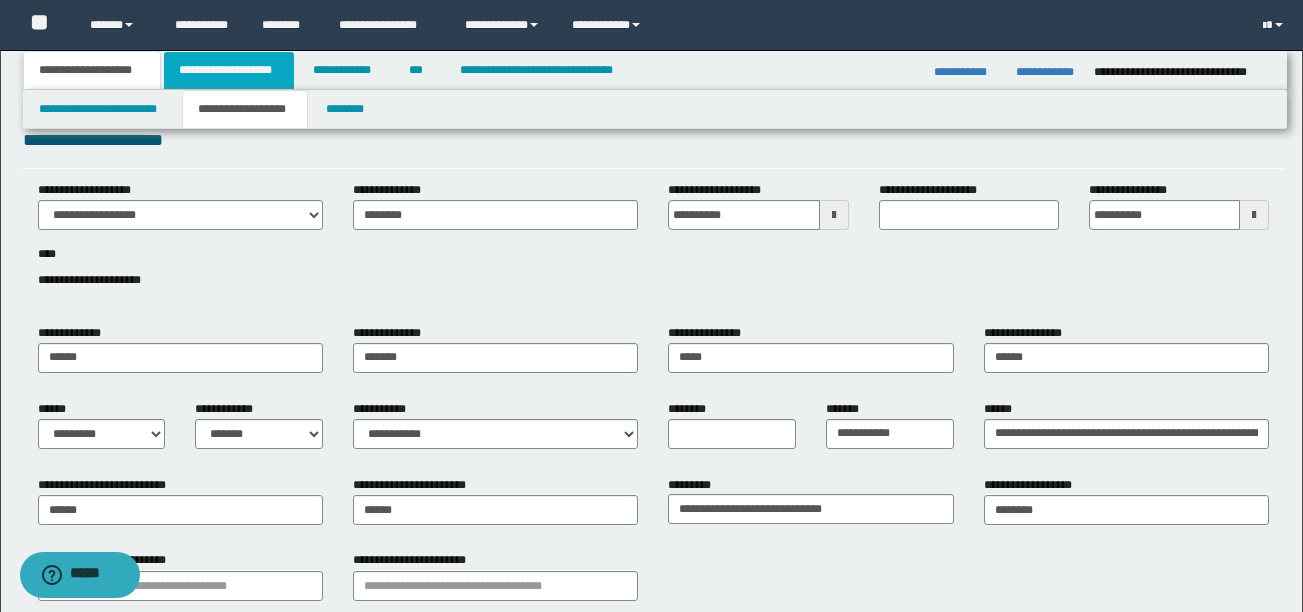click on "**********" at bounding box center [229, 70] 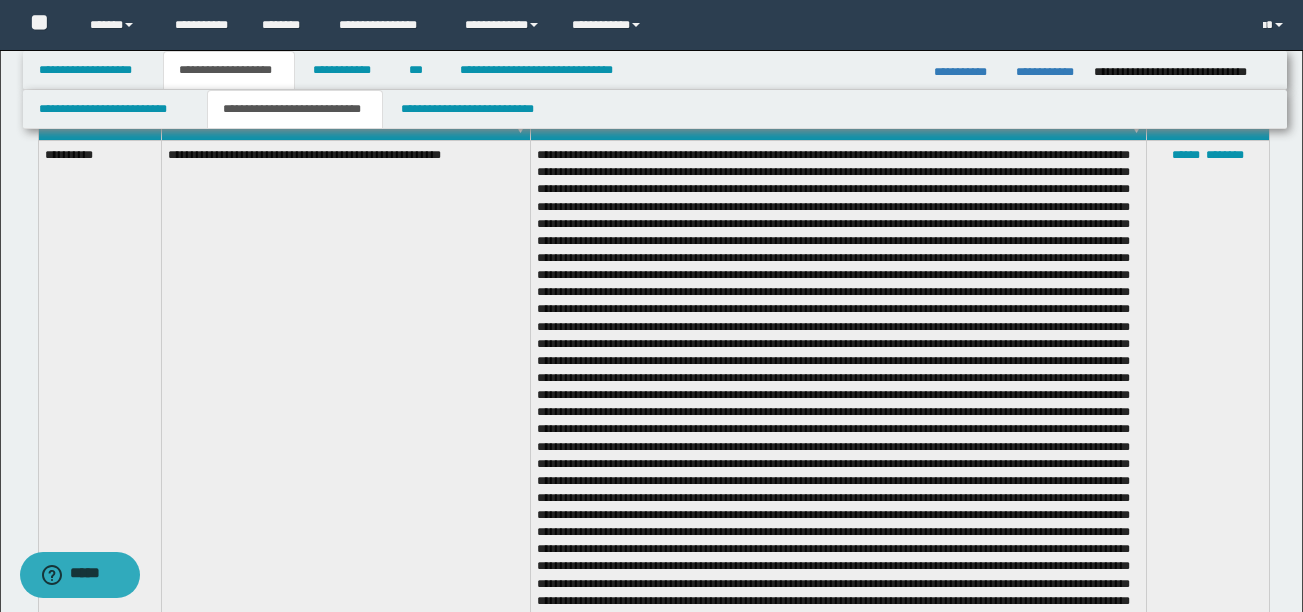 scroll, scrollTop: 900, scrollLeft: 0, axis: vertical 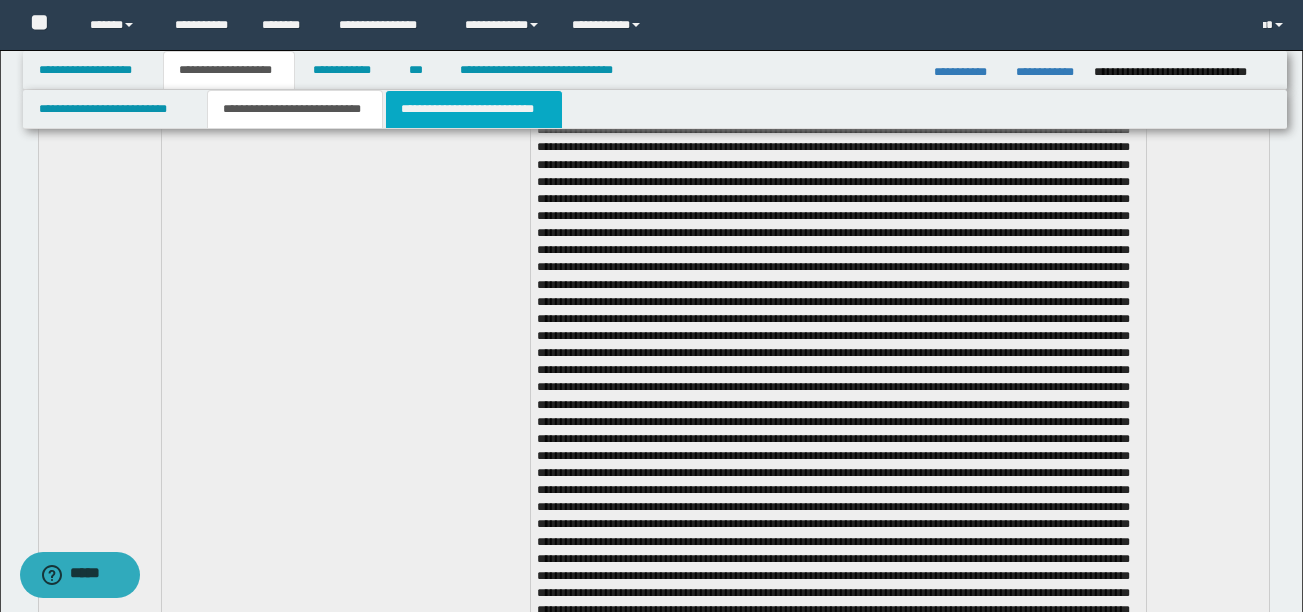 click on "**********" at bounding box center (474, 109) 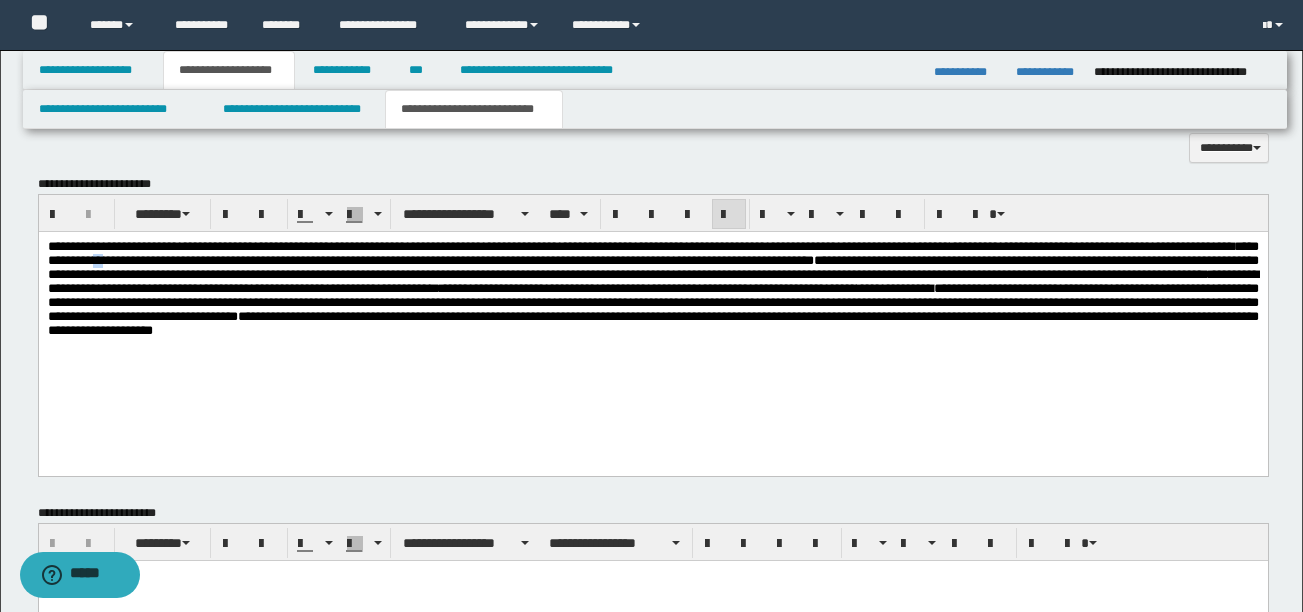 click on "**********" at bounding box center (652, 288) 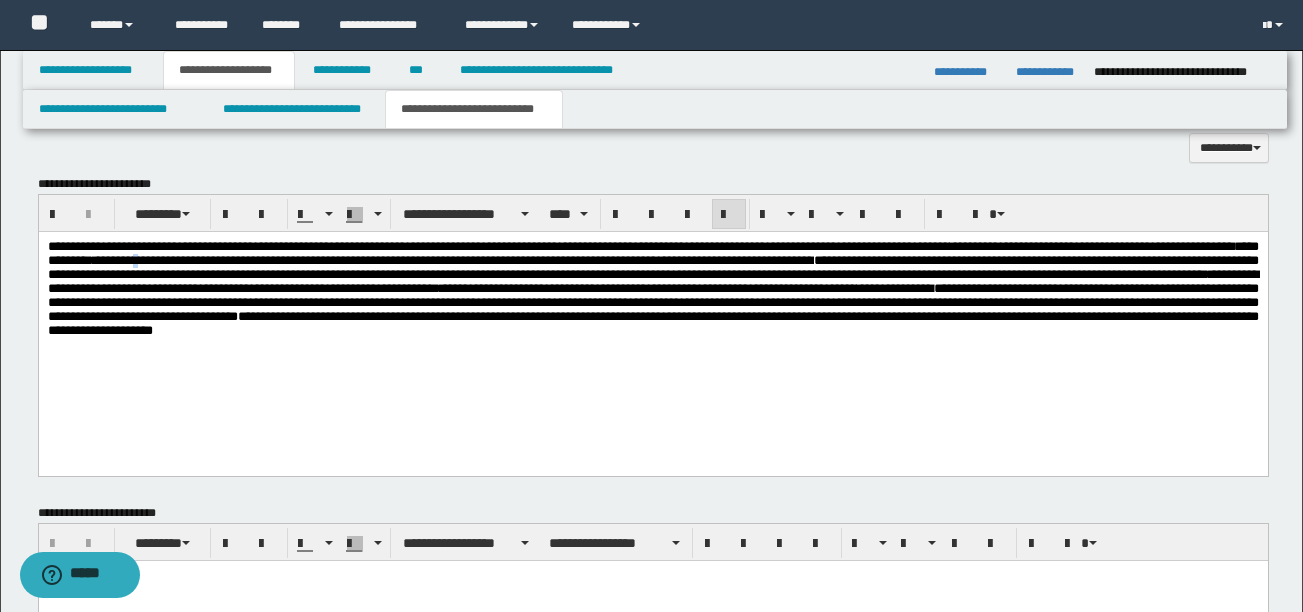 click on "**********" at bounding box center [652, 288] 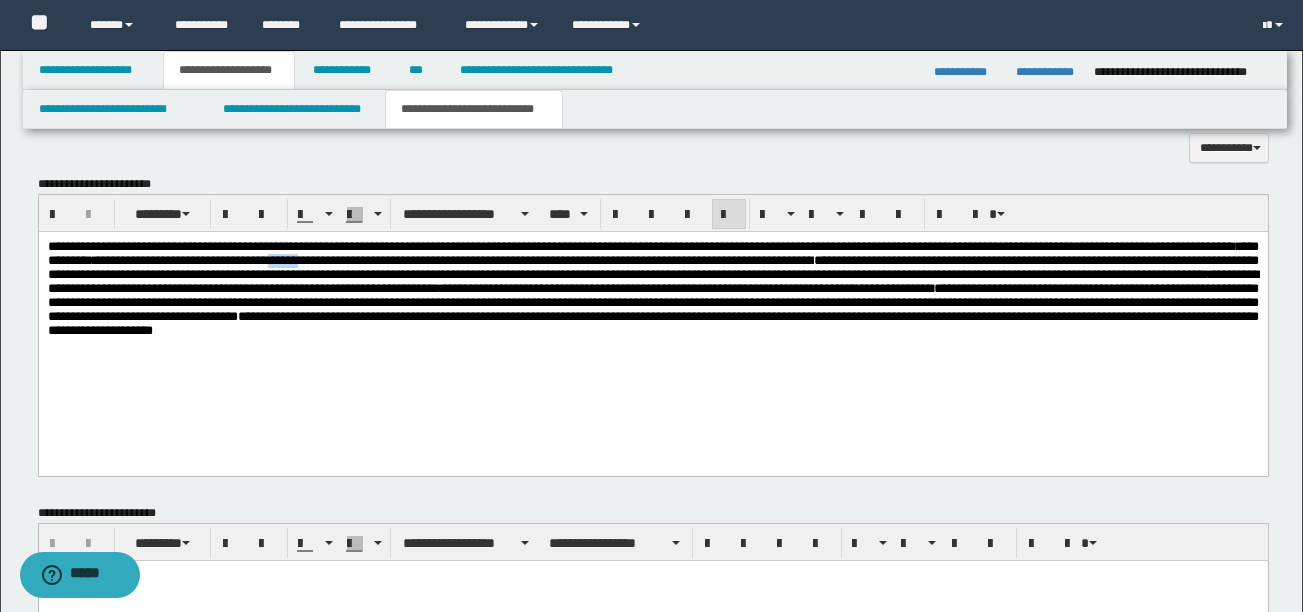 drag, startPoint x: 689, startPoint y: 262, endPoint x: 735, endPoint y: 267, distance: 46.270943 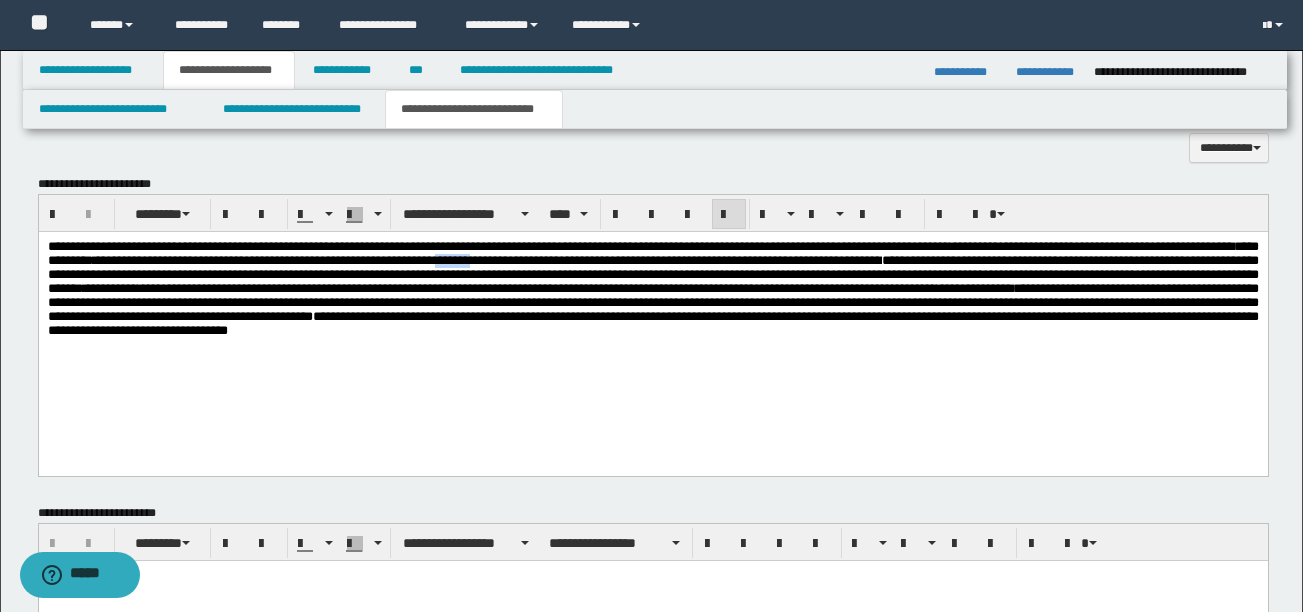 drag, startPoint x: 911, startPoint y: 263, endPoint x: 969, endPoint y: 267, distance: 58.137768 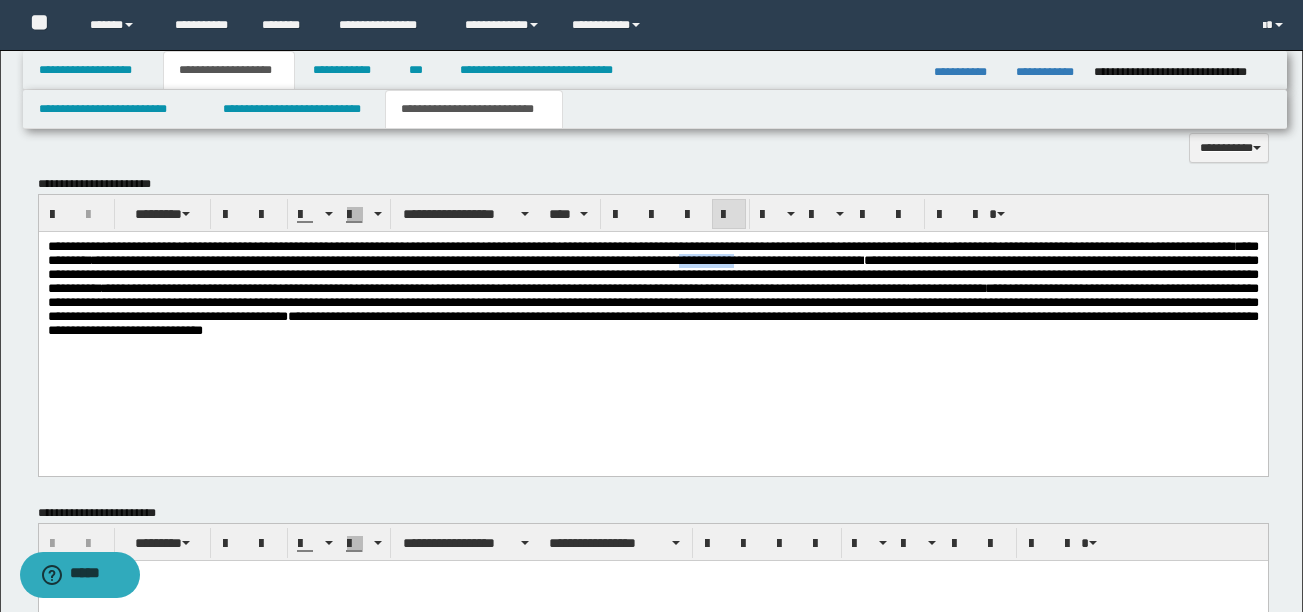 drag, startPoint x: 49, startPoint y: 277, endPoint x: 143, endPoint y: 280, distance: 94.04786 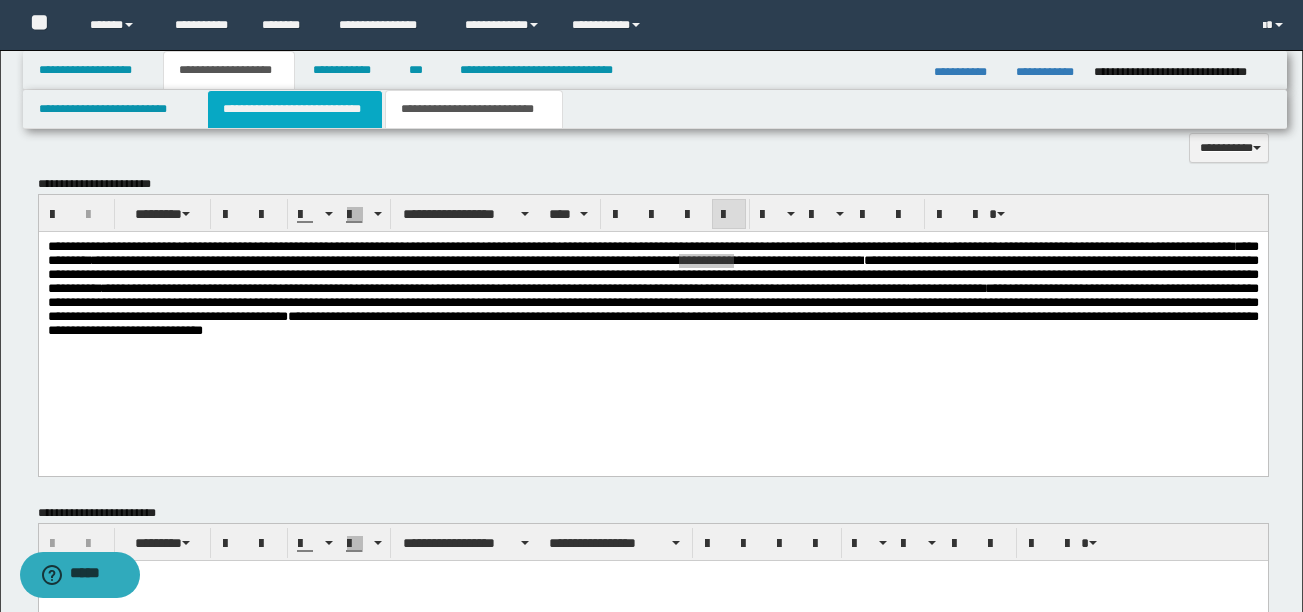 click on "**********" at bounding box center [295, 109] 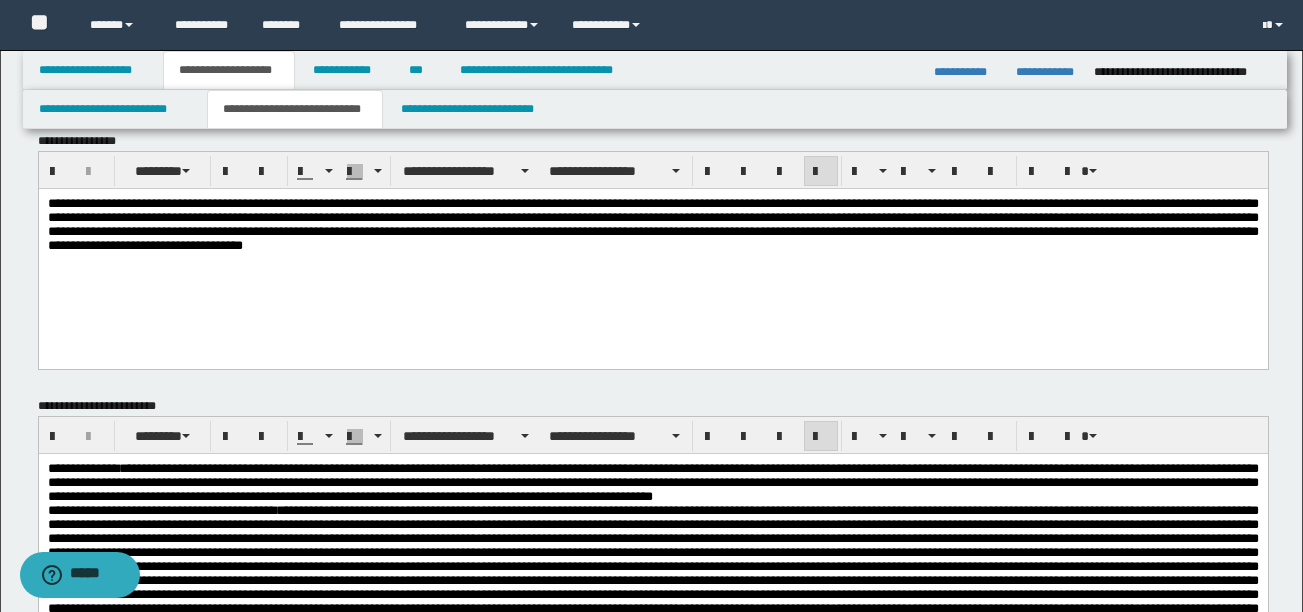 scroll, scrollTop: 33, scrollLeft: 0, axis: vertical 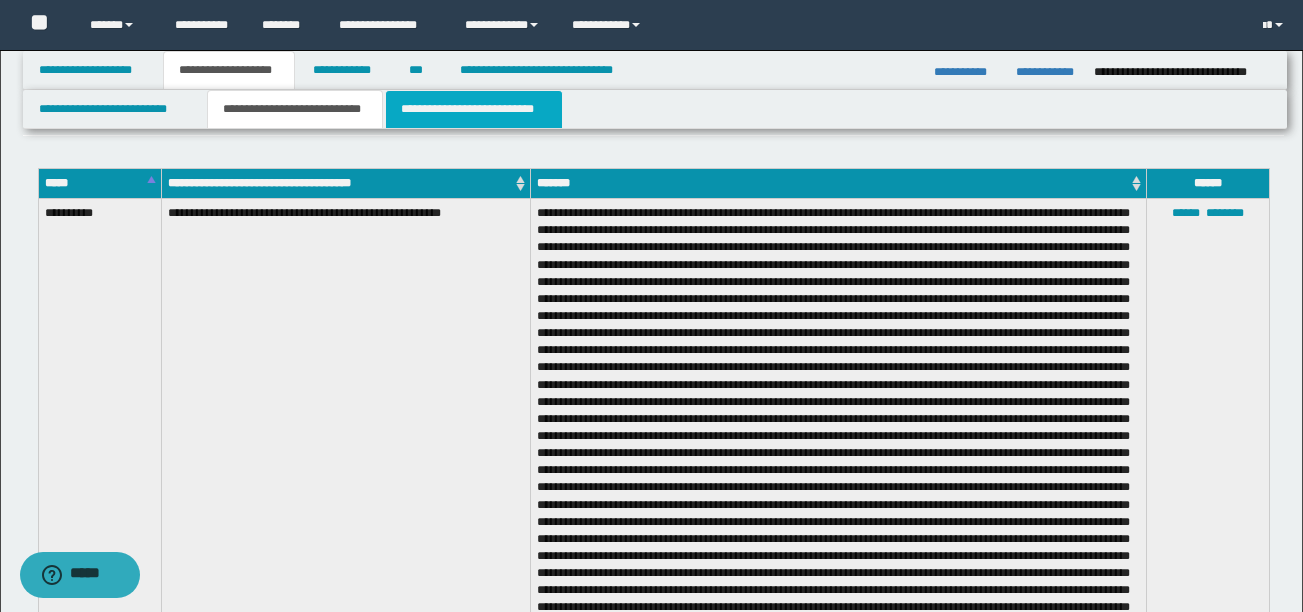 click on "**********" at bounding box center (474, 109) 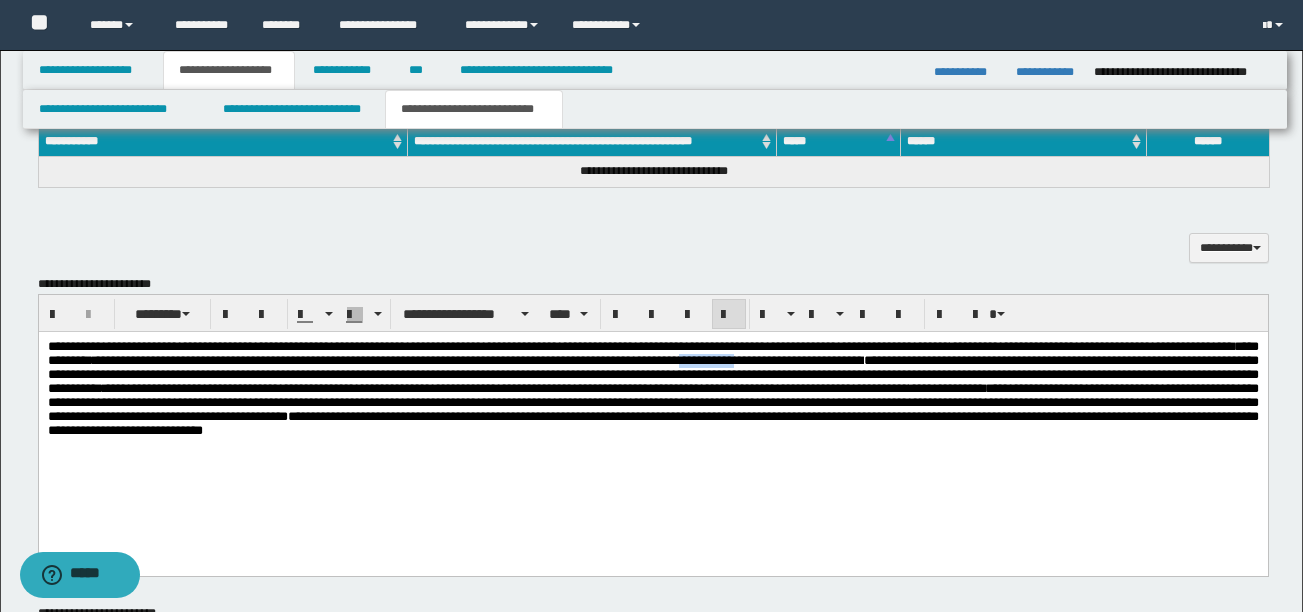 click on "**********" at bounding box center [652, 388] 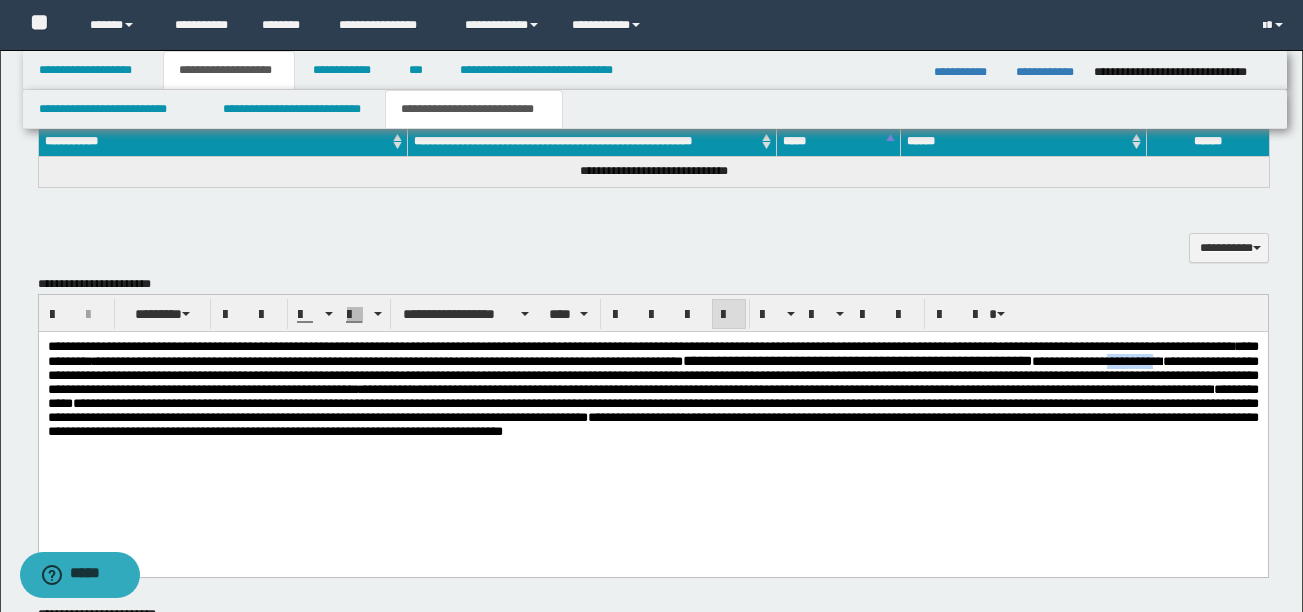 drag, startPoint x: 539, startPoint y: 378, endPoint x: 601, endPoint y: 385, distance: 62.39391 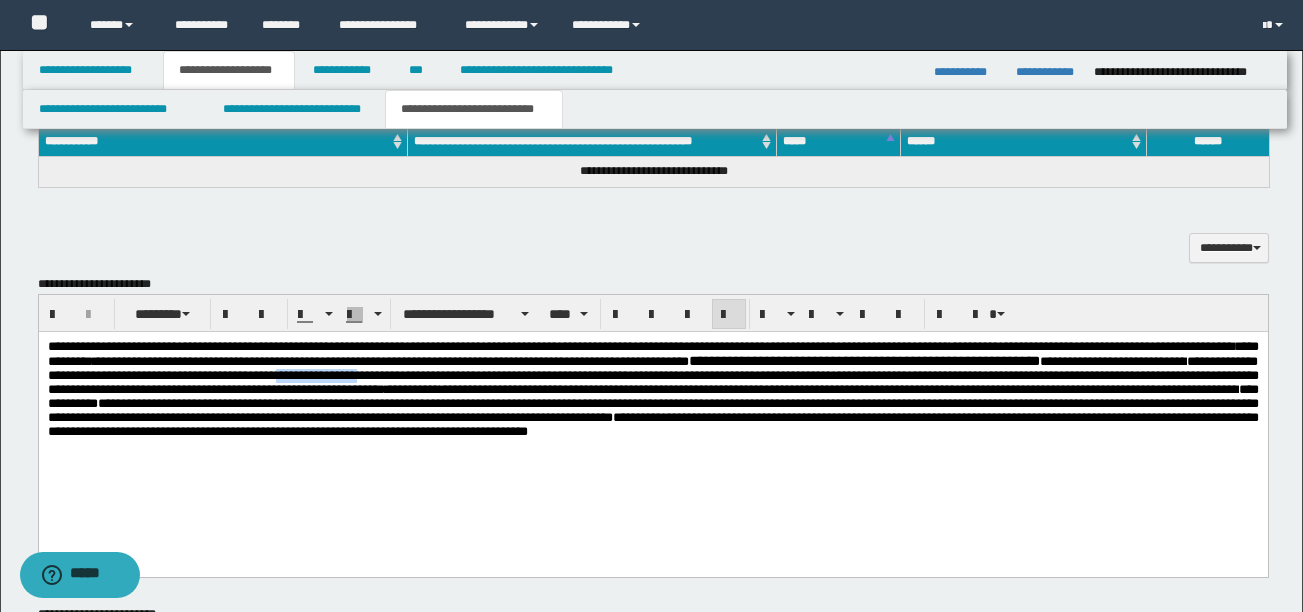 drag, startPoint x: 981, startPoint y: 381, endPoint x: 1070, endPoint y: 384, distance: 89.050545 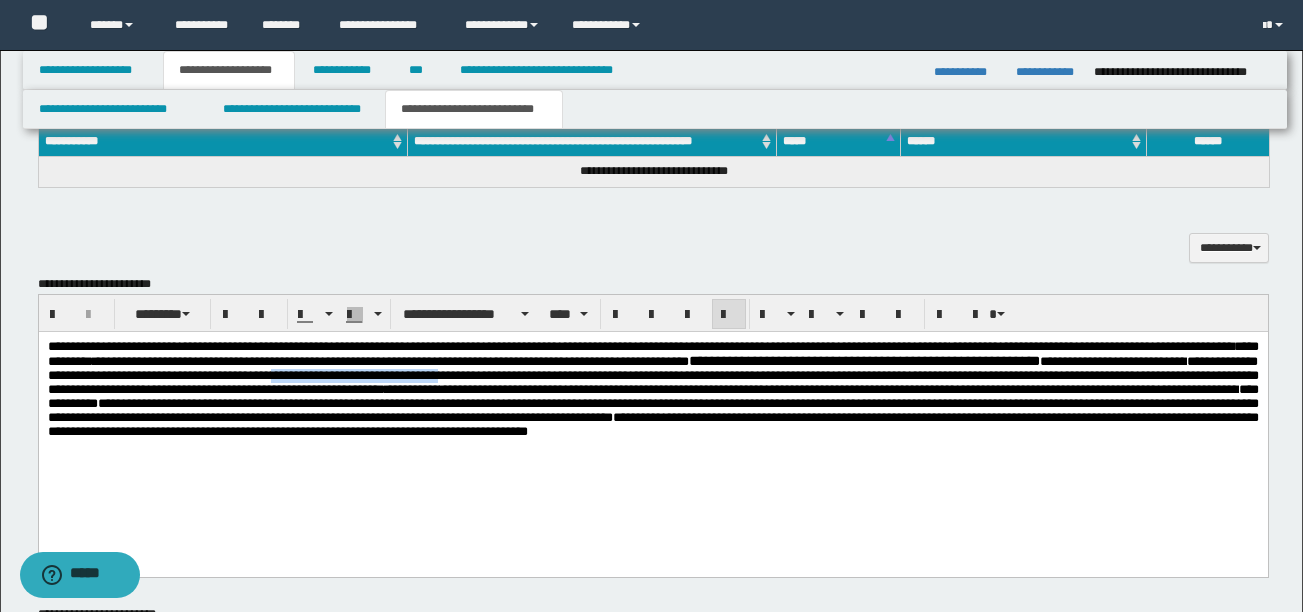 drag, startPoint x: 976, startPoint y: 382, endPoint x: 1189, endPoint y: 384, distance: 213.00938 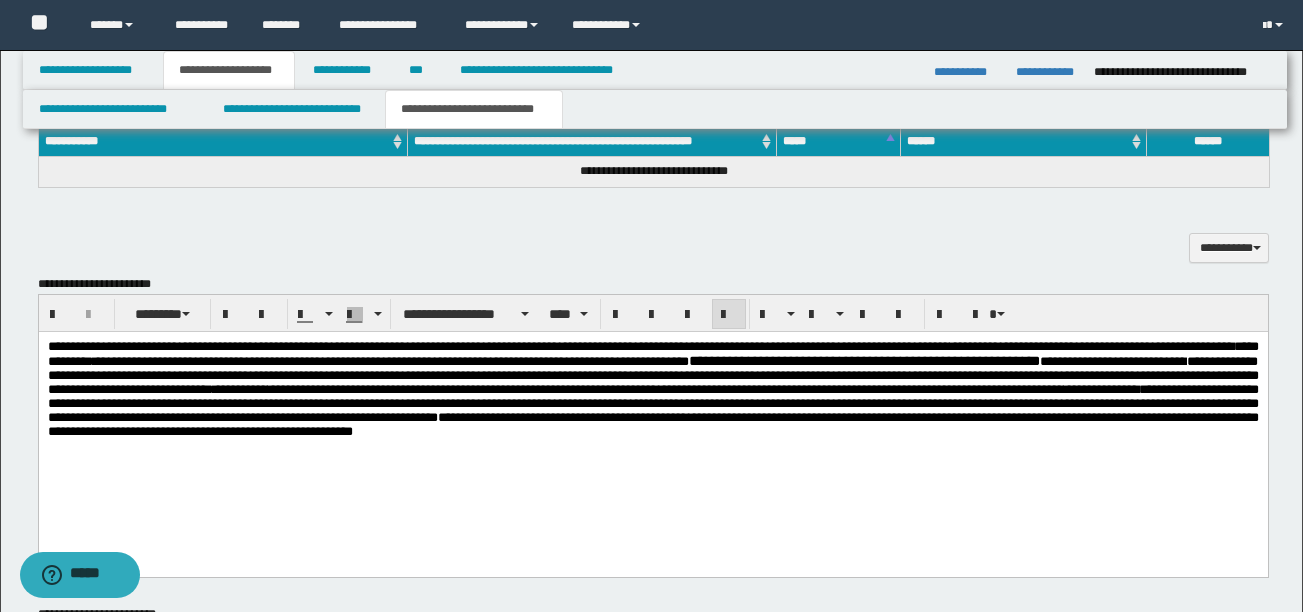 click on "**********" 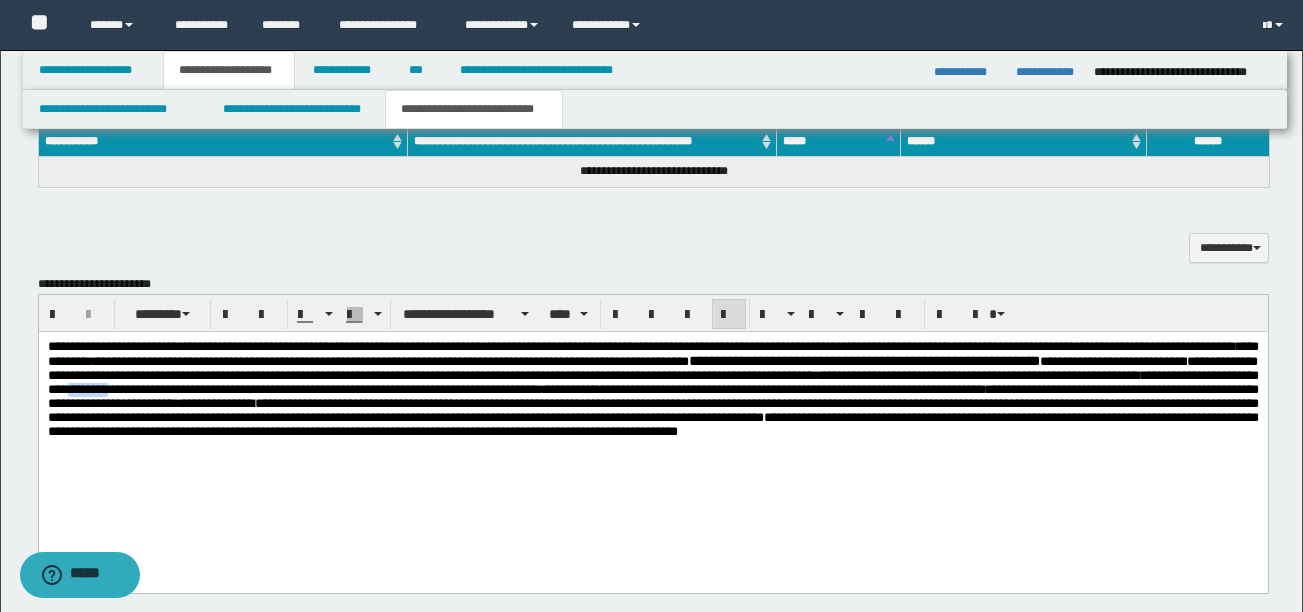 drag, startPoint x: 939, startPoint y: 396, endPoint x: 979, endPoint y: 386, distance: 41.231056 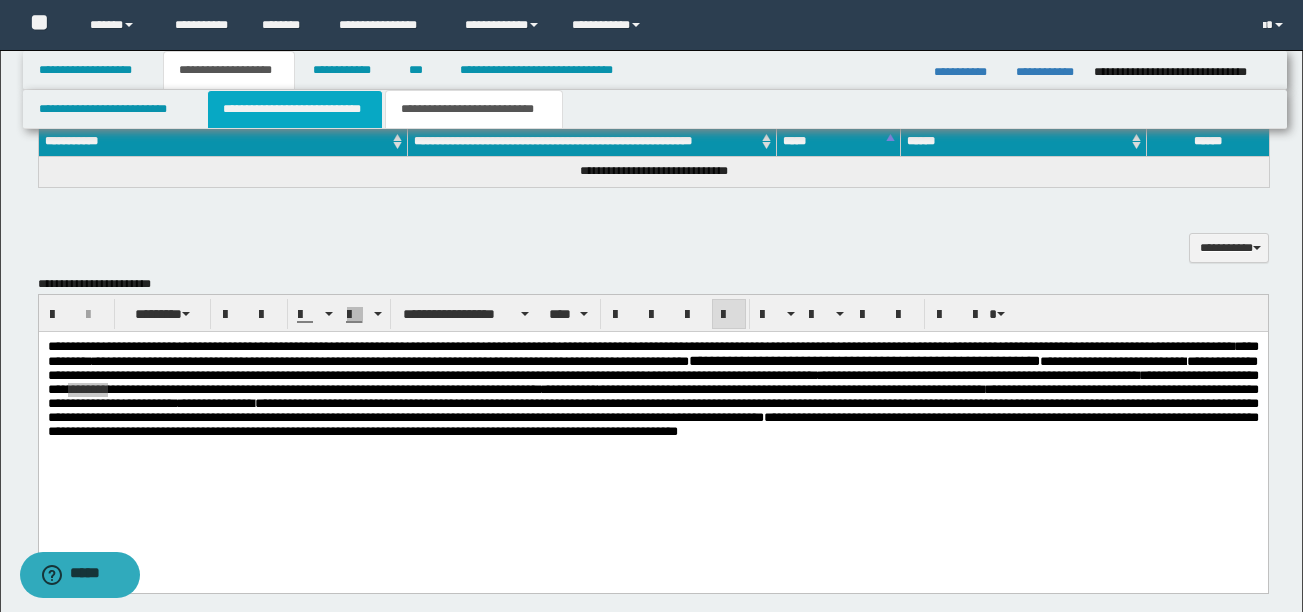 click on "**********" at bounding box center [295, 109] 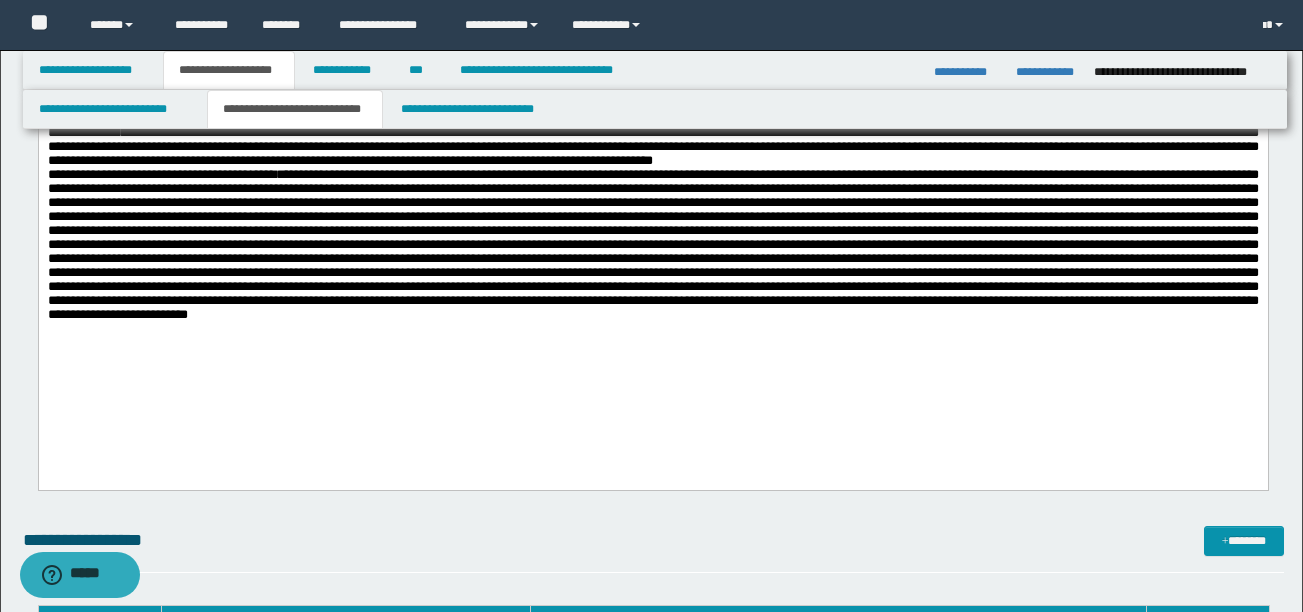scroll, scrollTop: 400, scrollLeft: 0, axis: vertical 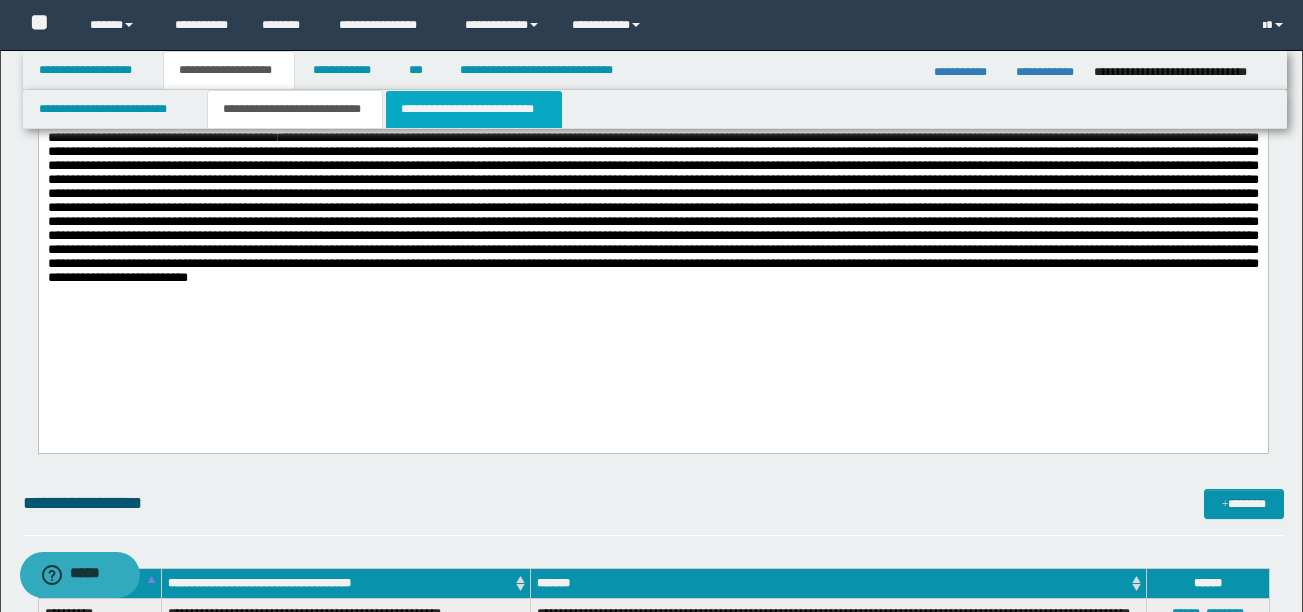 click on "**********" at bounding box center (474, 109) 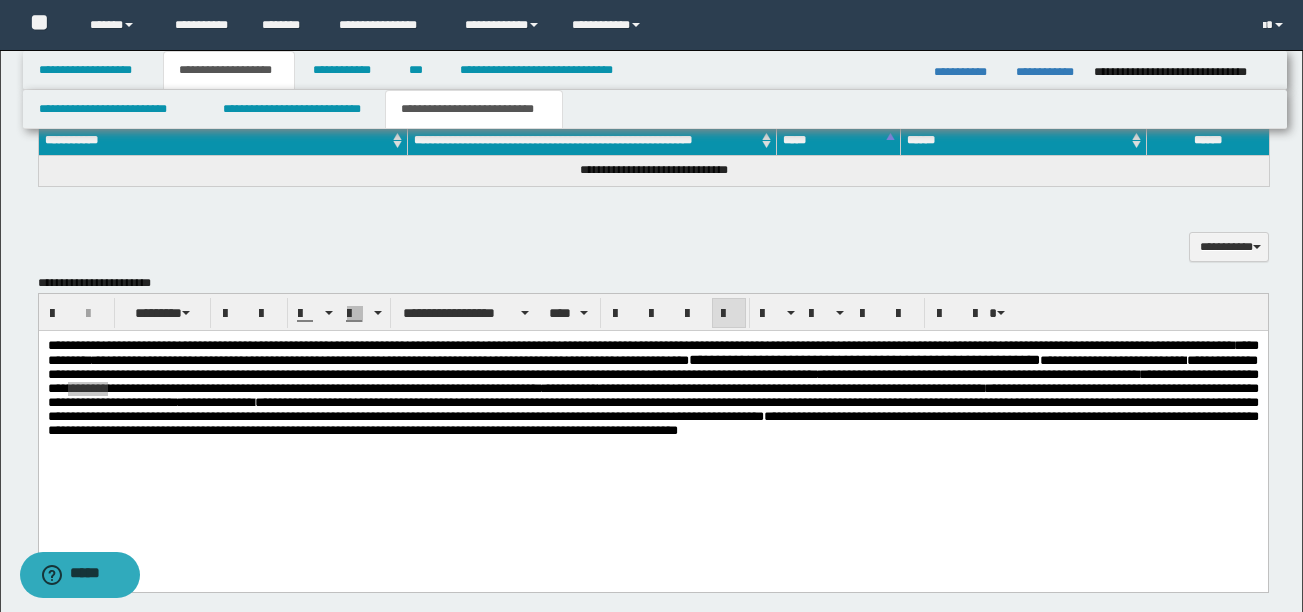 scroll, scrollTop: 833, scrollLeft: 0, axis: vertical 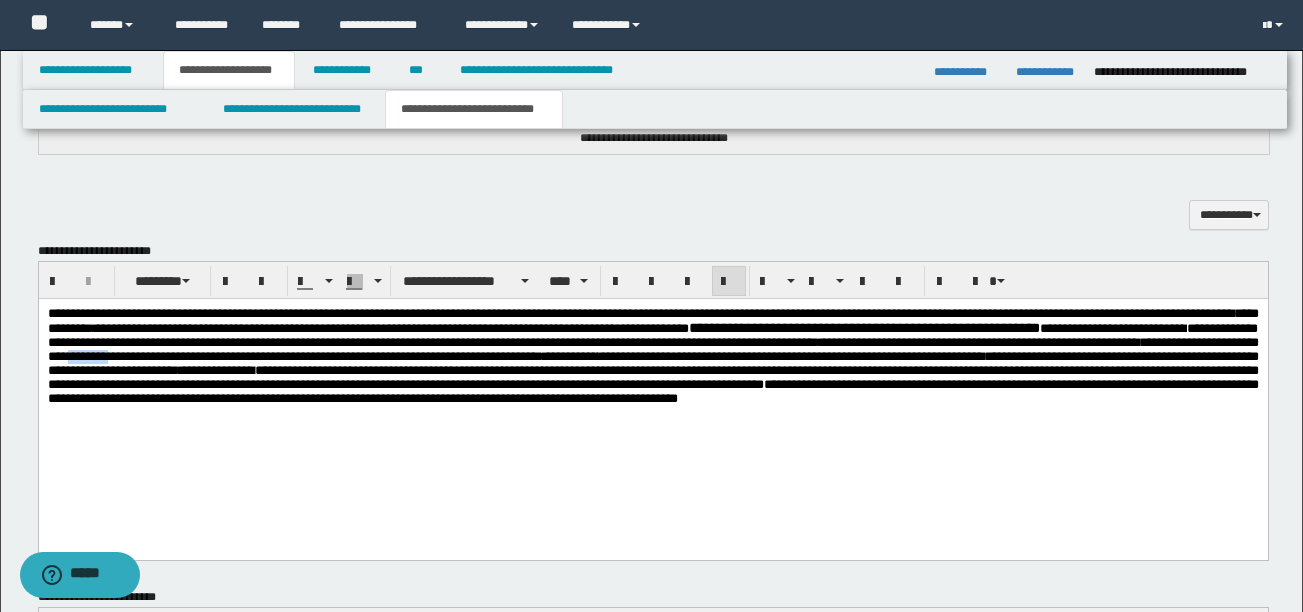 click on "**********" 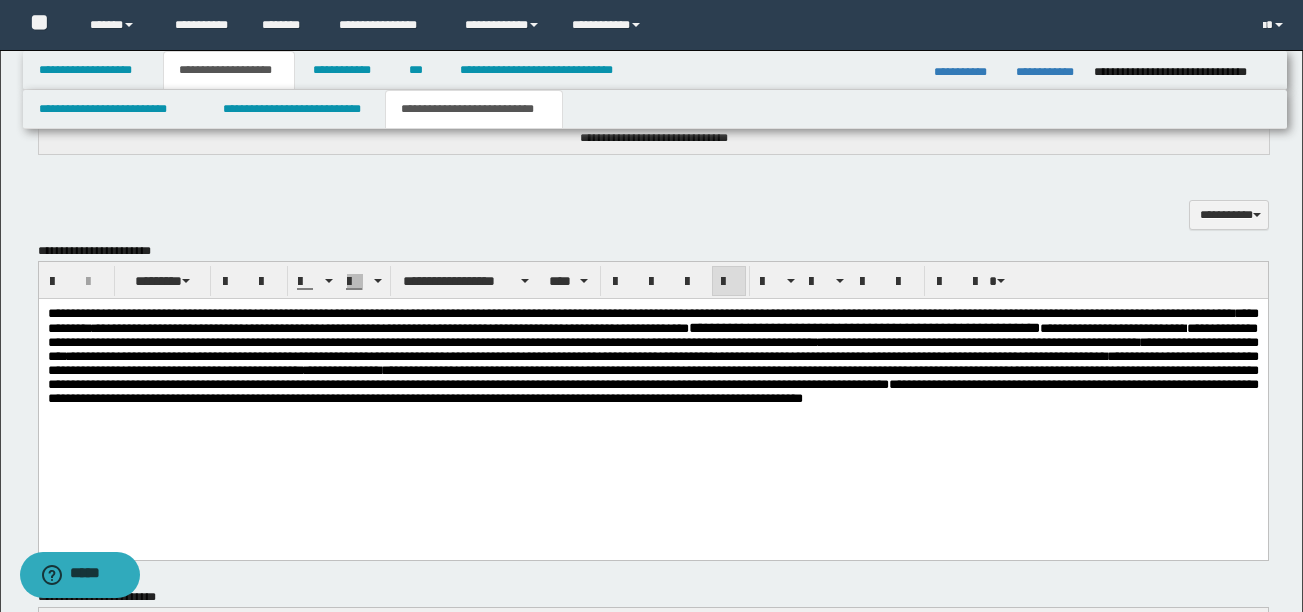 click on "**********" at bounding box center (652, 356) 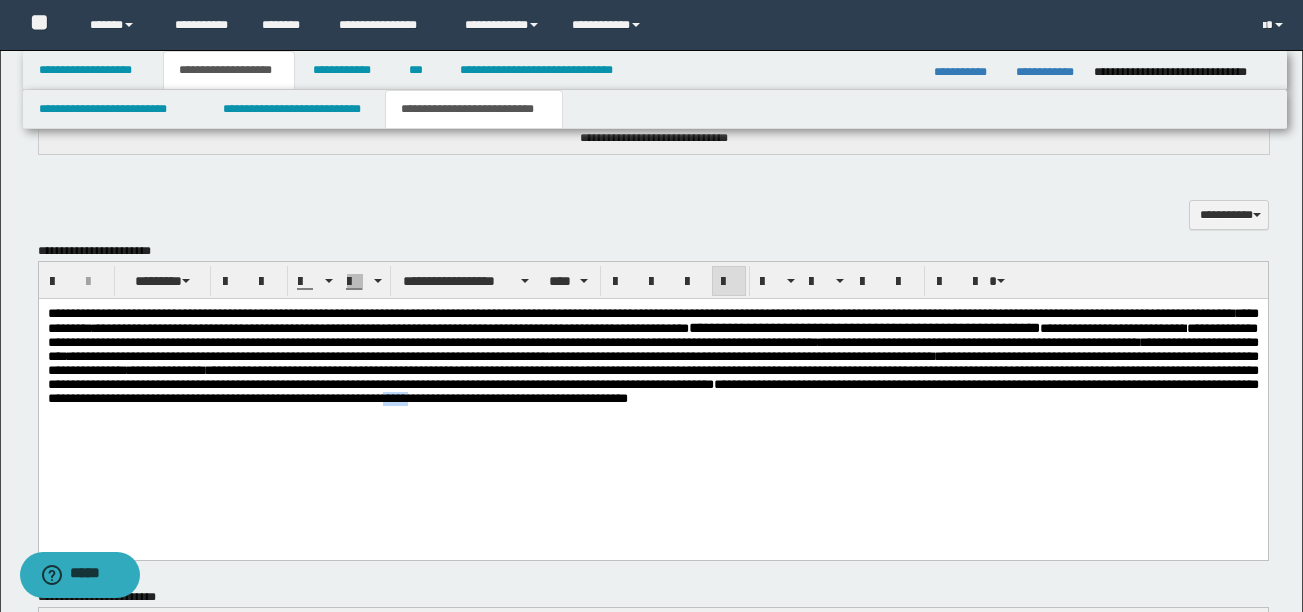drag, startPoint x: 1026, startPoint y: 428, endPoint x: 1067, endPoint y: 425, distance: 41.109608 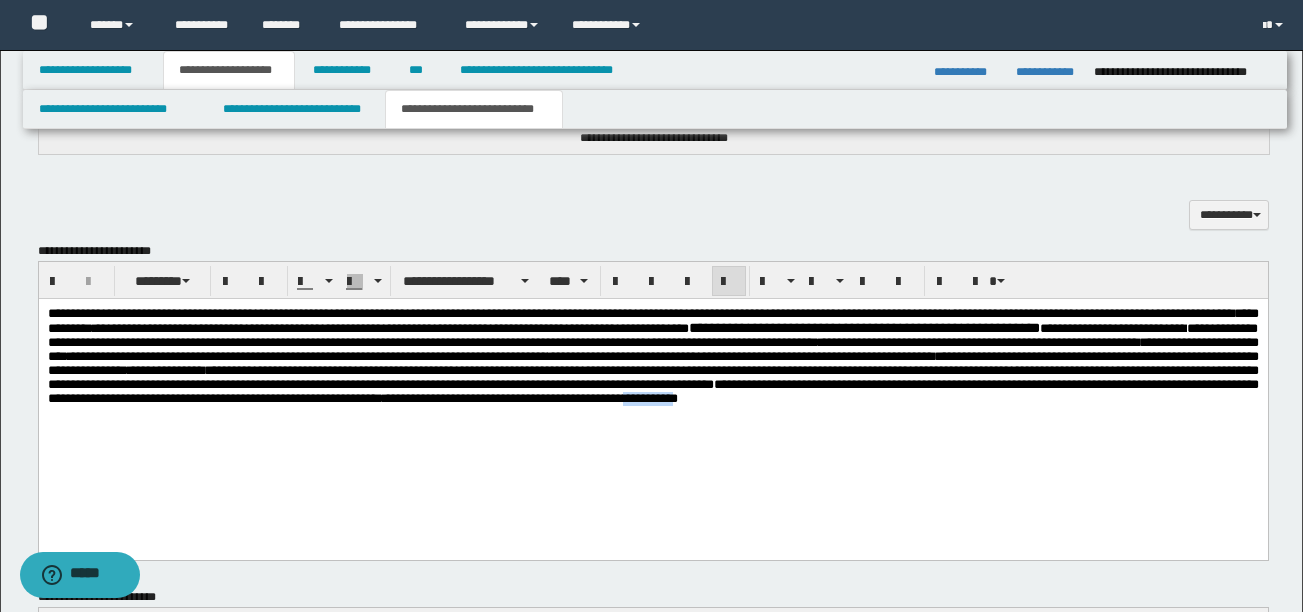 drag, startPoint x: 172, startPoint y: 442, endPoint x: 245, endPoint y: 444, distance: 73.02739 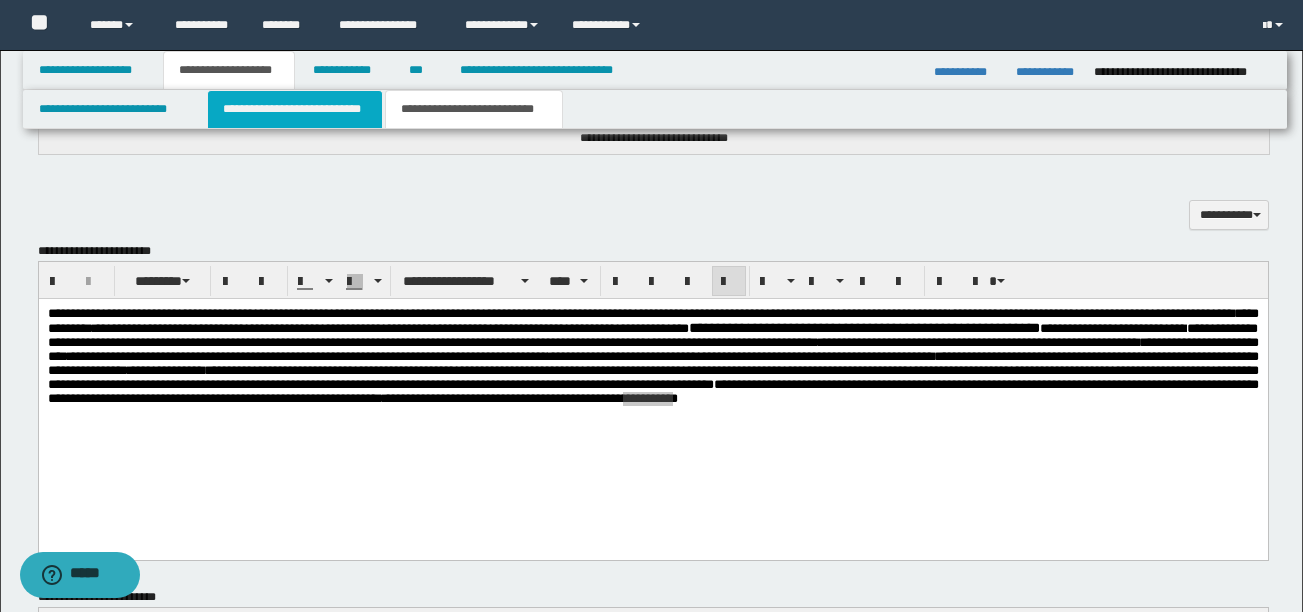 click on "**********" at bounding box center (295, 109) 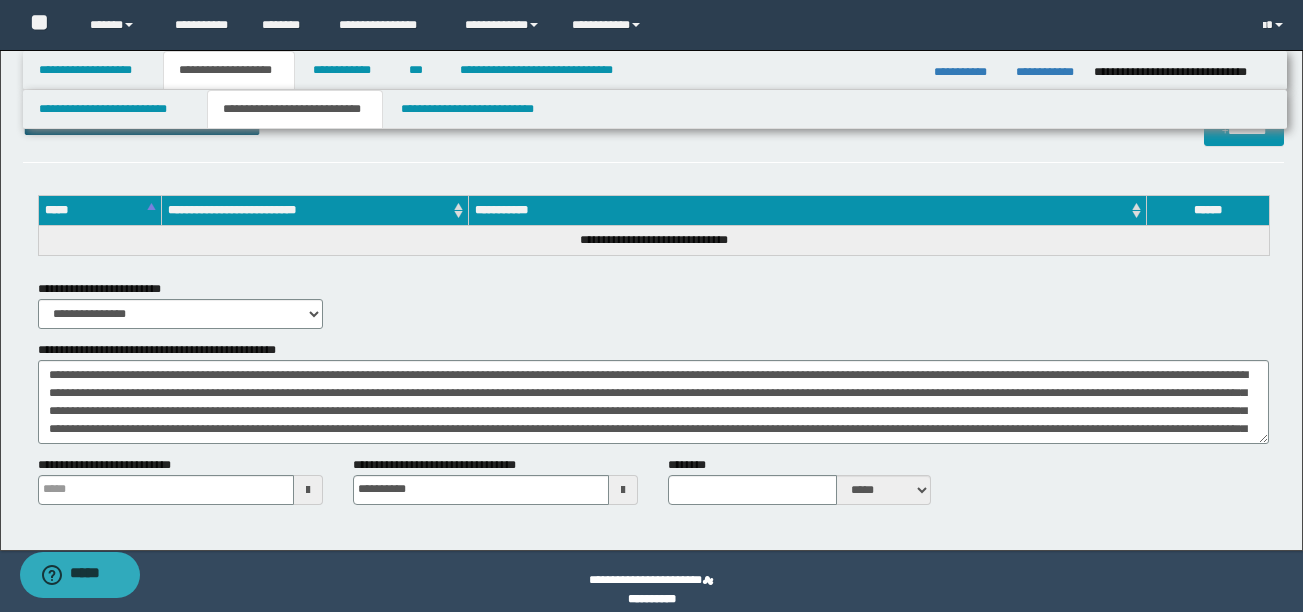 scroll, scrollTop: 4129, scrollLeft: 0, axis: vertical 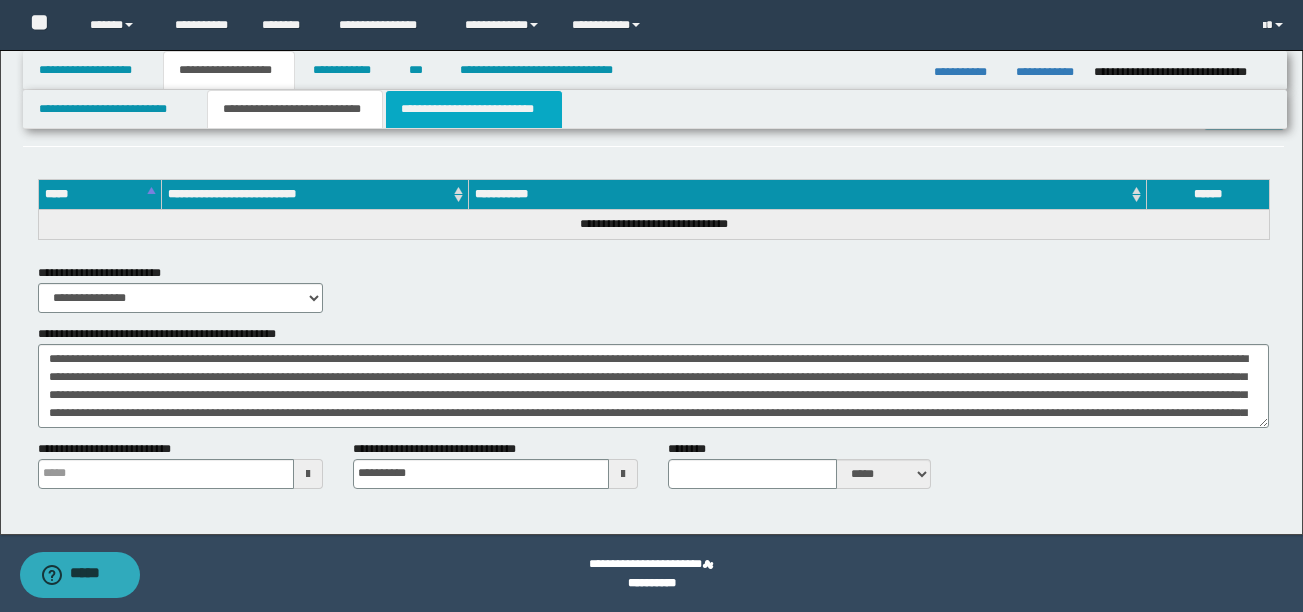 drag, startPoint x: 454, startPoint y: 112, endPoint x: 464, endPoint y: 121, distance: 13.453624 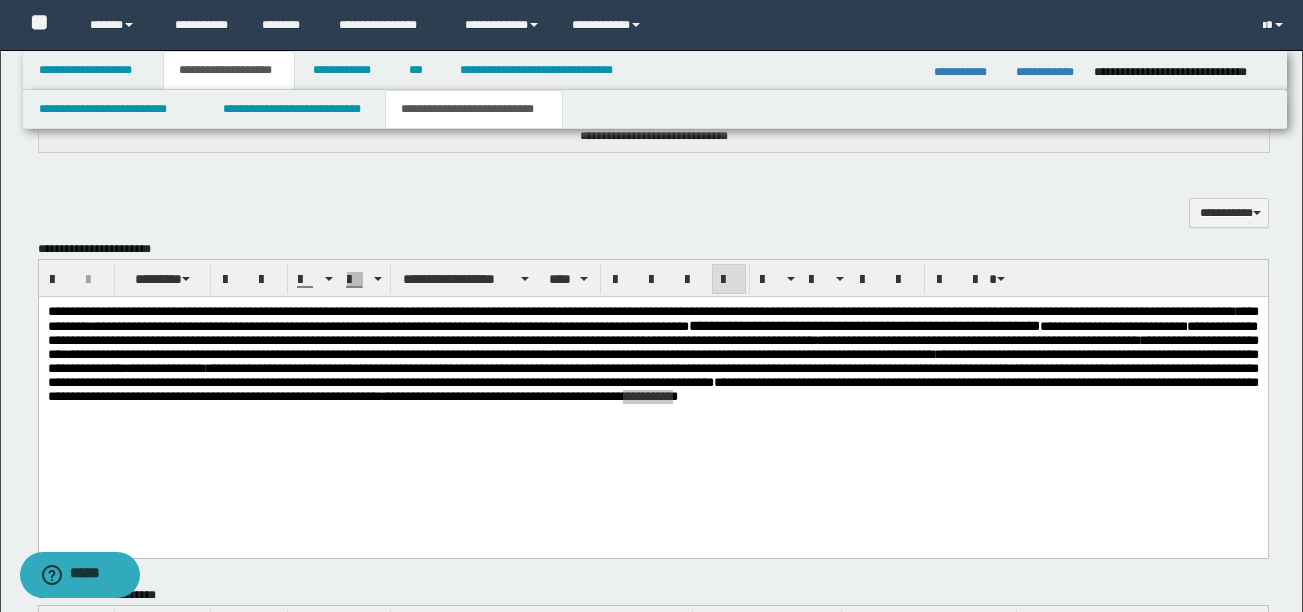 scroll, scrollTop: 824, scrollLeft: 0, axis: vertical 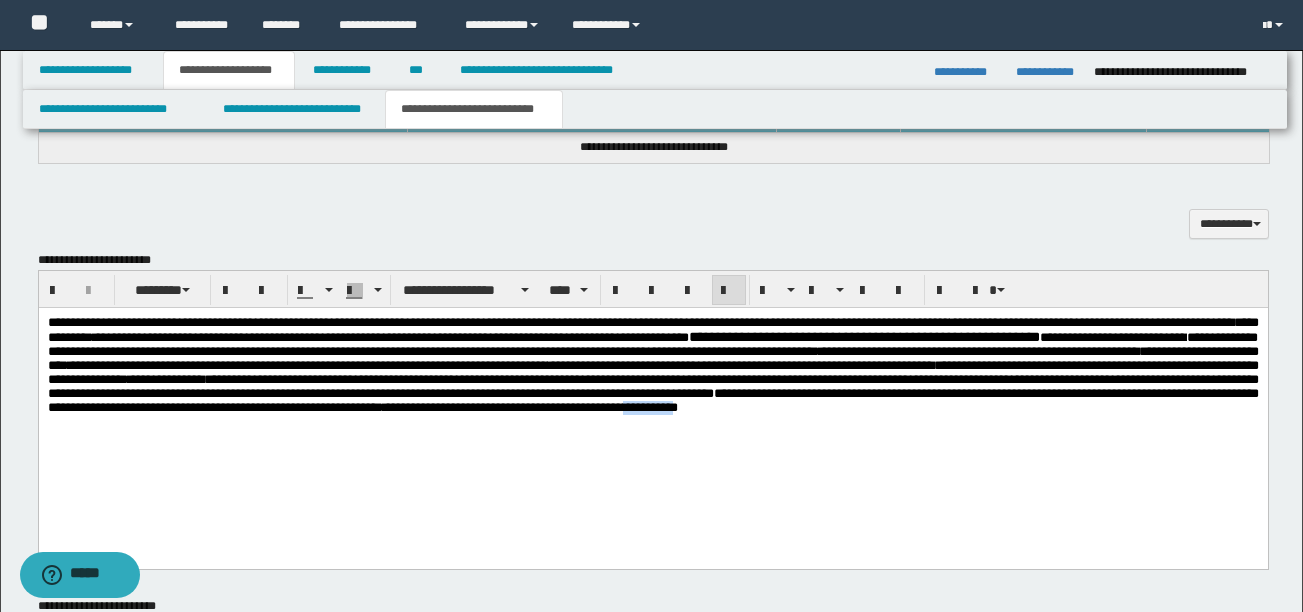 click on "**********" 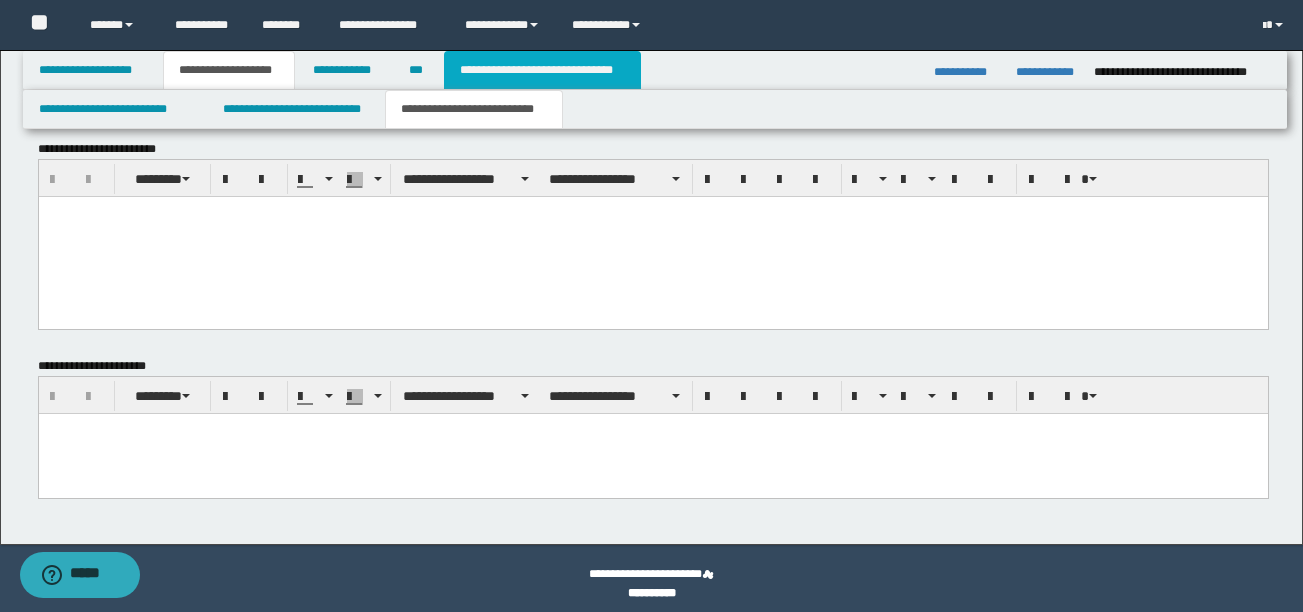 scroll, scrollTop: 1291, scrollLeft: 0, axis: vertical 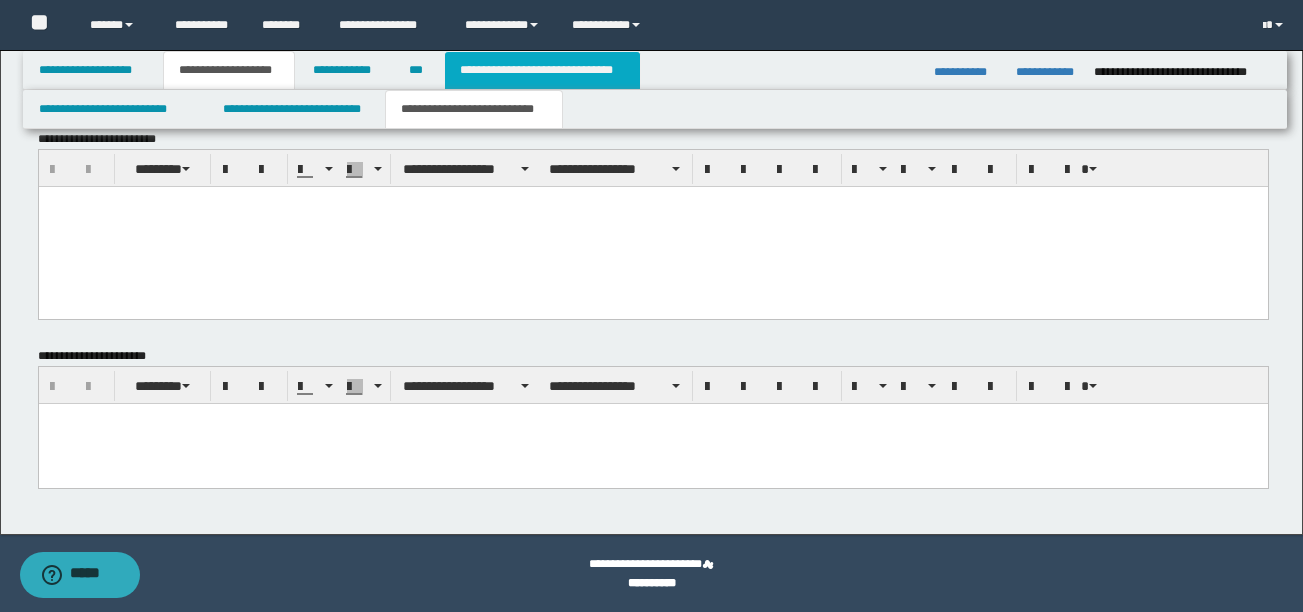 click on "**********" at bounding box center (542, 70) 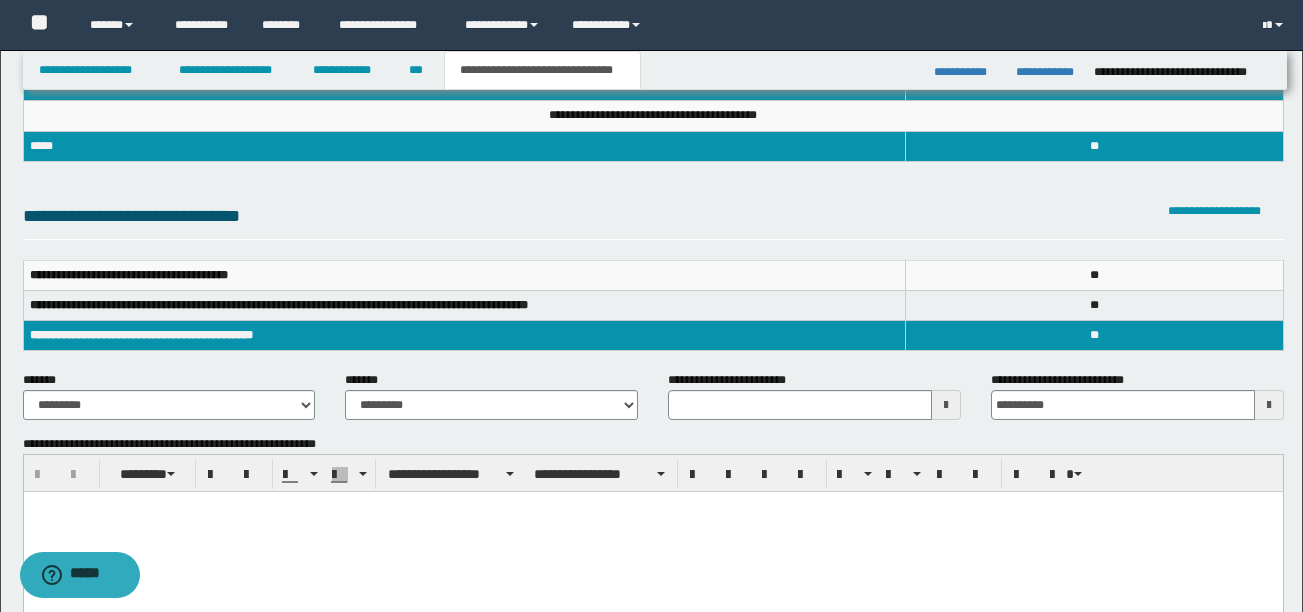 scroll, scrollTop: 133, scrollLeft: 0, axis: vertical 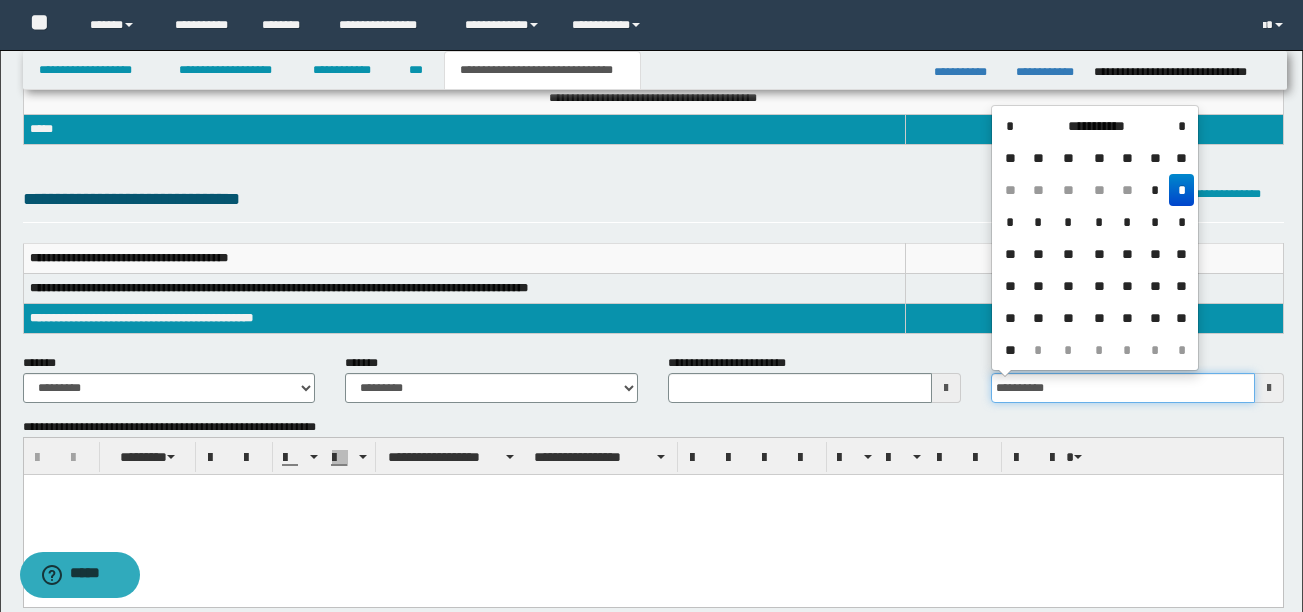 drag, startPoint x: 1097, startPoint y: 394, endPoint x: 886, endPoint y: 403, distance: 211.19185 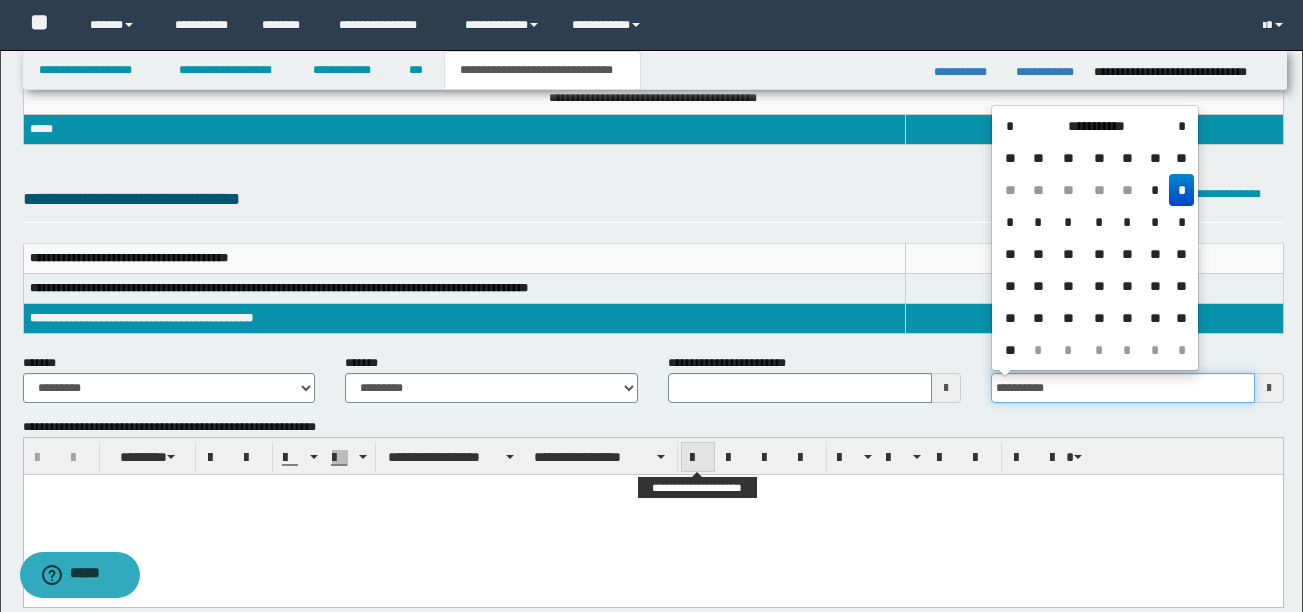 type on "**********" 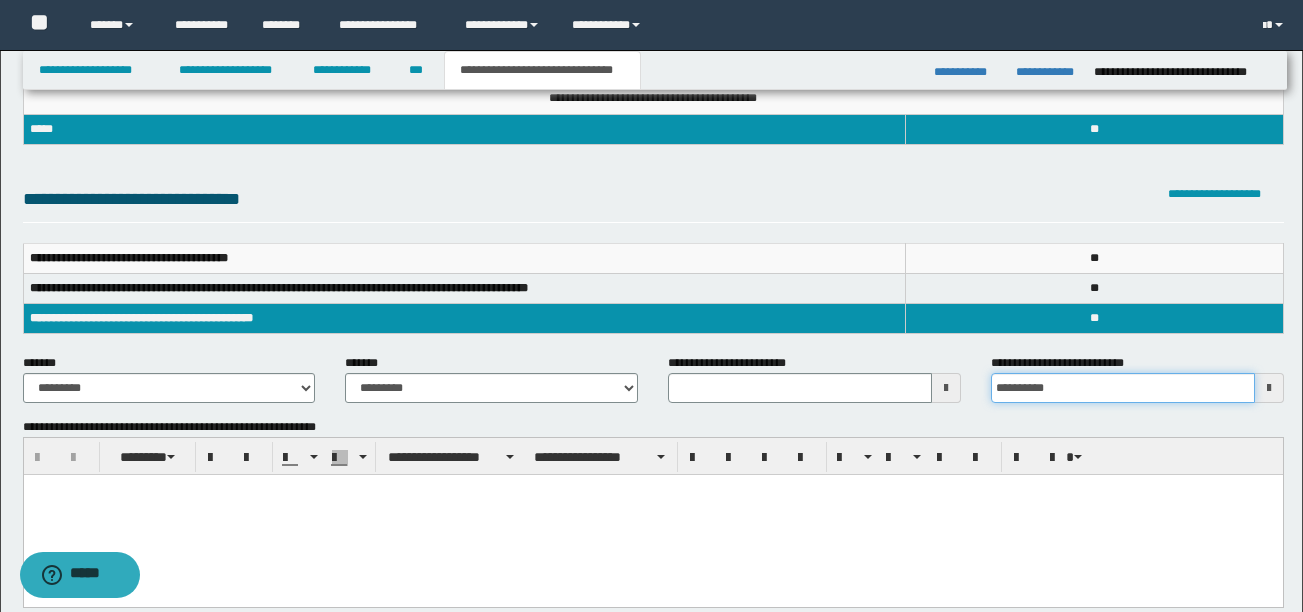 drag, startPoint x: 699, startPoint y: 466, endPoint x: 701, endPoint y: 419, distance: 47.042534 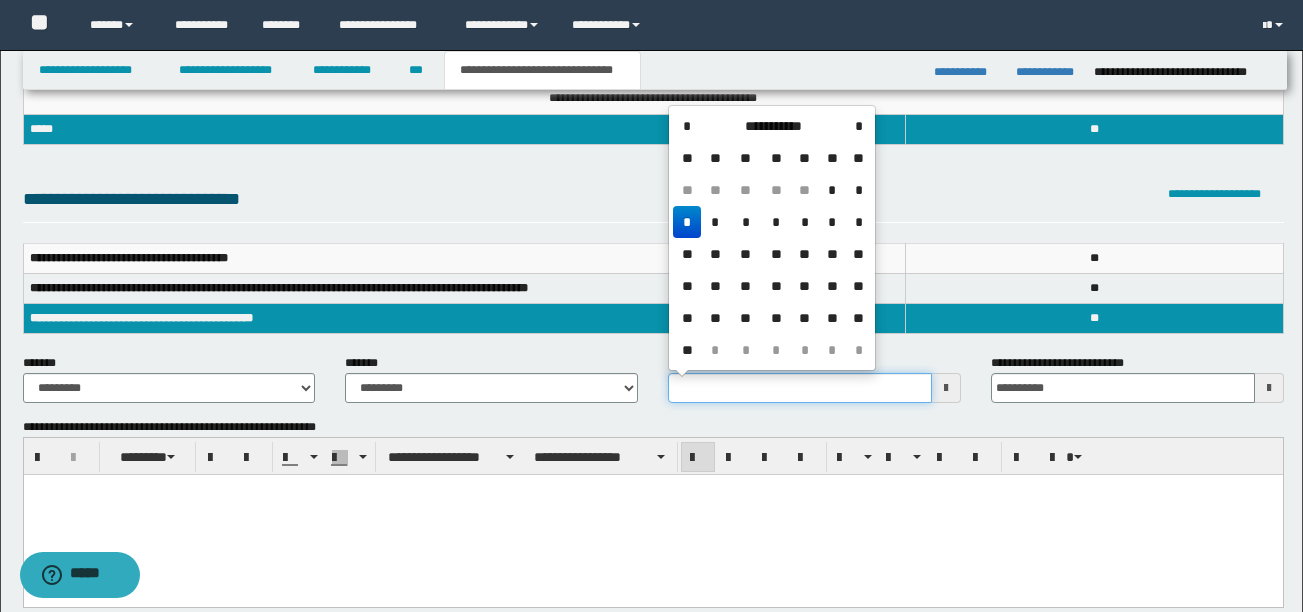 drag, startPoint x: 676, startPoint y: 389, endPoint x: 452, endPoint y: 428, distance: 227.36974 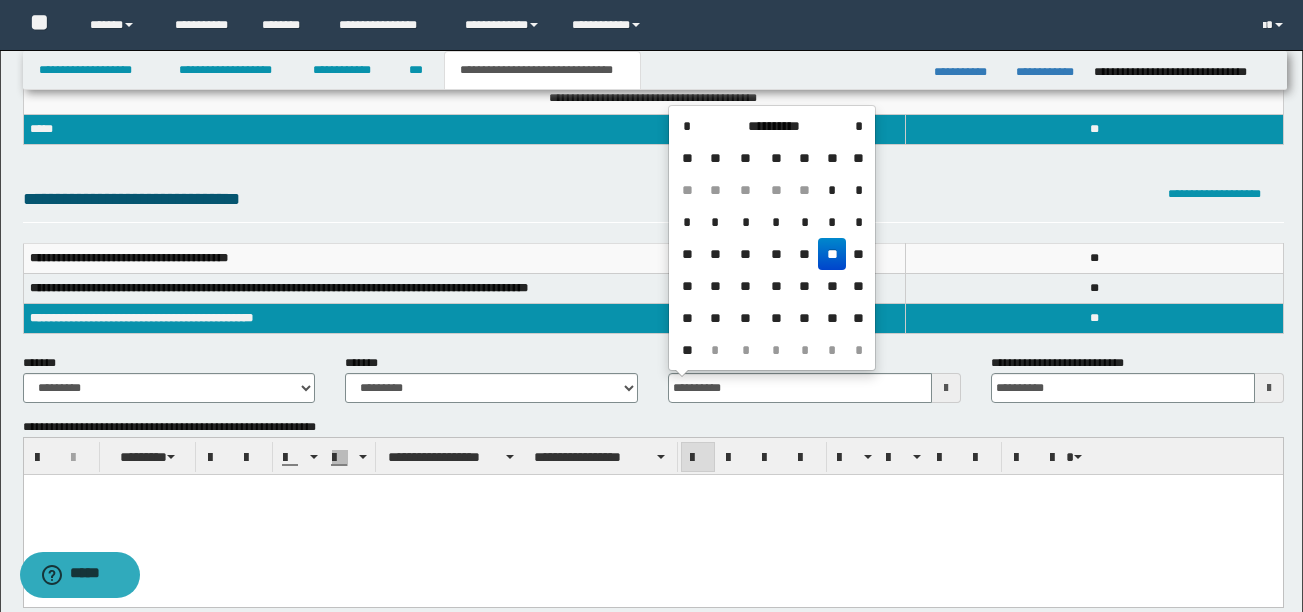 drag, startPoint x: 835, startPoint y: 252, endPoint x: 760, endPoint y: 302, distance: 90.13878 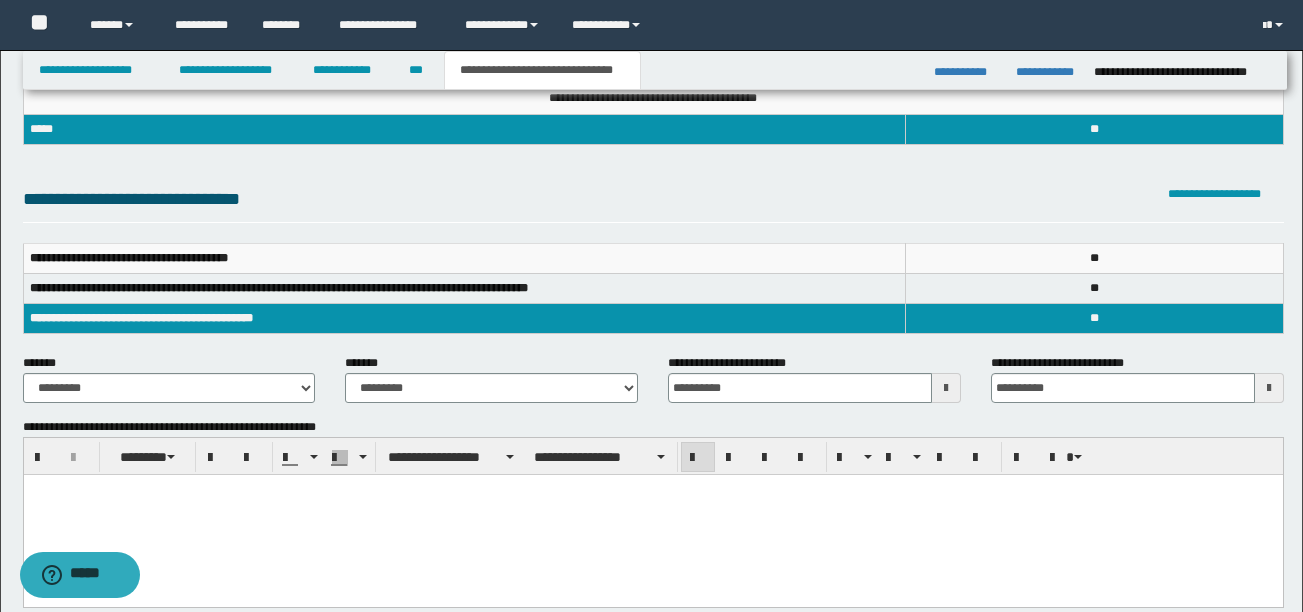click at bounding box center [652, 490] 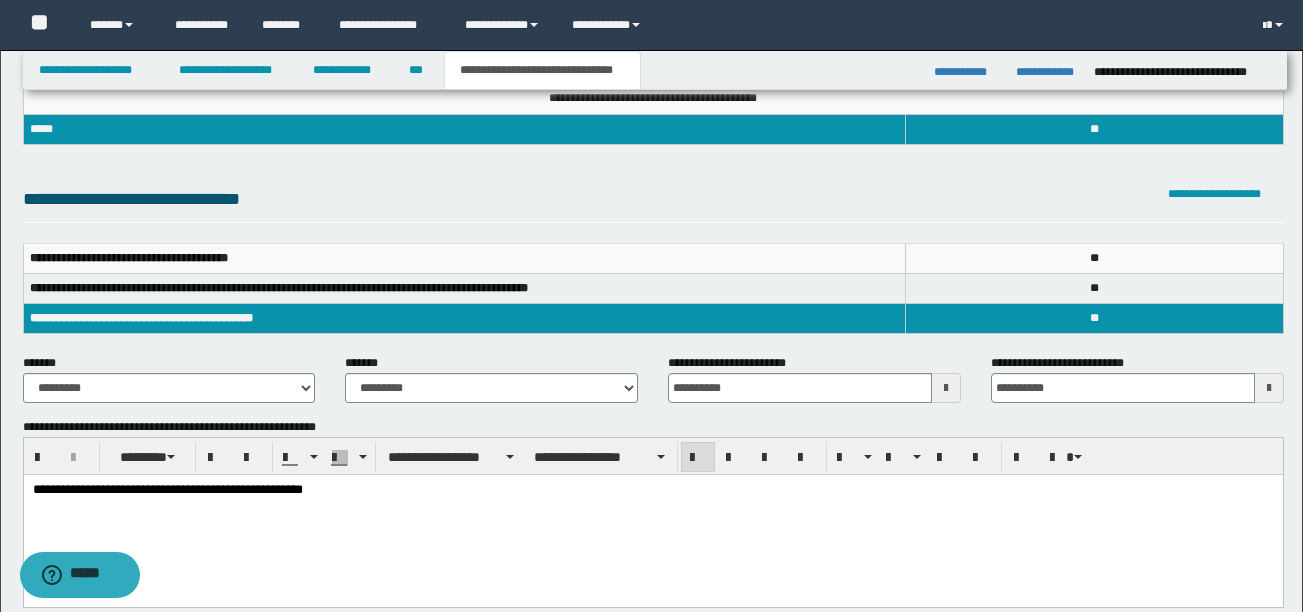 drag, startPoint x: 290, startPoint y: 492, endPoint x: 241, endPoint y: 513, distance: 53.310413 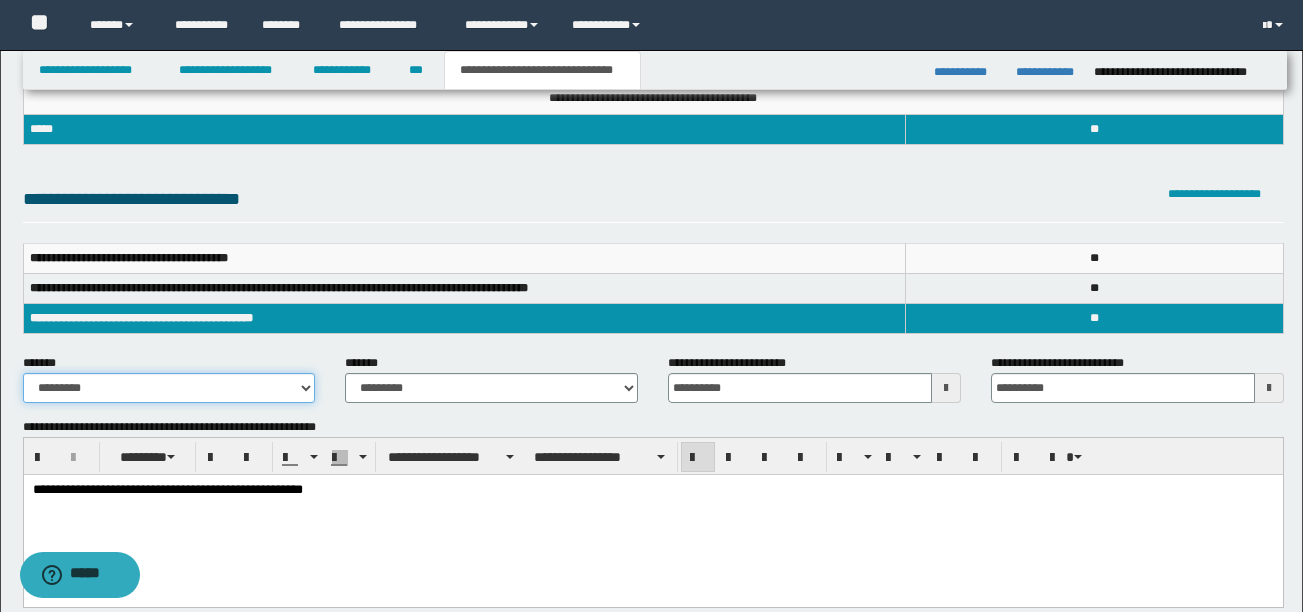 drag, startPoint x: 309, startPoint y: 390, endPoint x: 294, endPoint y: 391, distance: 15.033297 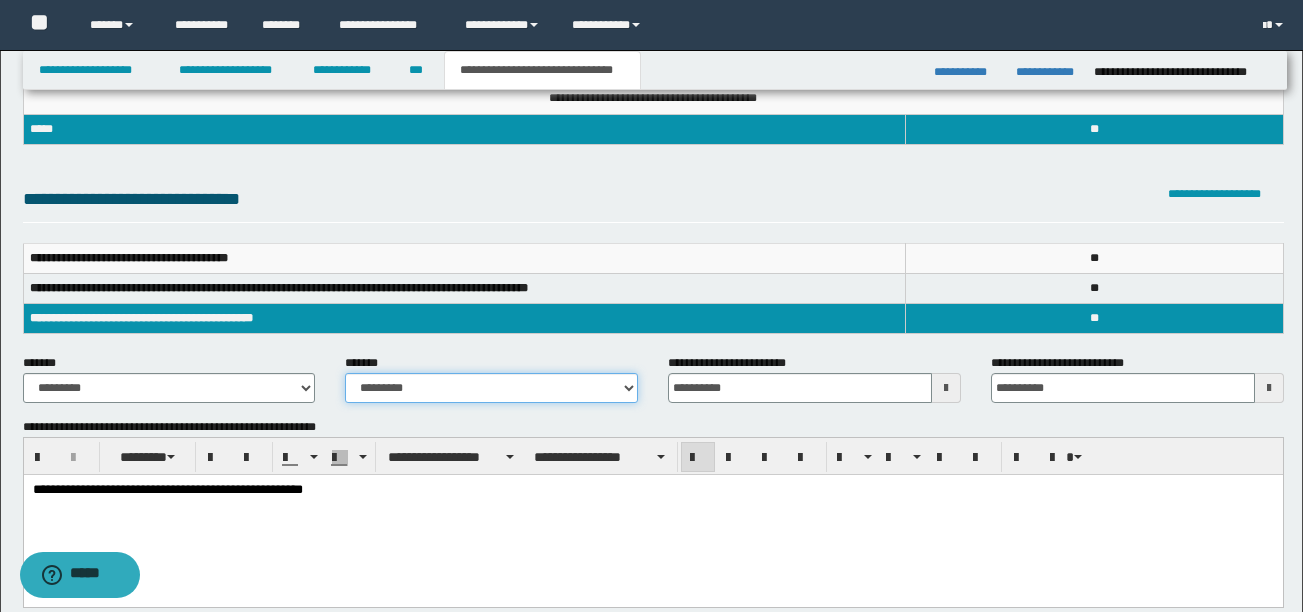 click on "**********" at bounding box center [491, 388] 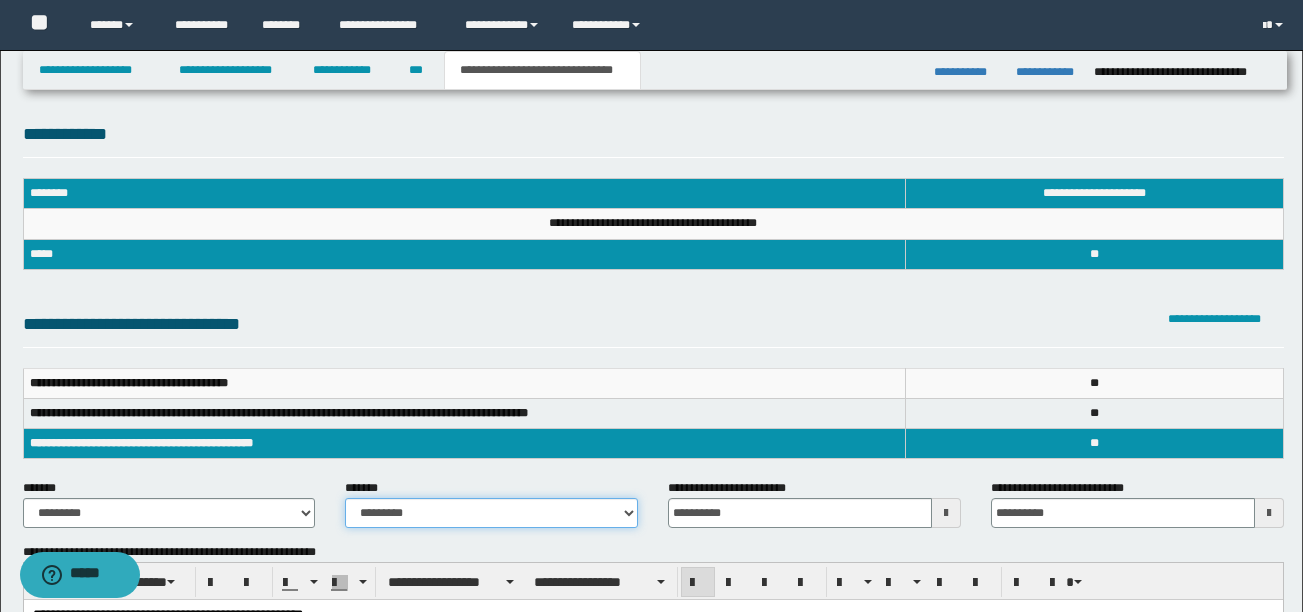 scroll, scrollTop: 0, scrollLeft: 0, axis: both 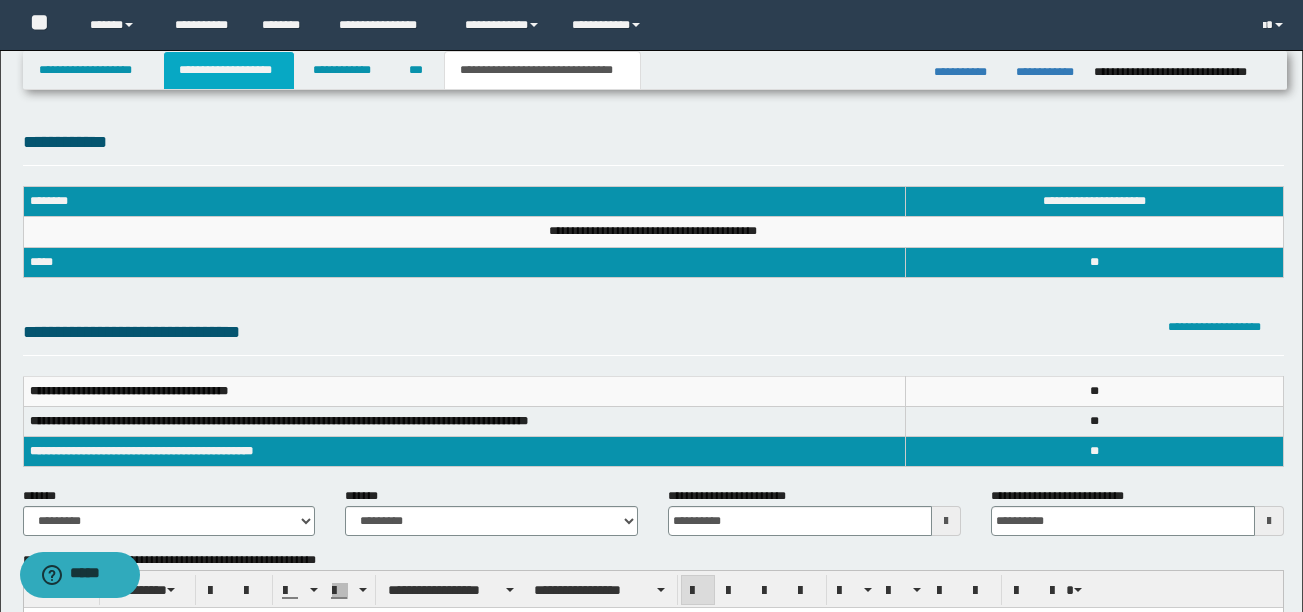 click on "**********" at bounding box center (229, 70) 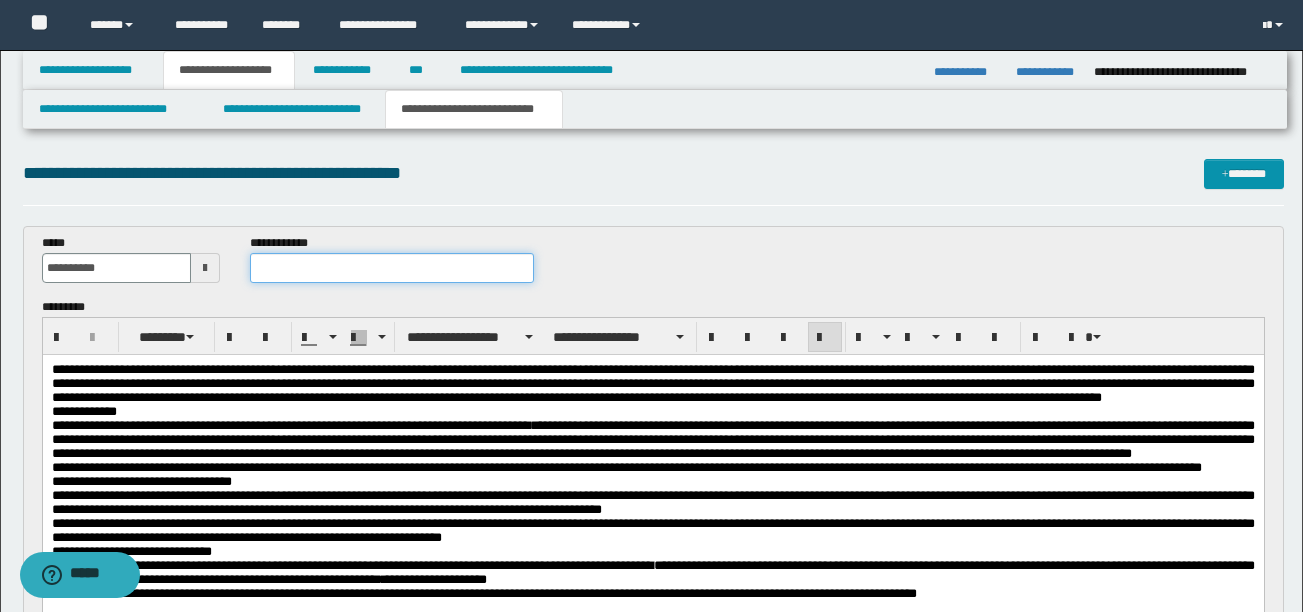 click at bounding box center (391, 268) 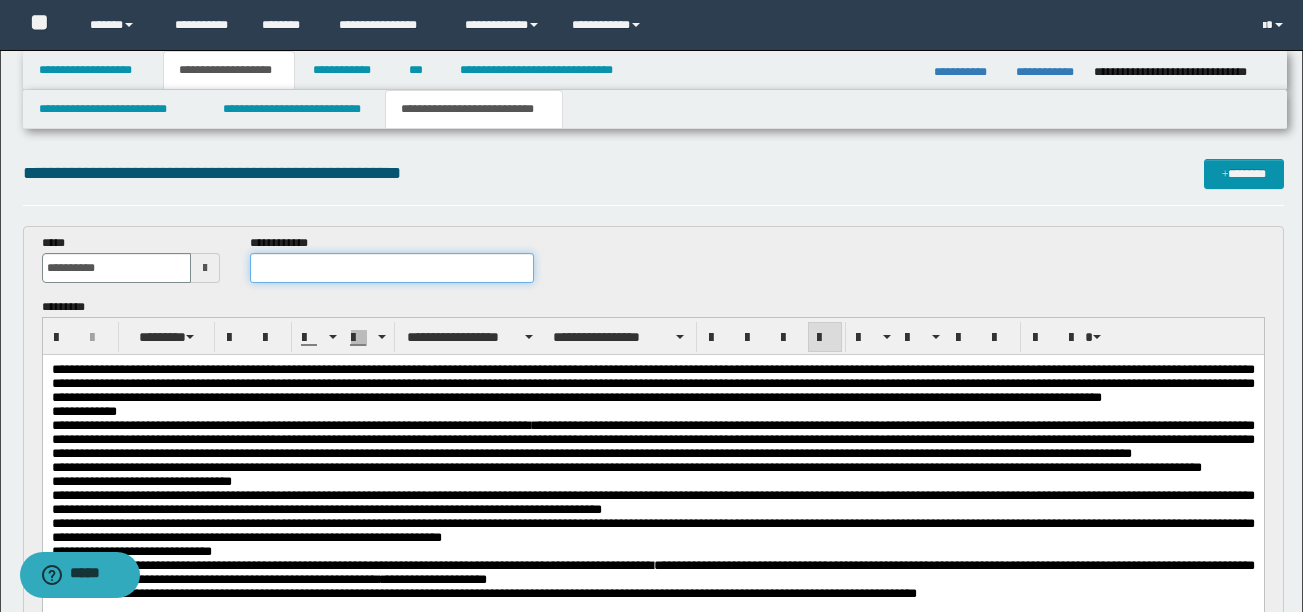 paste on "**********" 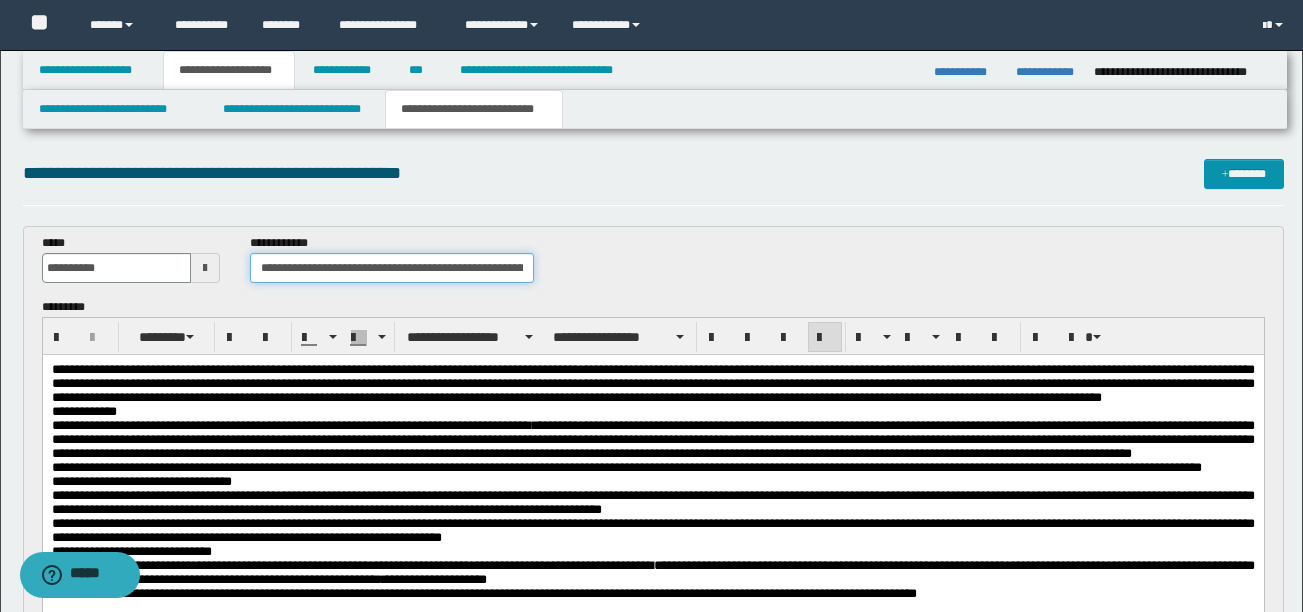 scroll, scrollTop: 0, scrollLeft: 61, axis: horizontal 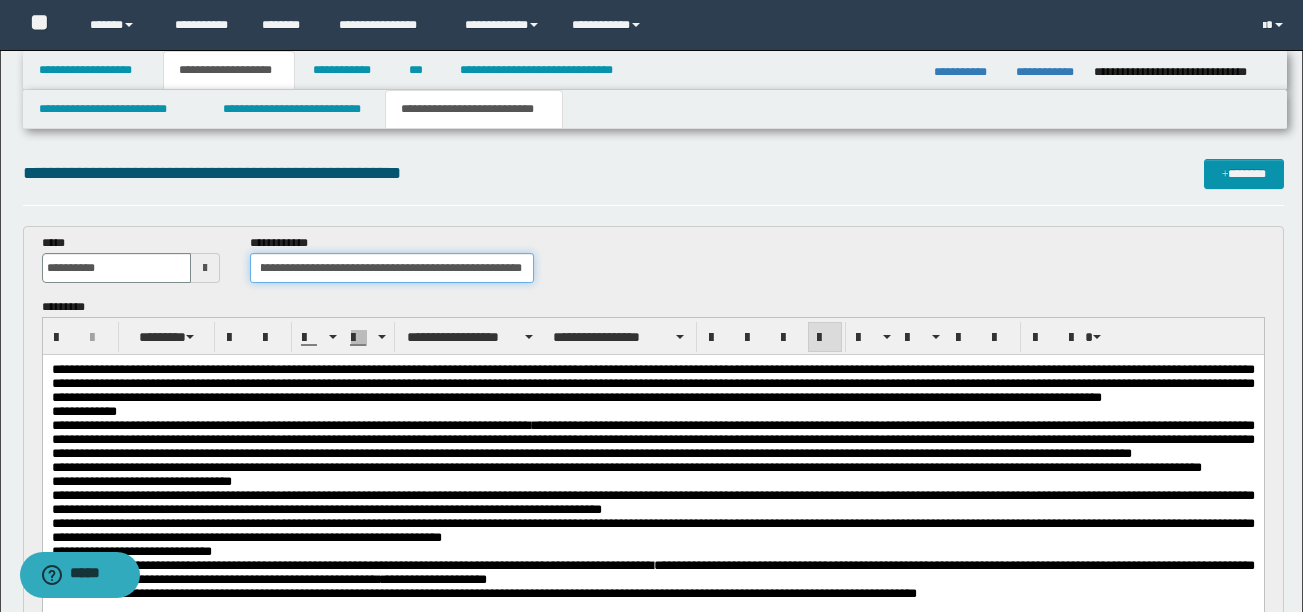 type on "**********" 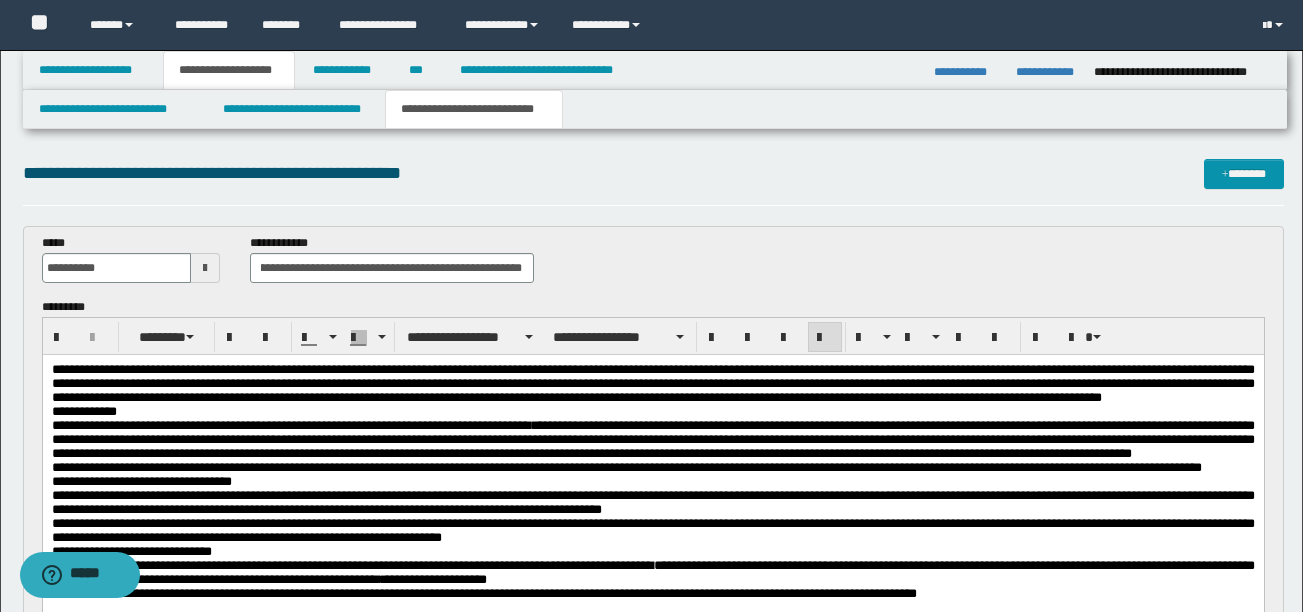 click on "**********" at bounding box center [652, 383] 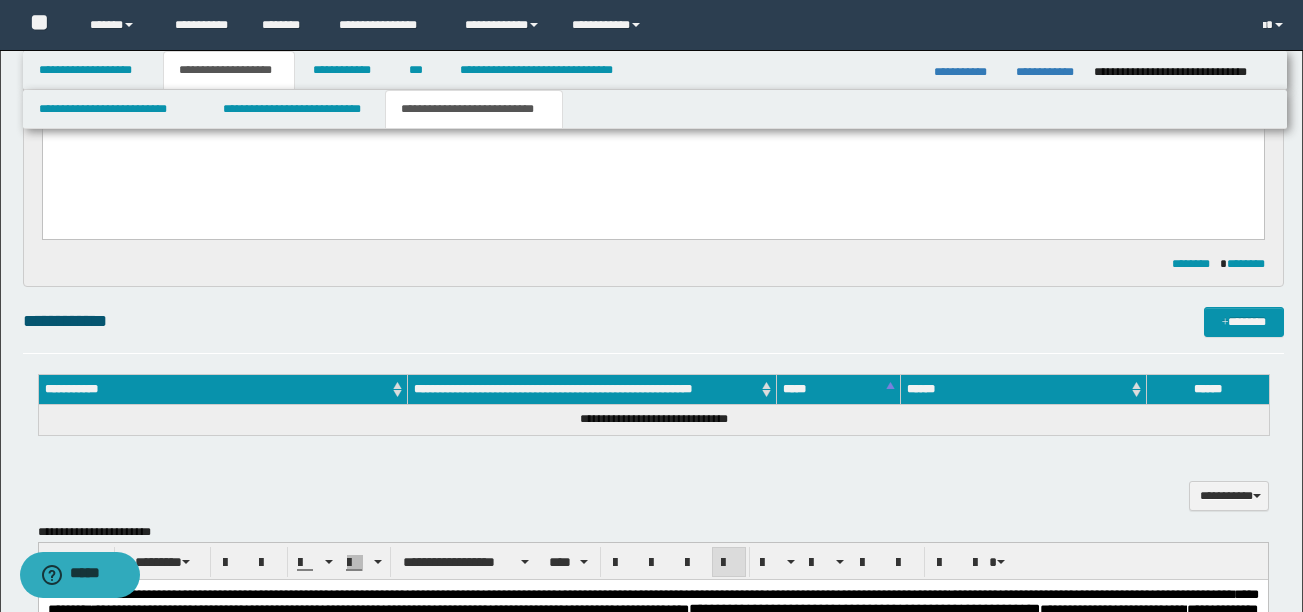 scroll, scrollTop: 567, scrollLeft: 0, axis: vertical 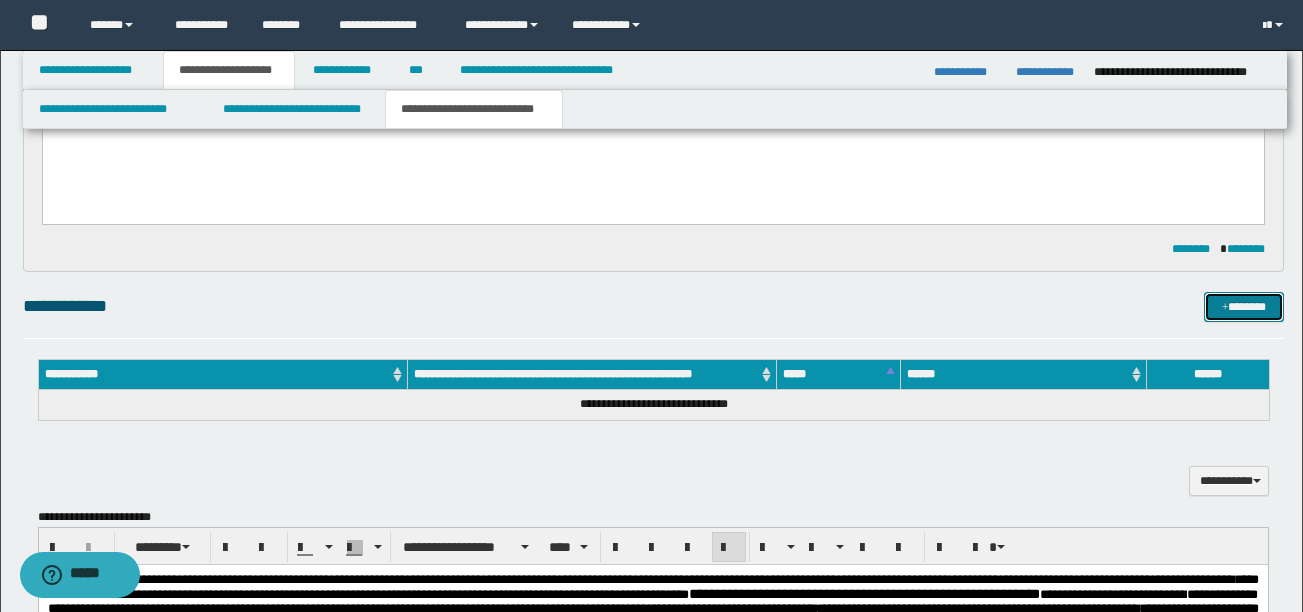 click on "*******" at bounding box center [1244, 307] 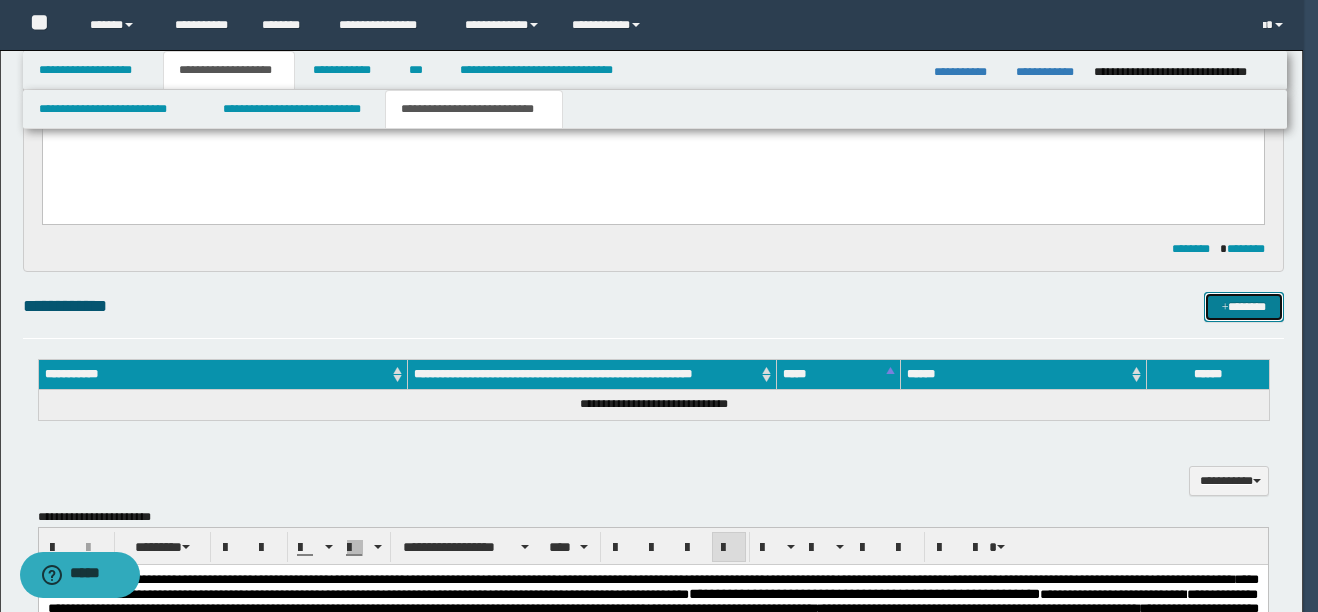 type 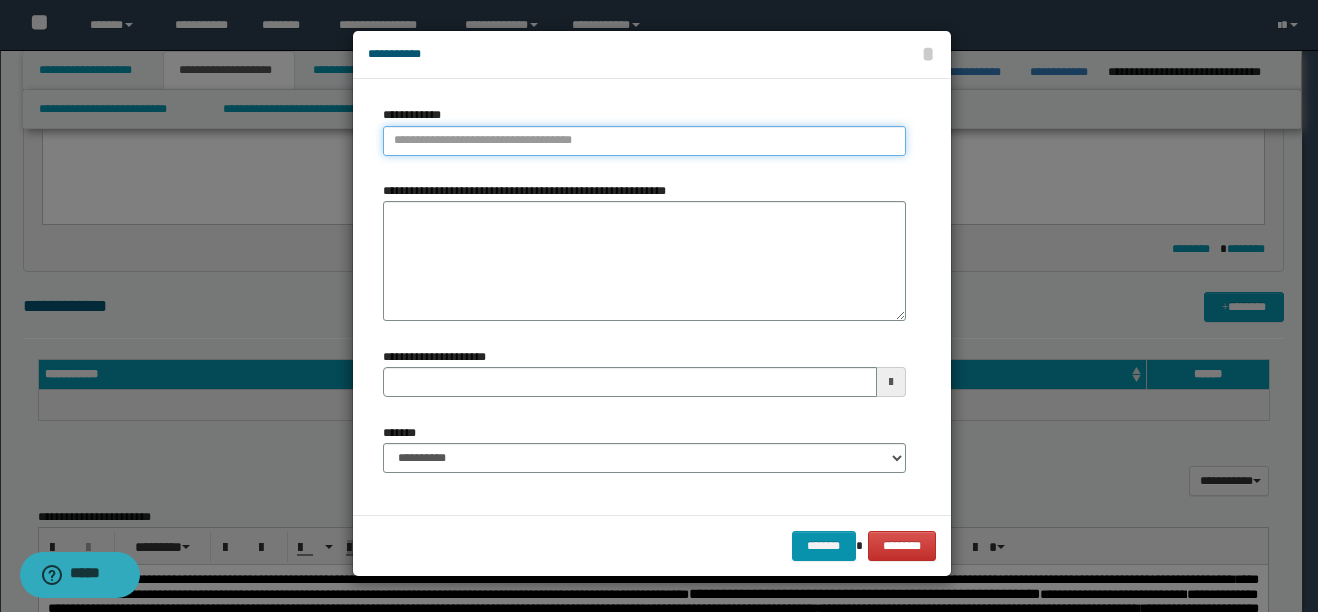 click on "**********" at bounding box center (644, 141) 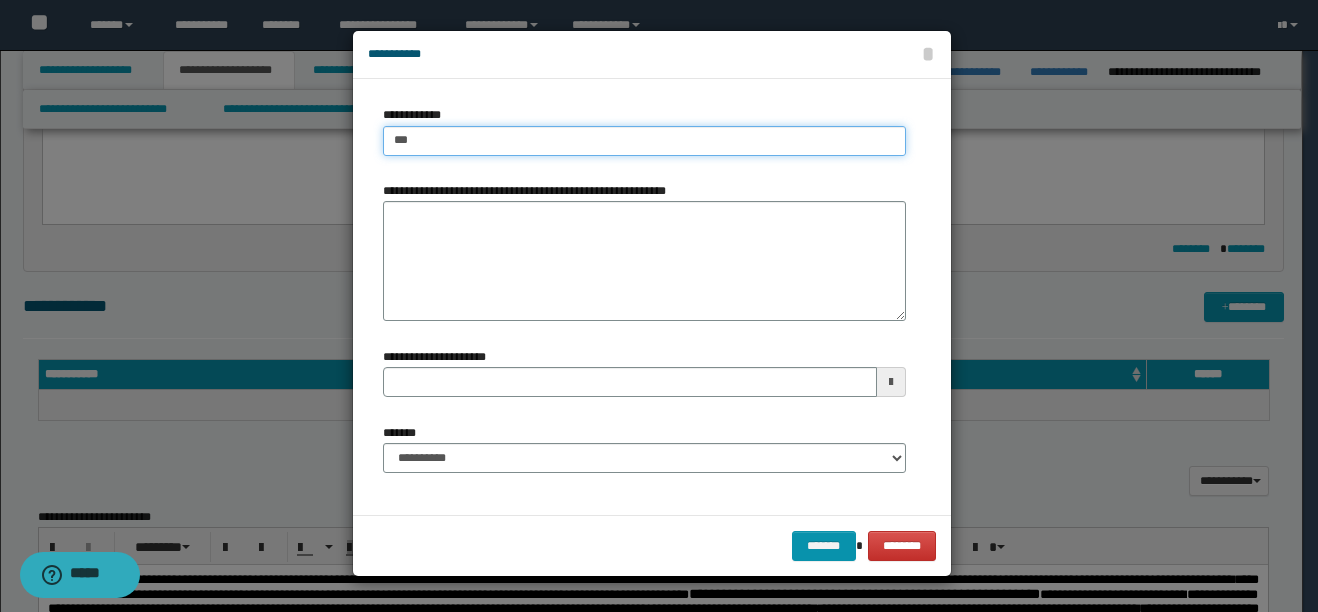 type on "****" 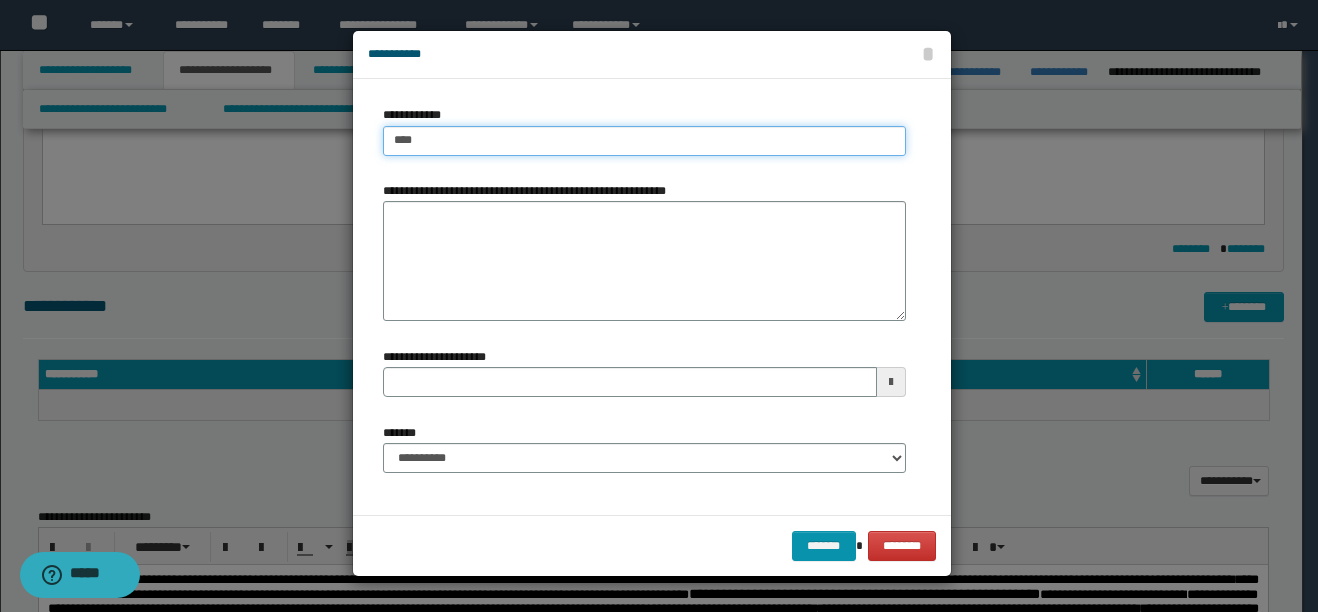 type on "****" 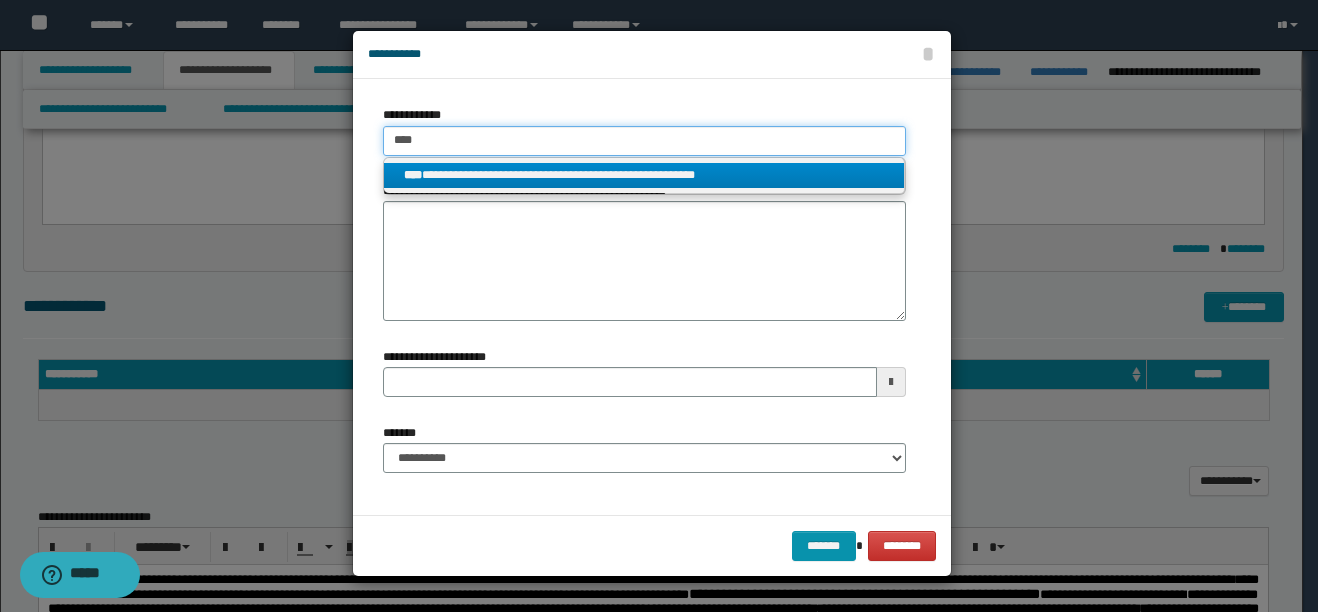 type on "****" 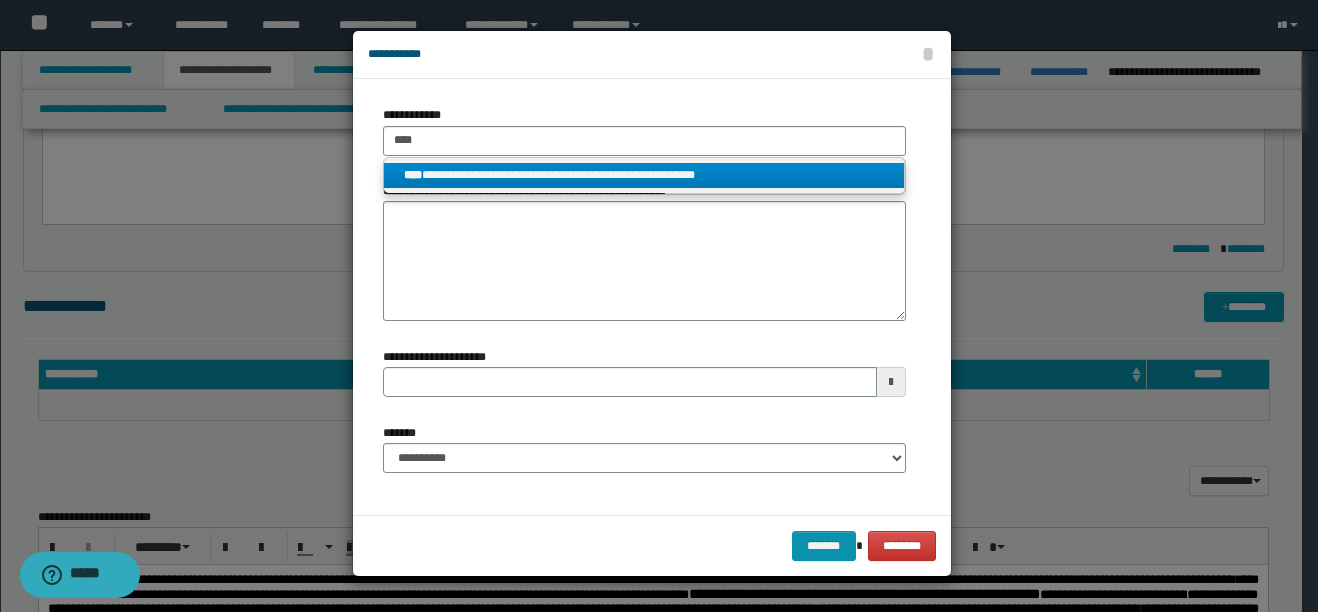 click on "**********" at bounding box center [644, 175] 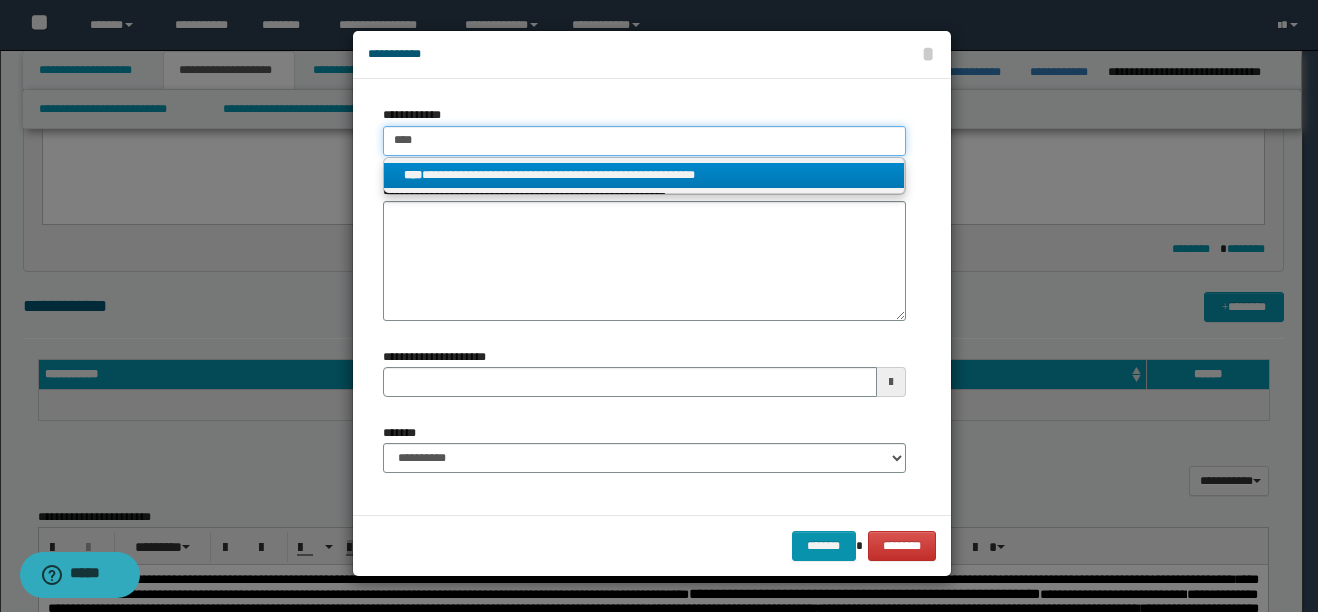 type 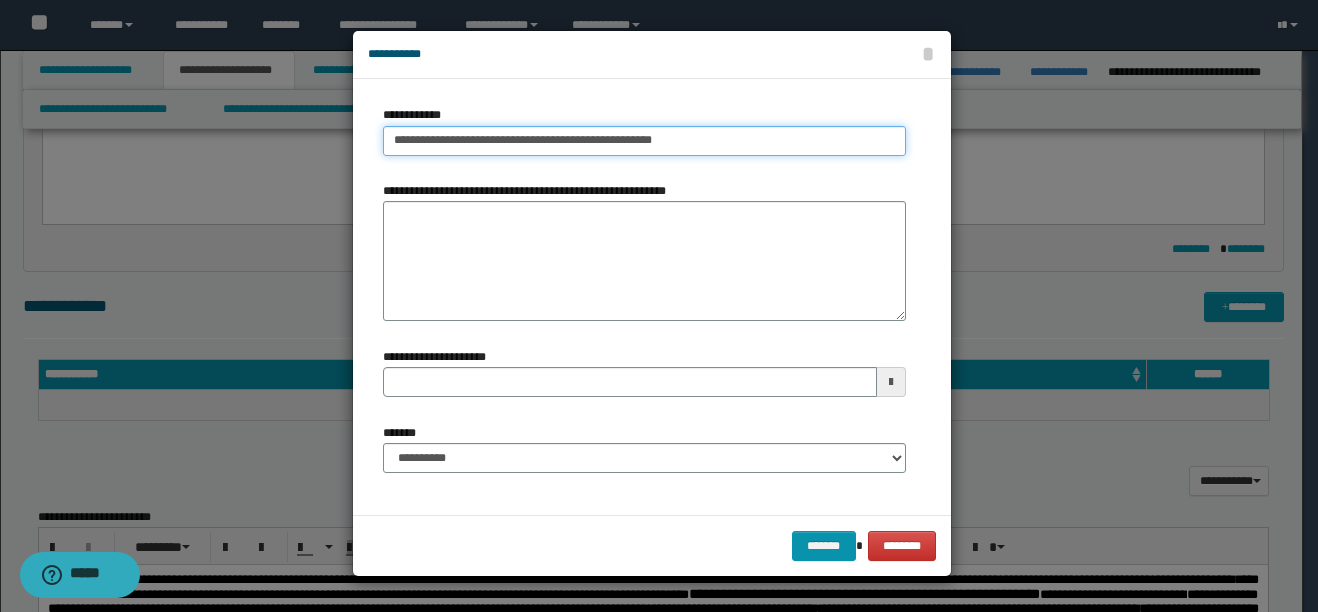 type 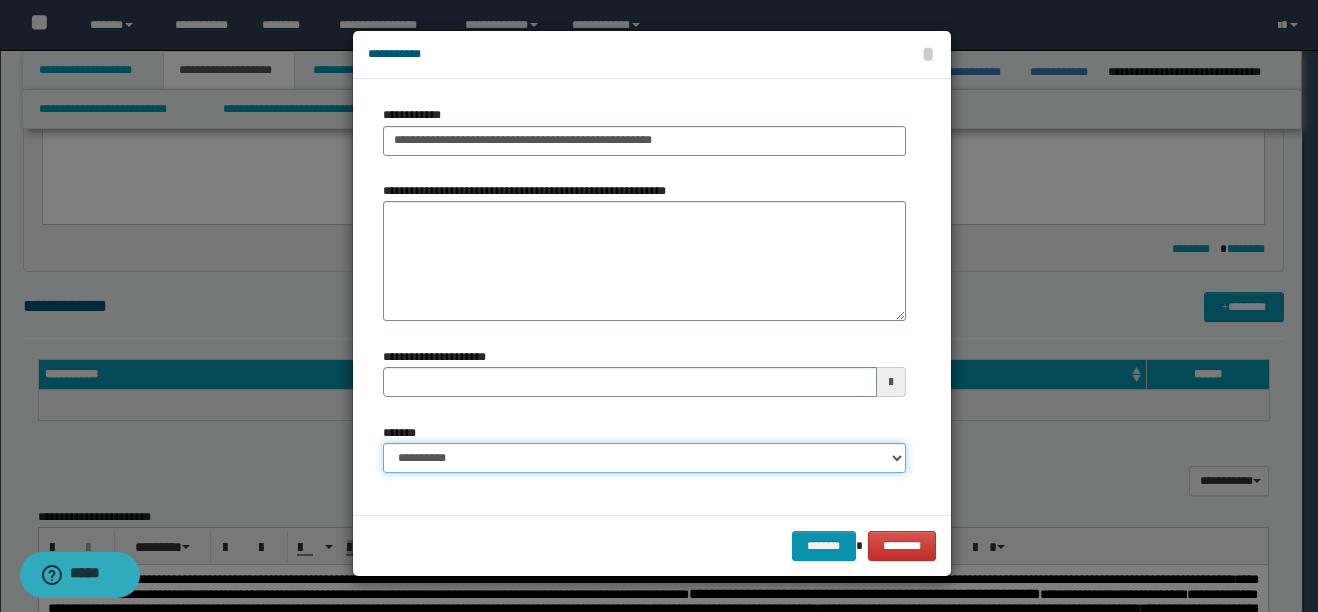 drag, startPoint x: 894, startPoint y: 461, endPoint x: 884, endPoint y: 456, distance: 11.18034 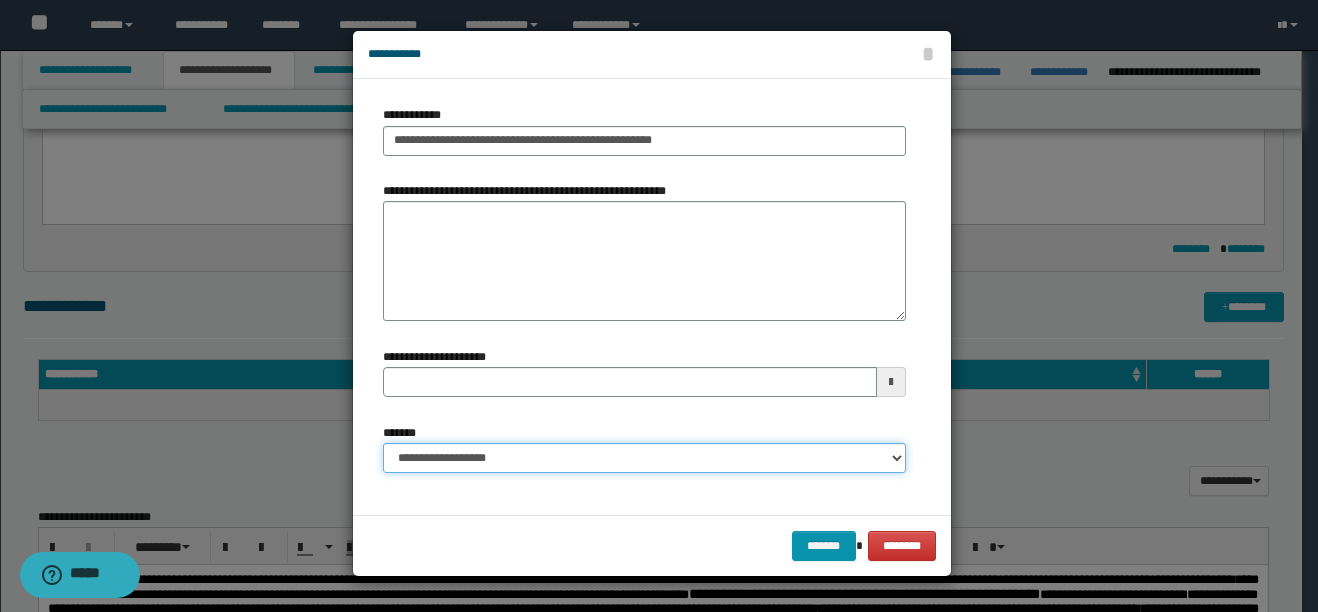 click on "**********" at bounding box center [644, 458] 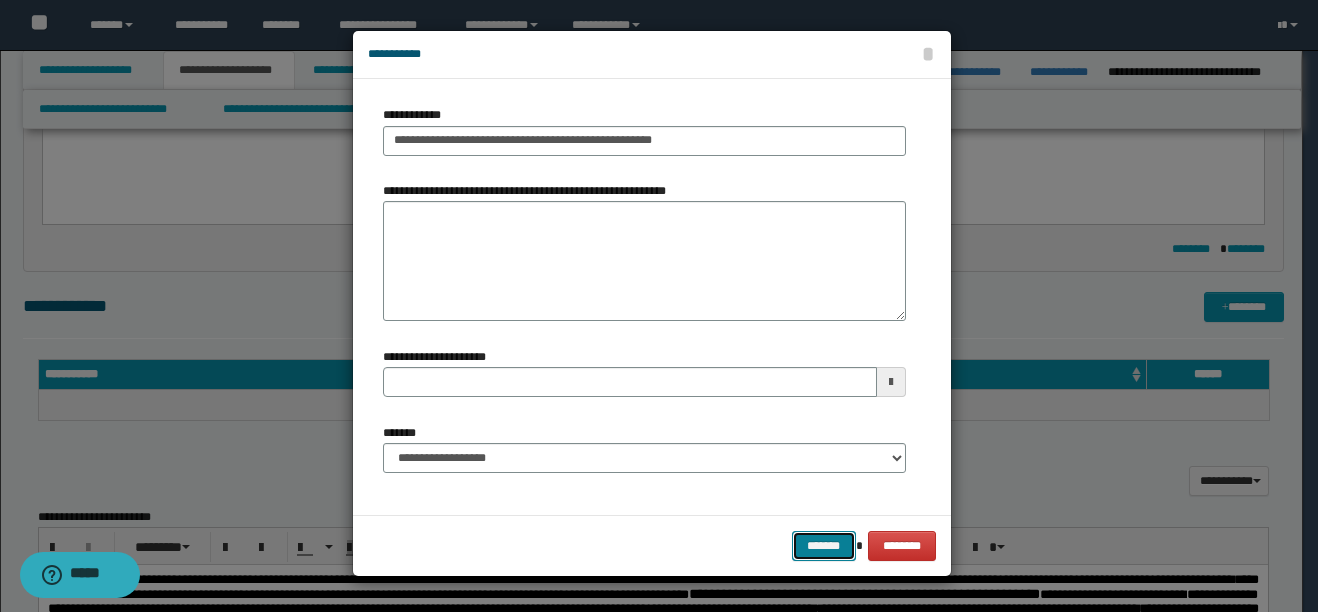 click on "*******" at bounding box center [824, 546] 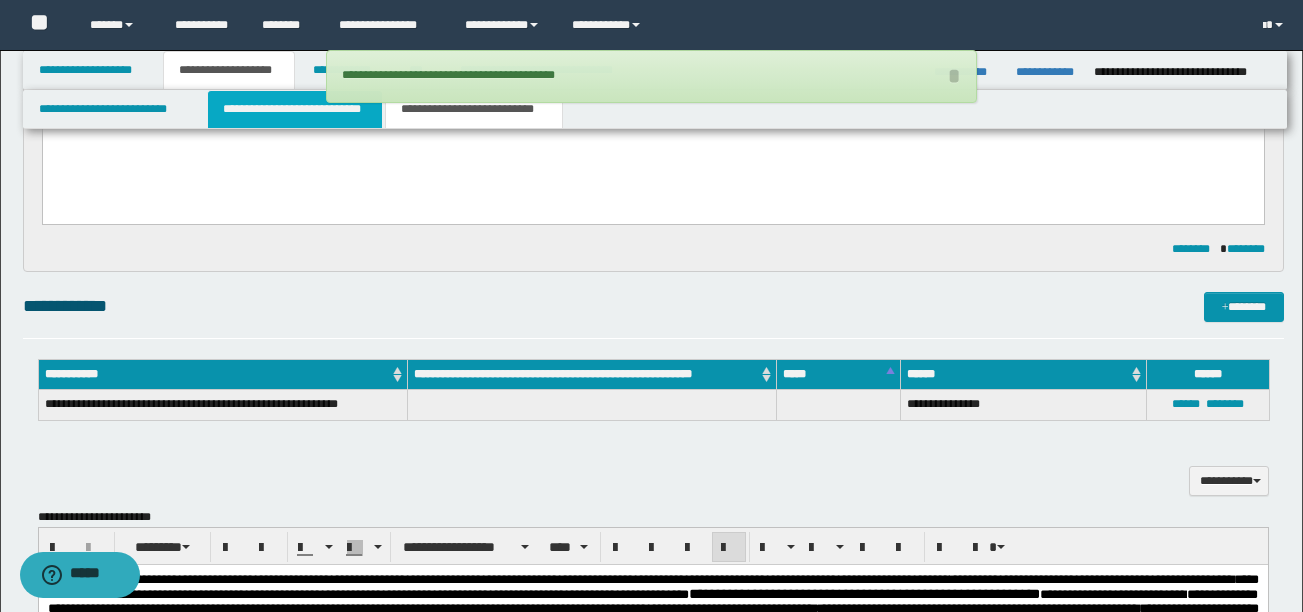 click on "**********" at bounding box center (295, 109) 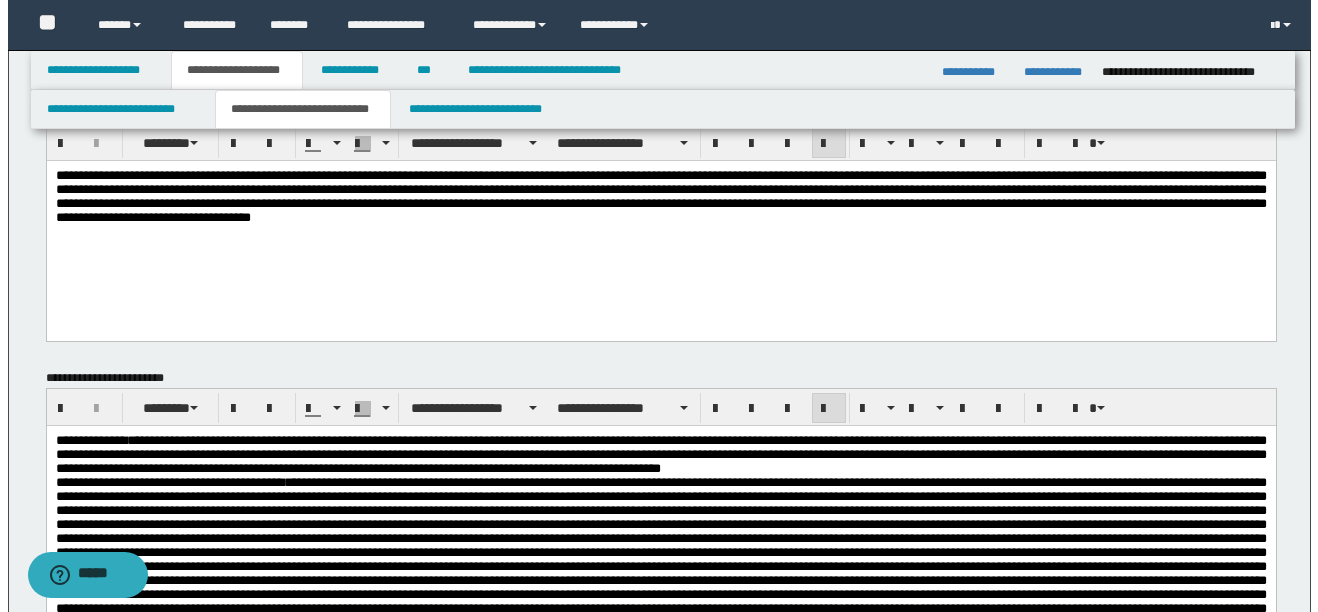 scroll, scrollTop: 33, scrollLeft: 0, axis: vertical 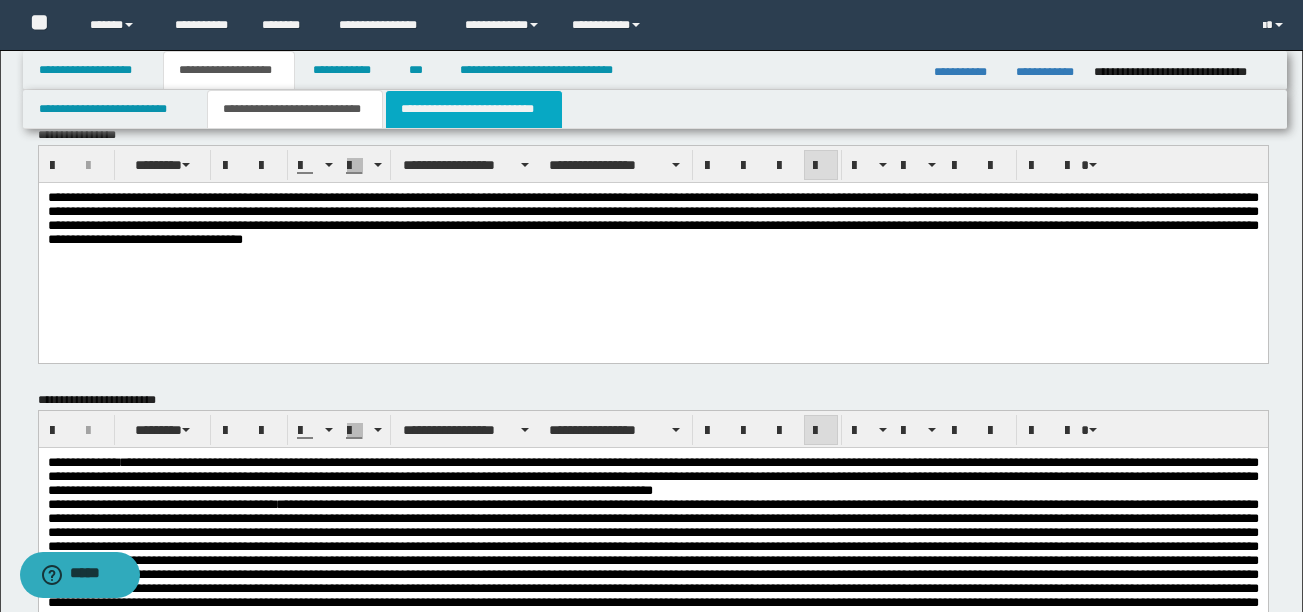 click on "**********" at bounding box center [474, 109] 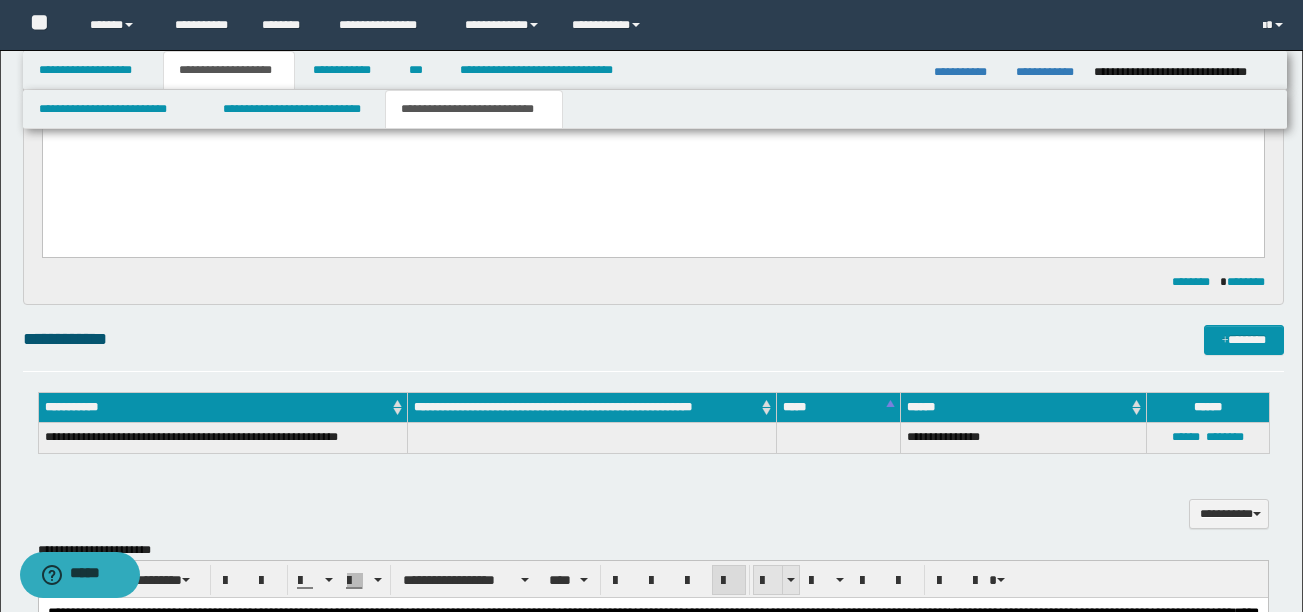 scroll, scrollTop: 733, scrollLeft: 0, axis: vertical 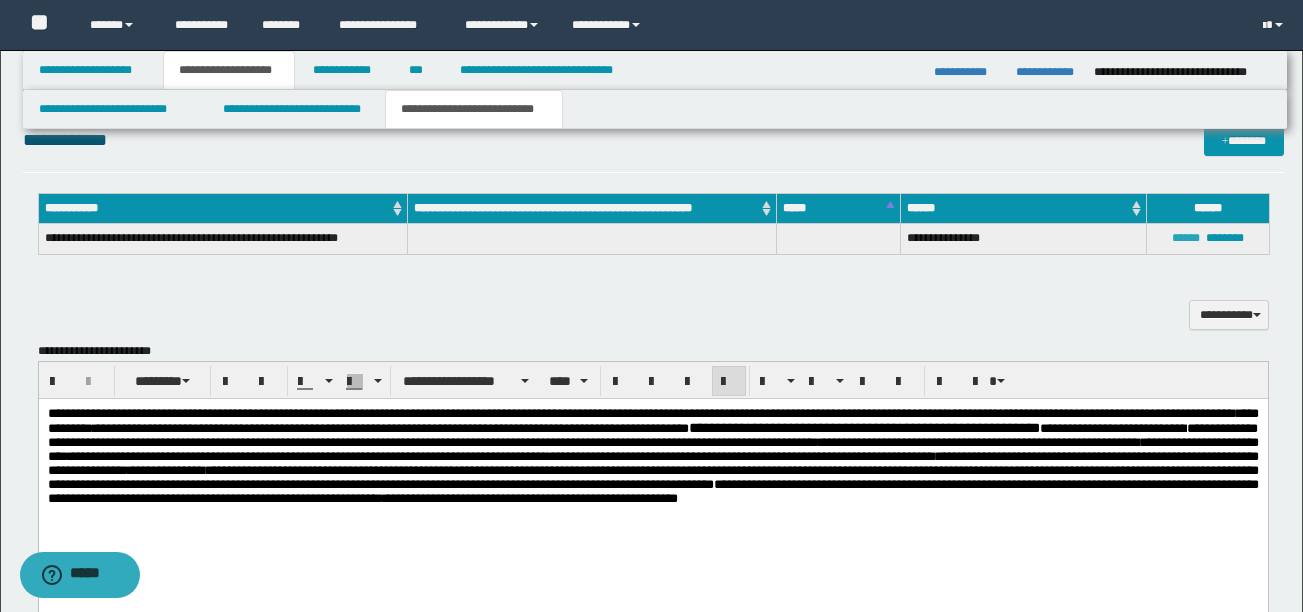 click on "******" at bounding box center [1186, 238] 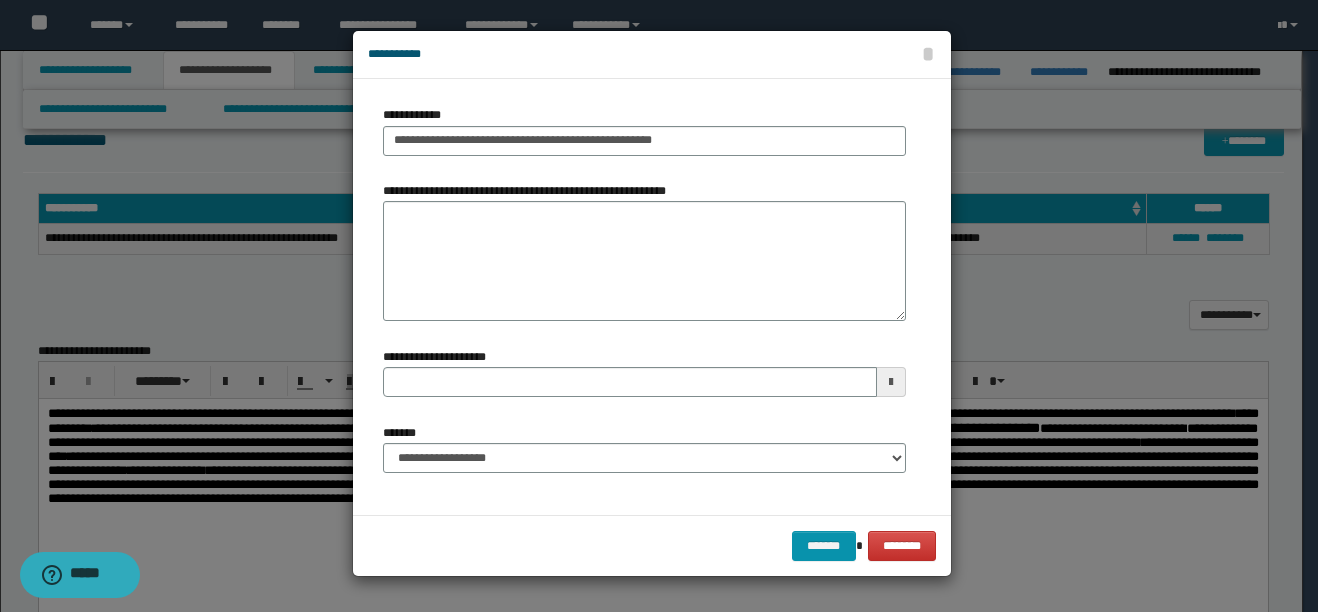 click at bounding box center (891, 382) 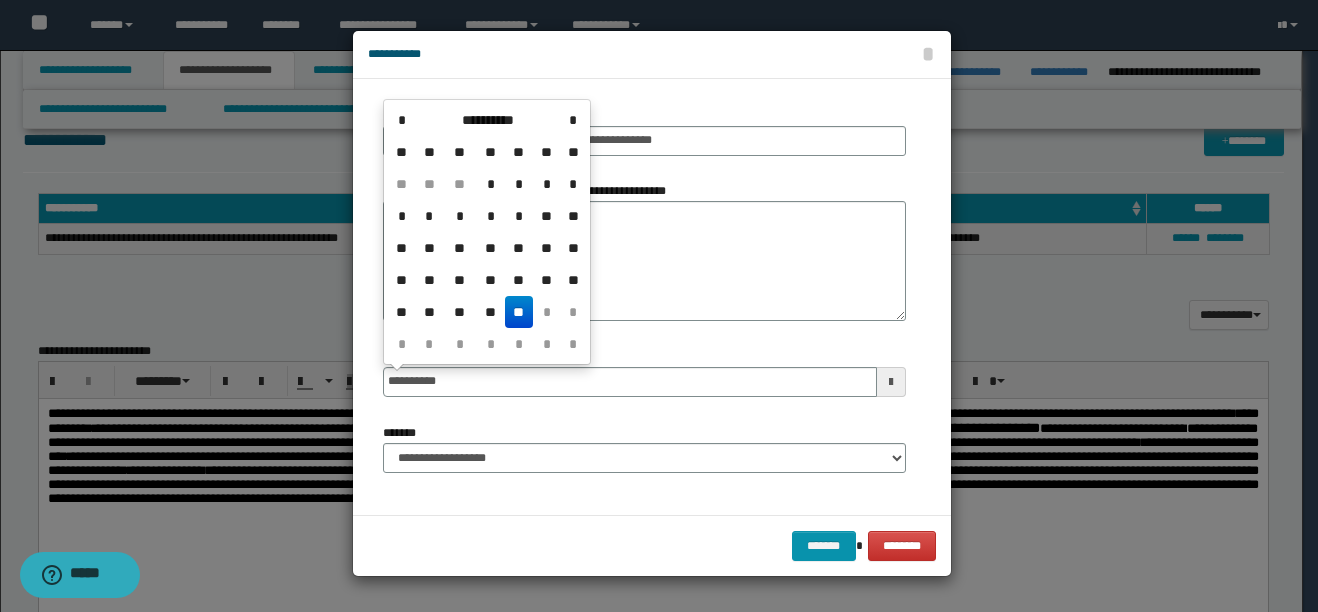 click on "**" at bounding box center (519, 312) 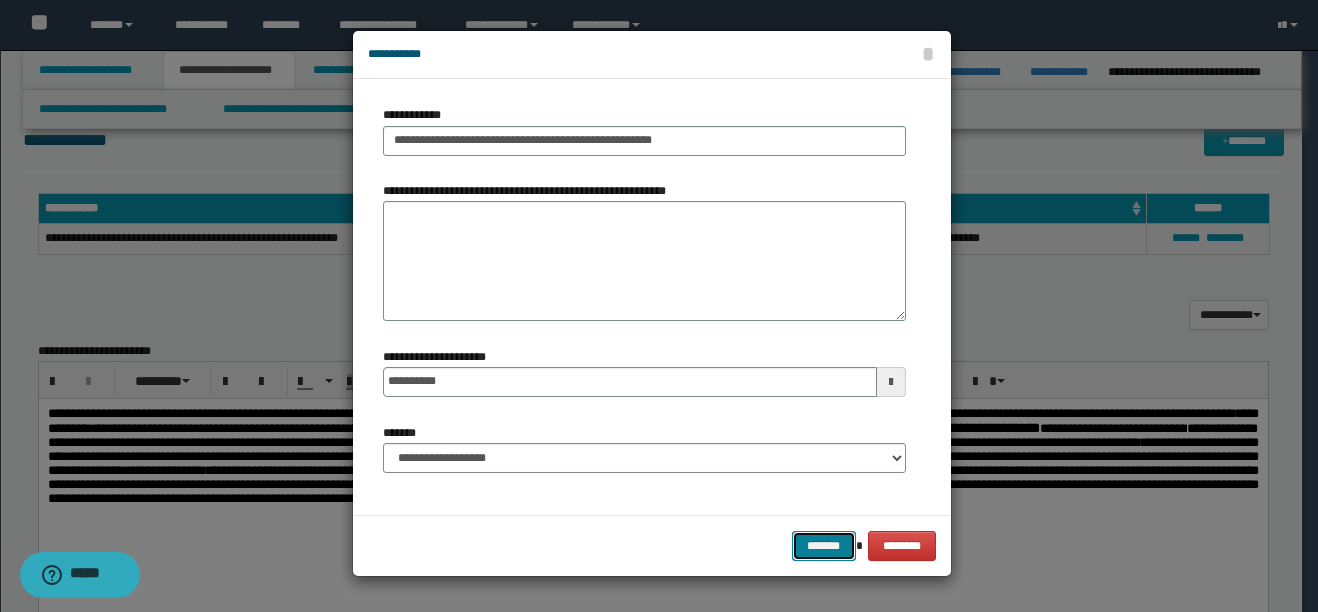 drag, startPoint x: 841, startPoint y: 544, endPoint x: 817, endPoint y: 544, distance: 24 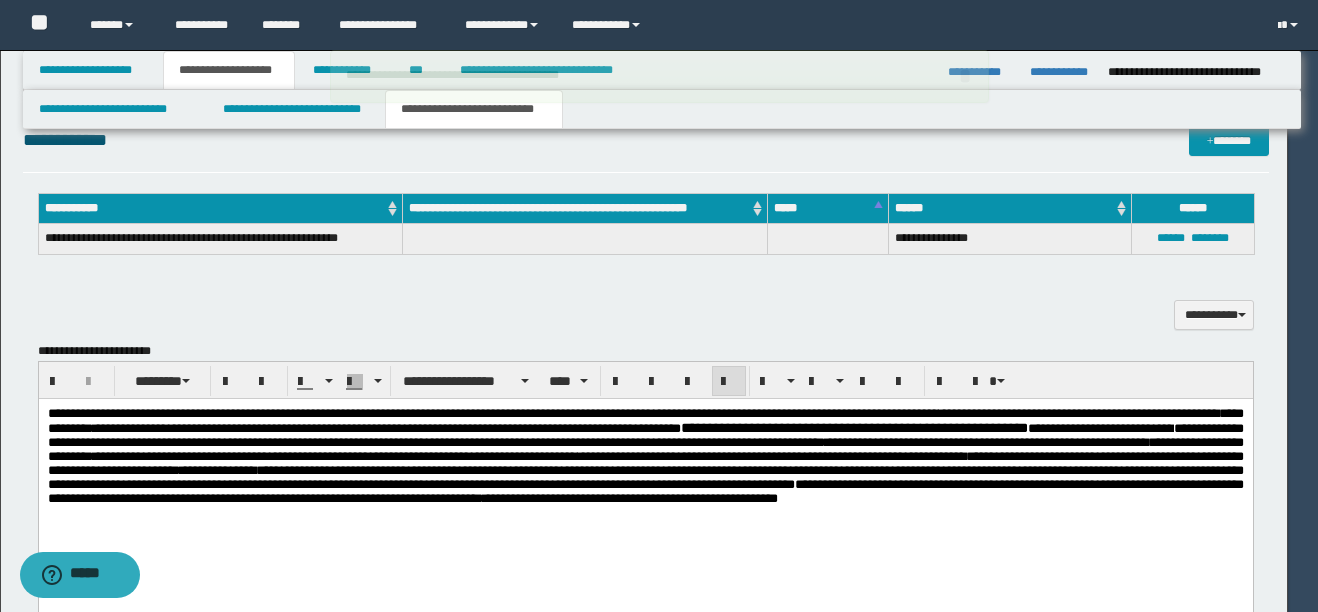 type 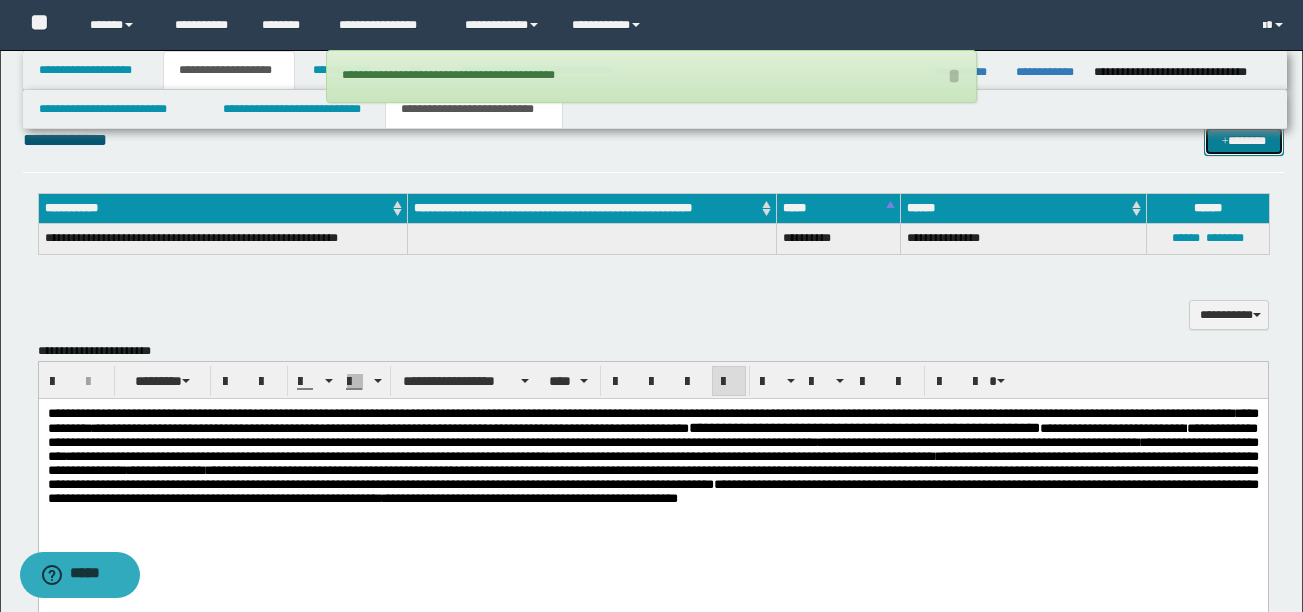click on "*******" at bounding box center [1244, 141] 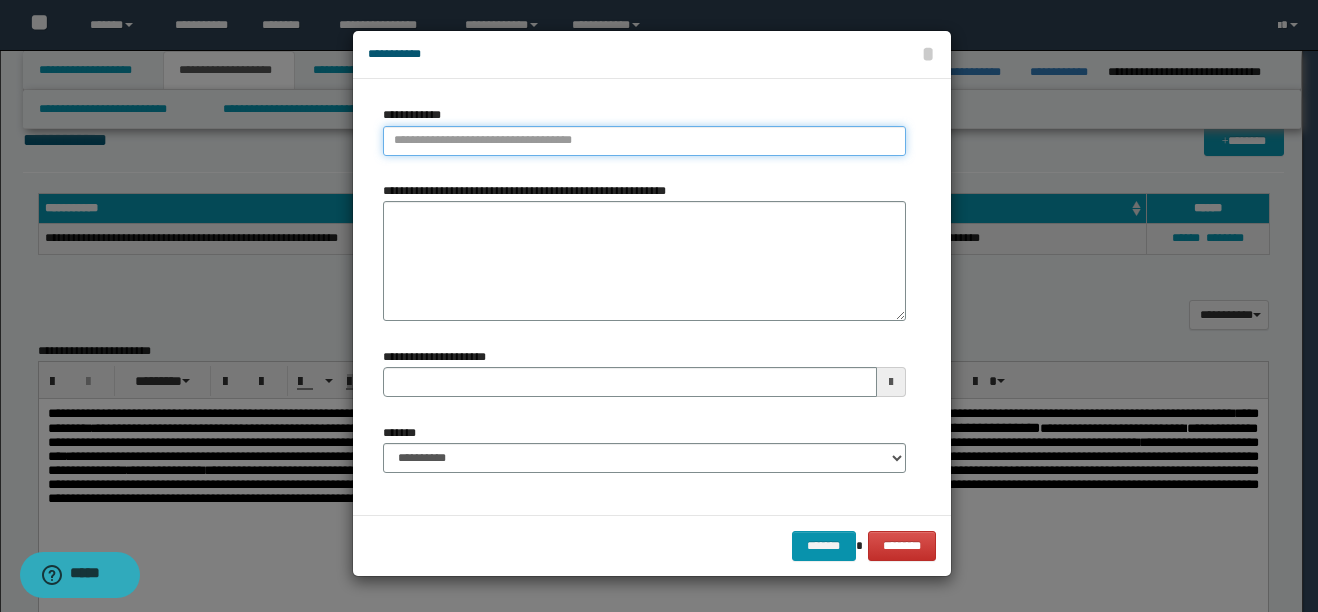 type on "**********" 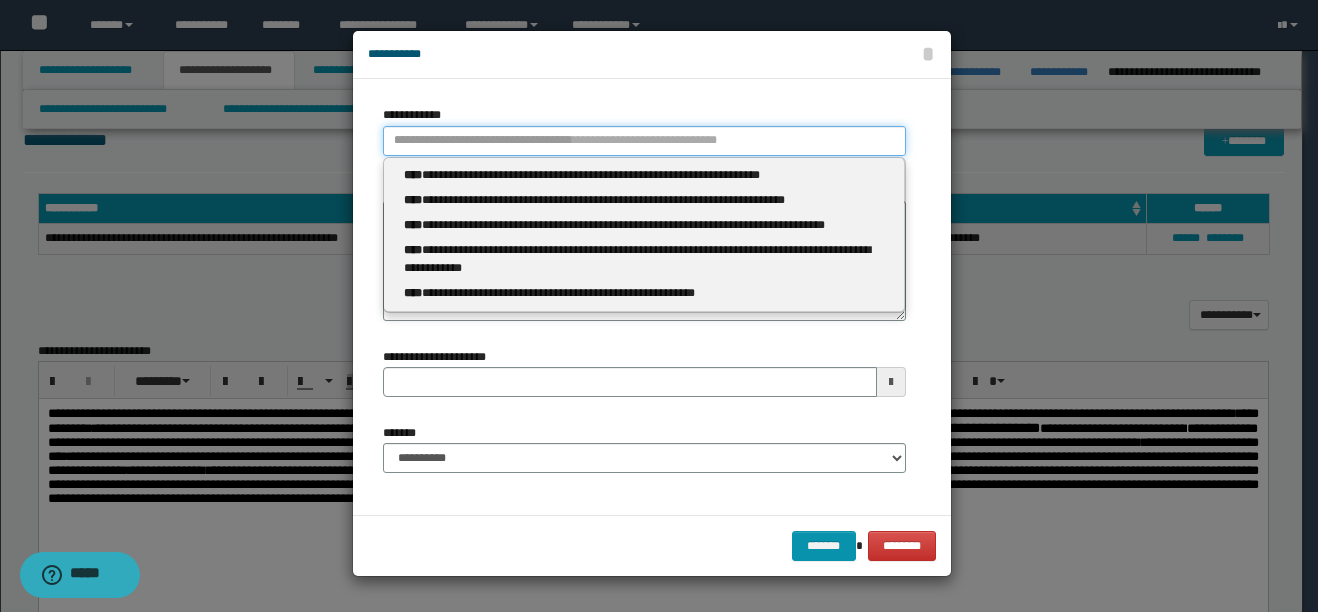 click on "**********" at bounding box center (644, 141) 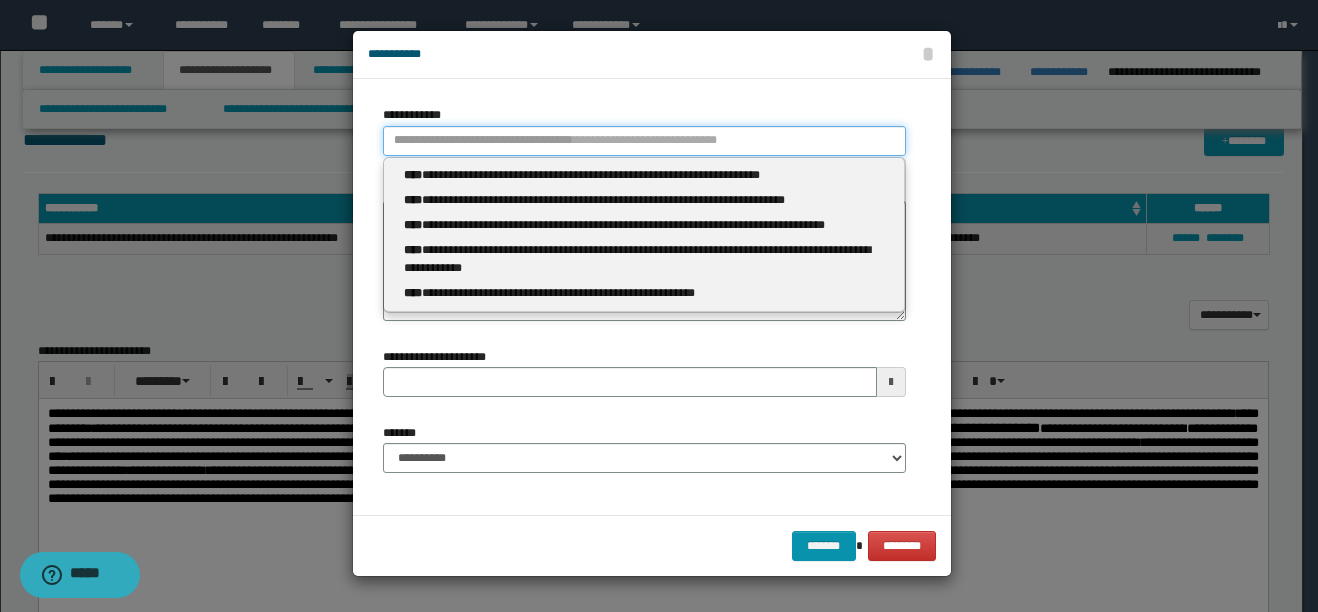 type 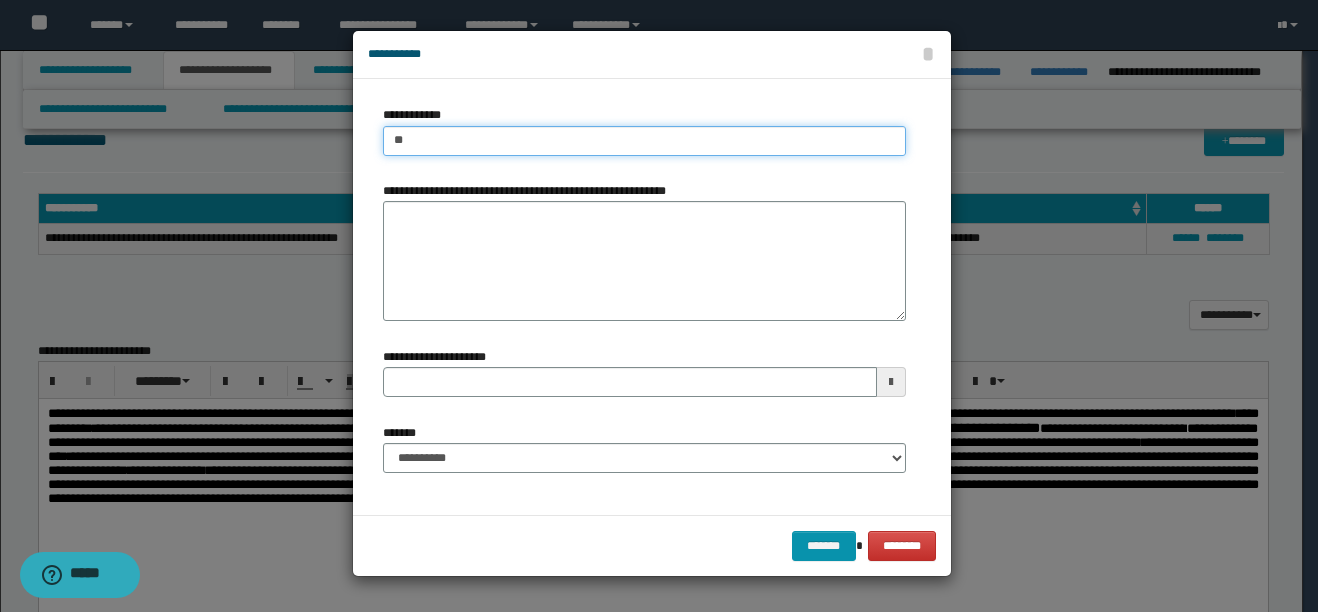 type on "***" 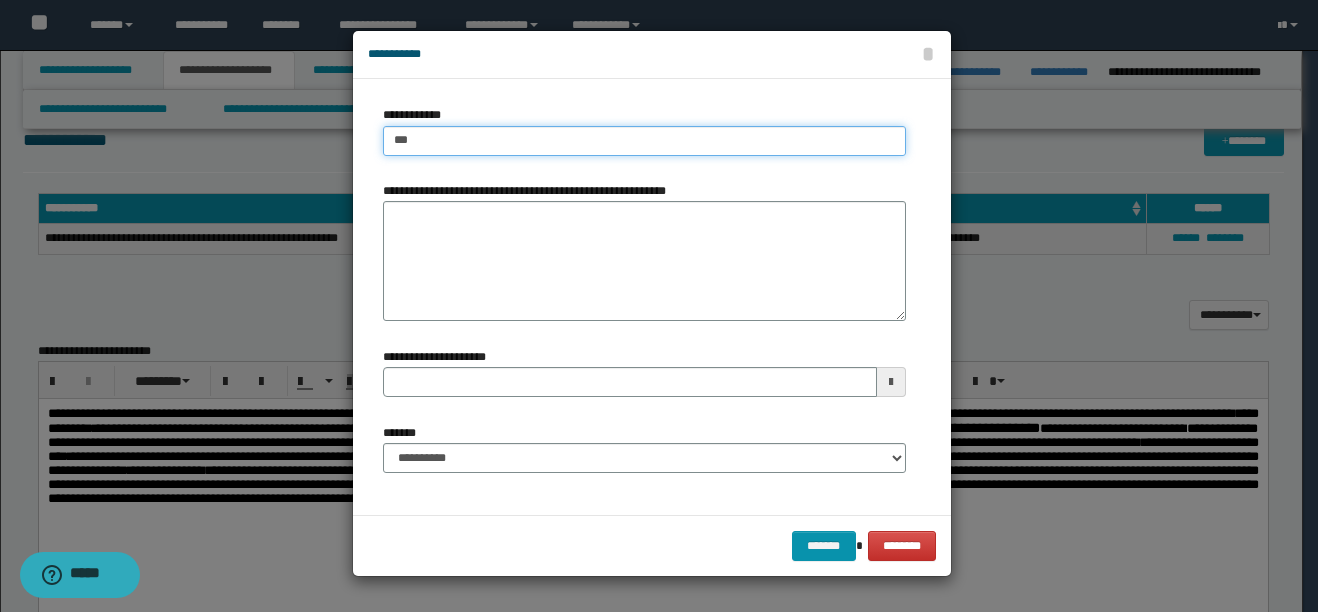 type on "***" 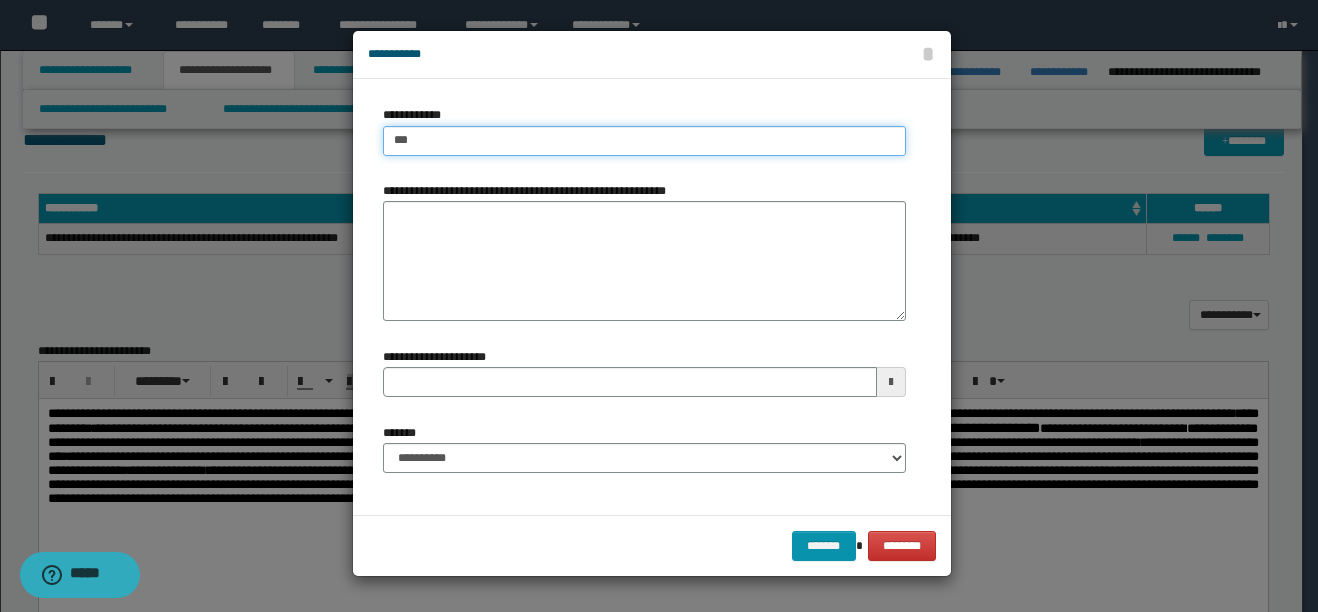 type 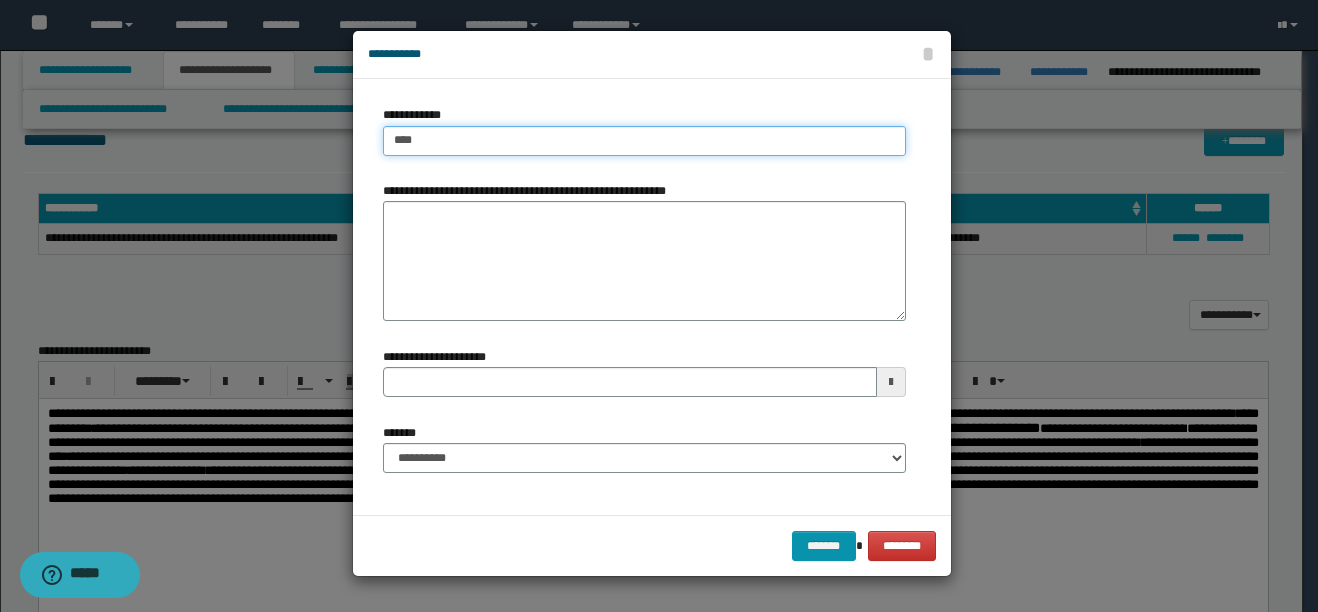 type on "****" 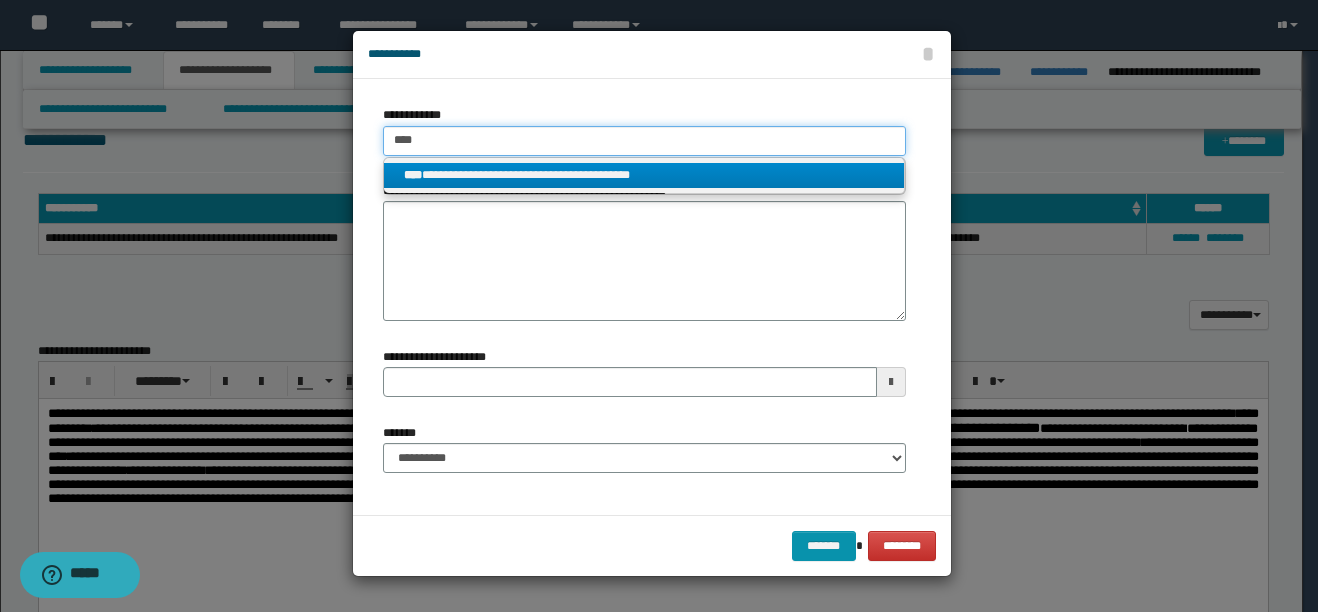 type on "****" 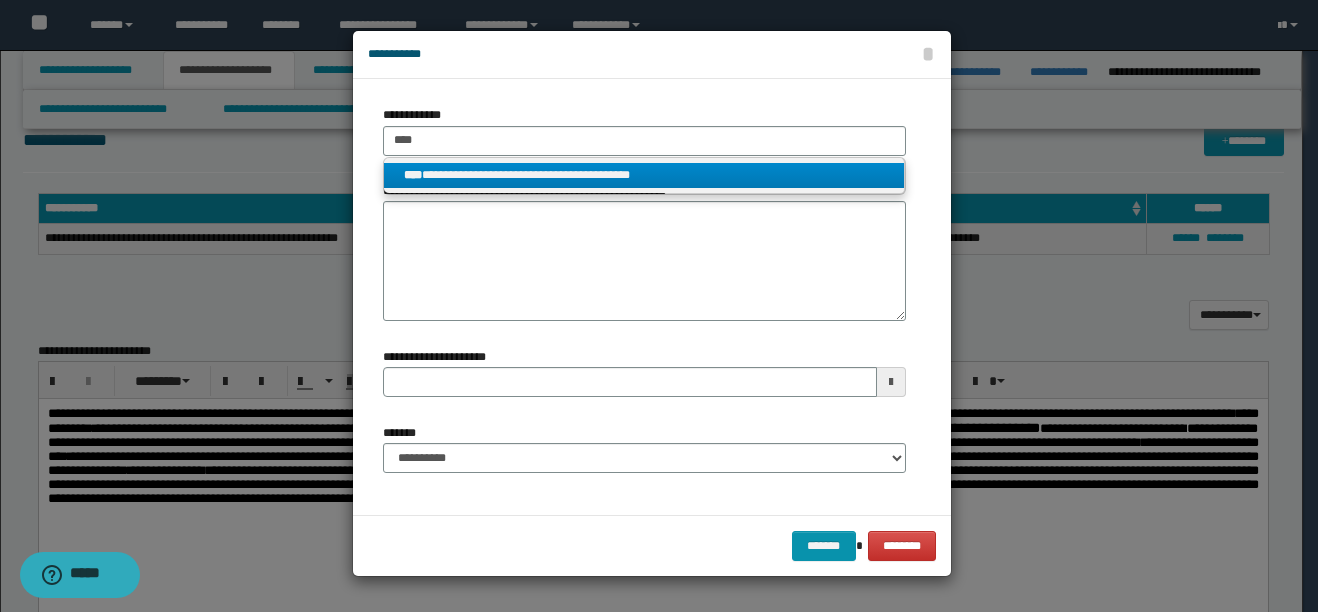 click on "**********" at bounding box center (644, 175) 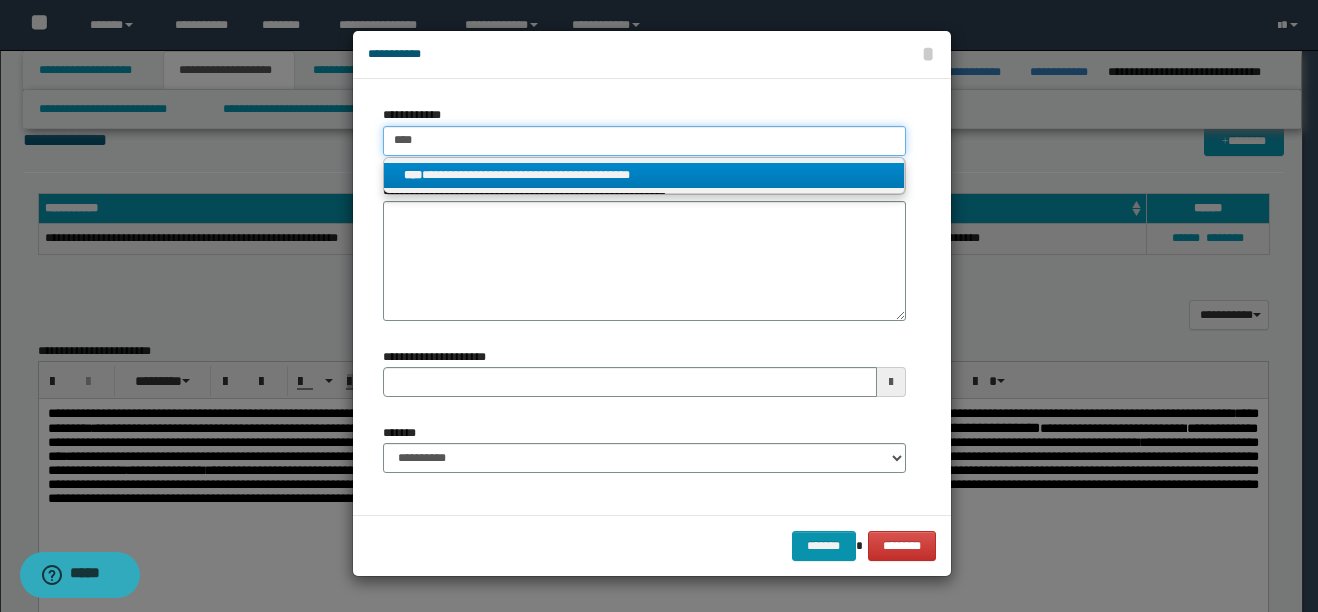 type 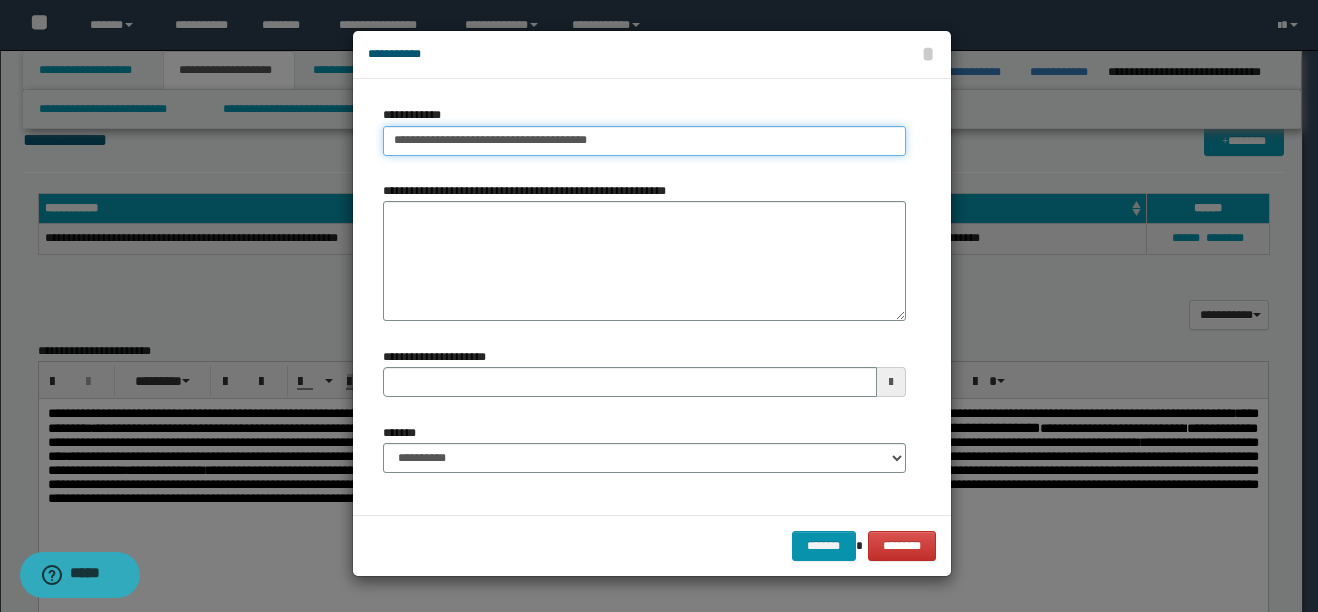 type 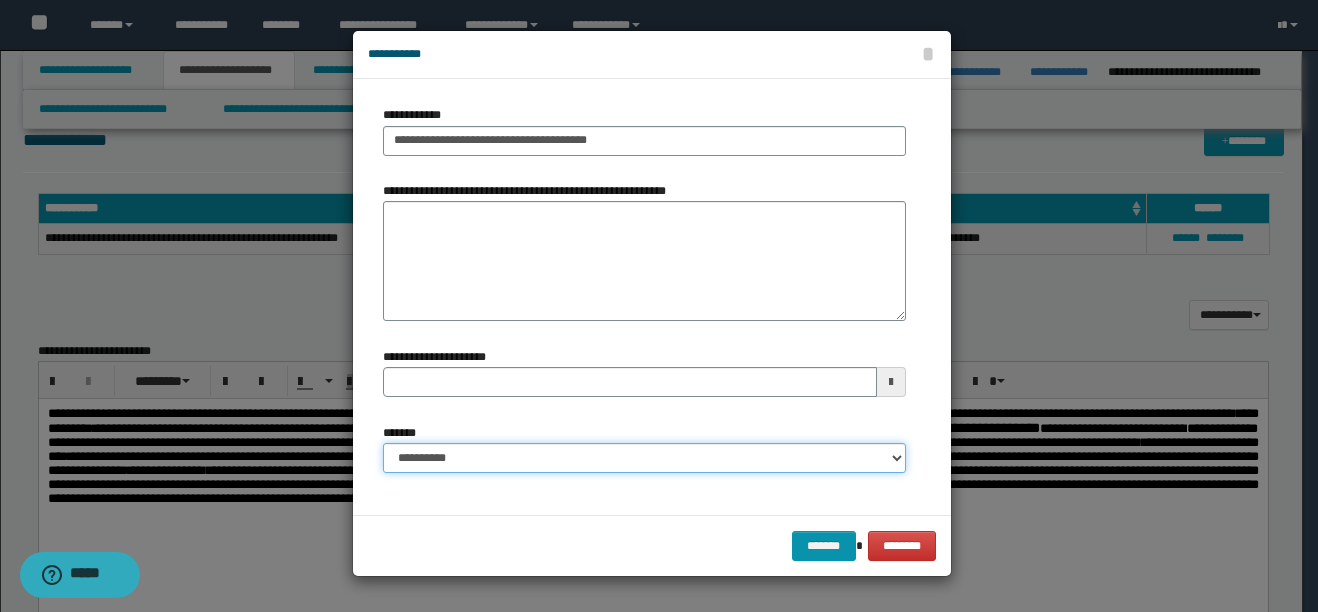 click on "**********" at bounding box center (644, 458) 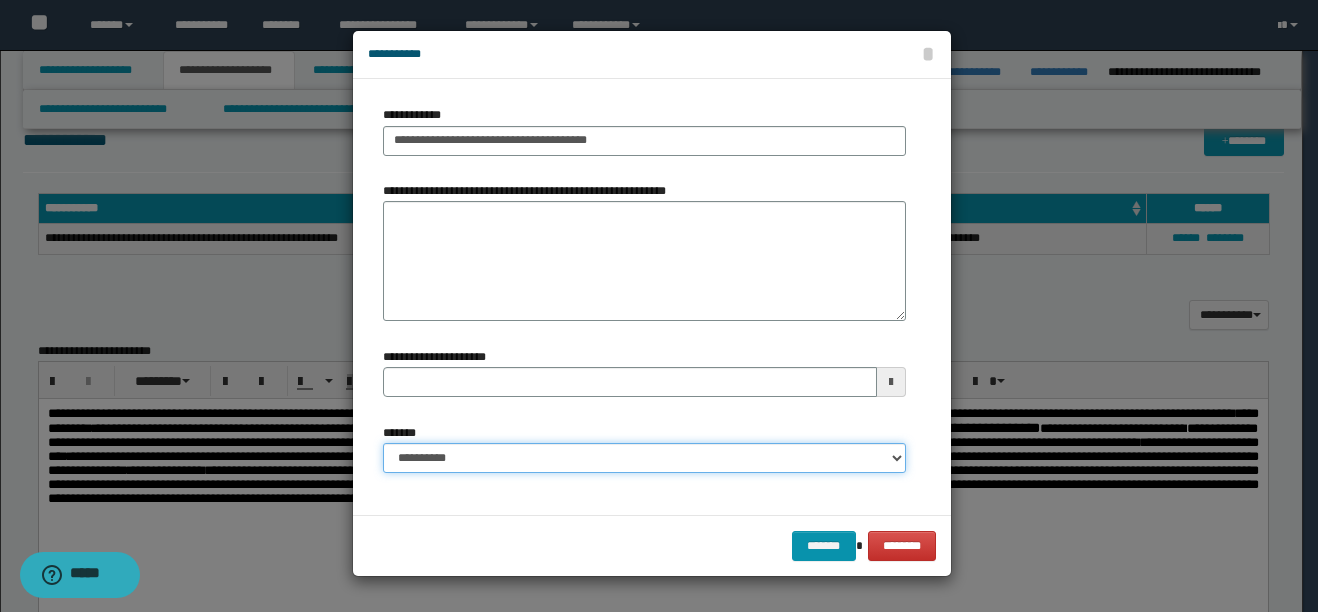 select on "*" 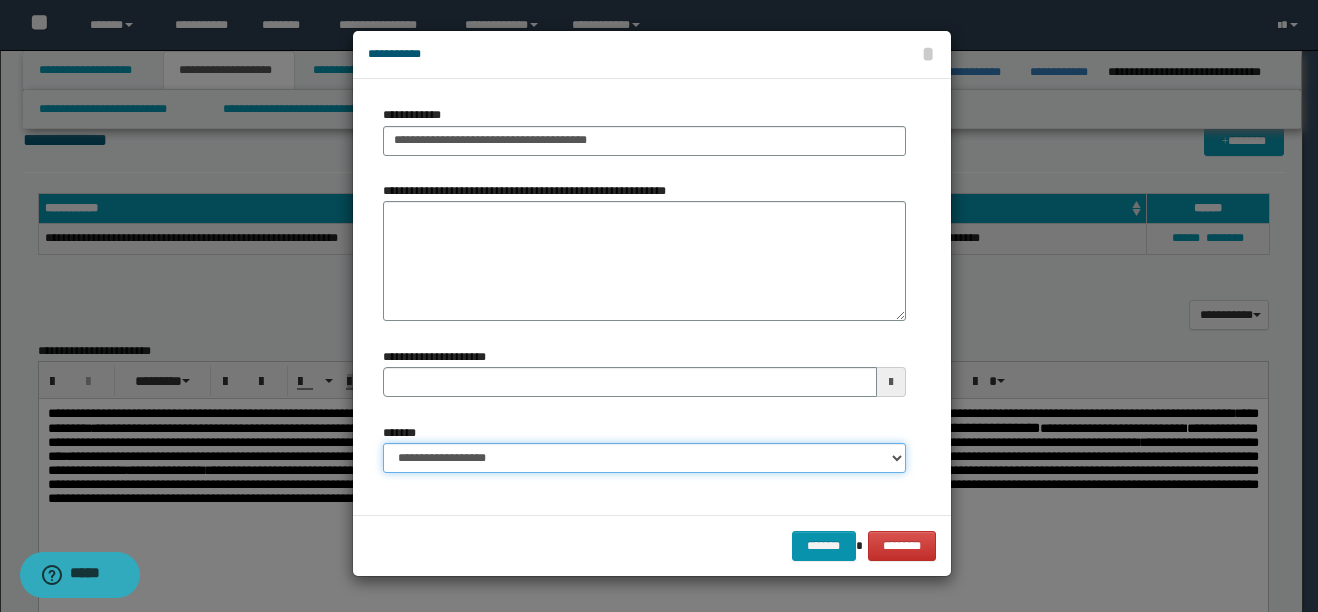 click on "**********" at bounding box center [644, 458] 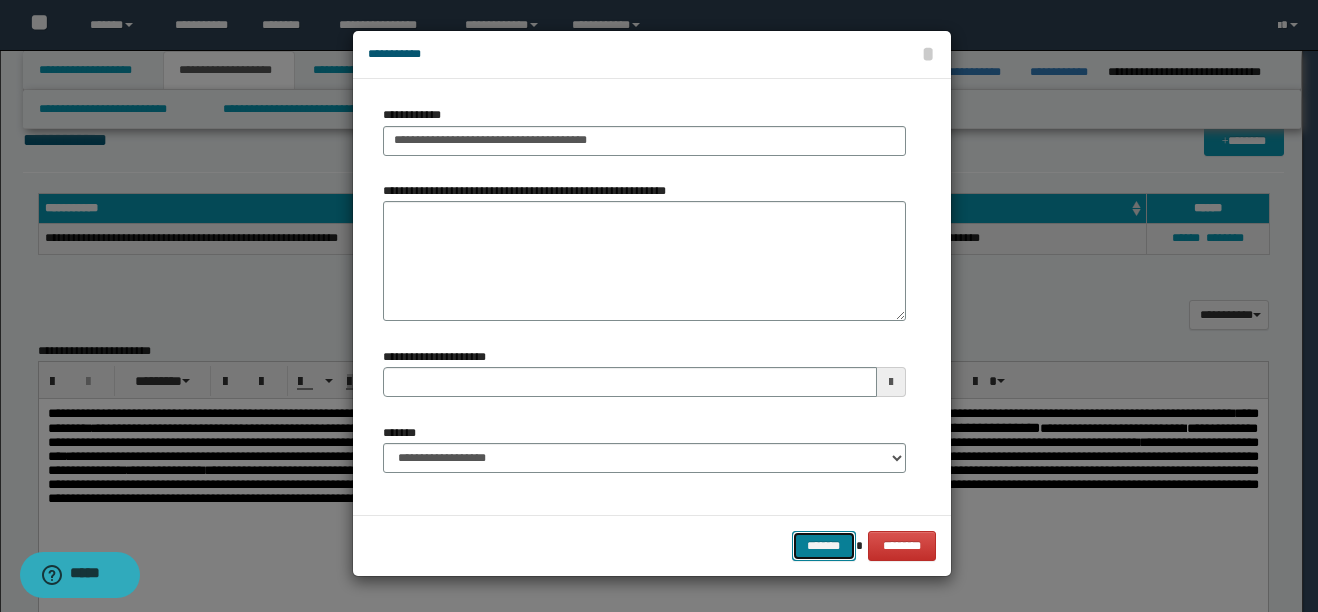 click on "*******" at bounding box center (824, 546) 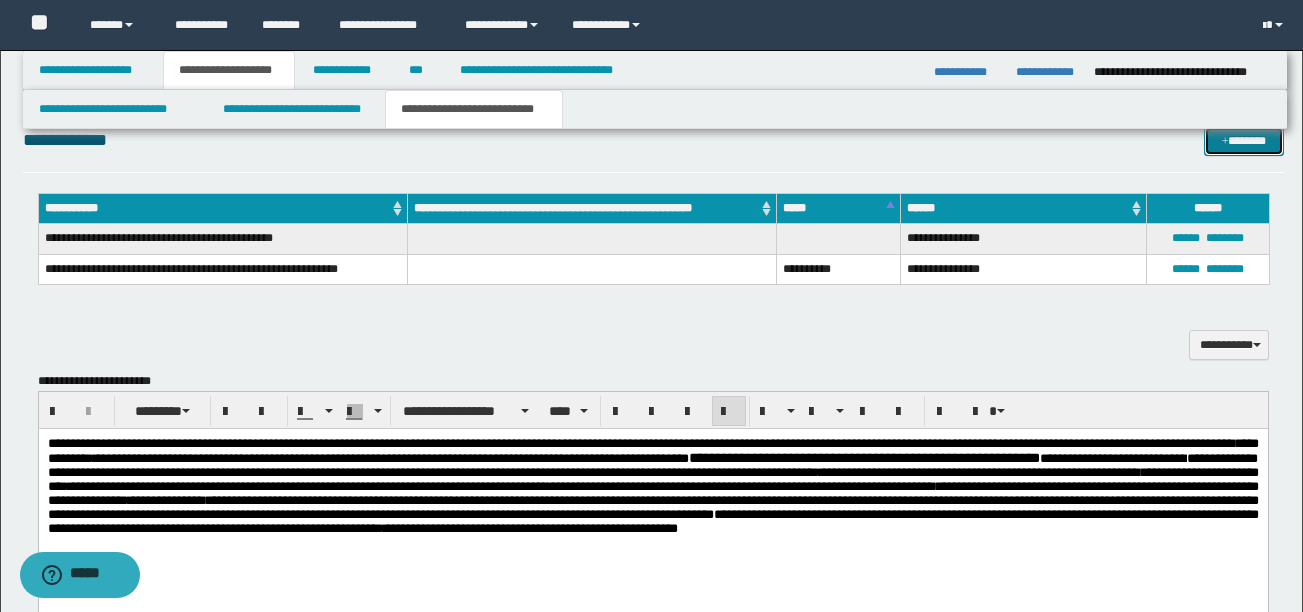 drag, startPoint x: 1255, startPoint y: 143, endPoint x: 1119, endPoint y: 155, distance: 136.52838 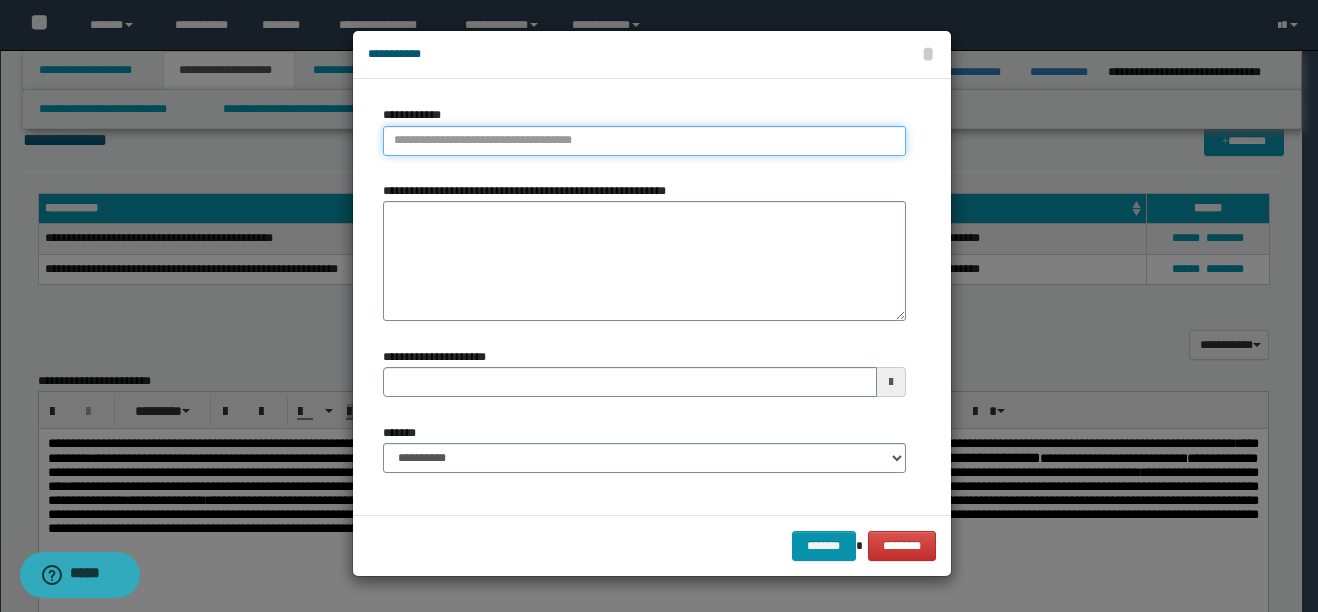 type on "**********" 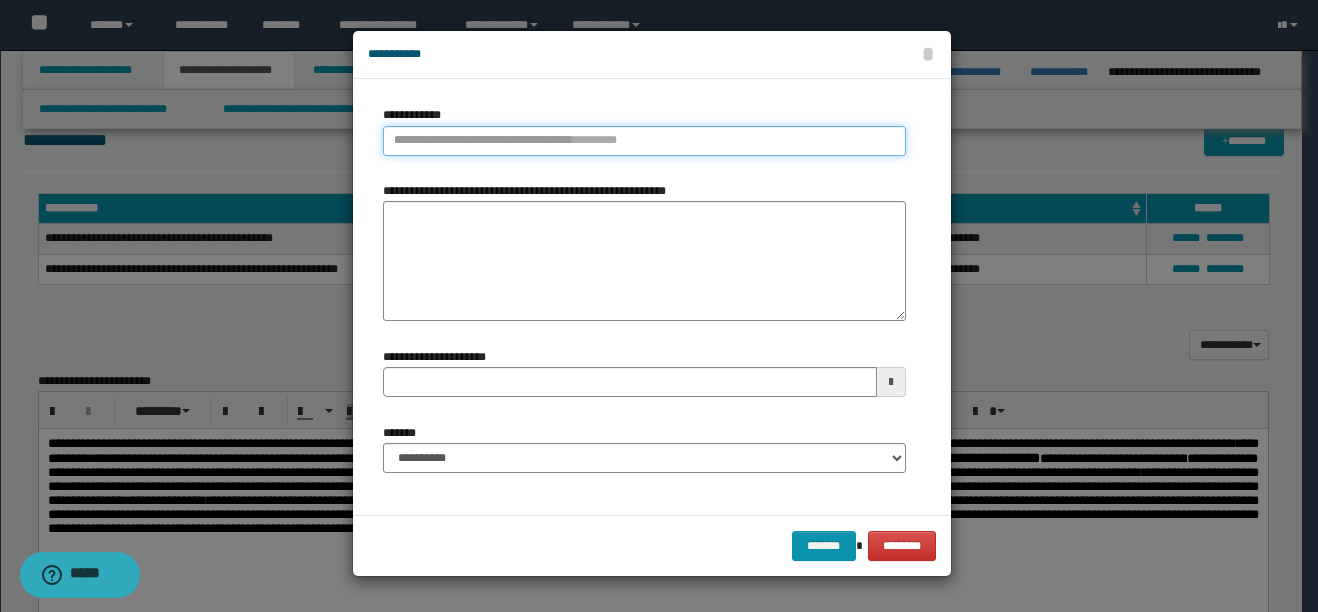 click on "**********" at bounding box center [644, 141] 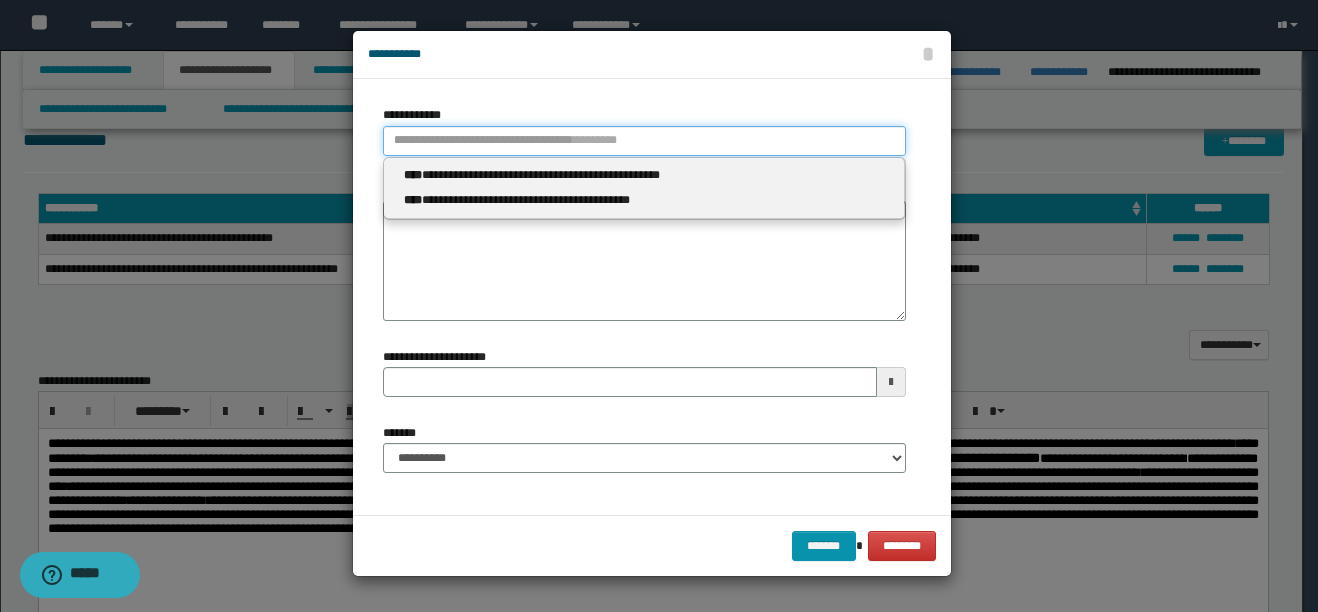 type 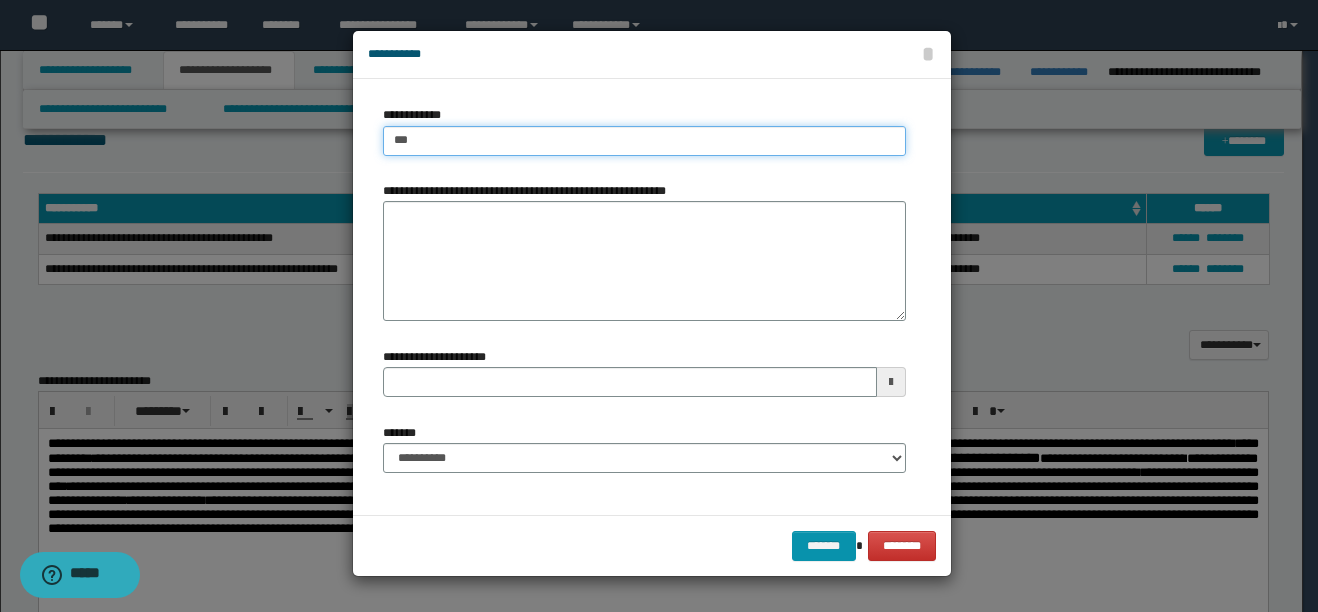 type on "****" 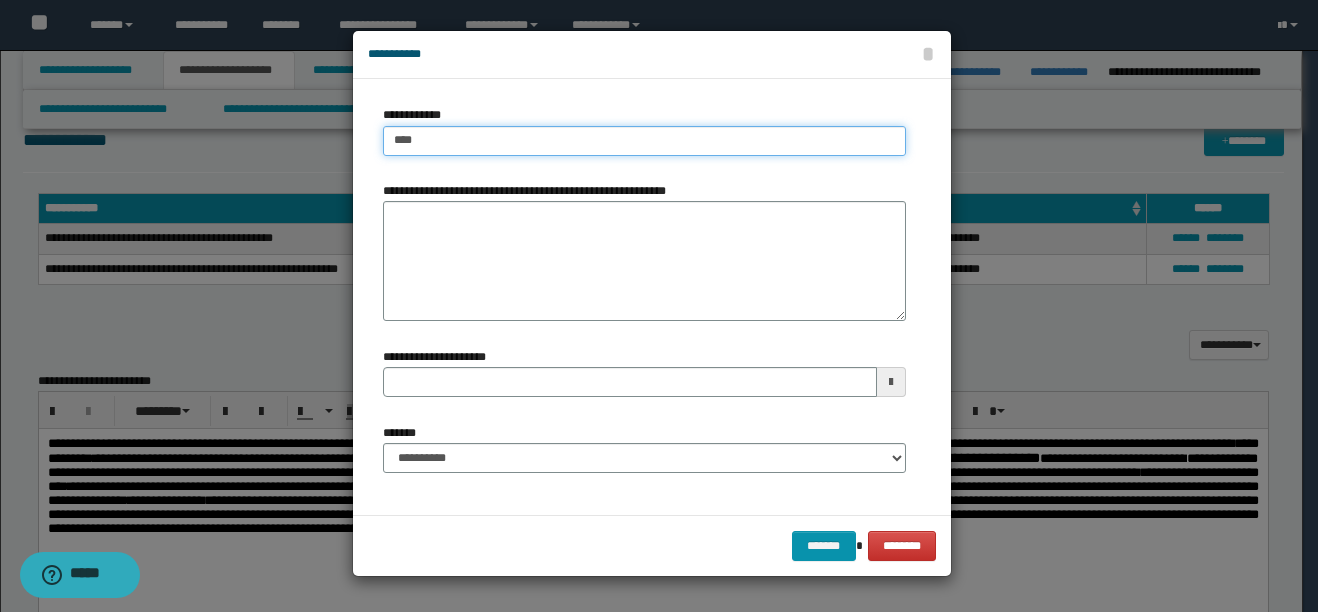 type on "****" 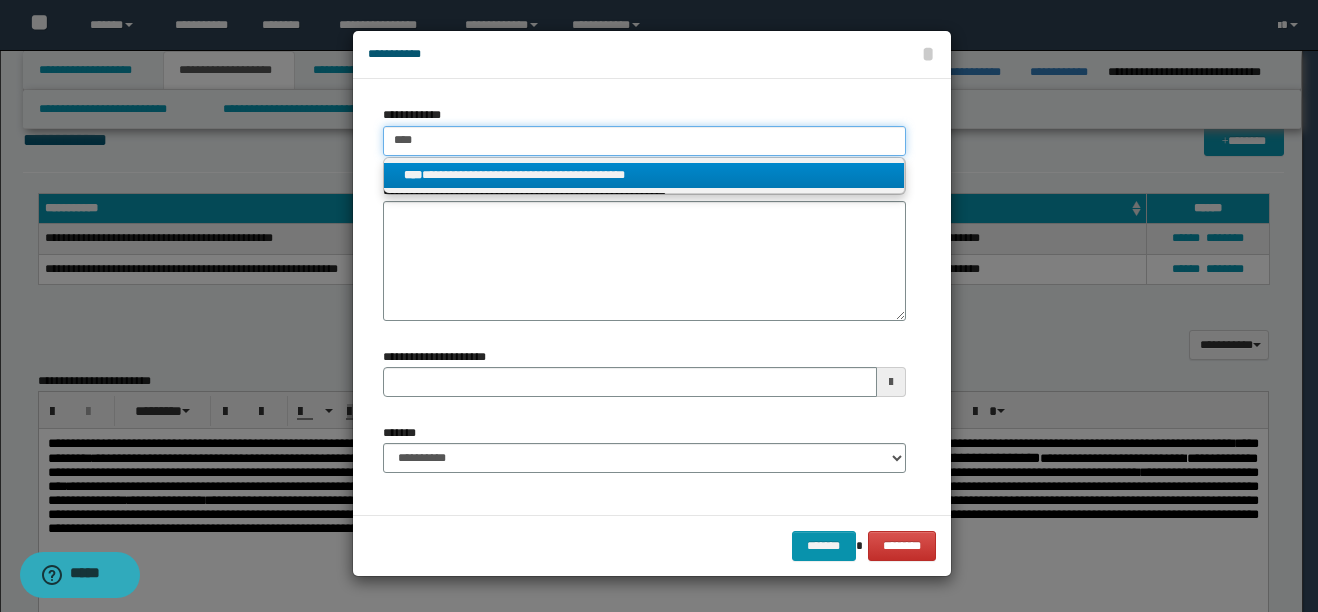 type on "****" 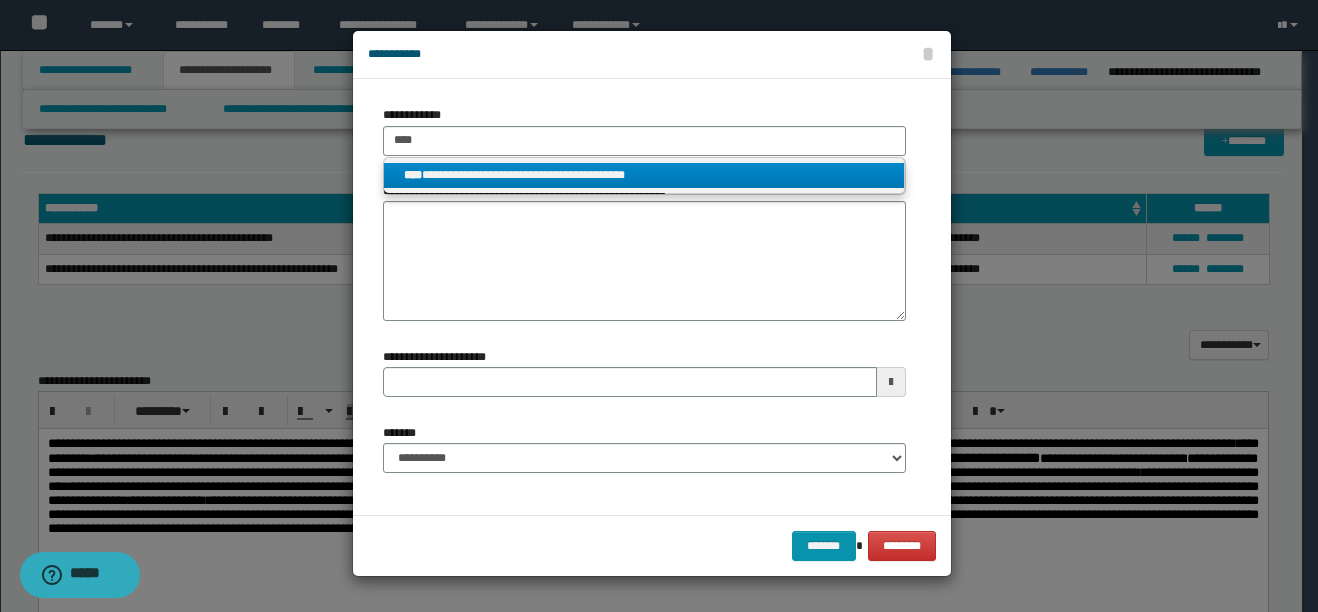 click on "**********" at bounding box center (644, 175) 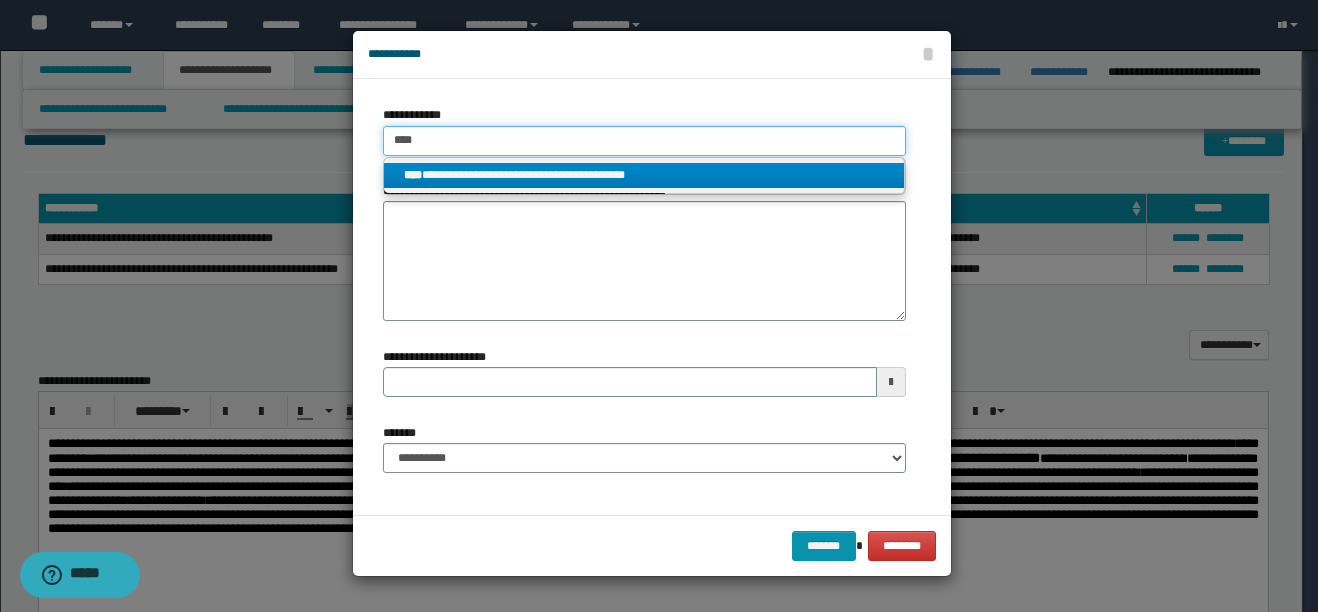 type 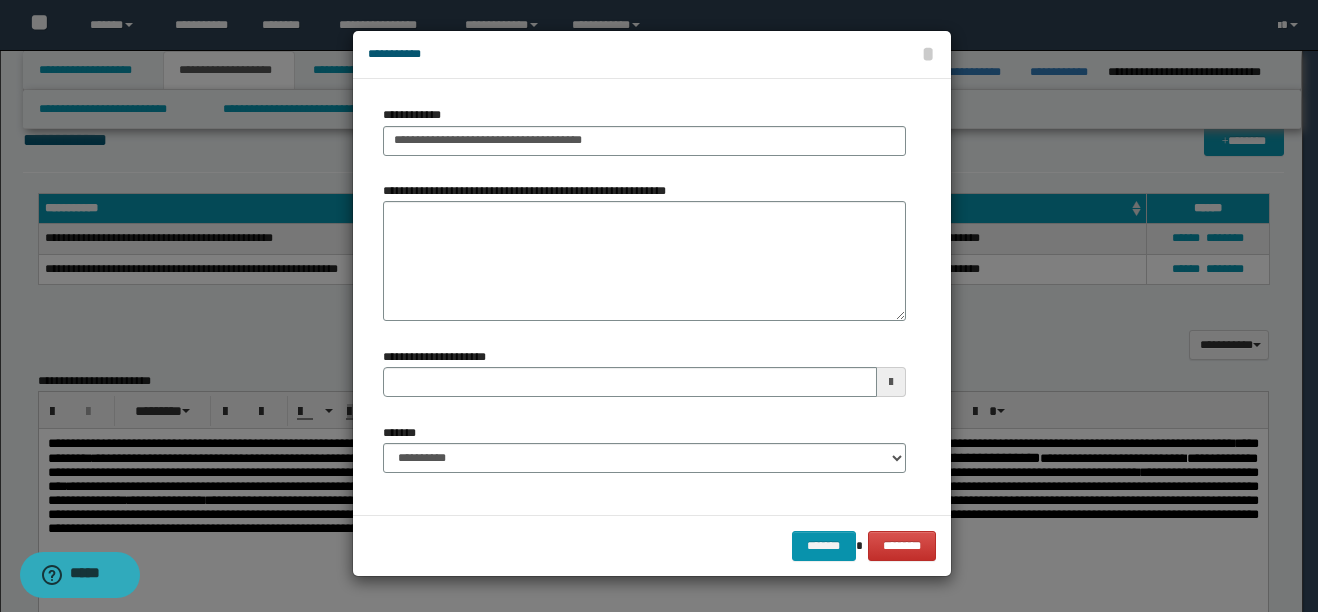 click at bounding box center [891, 382] 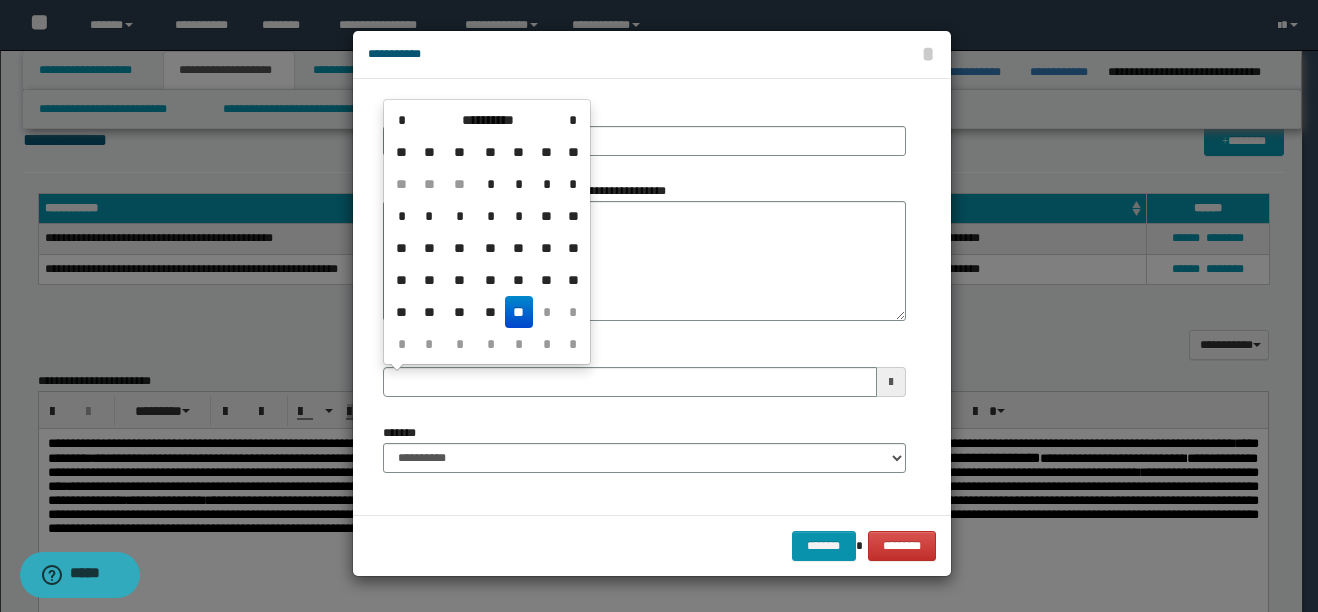 click on "**" at bounding box center (519, 312) 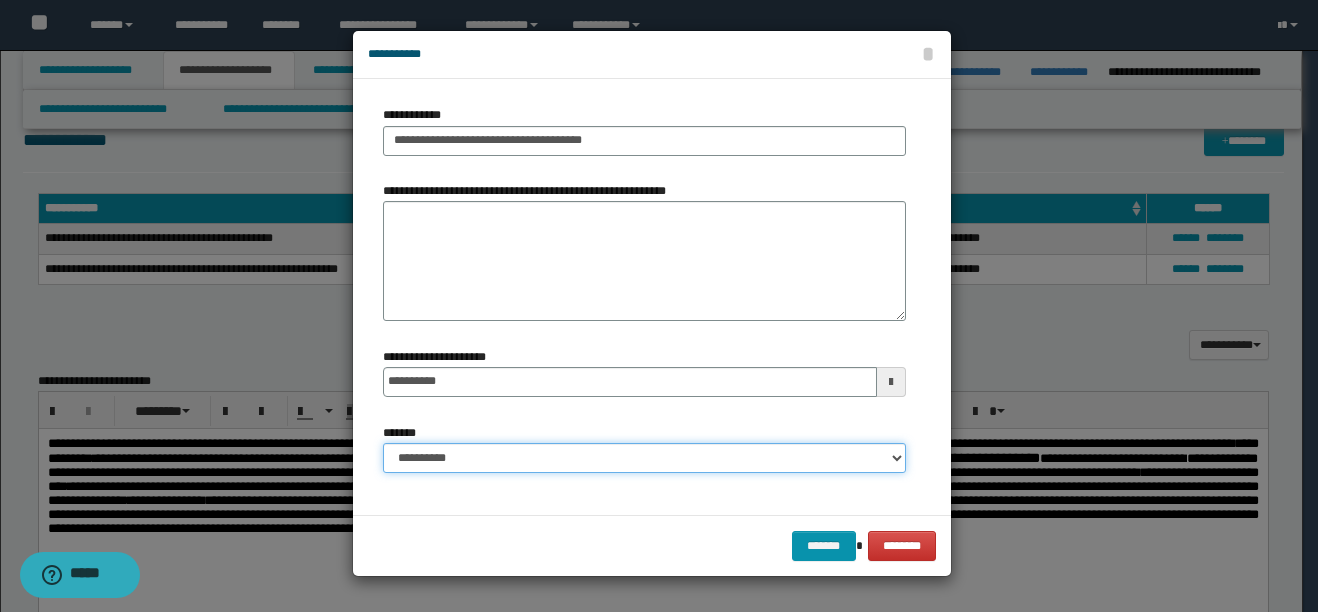 drag, startPoint x: 892, startPoint y: 456, endPoint x: 864, endPoint y: 455, distance: 28.01785 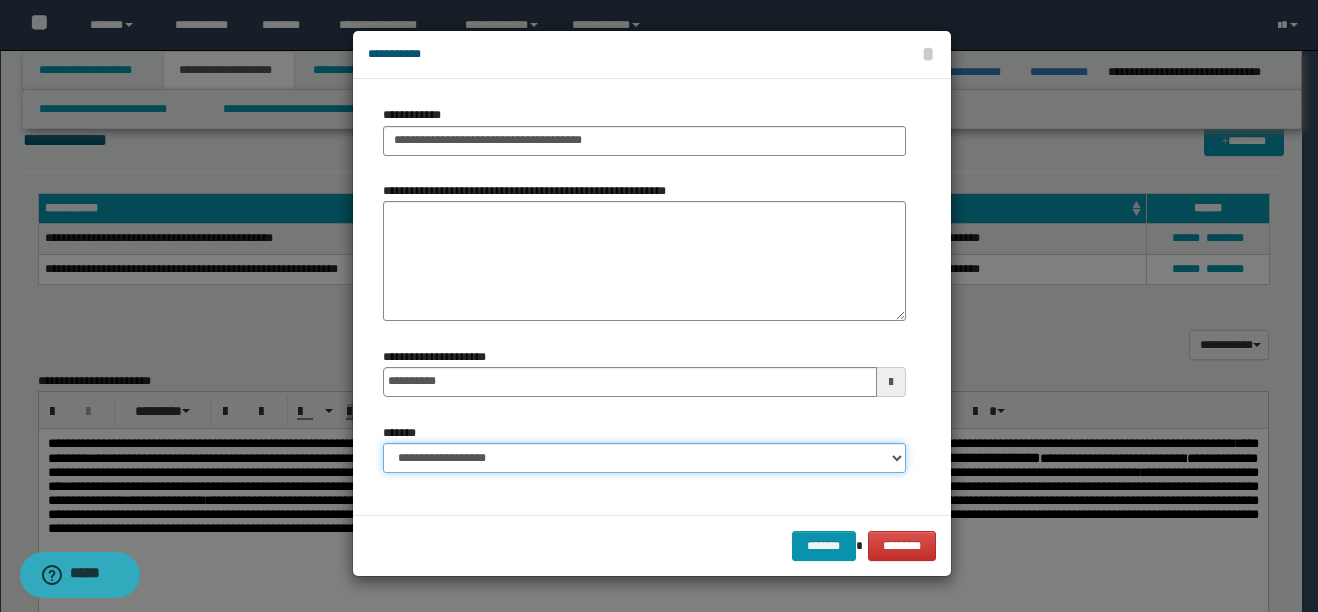click on "**********" at bounding box center (644, 458) 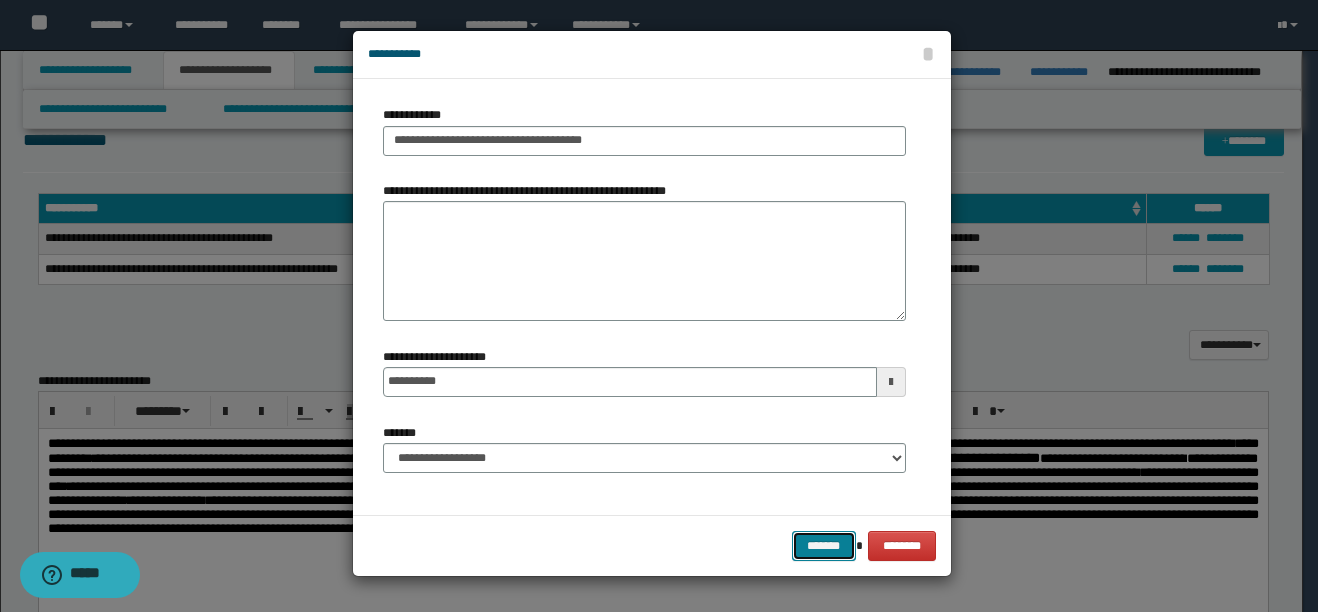 click on "*******" at bounding box center (824, 546) 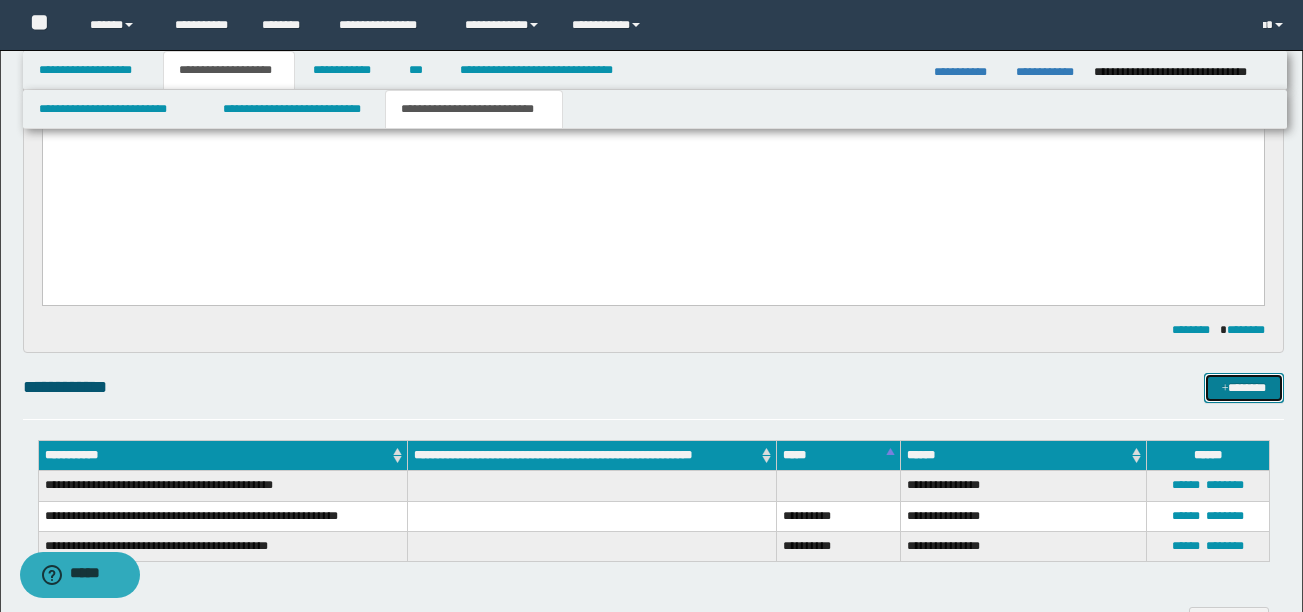 scroll, scrollTop: 467, scrollLeft: 0, axis: vertical 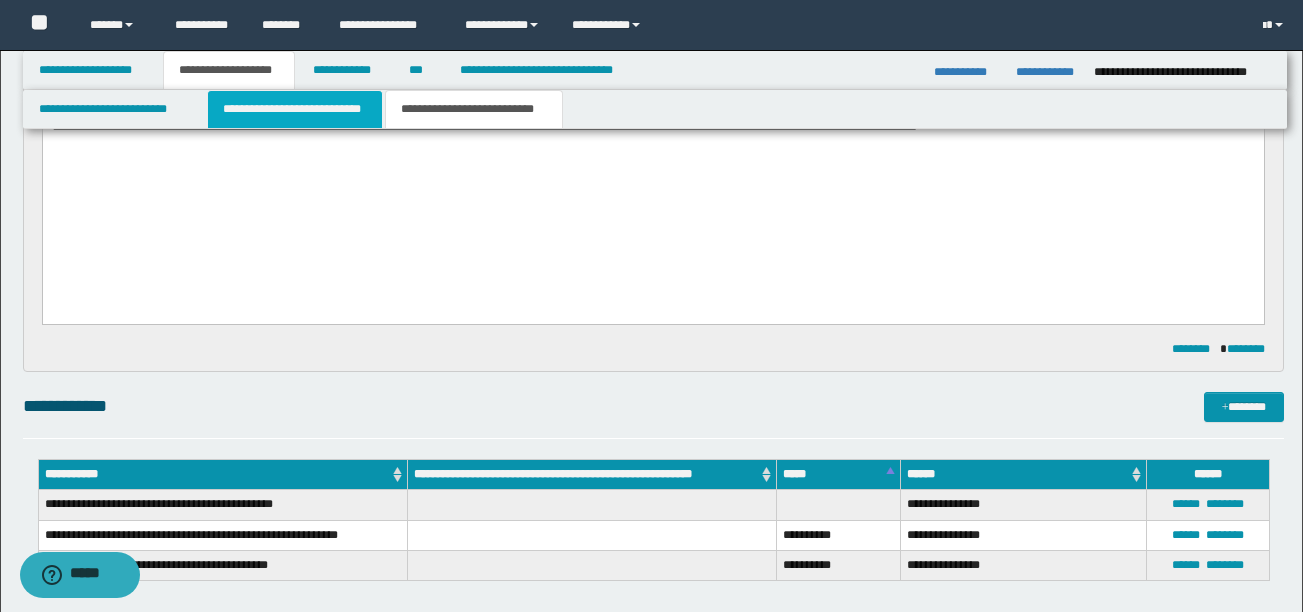 click on "**********" at bounding box center (295, 109) 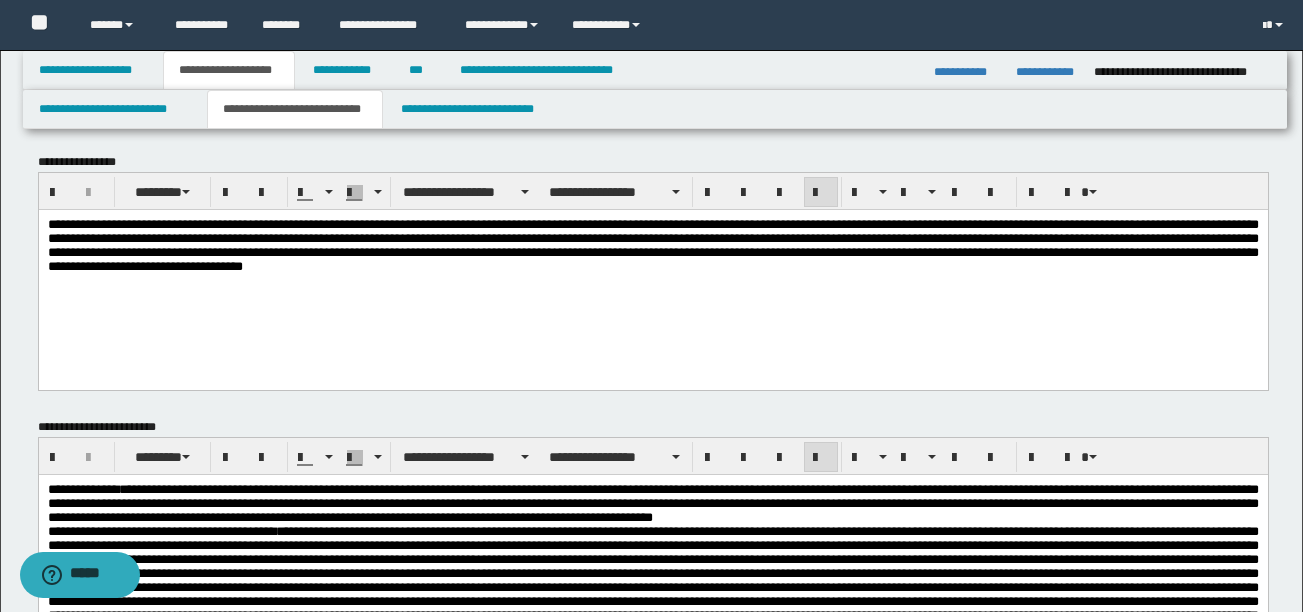 scroll, scrollTop: 0, scrollLeft: 0, axis: both 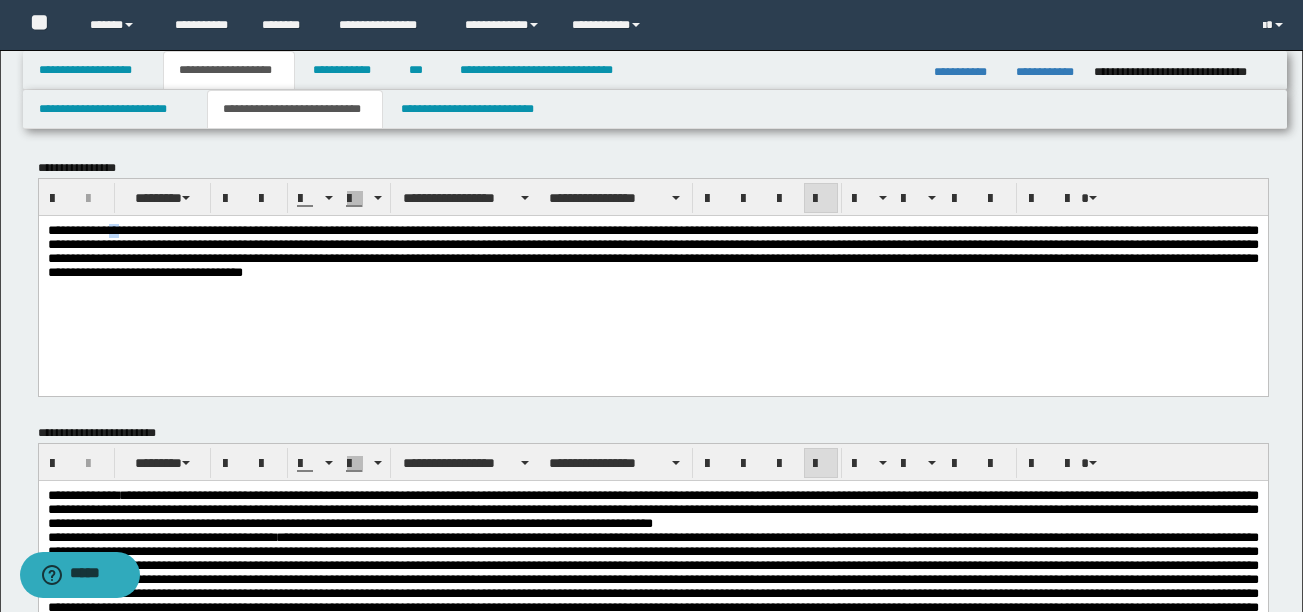 drag, startPoint x: 124, startPoint y: 231, endPoint x: 139, endPoint y: 232, distance: 15.033297 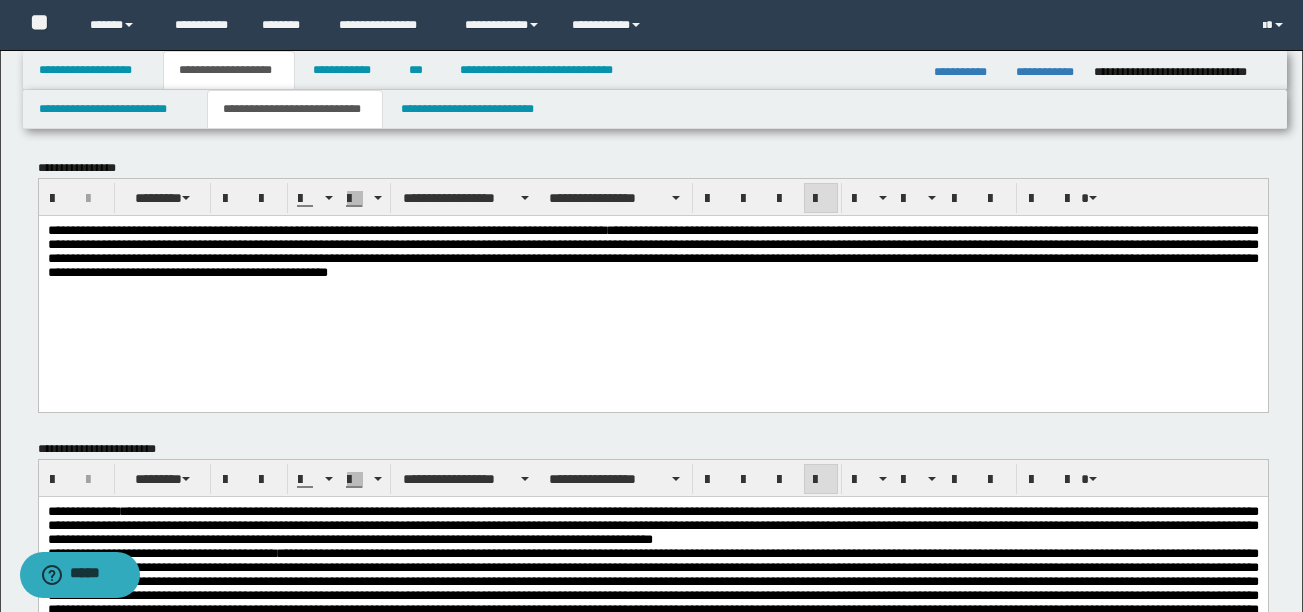click on "**********" at bounding box center (652, 250) 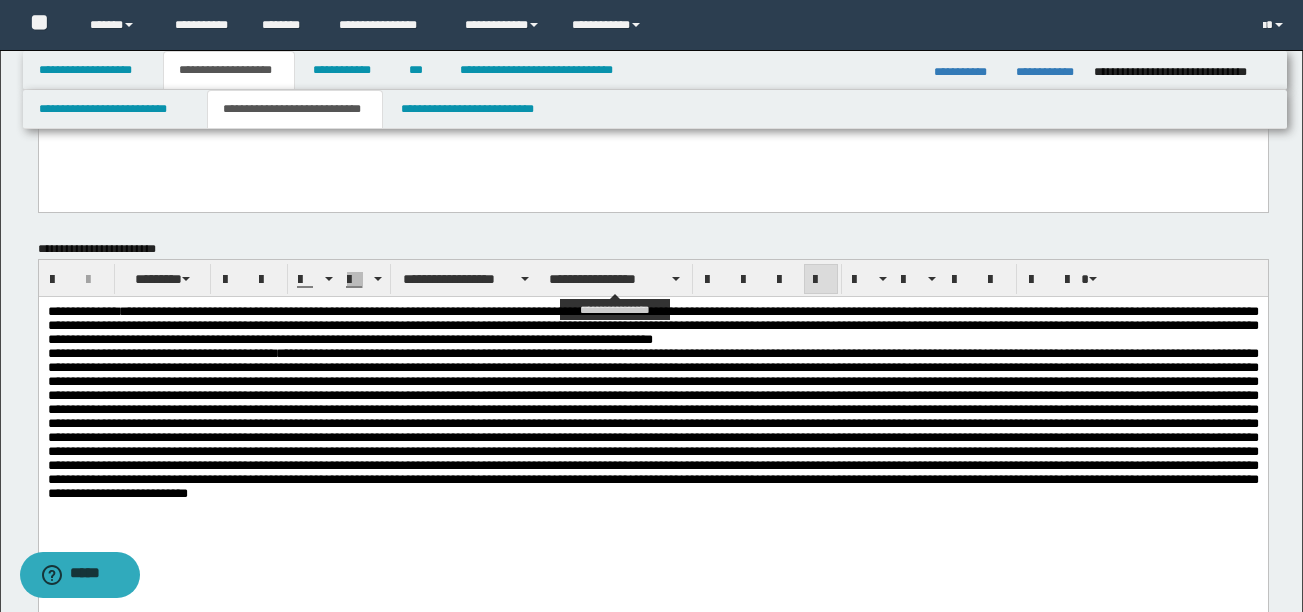 scroll, scrollTop: 167, scrollLeft: 0, axis: vertical 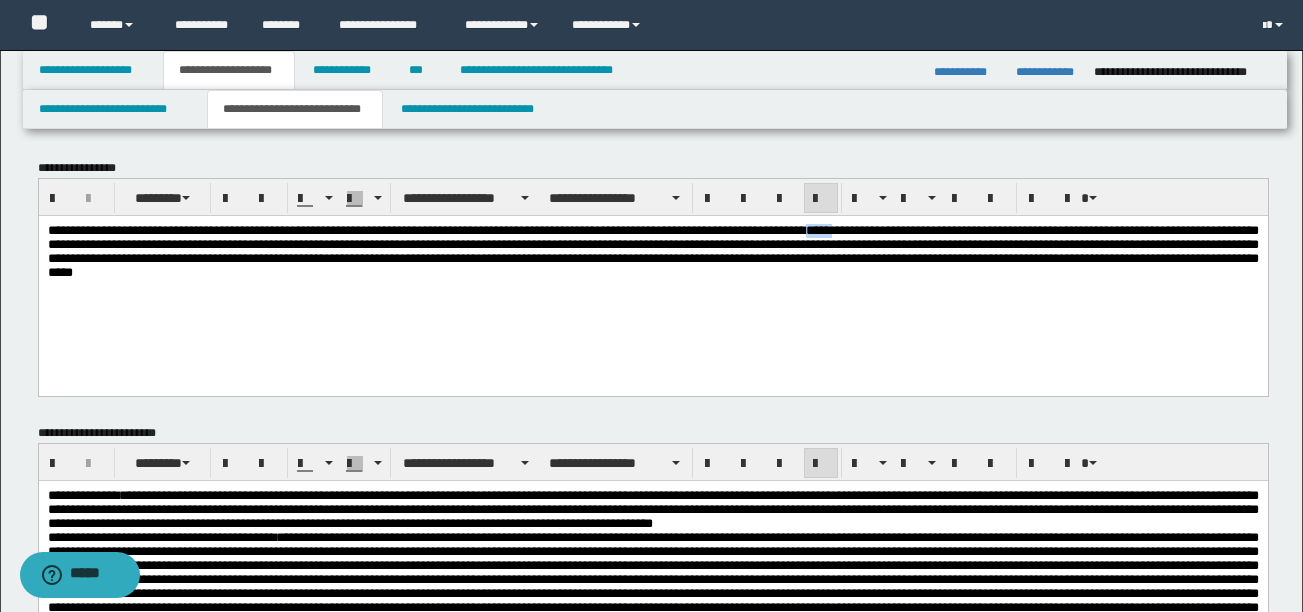 drag, startPoint x: 981, startPoint y: 229, endPoint x: 1024, endPoint y: 230, distance: 43.011627 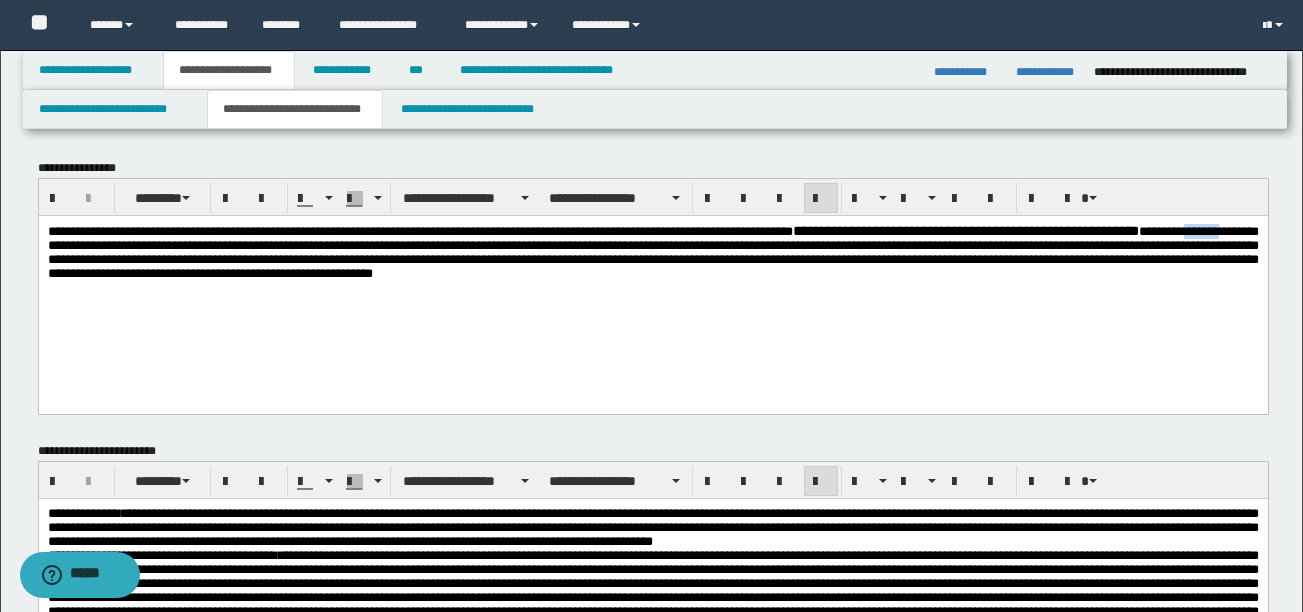 drag, startPoint x: 209, startPoint y: 246, endPoint x: 257, endPoint y: 247, distance: 48.010414 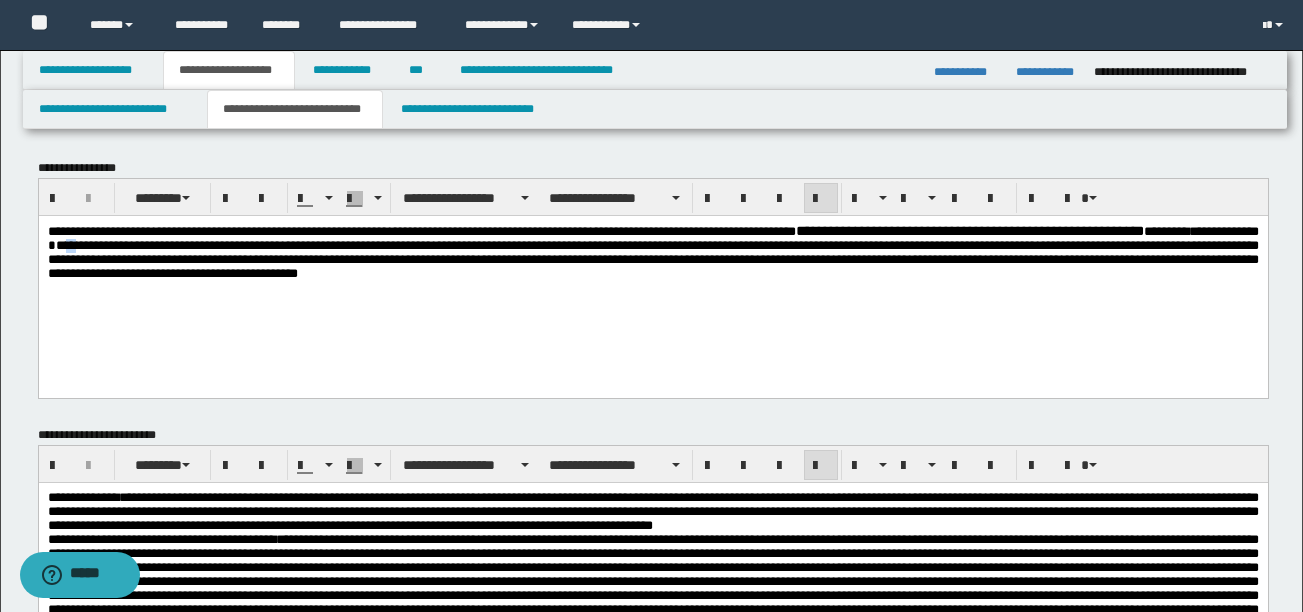 drag, startPoint x: 303, startPoint y: 252, endPoint x: 316, endPoint y: 253, distance: 13.038404 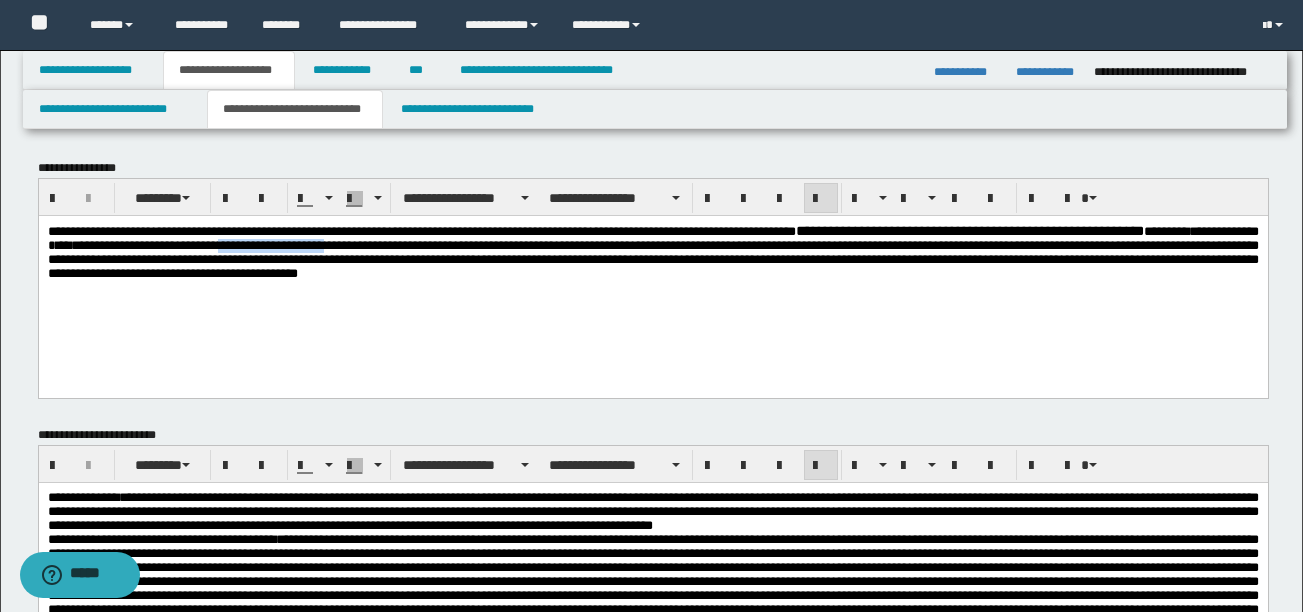 drag, startPoint x: 485, startPoint y: 248, endPoint x: 636, endPoint y: 249, distance: 151.00331 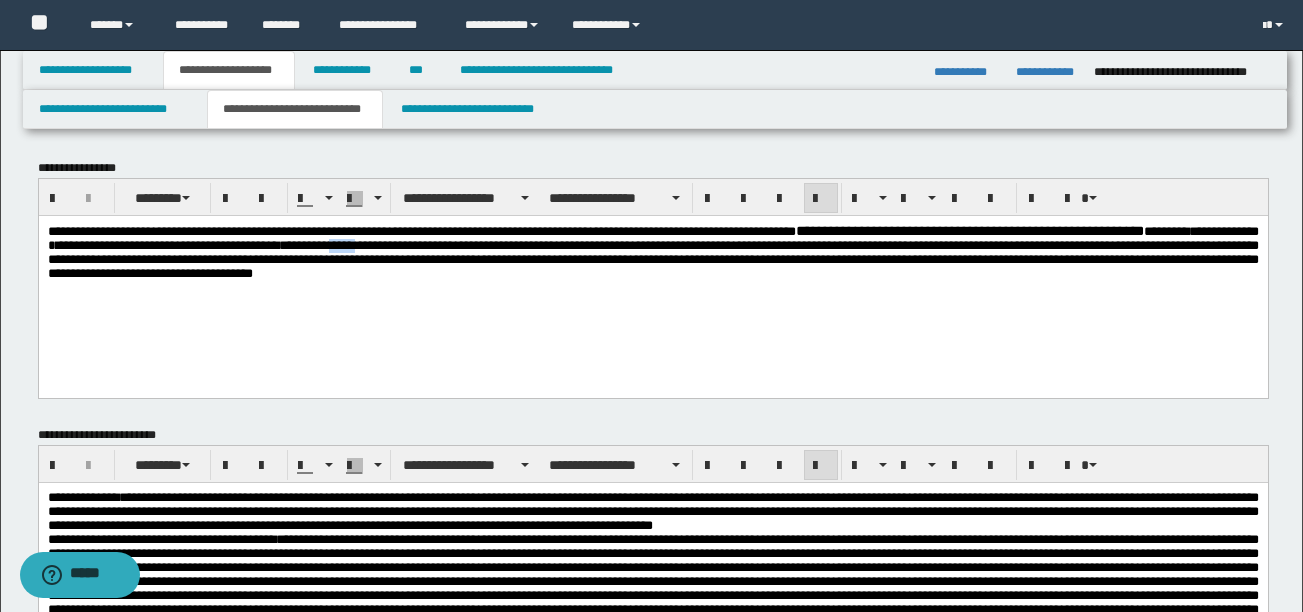 drag, startPoint x: 619, startPoint y: 247, endPoint x: 658, endPoint y: 251, distance: 39.20459 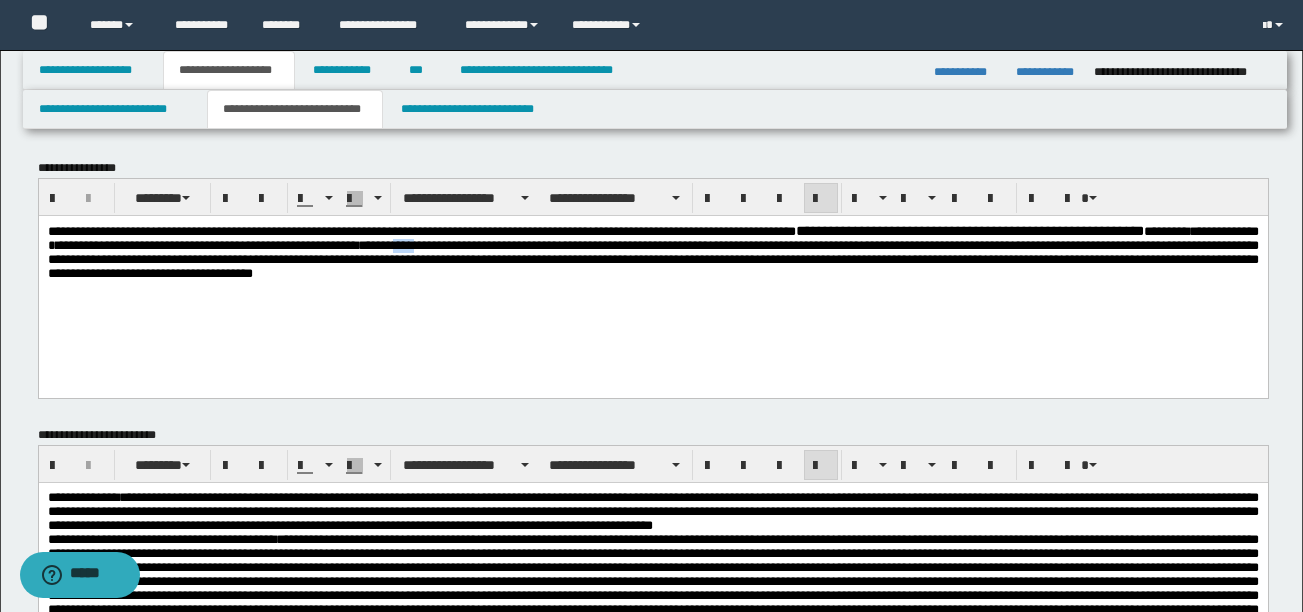 drag, startPoint x: 705, startPoint y: 250, endPoint x: 735, endPoint y: 250, distance: 30 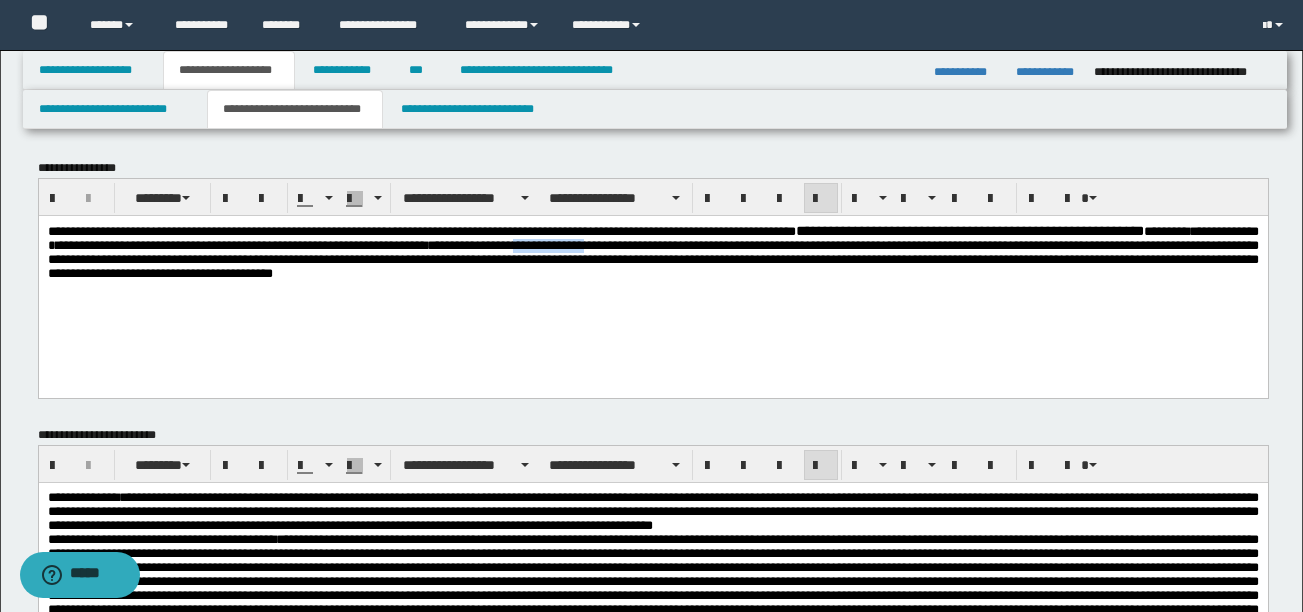 drag, startPoint x: 849, startPoint y: 248, endPoint x: 891, endPoint y: 284, distance: 55.31727 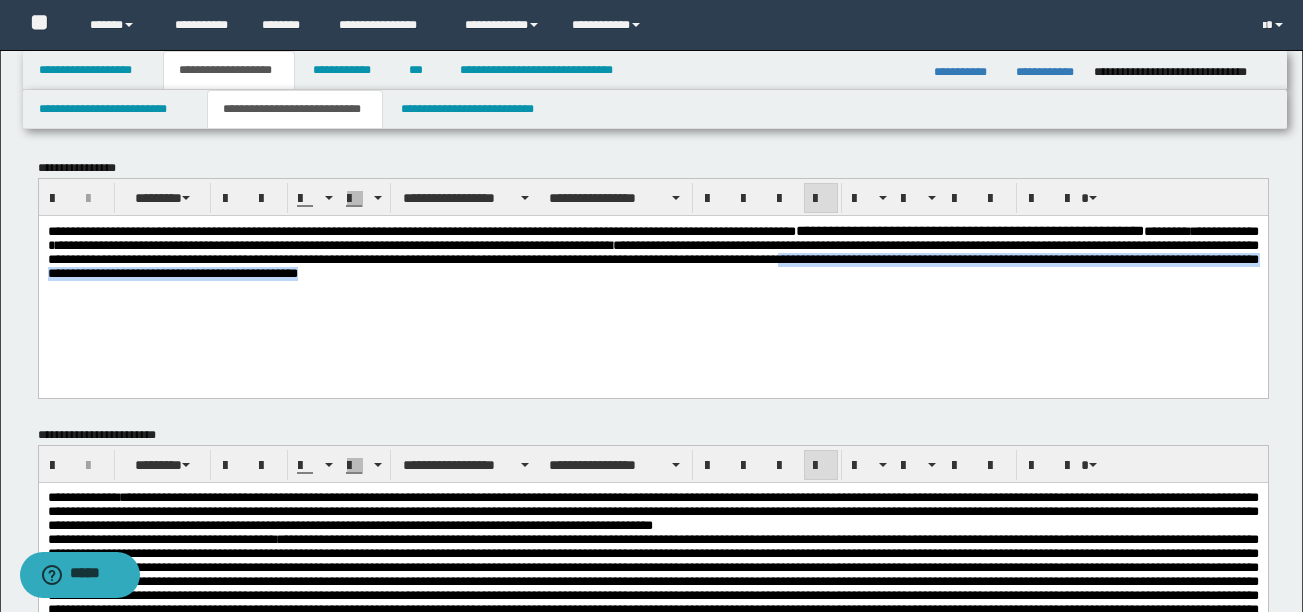 drag, startPoint x: 296, startPoint y: 281, endPoint x: 1204, endPoint y: 301, distance: 908.2202 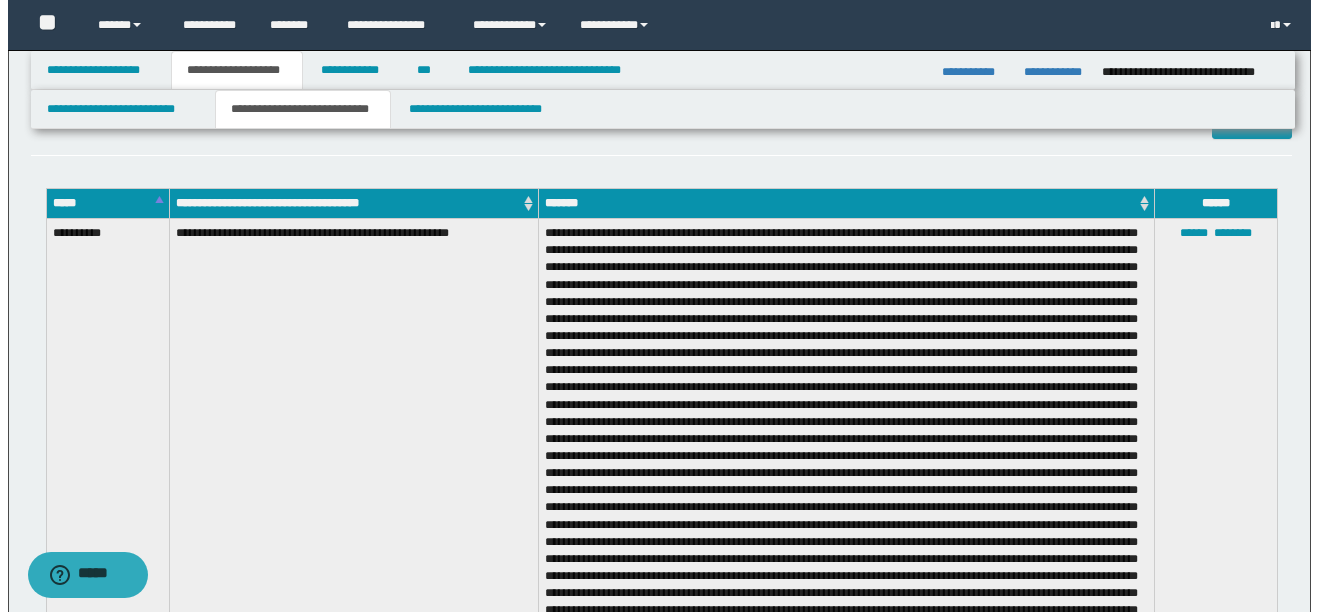 scroll, scrollTop: 700, scrollLeft: 0, axis: vertical 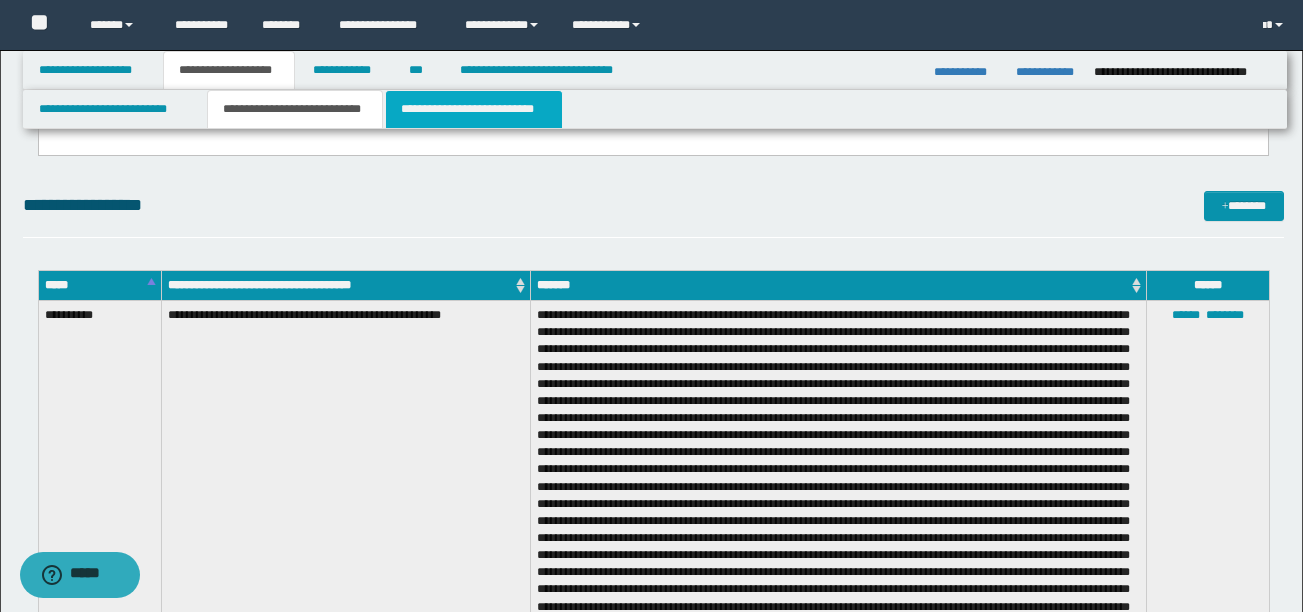 click on "**********" at bounding box center [474, 109] 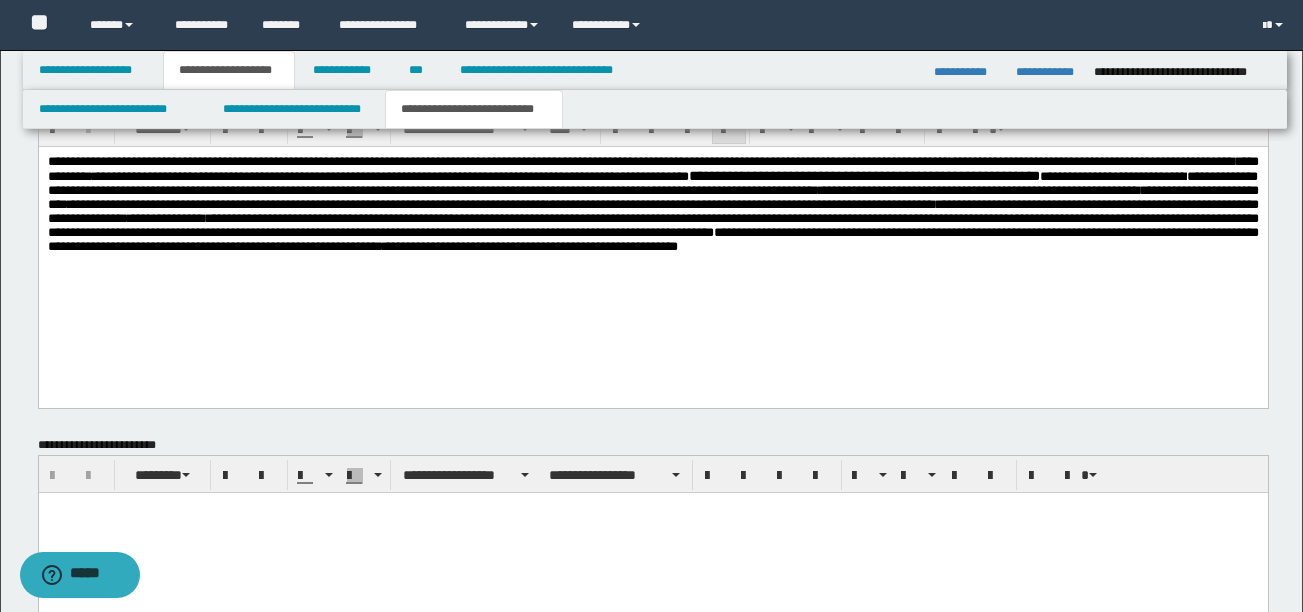 scroll, scrollTop: 1019, scrollLeft: 0, axis: vertical 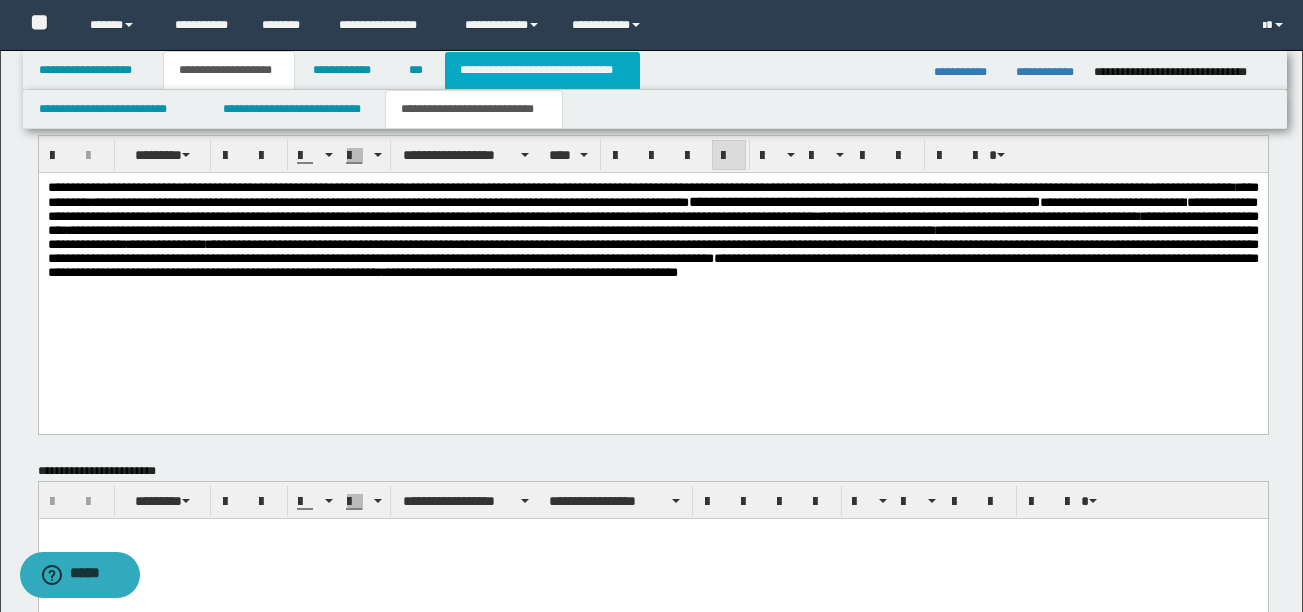 click on "**********" at bounding box center (542, 70) 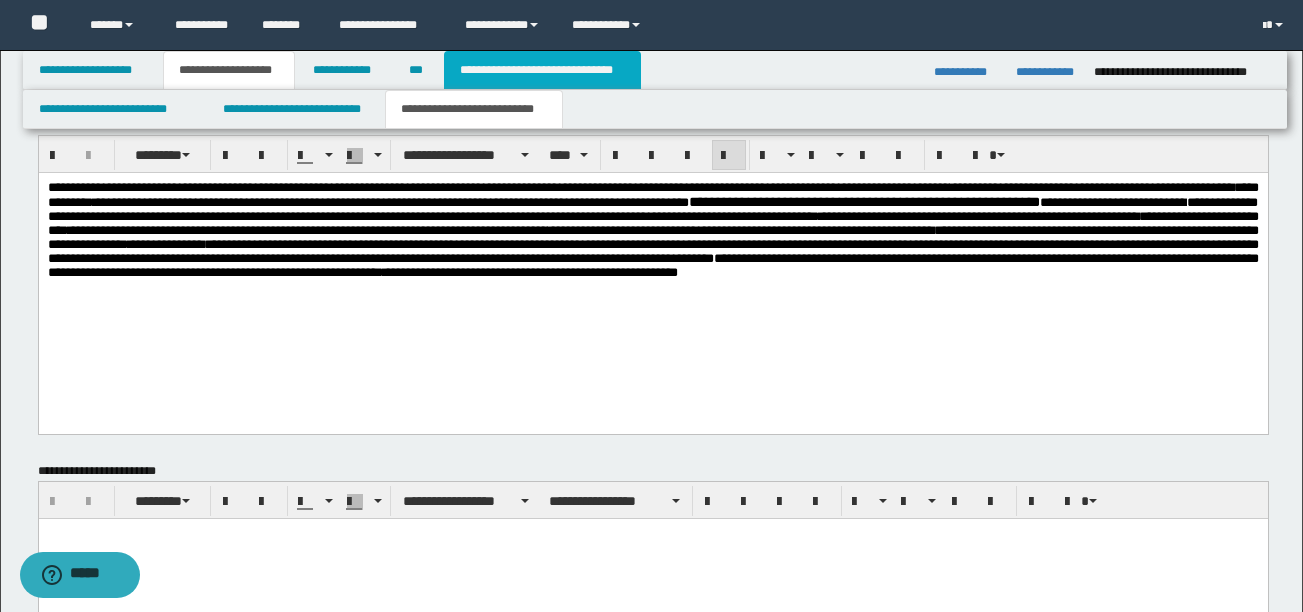 scroll, scrollTop: 863, scrollLeft: 0, axis: vertical 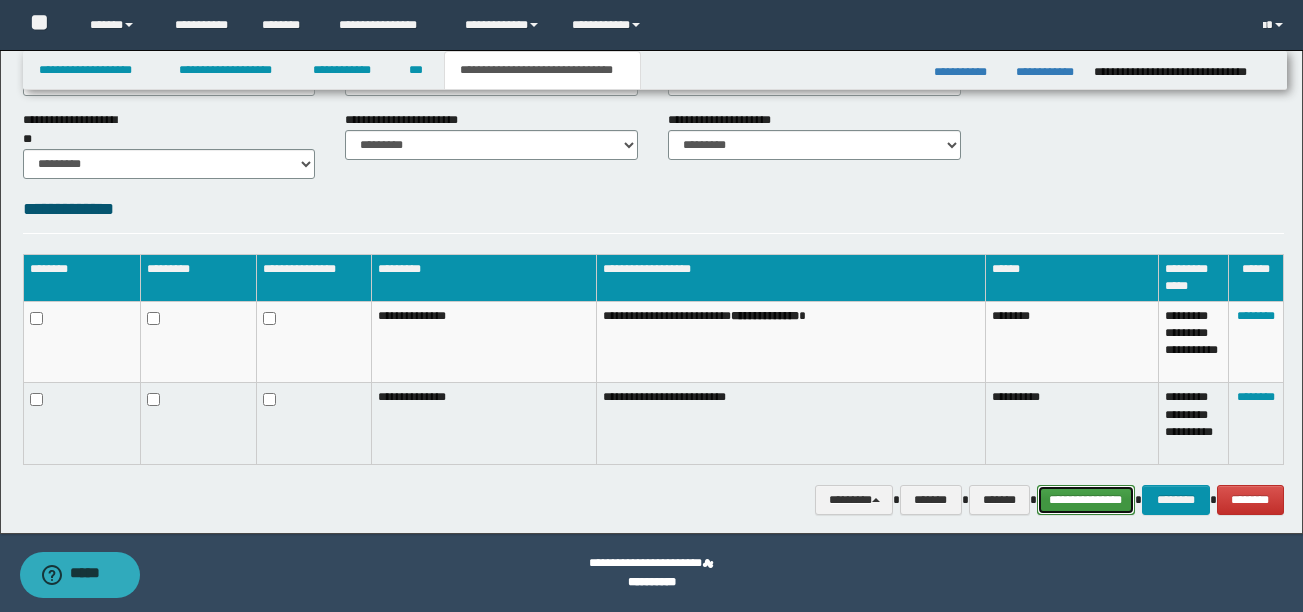 drag, startPoint x: 1060, startPoint y: 497, endPoint x: 1064, endPoint y: 480, distance: 17.464249 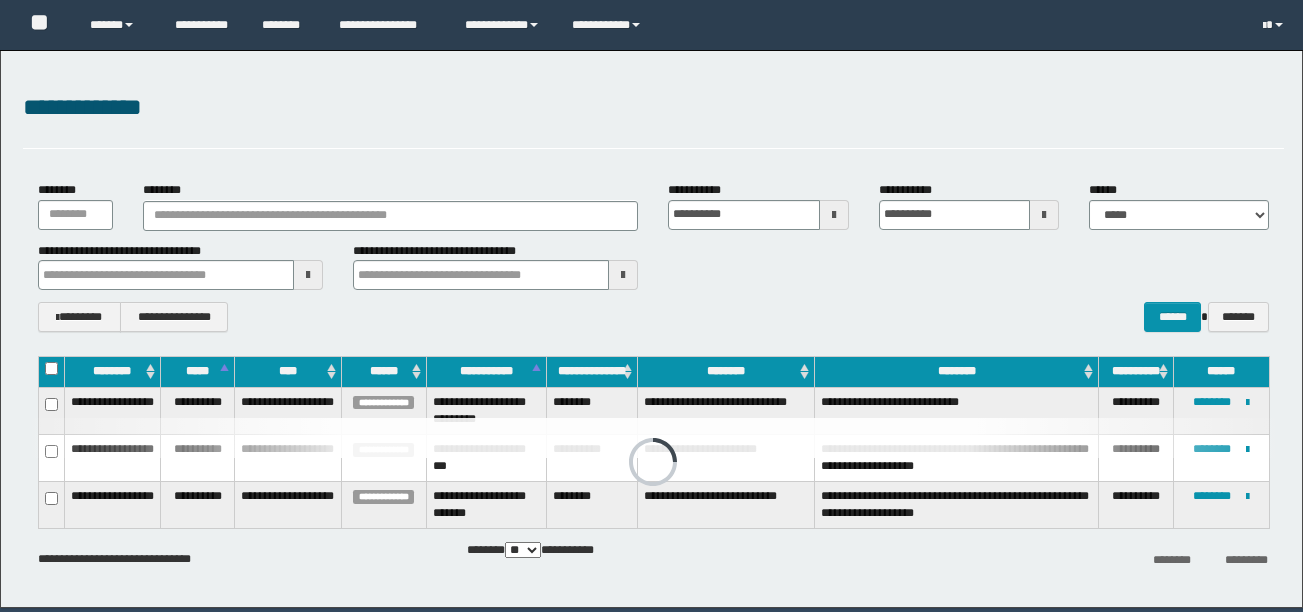 scroll, scrollTop: 74, scrollLeft: 0, axis: vertical 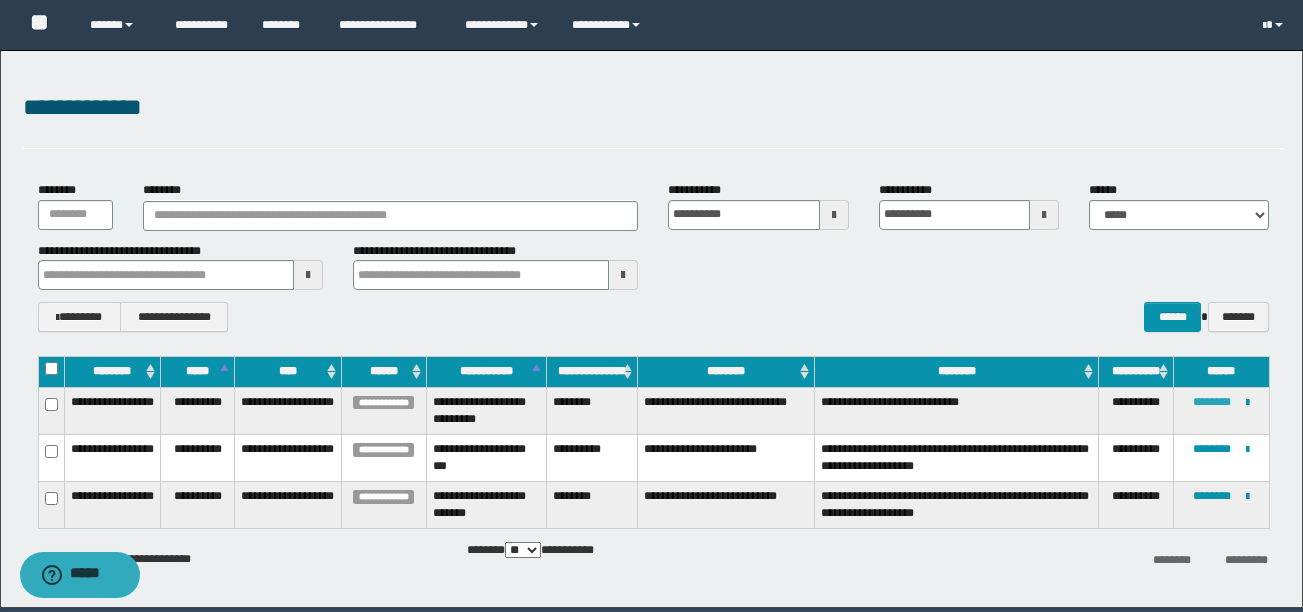 click on "********" at bounding box center [1212, 402] 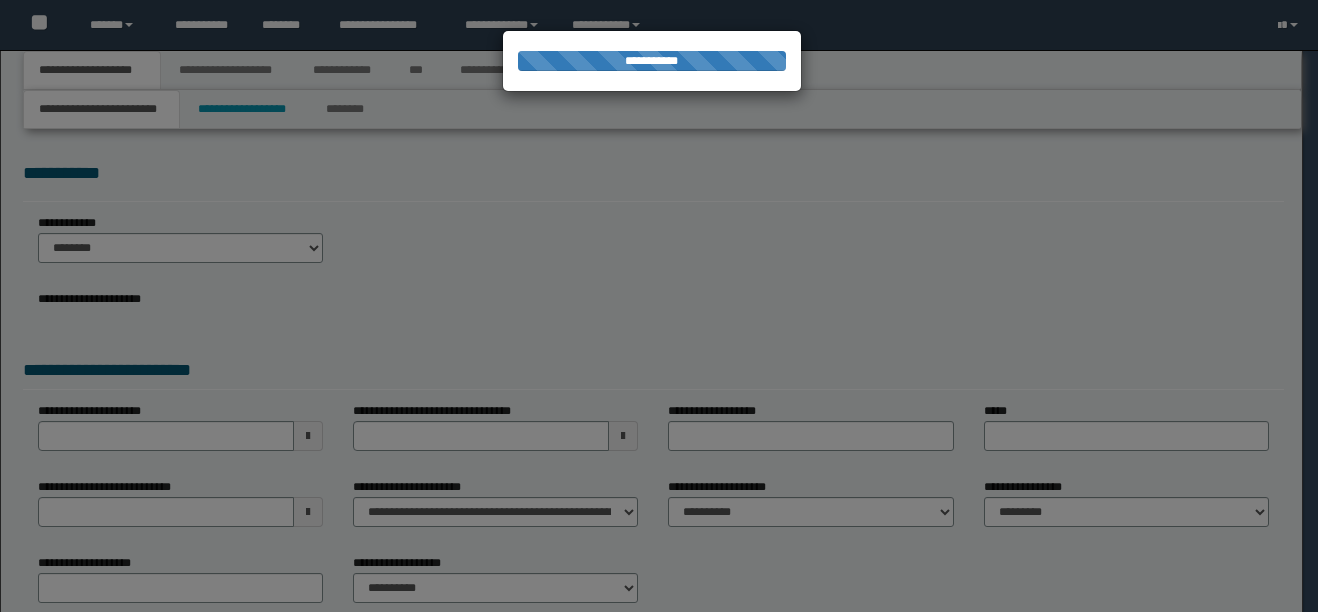 scroll, scrollTop: 0, scrollLeft: 0, axis: both 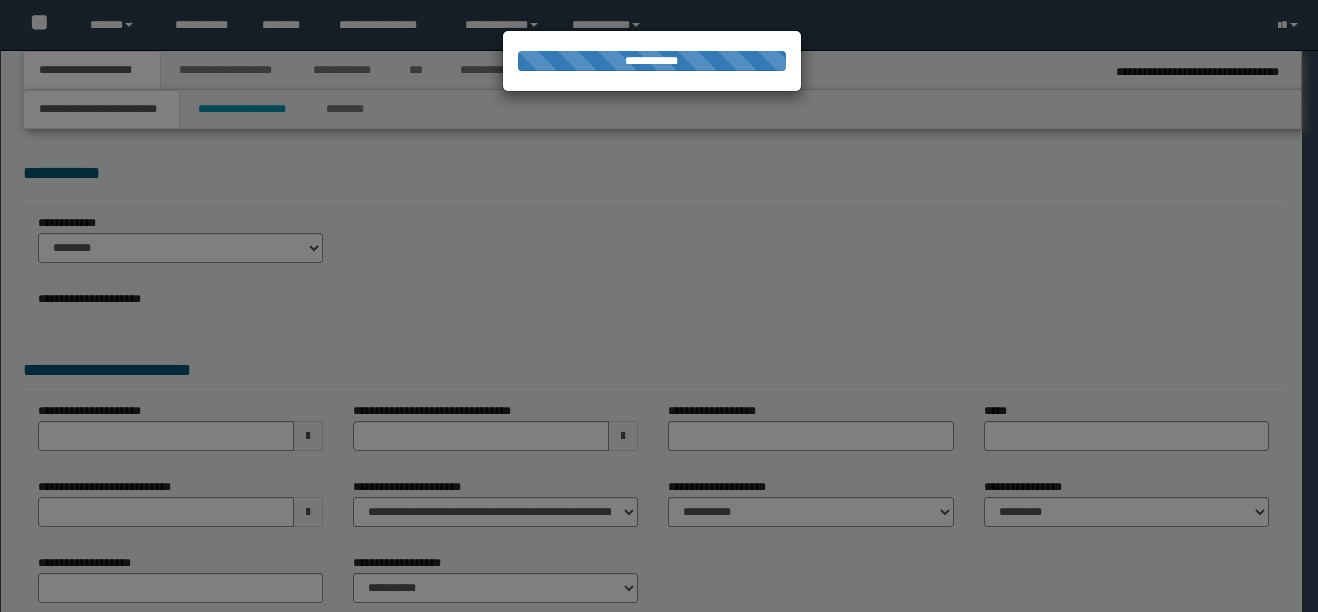 type on "**********" 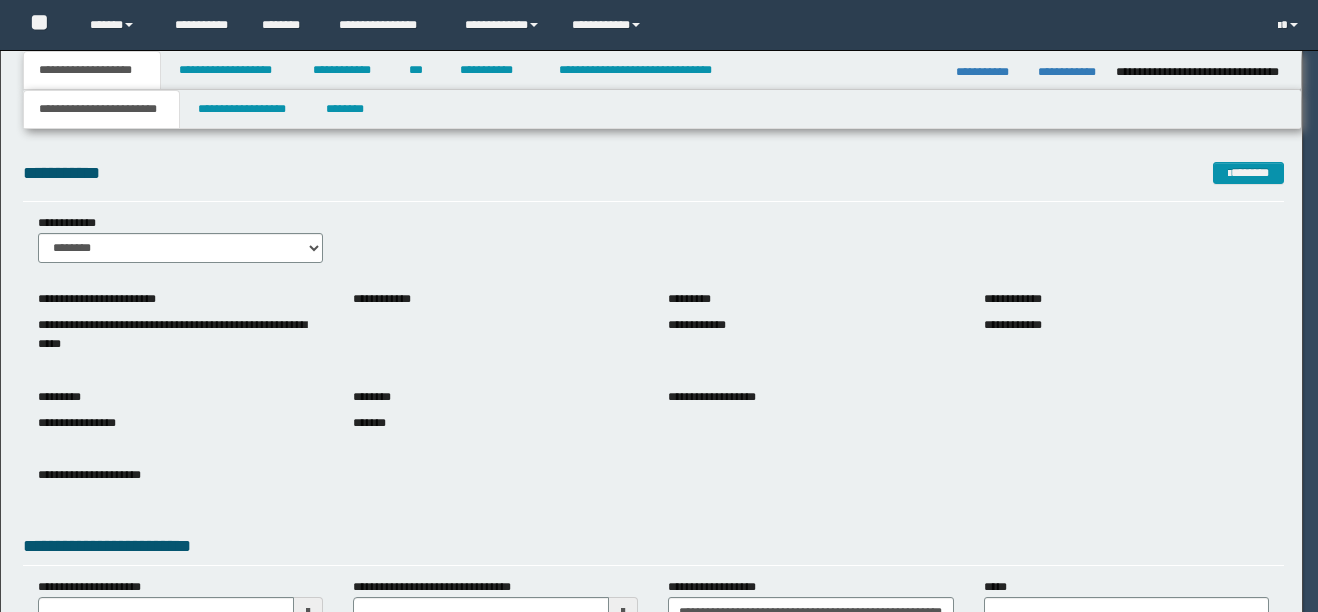 scroll, scrollTop: 0, scrollLeft: 0, axis: both 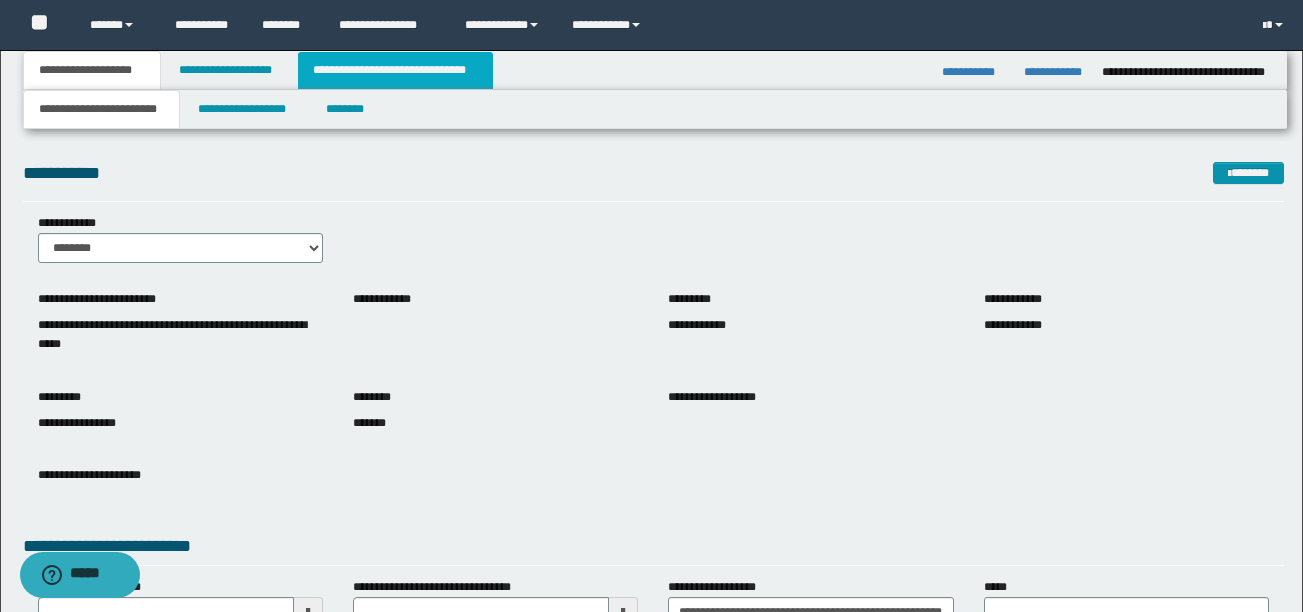 click on "**********" at bounding box center [395, 70] 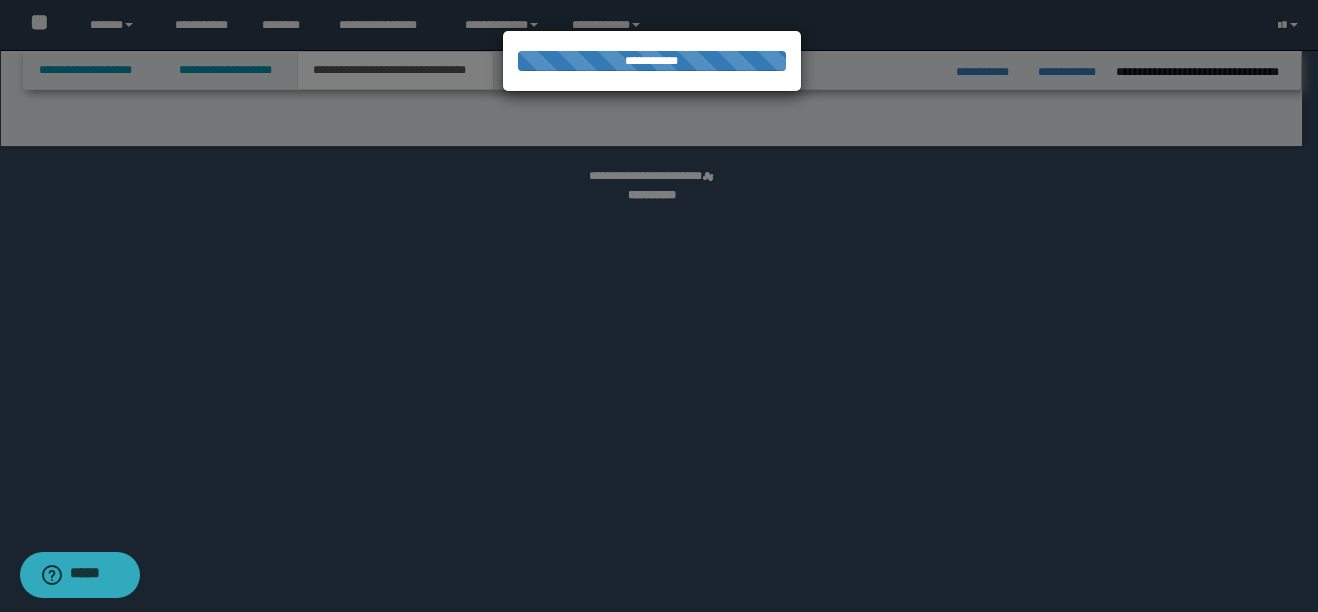 select on "*" 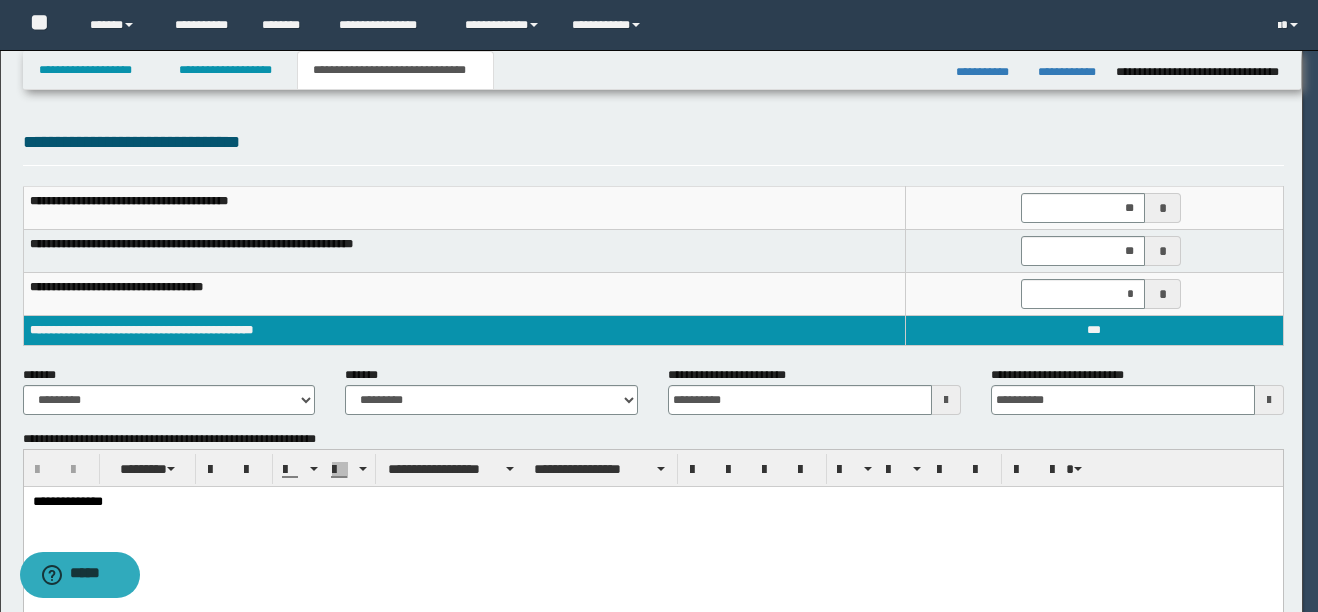 scroll, scrollTop: 0, scrollLeft: 0, axis: both 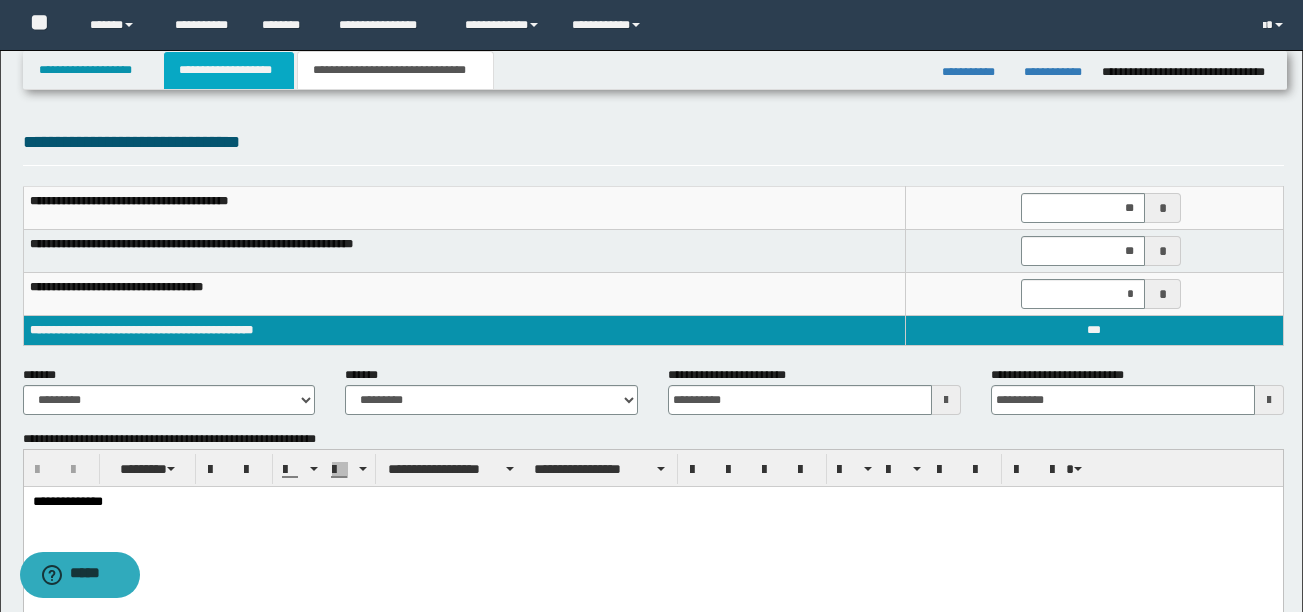 click on "**********" at bounding box center [229, 70] 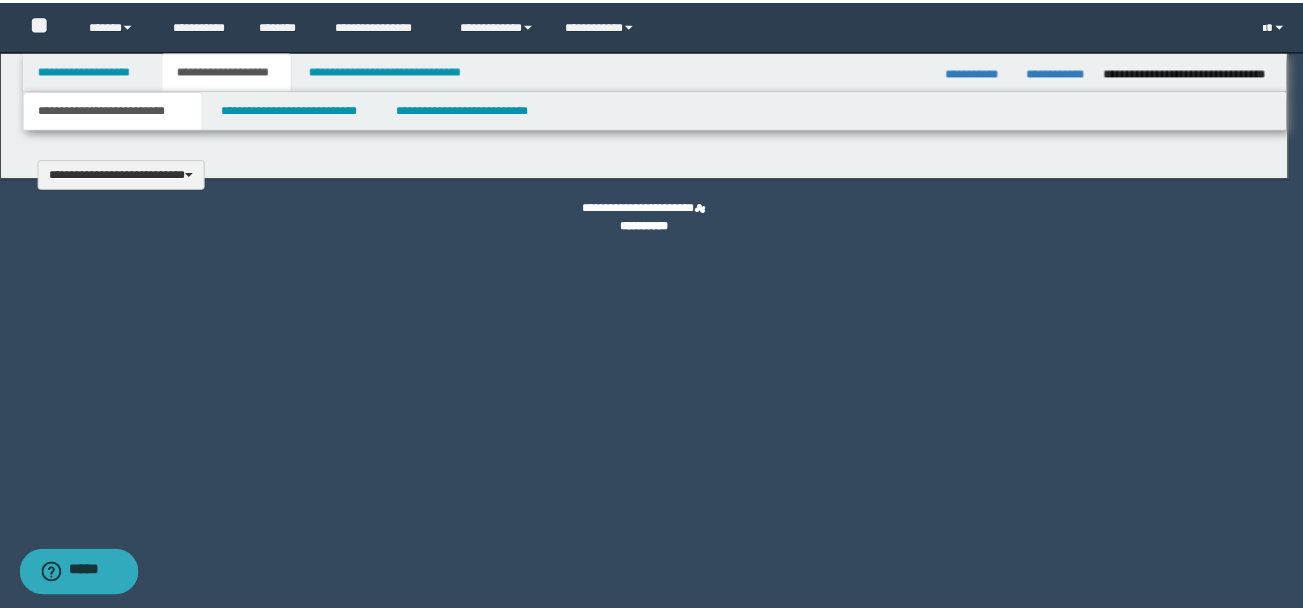 scroll, scrollTop: 0, scrollLeft: 0, axis: both 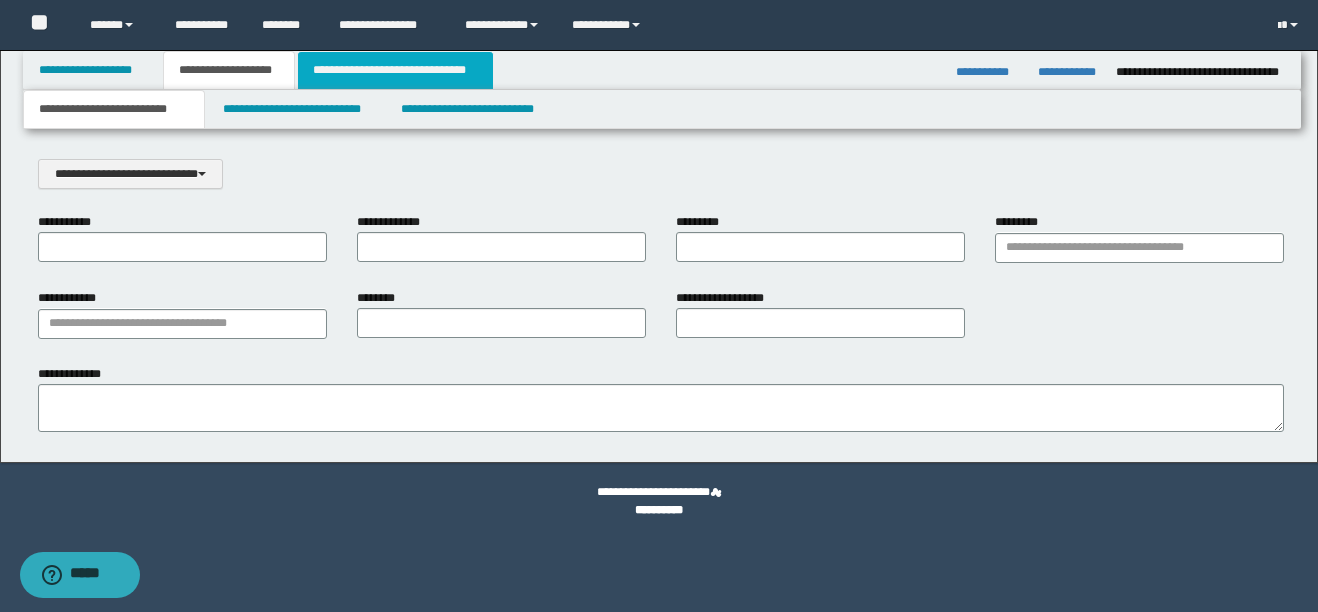 click on "**********" at bounding box center [395, 70] 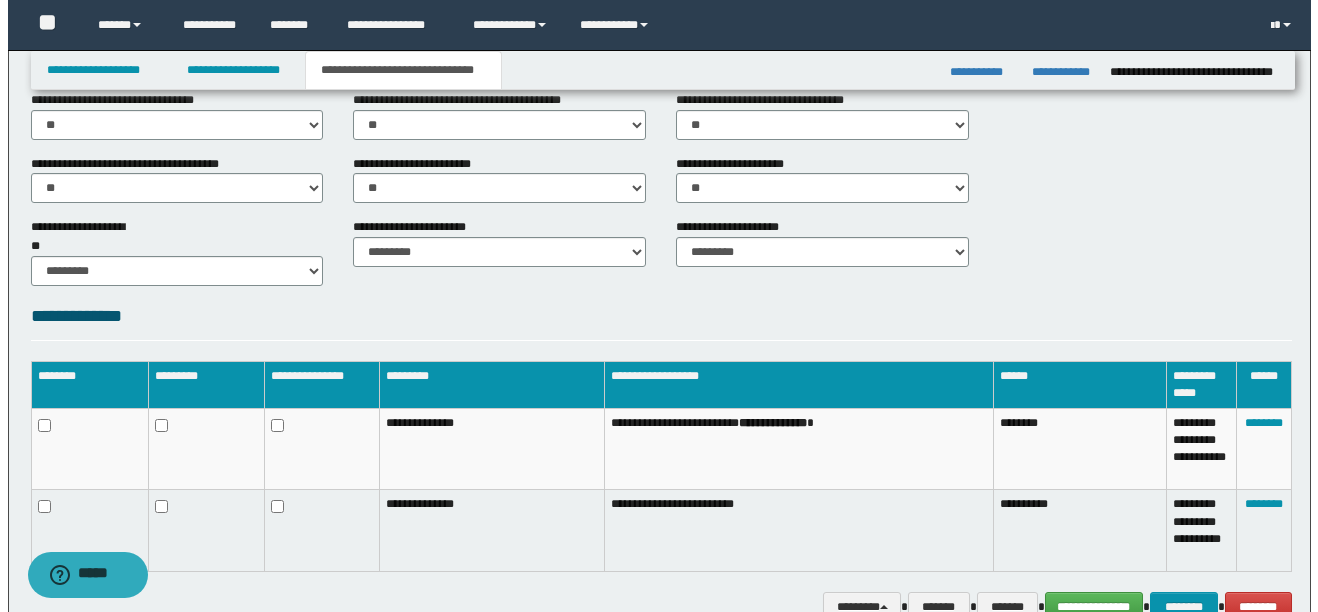 scroll, scrollTop: 676, scrollLeft: 0, axis: vertical 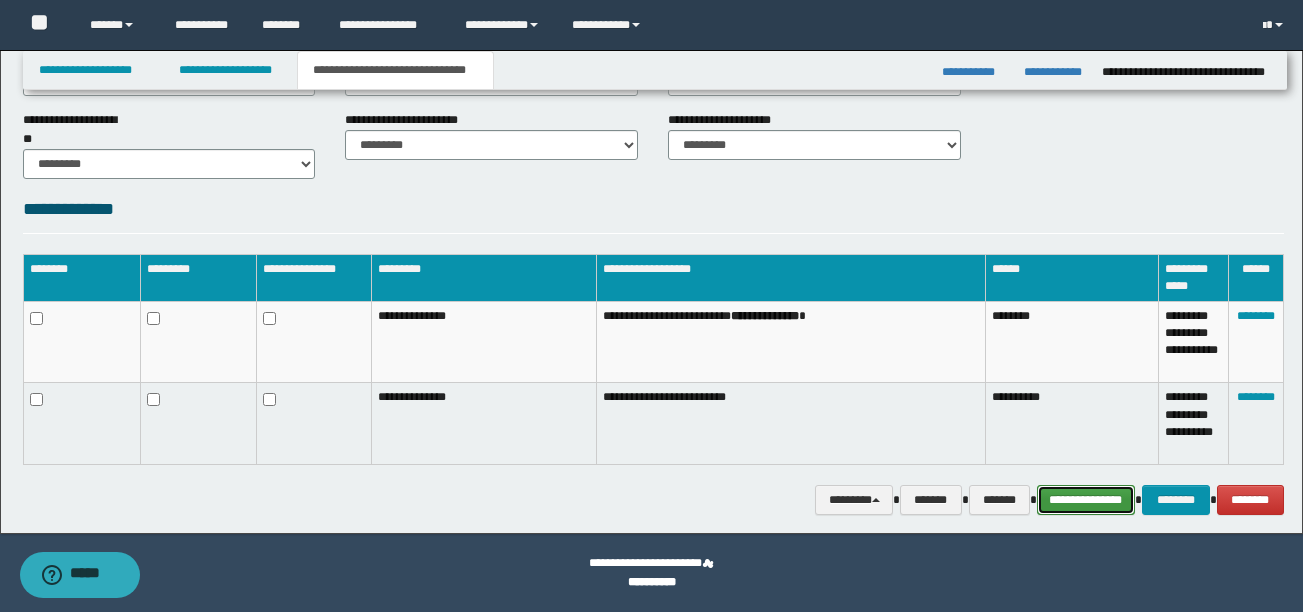 click on "**********" at bounding box center [1086, 500] 